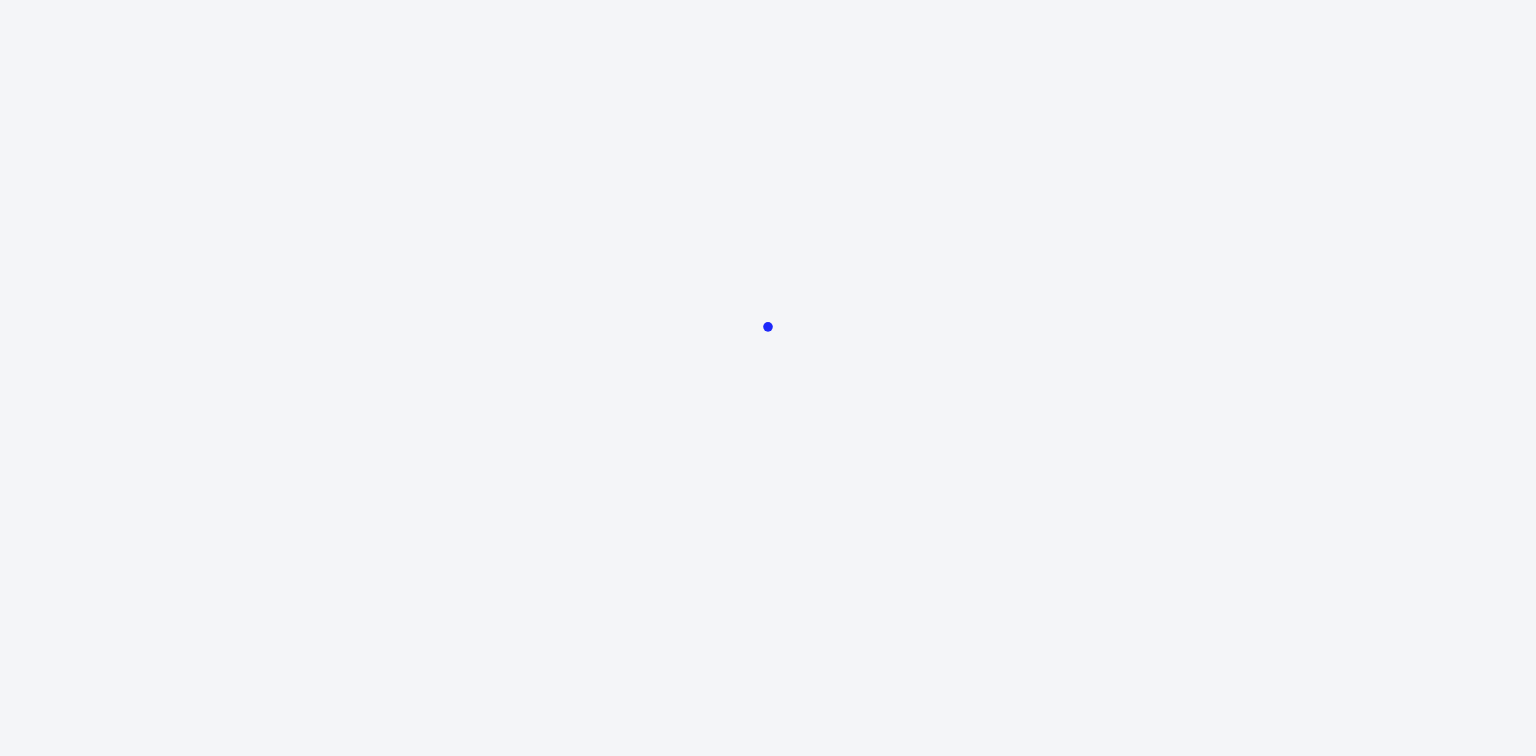 scroll, scrollTop: 0, scrollLeft: 0, axis: both 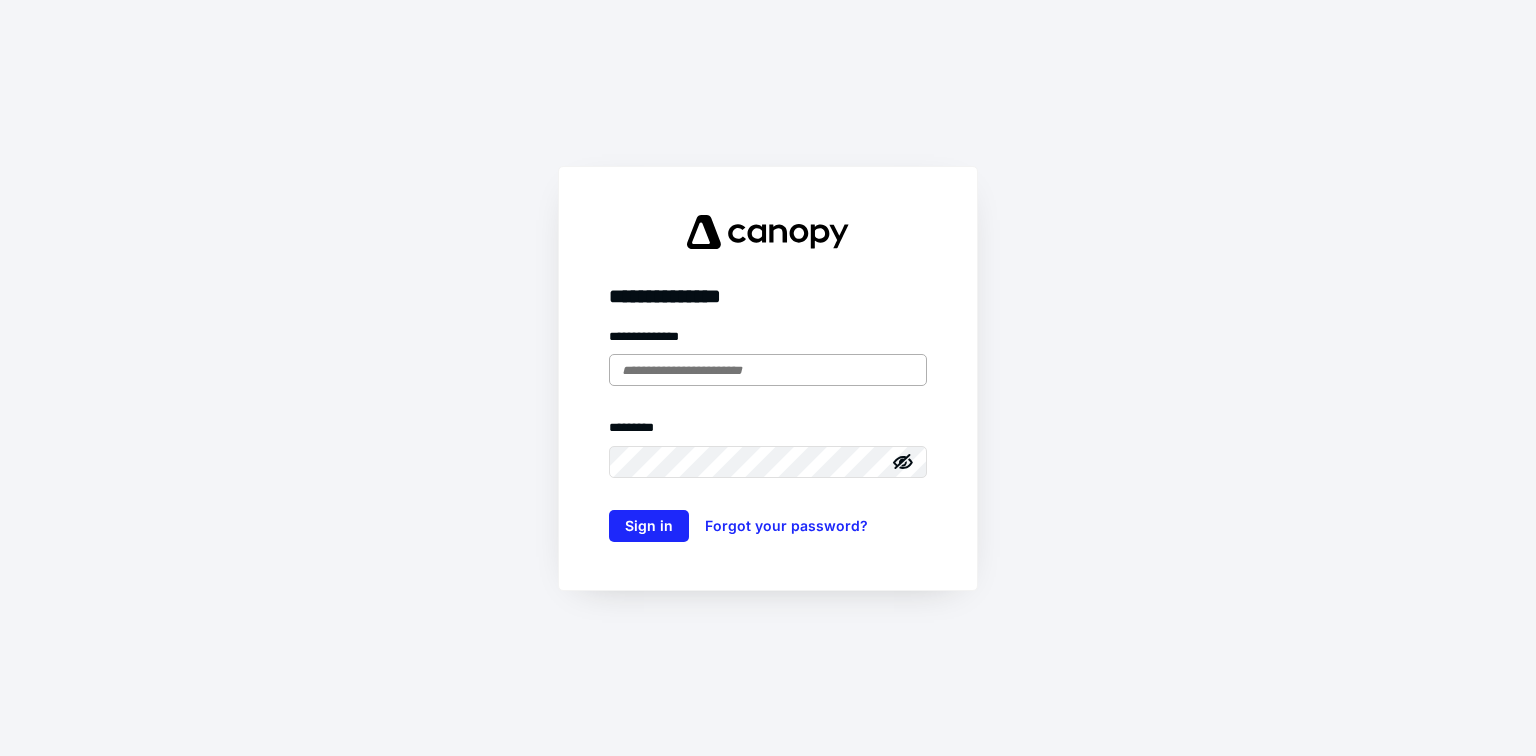 click at bounding box center [768, 370] 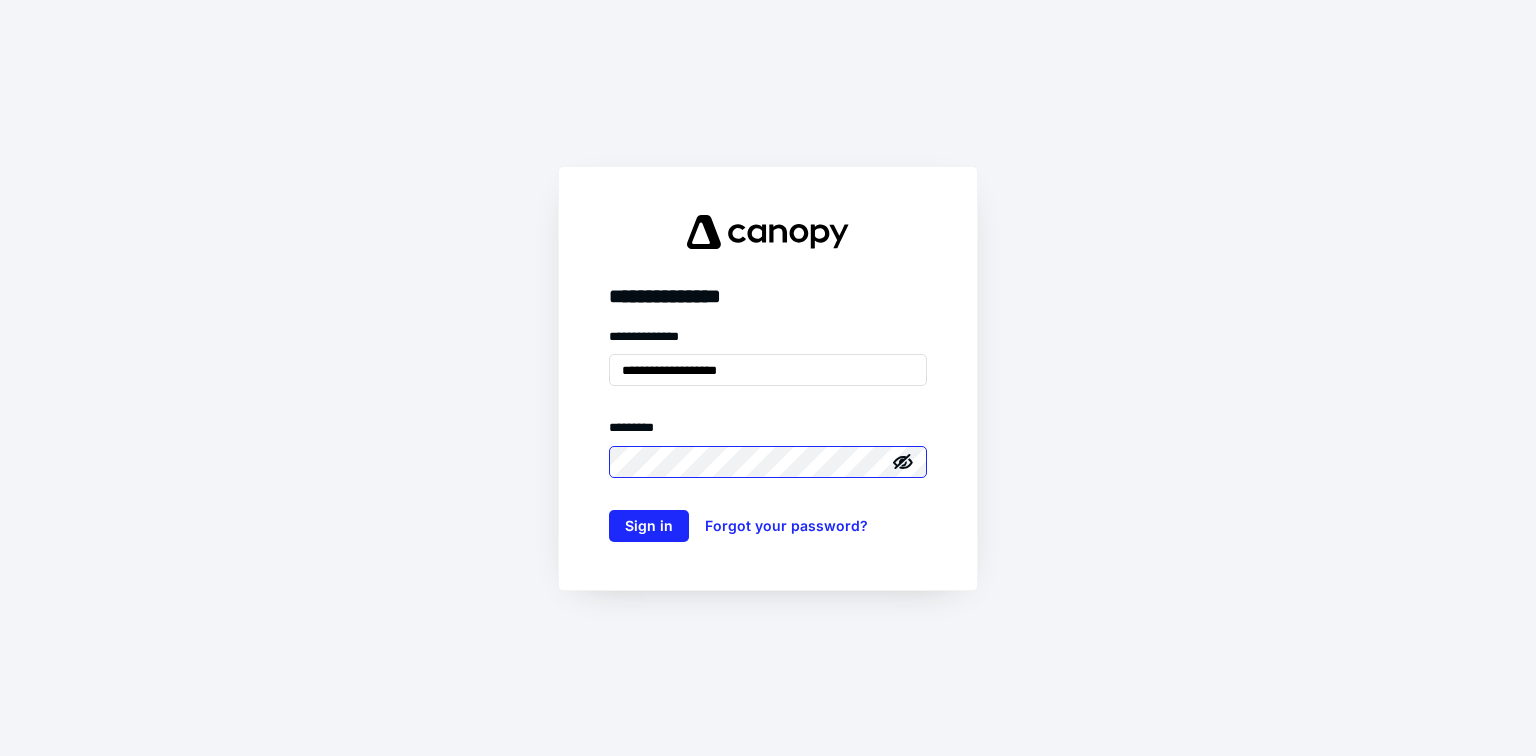 click on "Sign in" at bounding box center [649, 526] 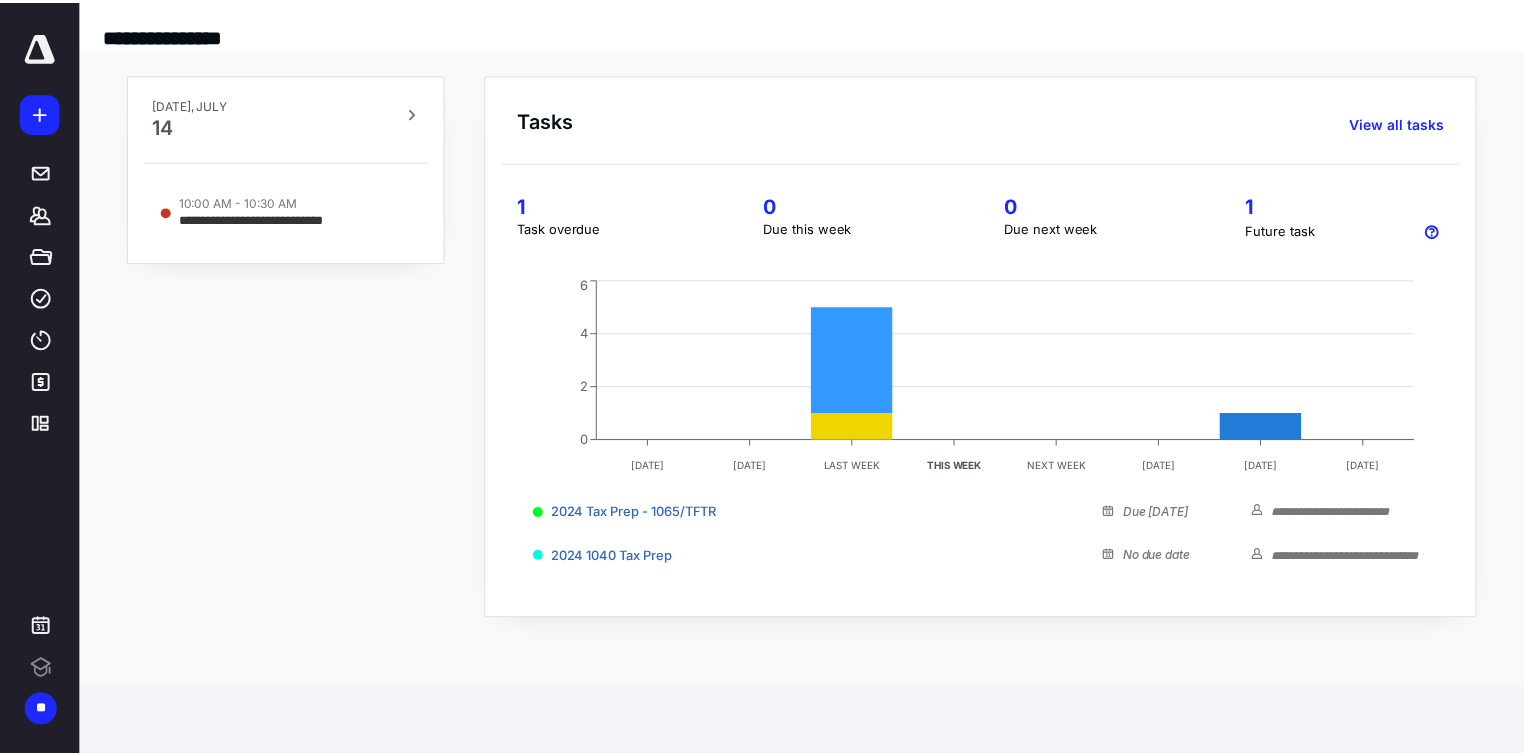 scroll, scrollTop: 0, scrollLeft: 0, axis: both 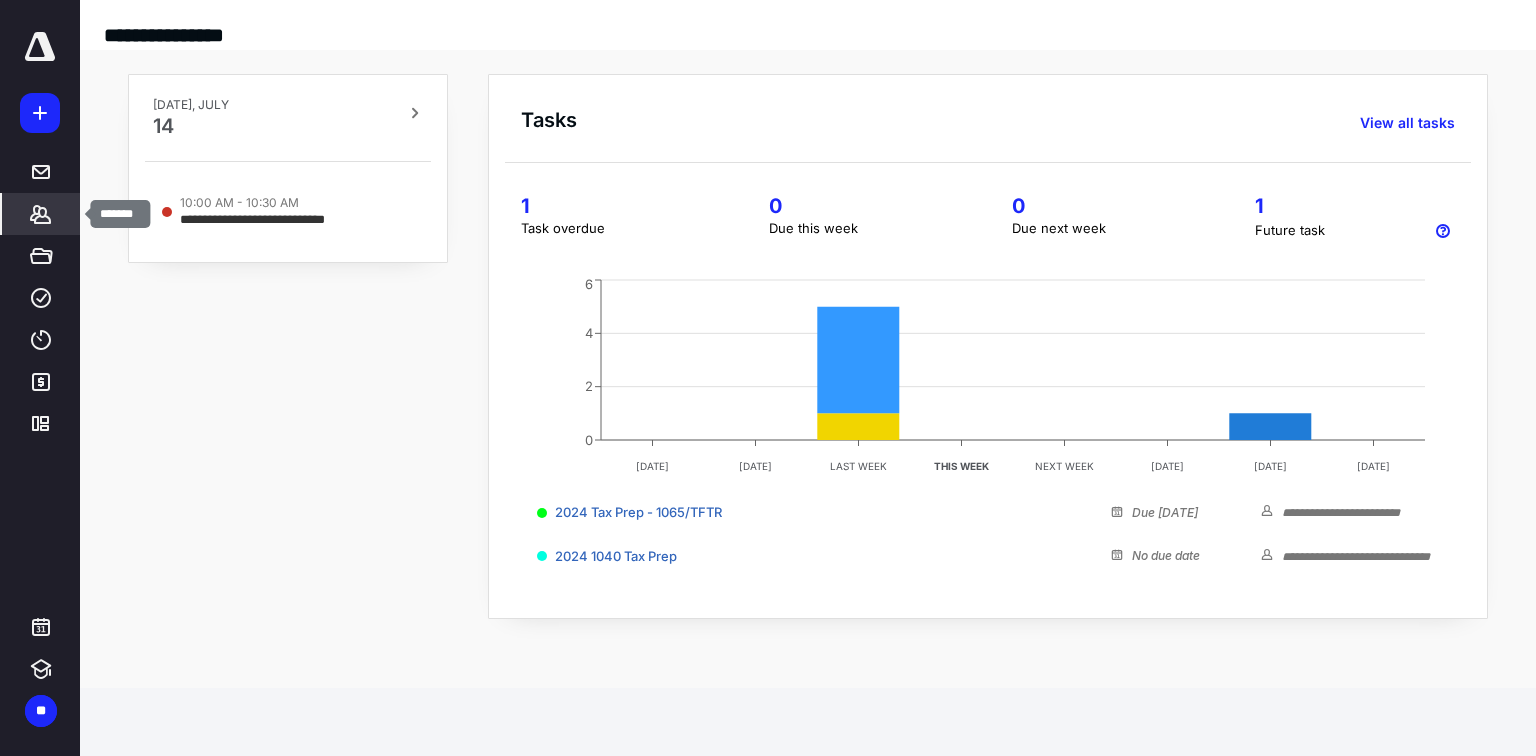 click 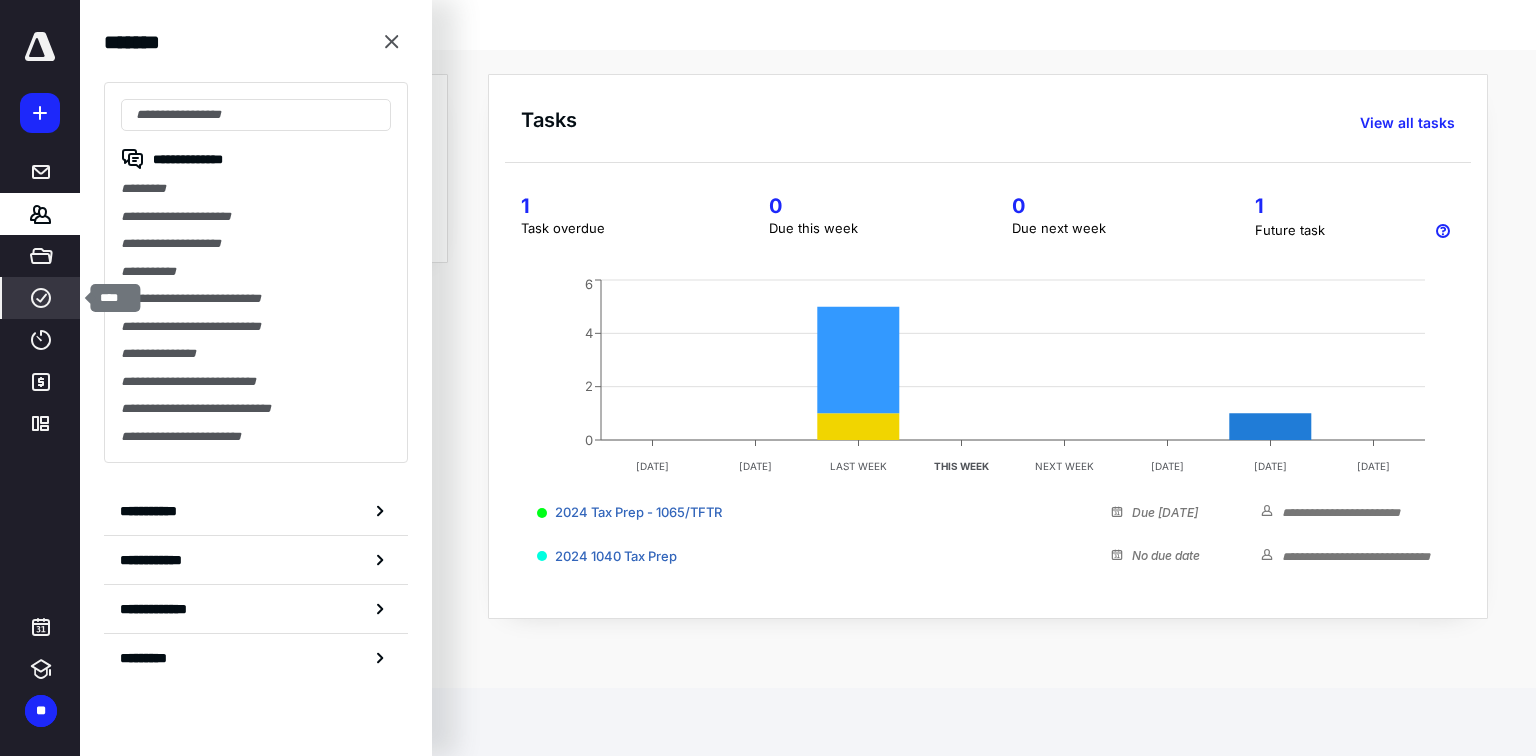 click 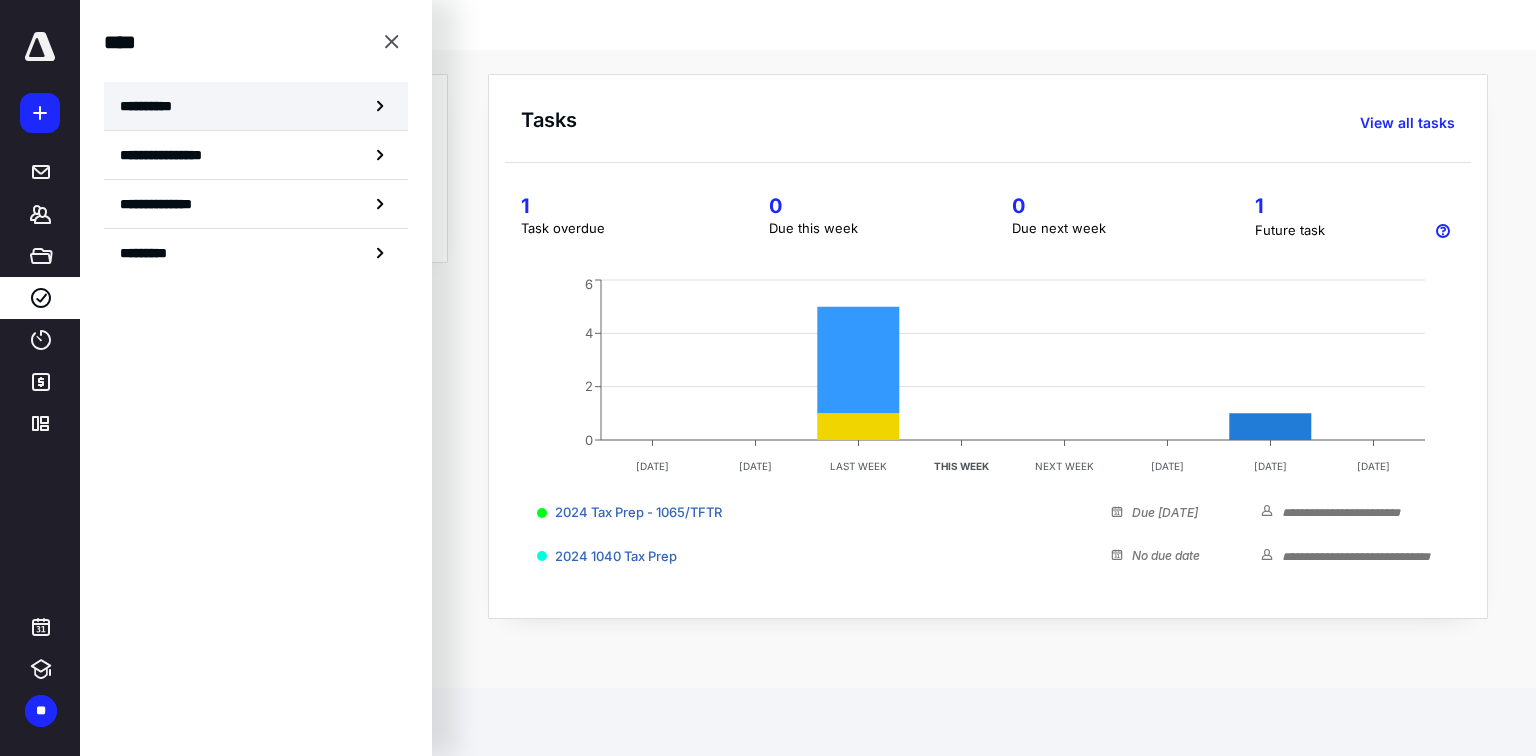 click on "**********" at bounding box center [153, 106] 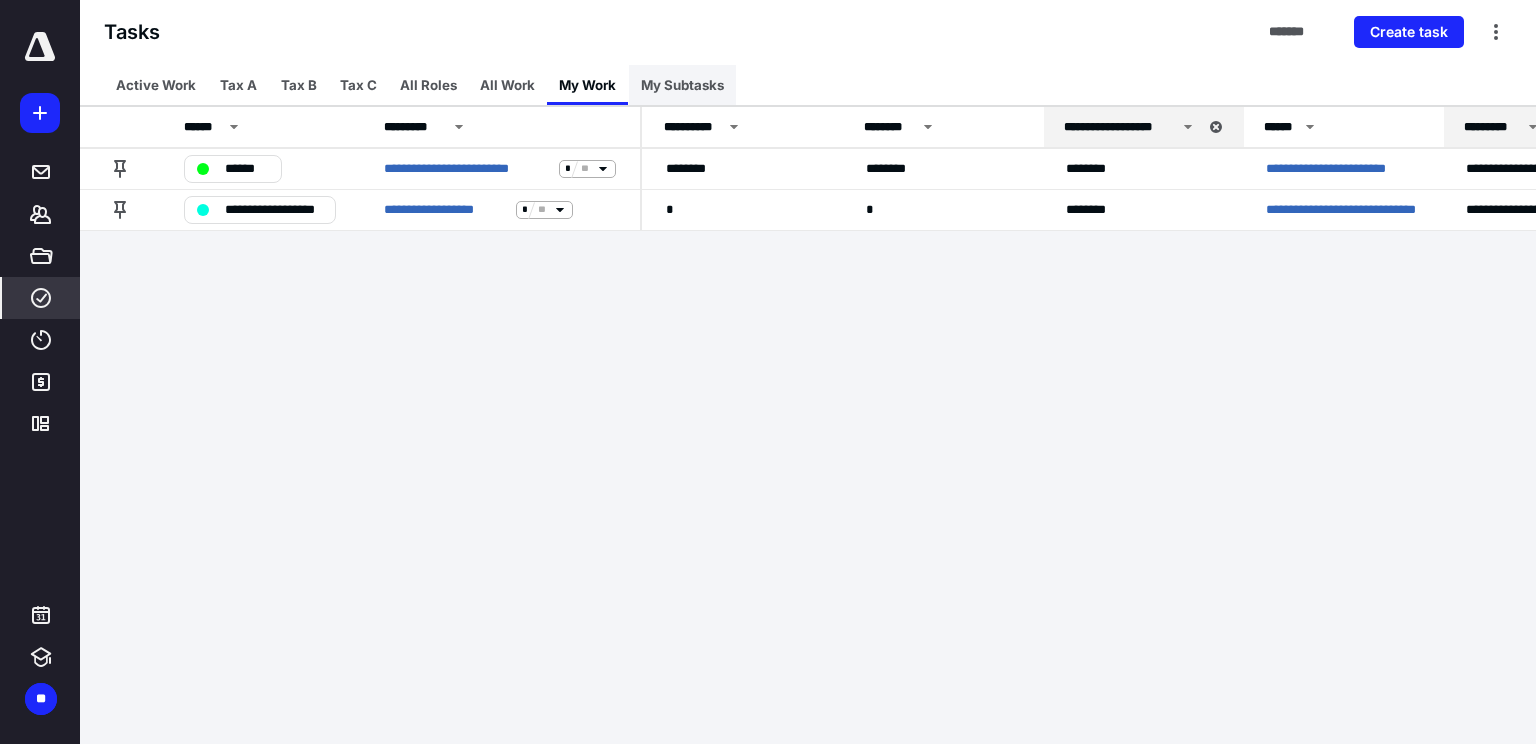 click on "My Subtasks" at bounding box center (682, 85) 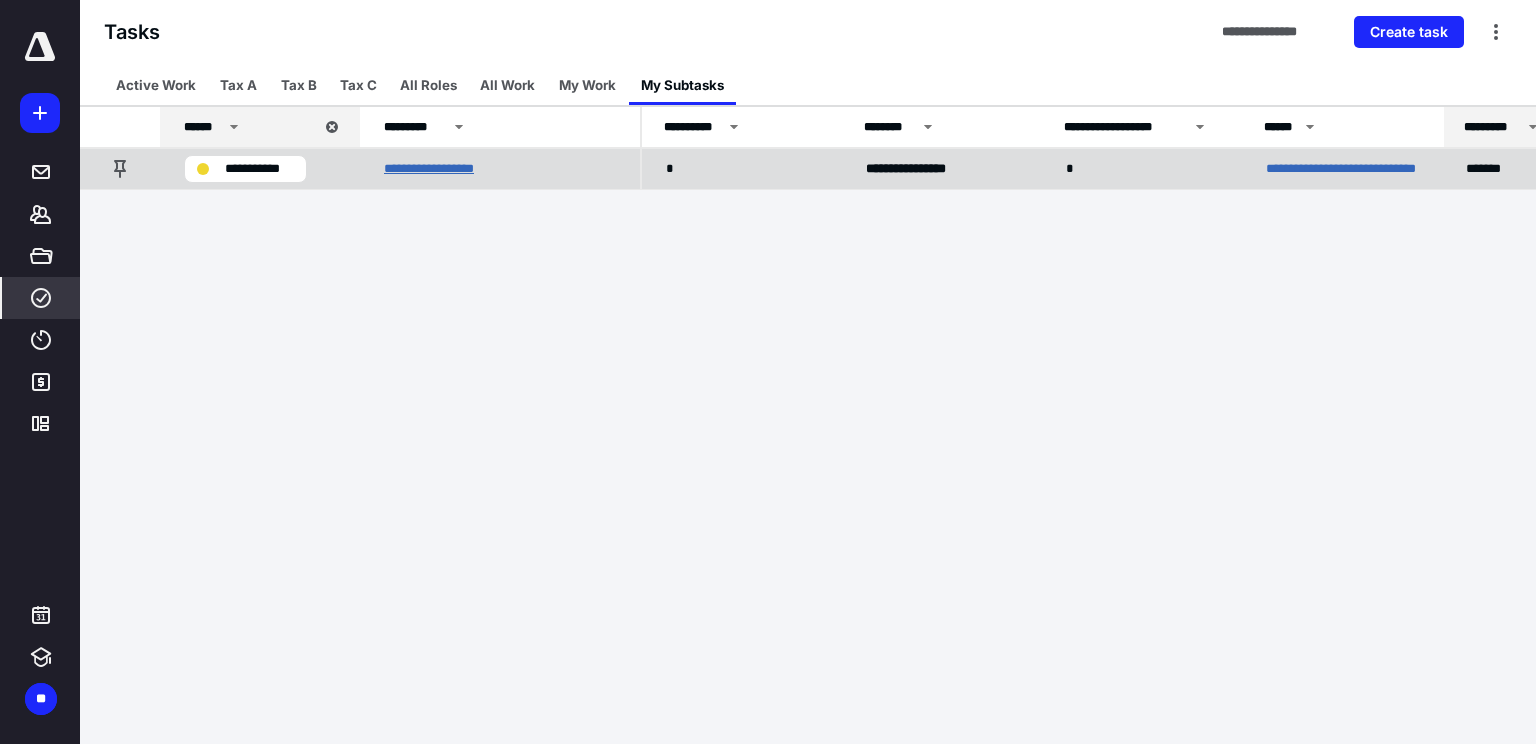 click on "**********" at bounding box center (447, 169) 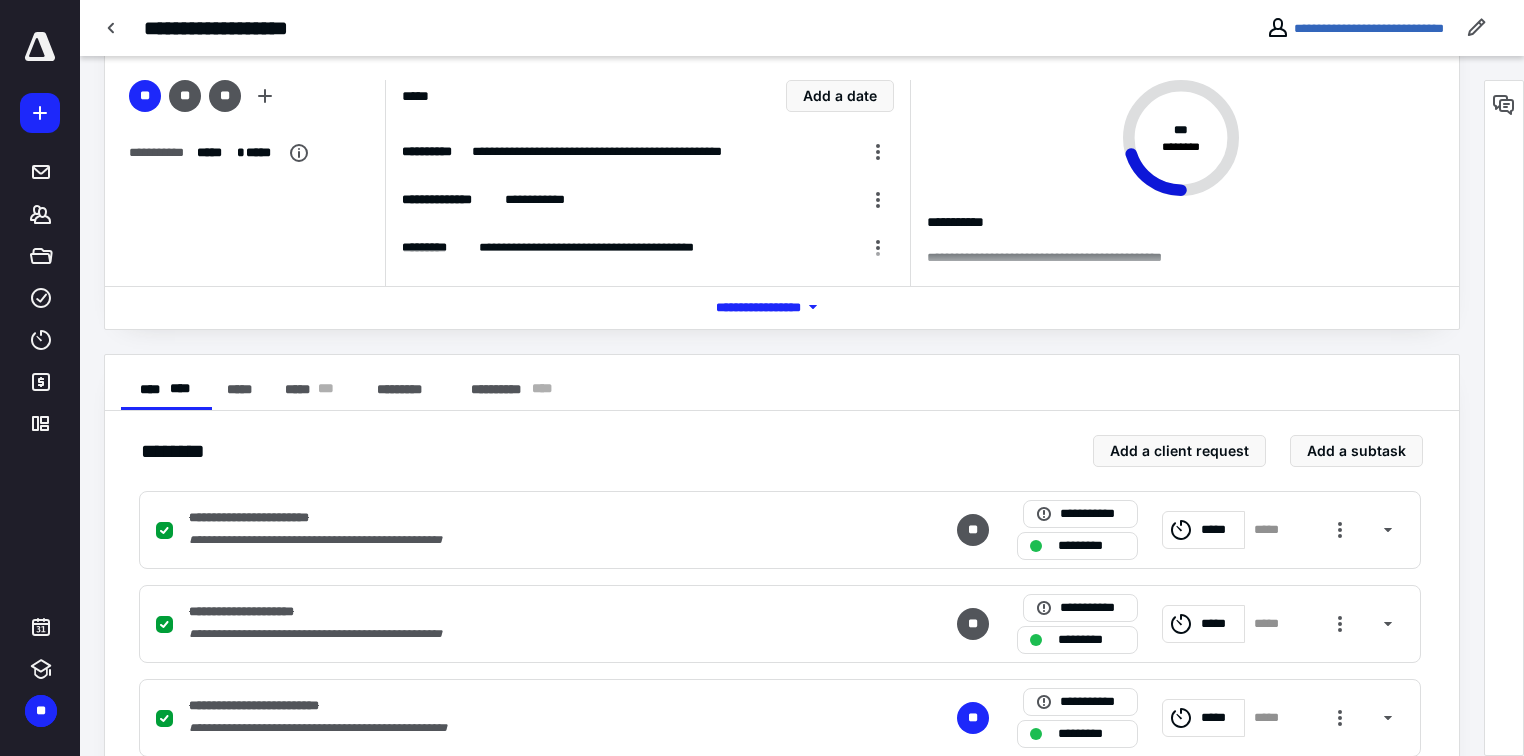 scroll, scrollTop: 0, scrollLeft: 0, axis: both 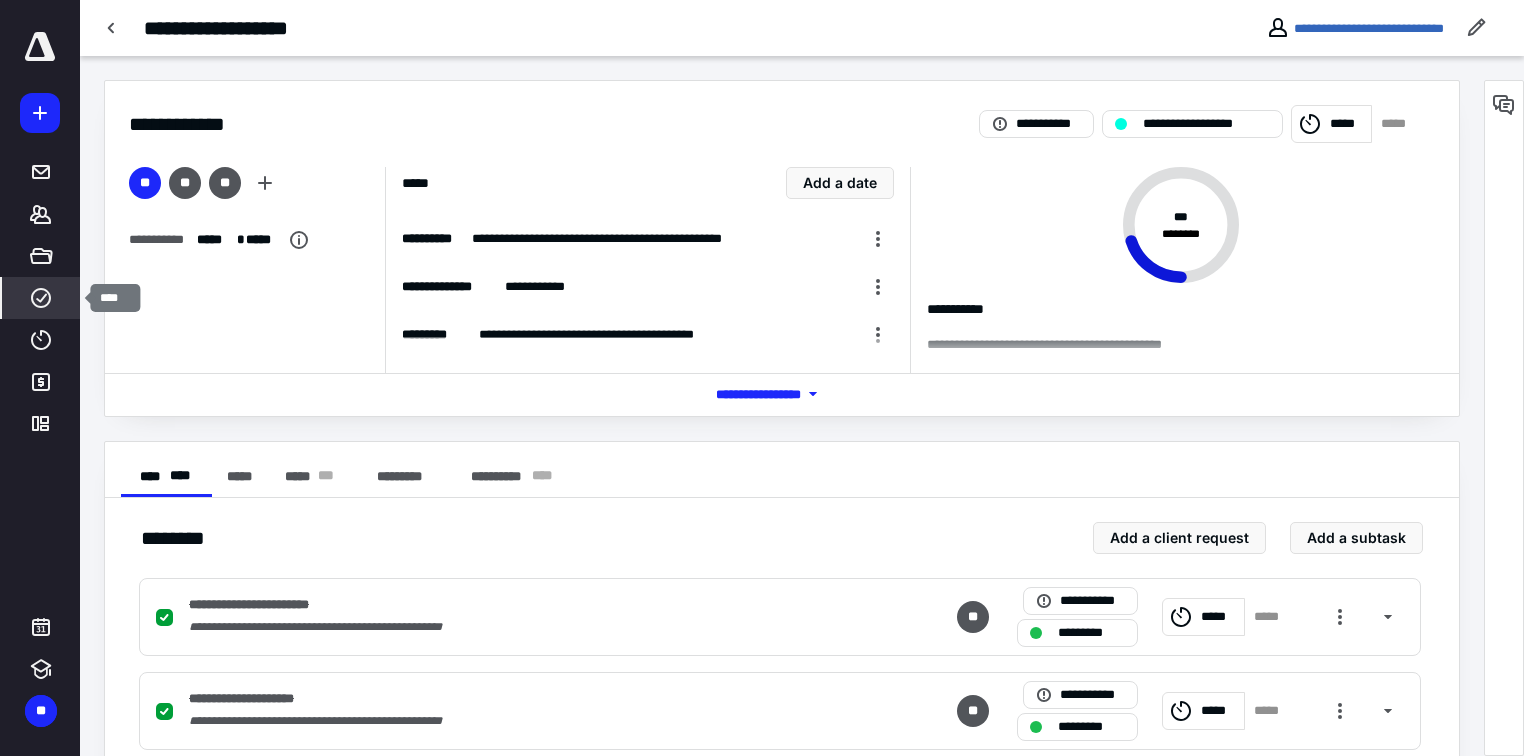 click 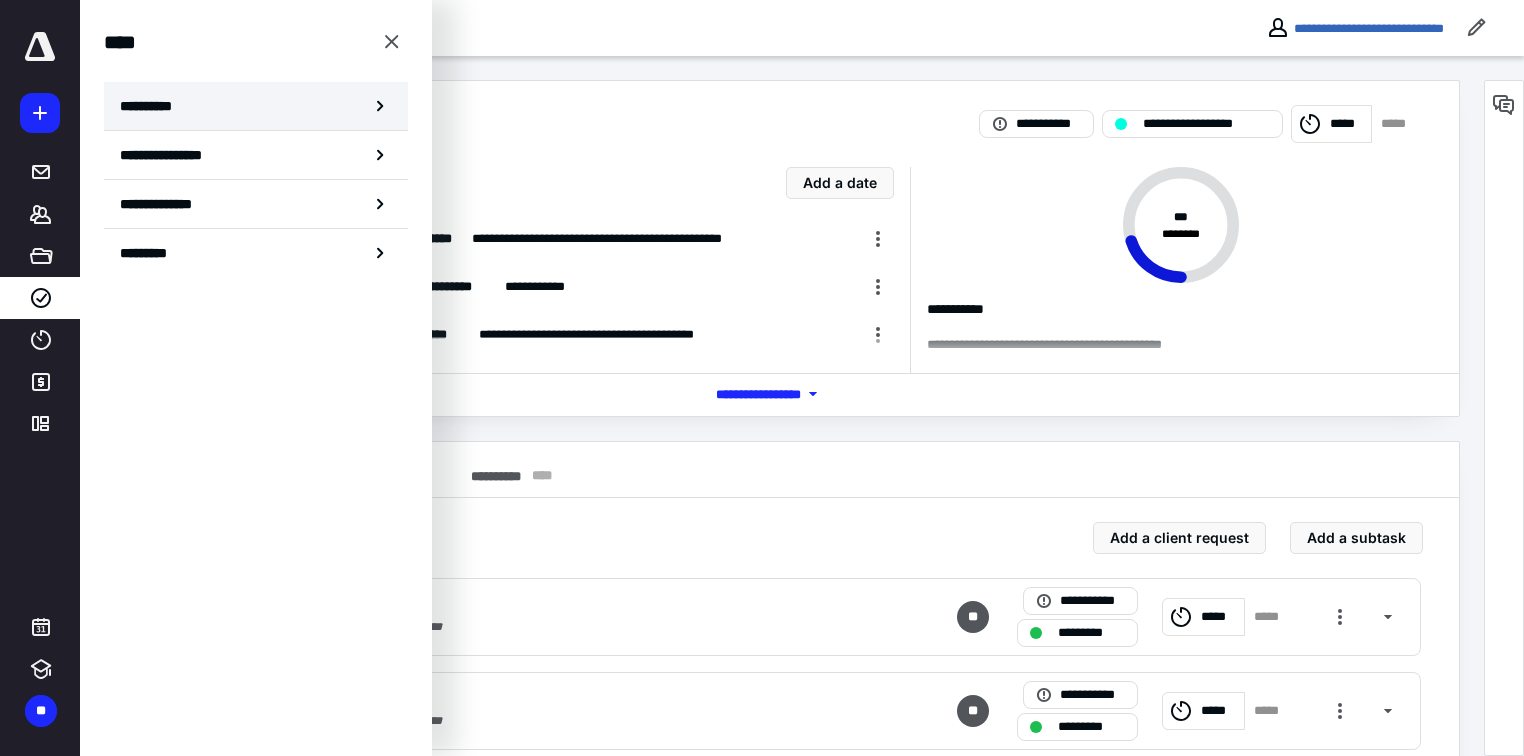 click on "**********" at bounding box center [256, 106] 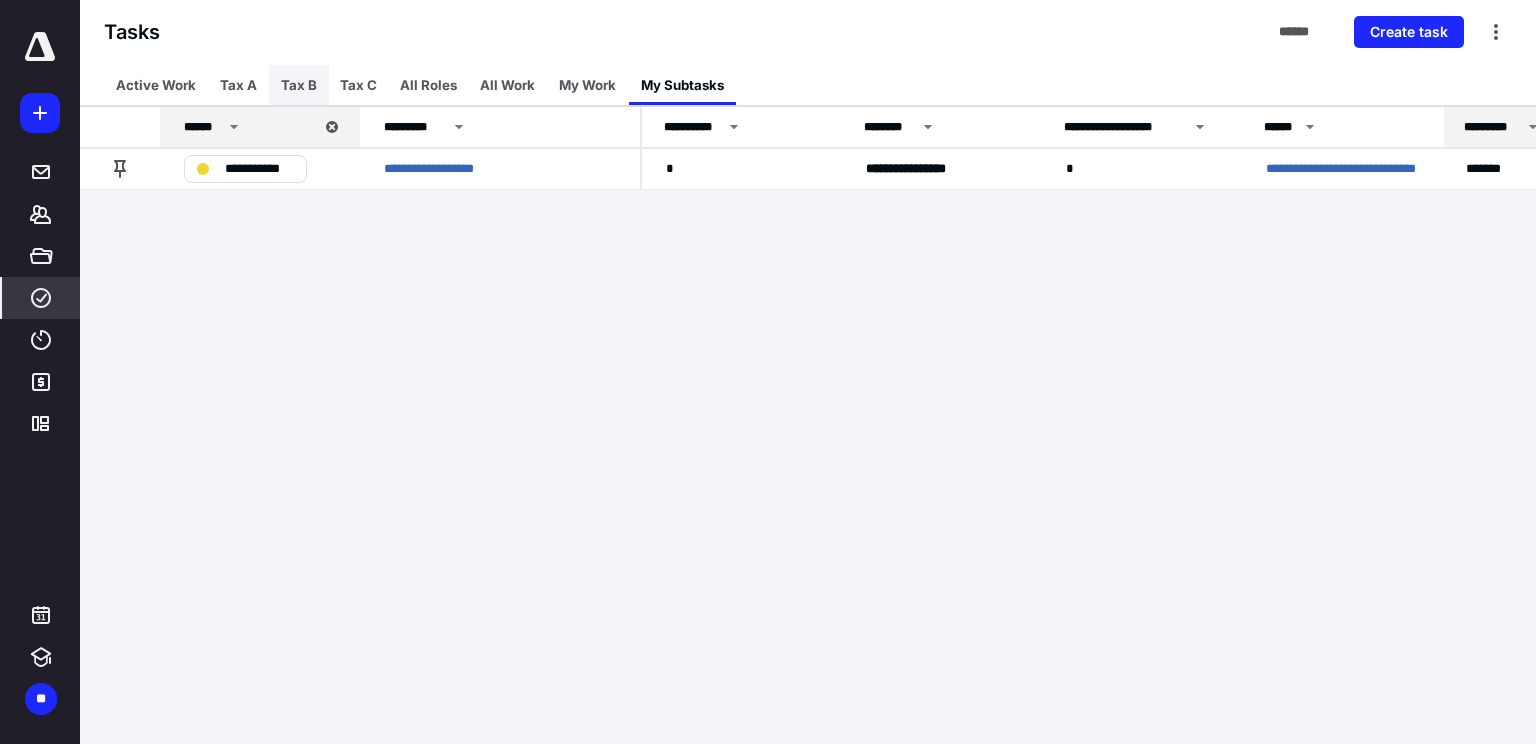 click on "Tax B" at bounding box center [299, 85] 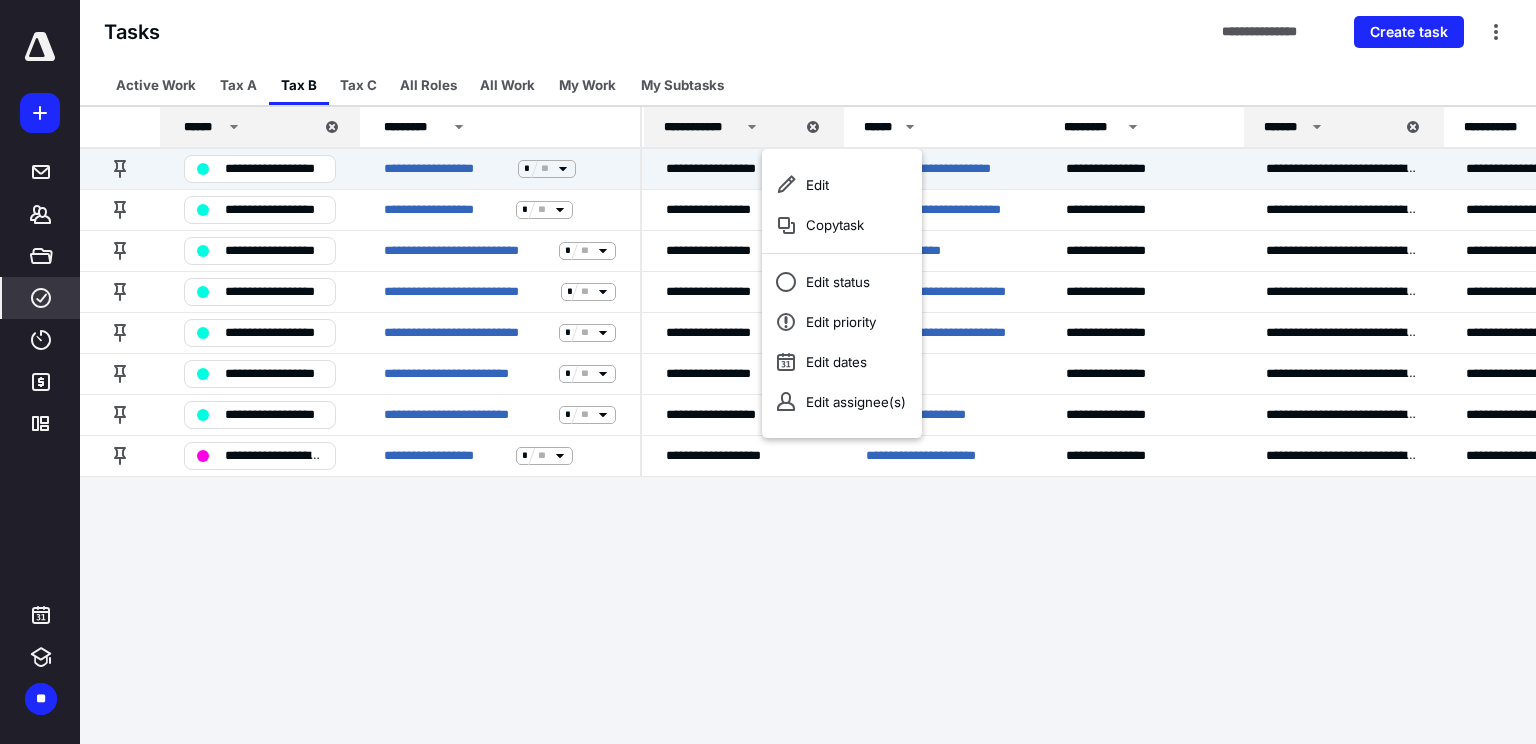 click on "Active Work Tax A Tax B Tax C All Roles All Work My Work My Subtasks" at bounding box center [808, 85] 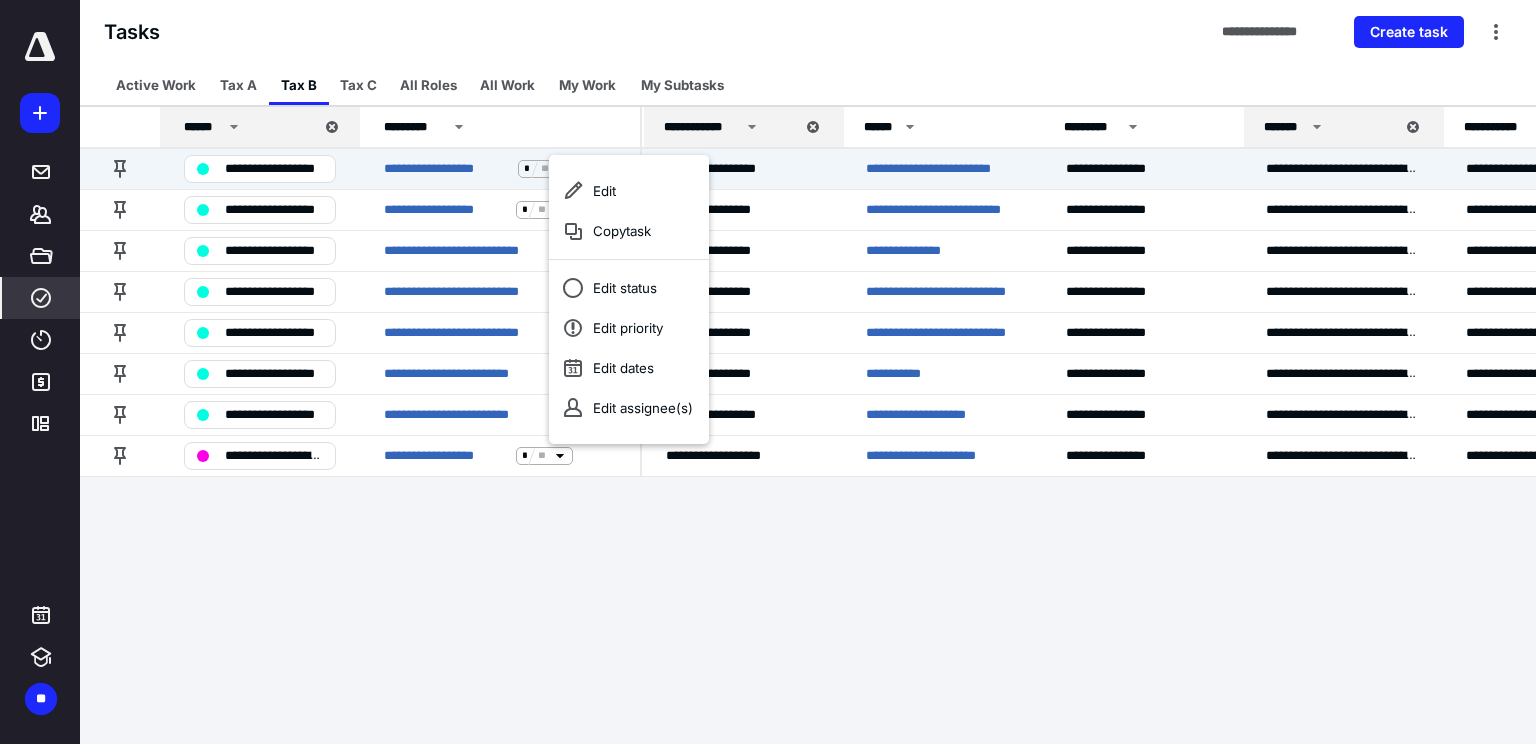 click on "Active Work Tax A Tax B Tax C All Roles All Work My Work My Subtasks" at bounding box center (808, 85) 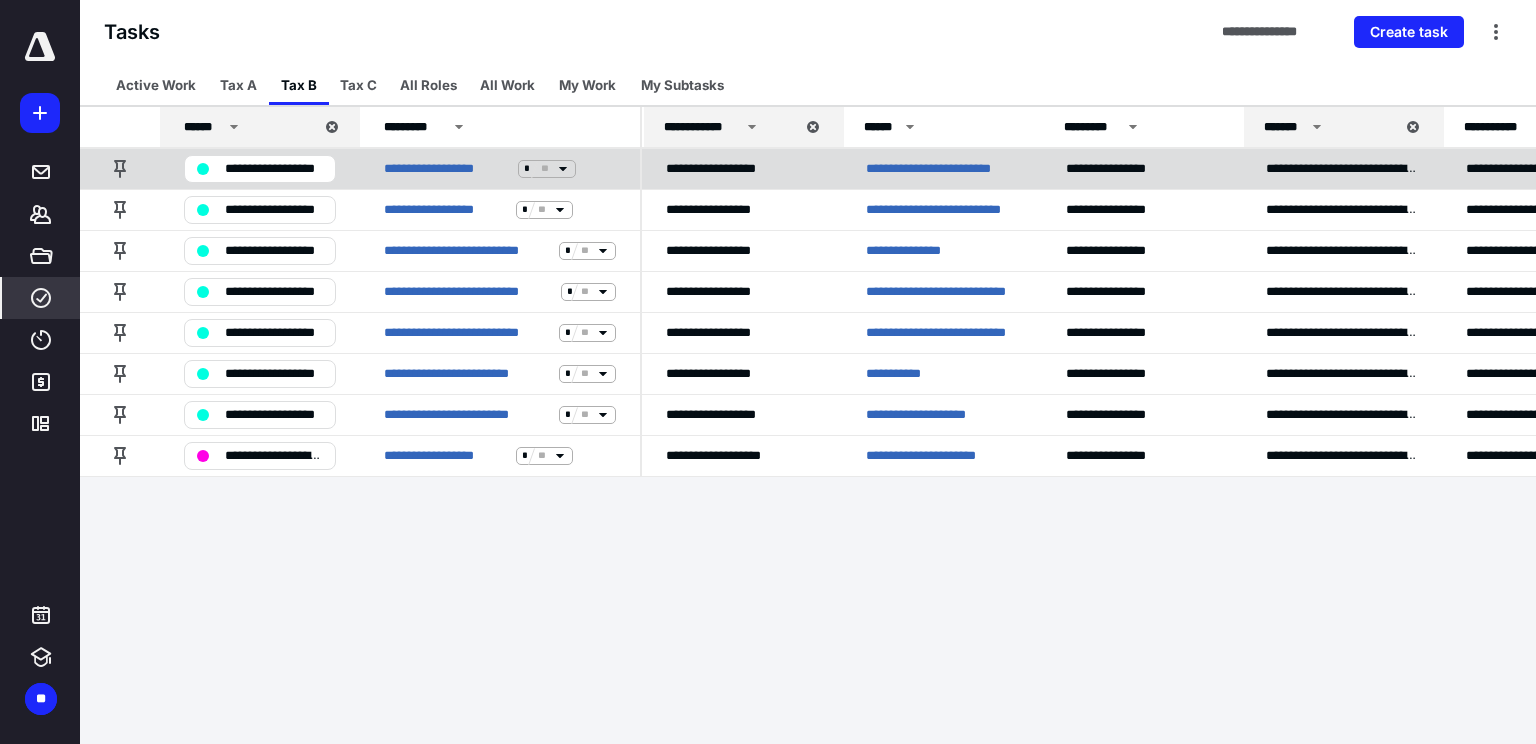 click on "**********" at bounding box center [942, 169] 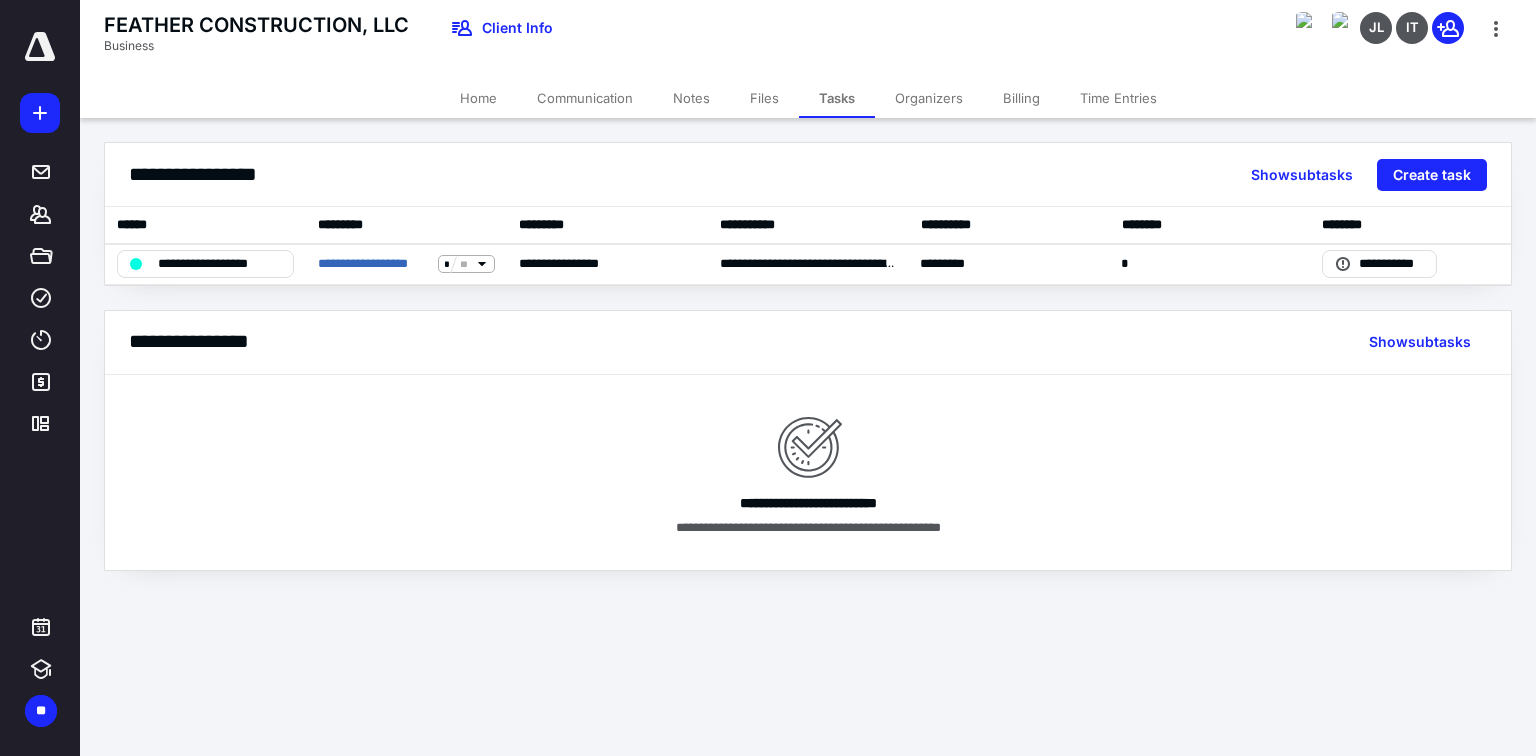 click on "Files" at bounding box center (764, 98) 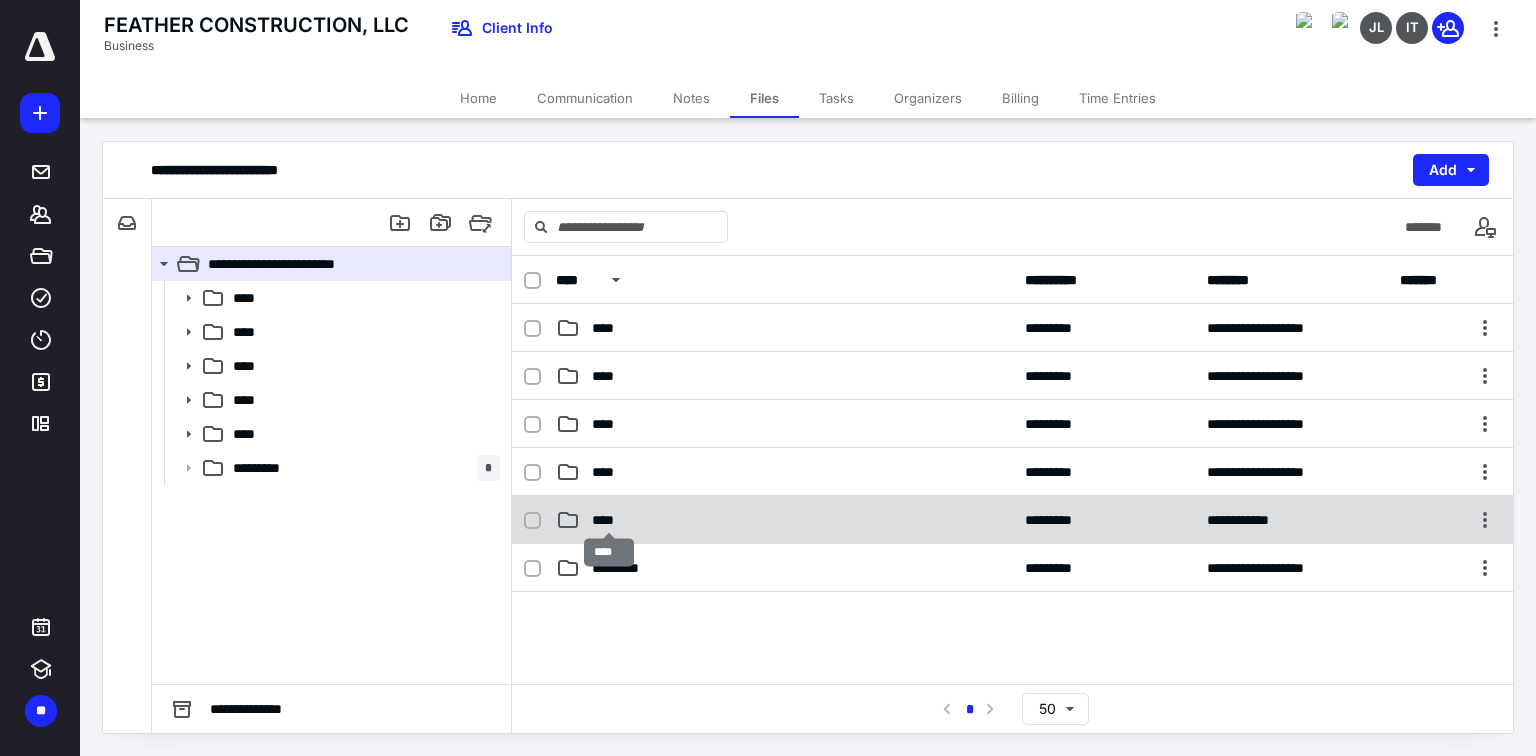 click on "****" at bounding box center [609, 520] 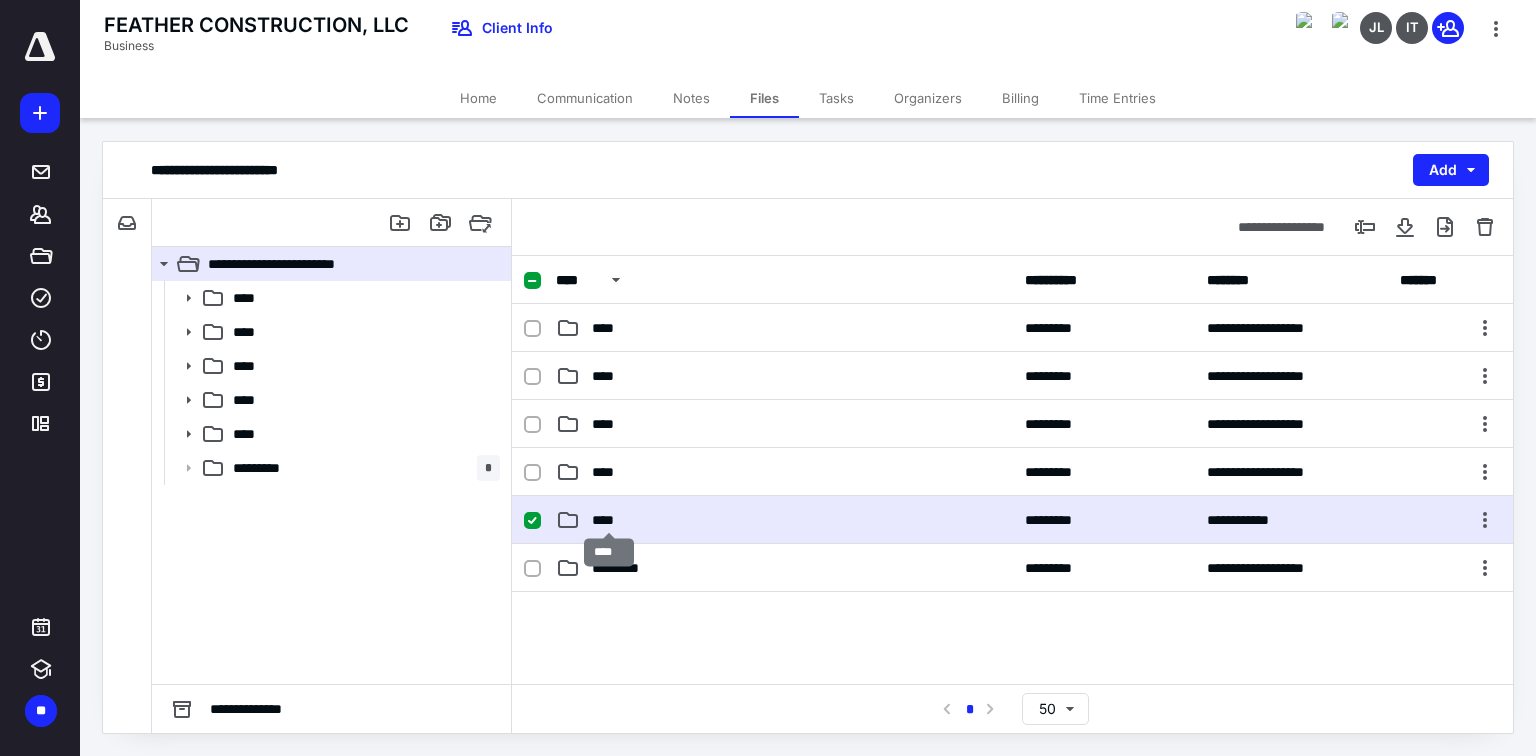 click on "****" at bounding box center (609, 520) 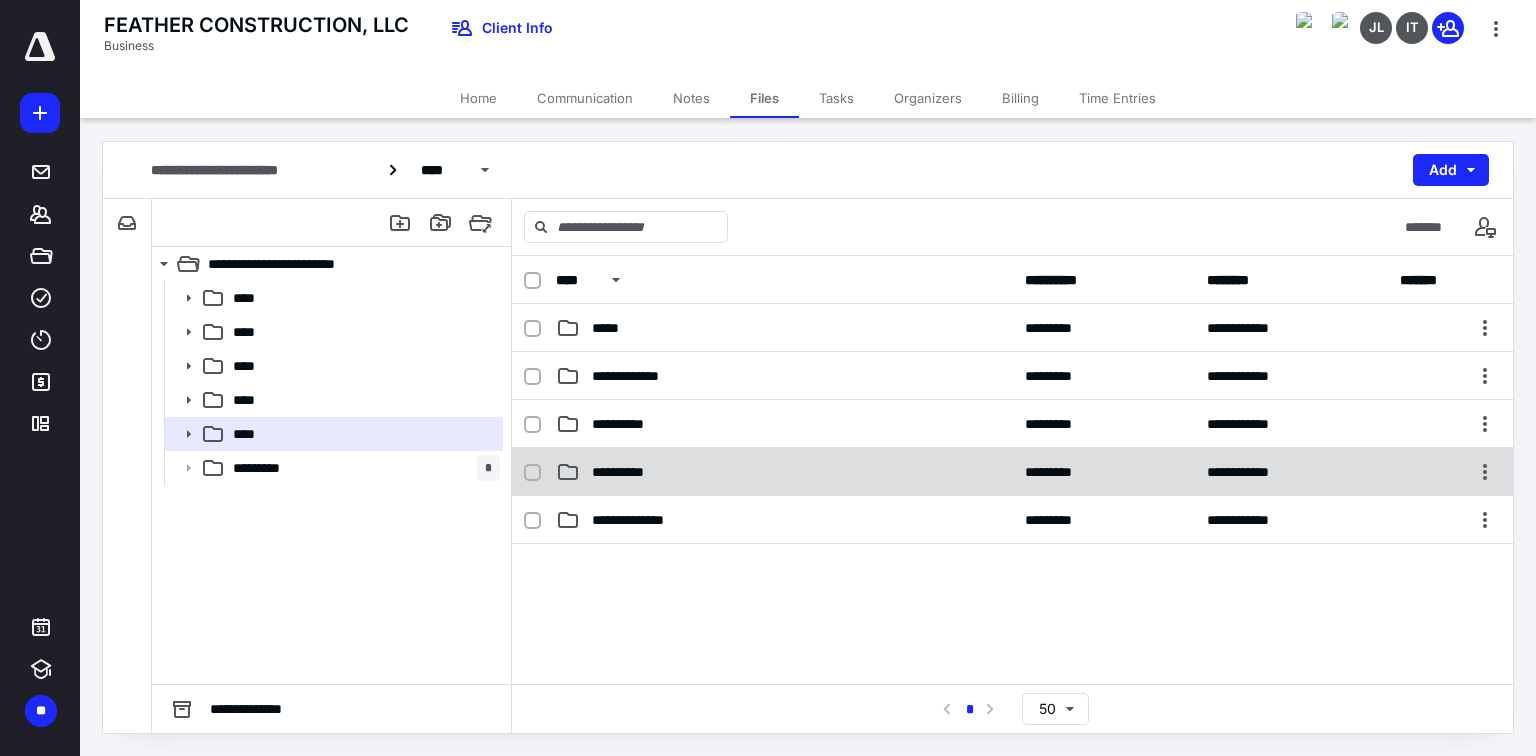 click on "**********" at bounding box center (627, 472) 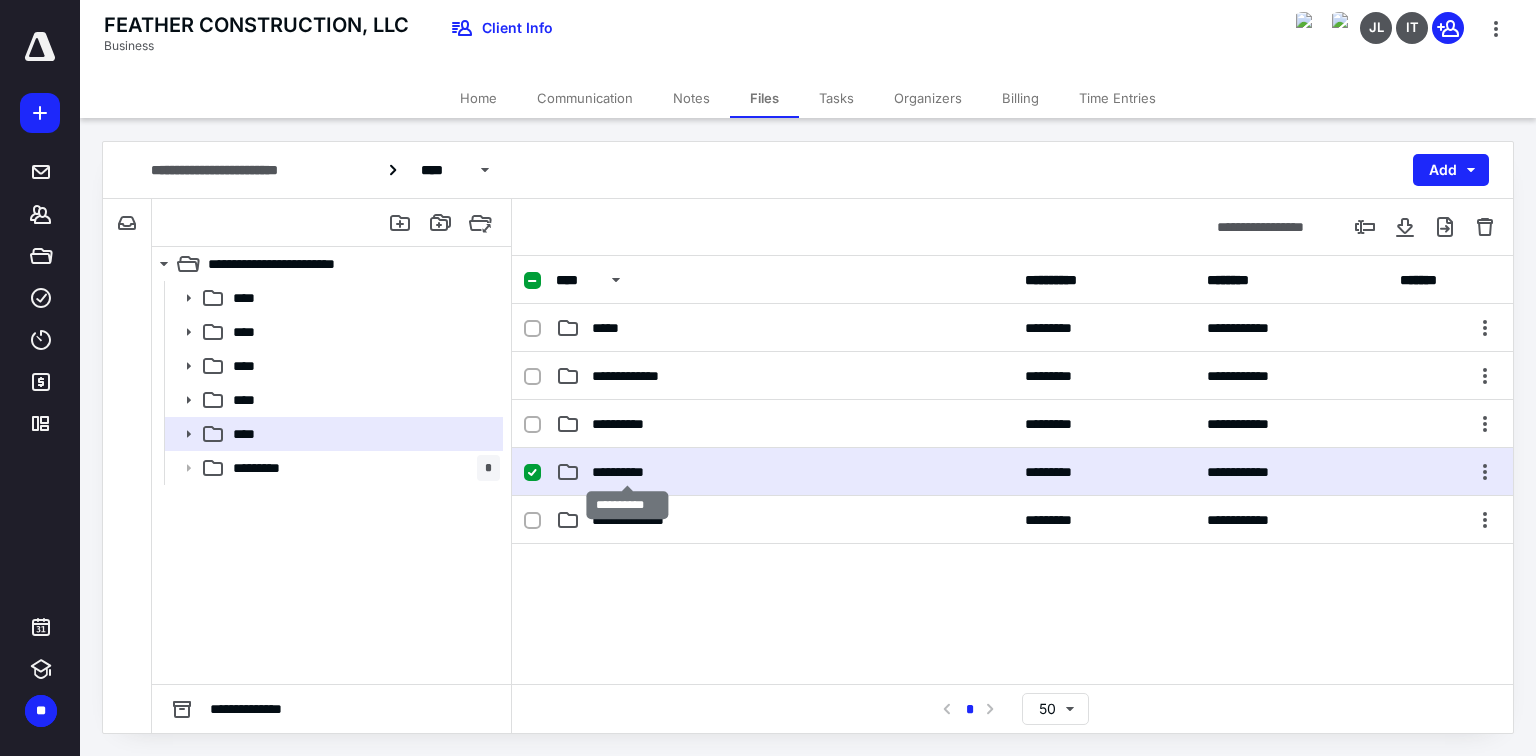 click on "**********" at bounding box center [627, 472] 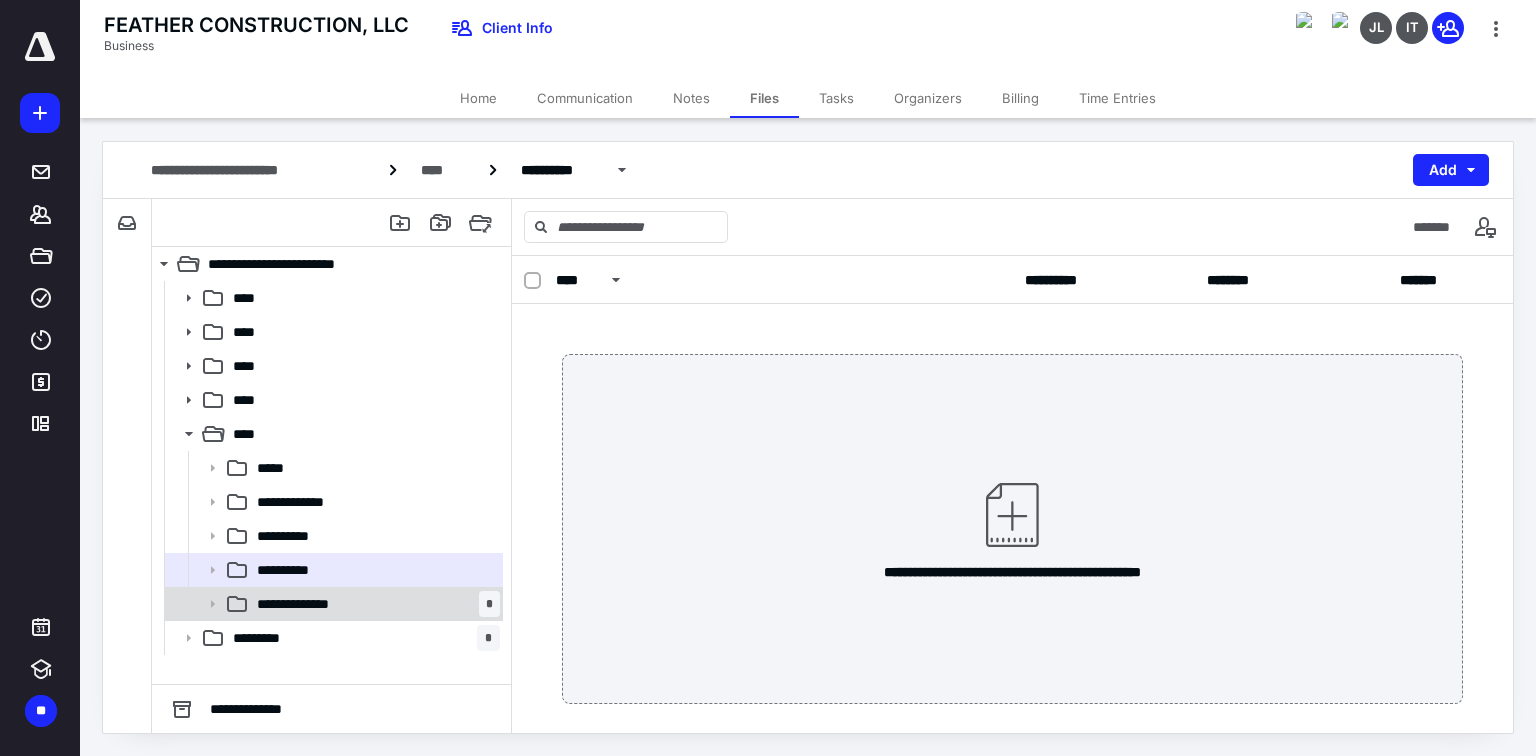 click on "**********" at bounding box center (311, 604) 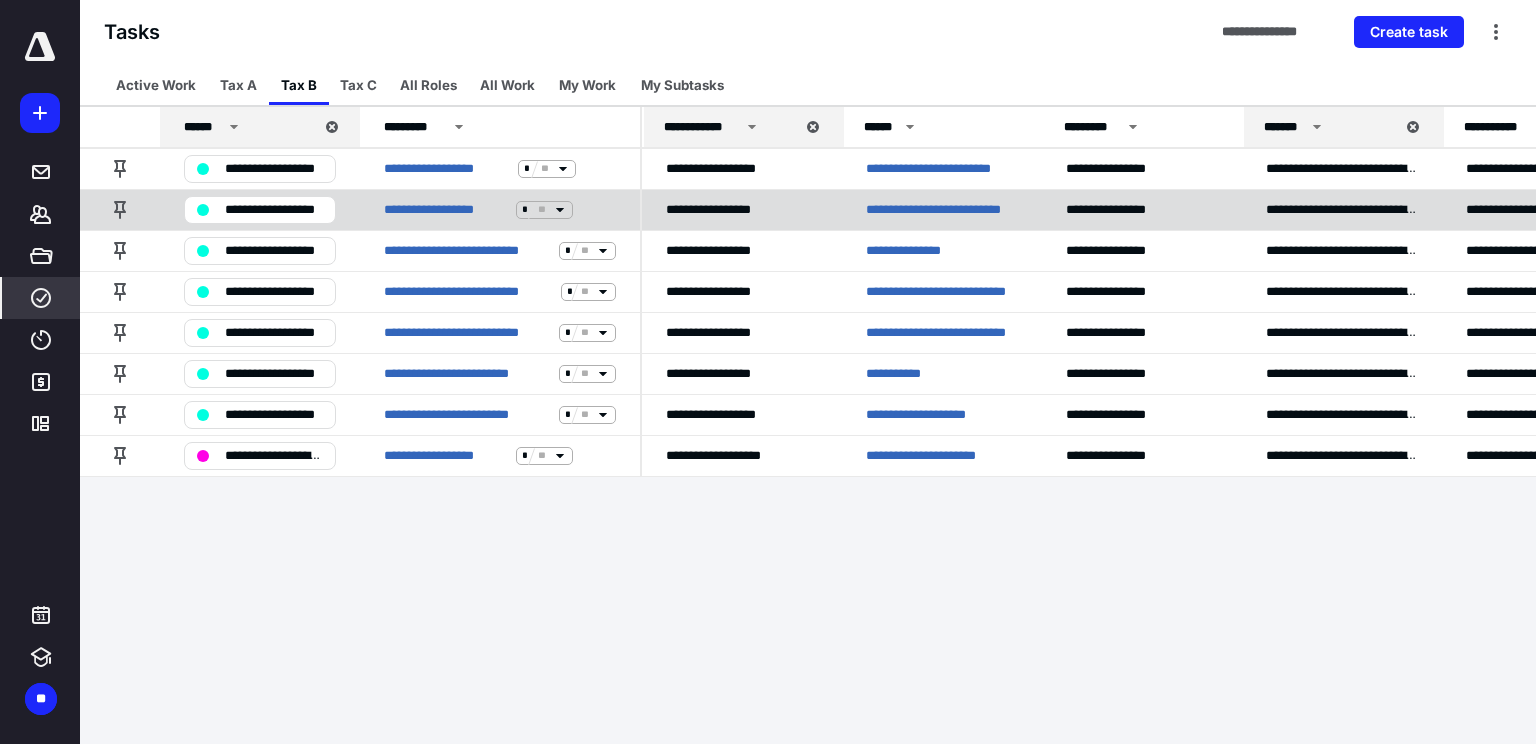 click on "**********" at bounding box center (942, 210) 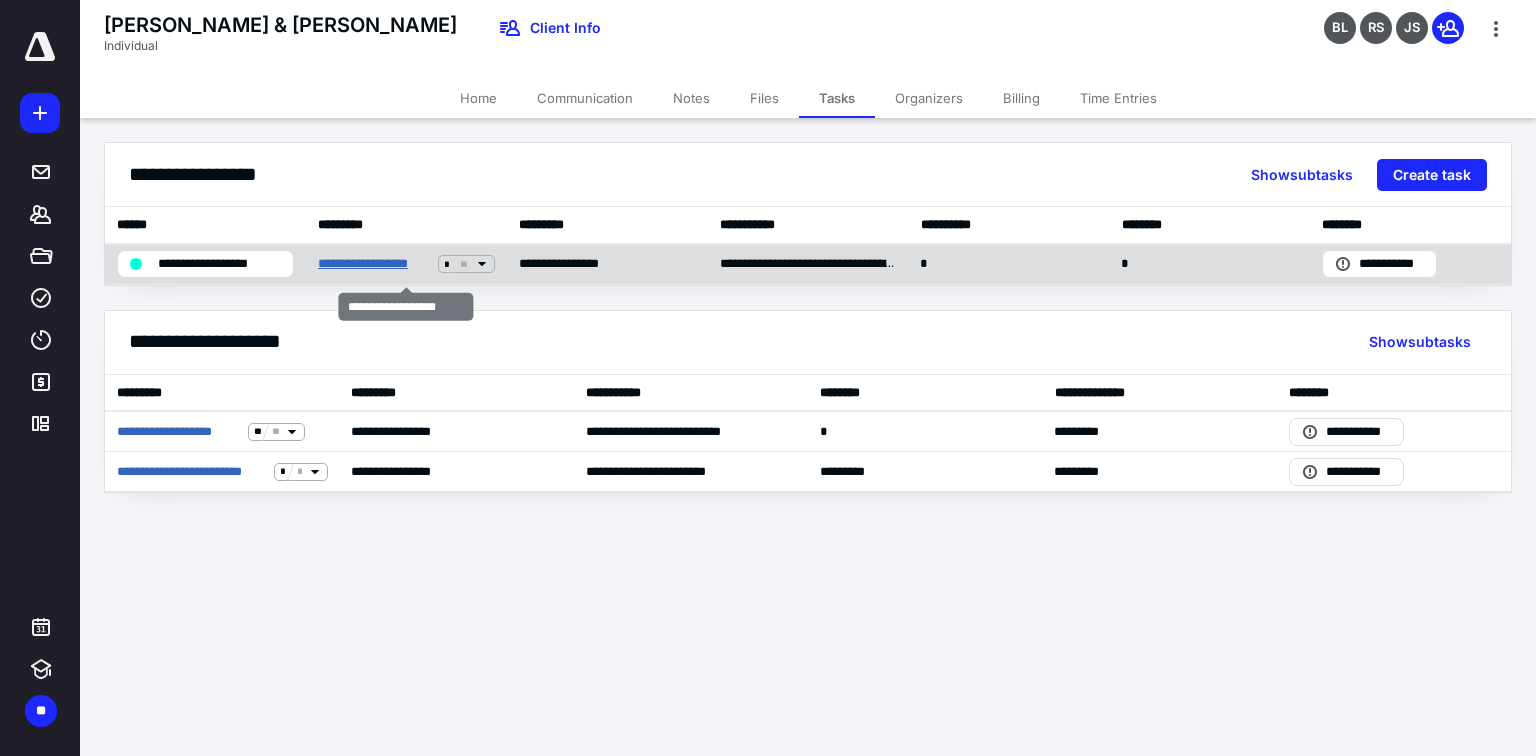 click on "**********" at bounding box center (374, 264) 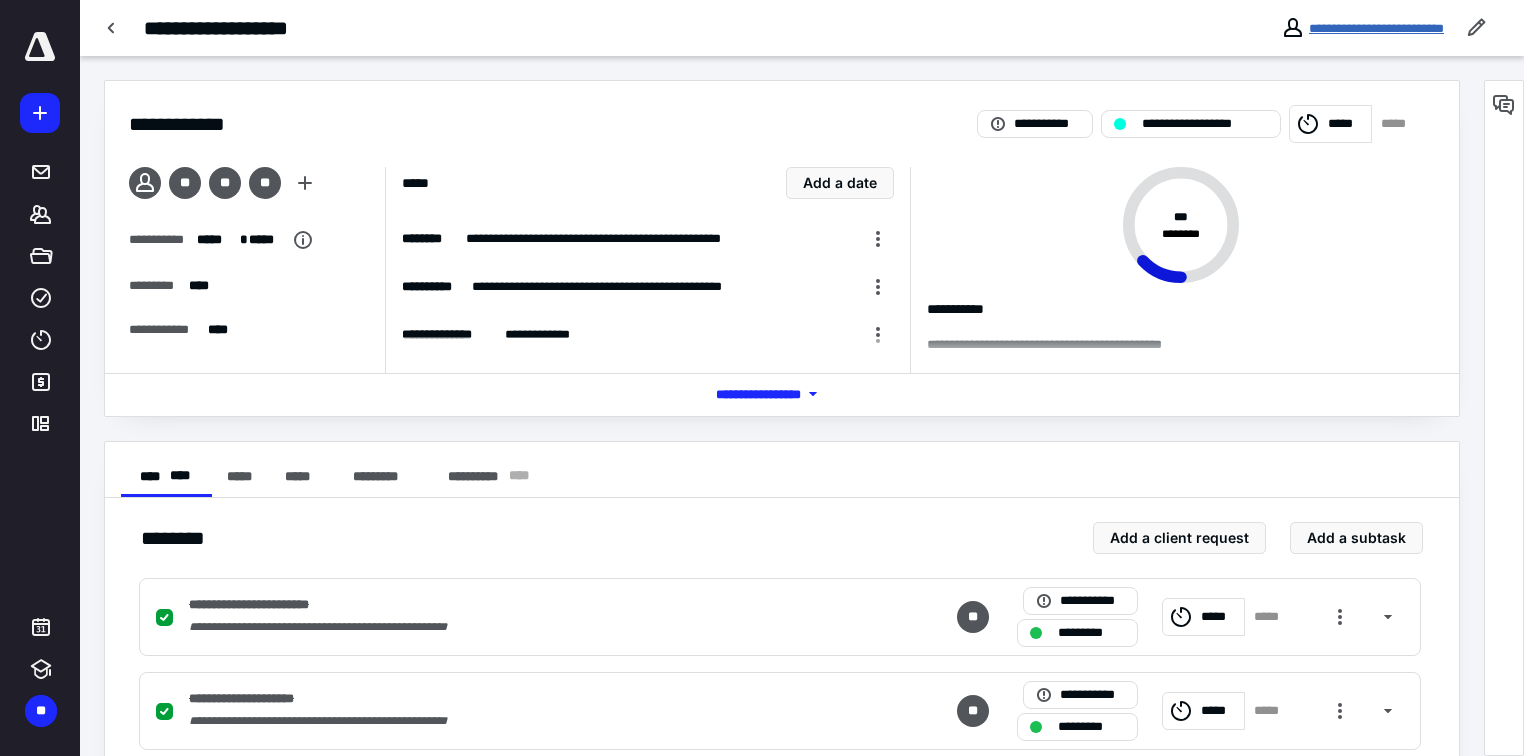 click on "**********" at bounding box center (1376, 28) 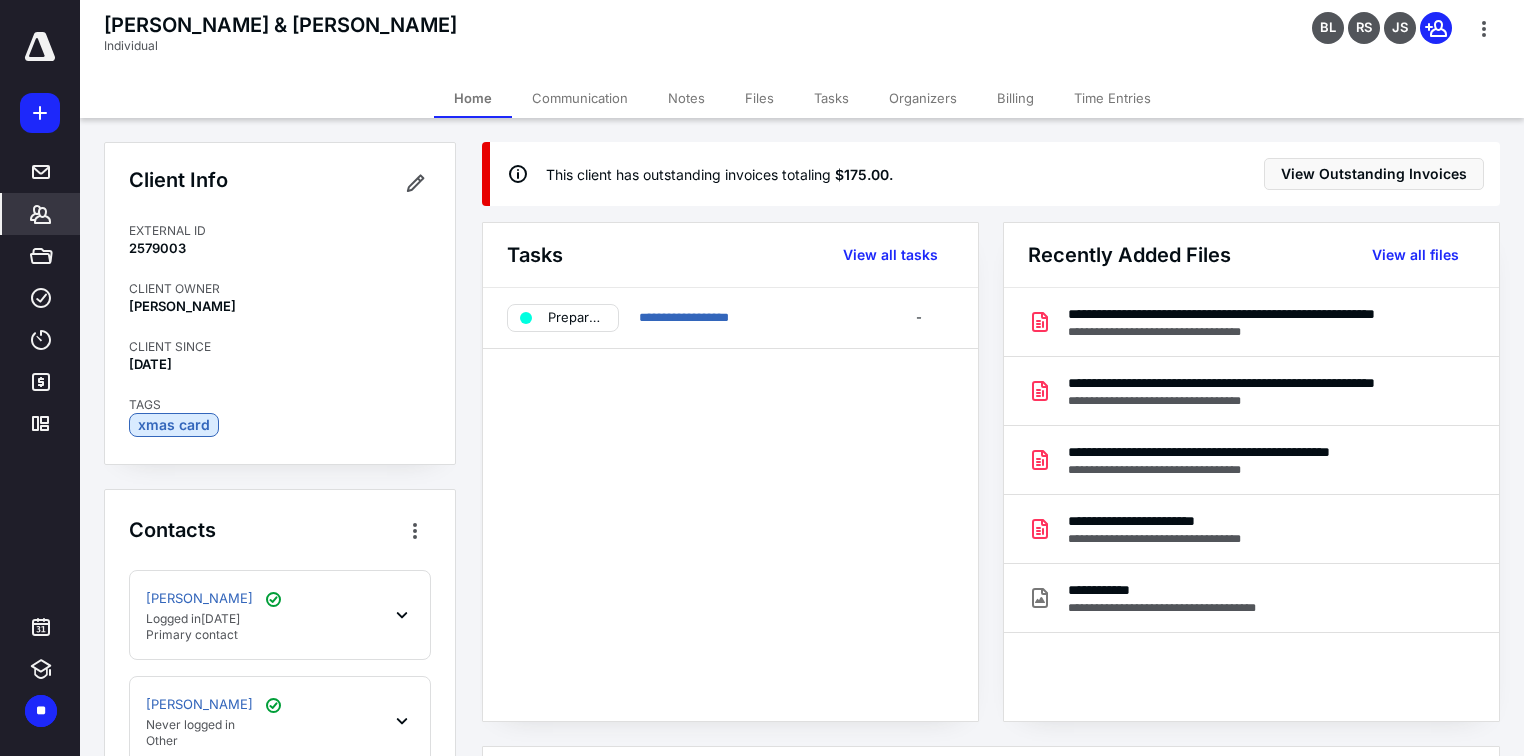 click on "Files" at bounding box center [759, 98] 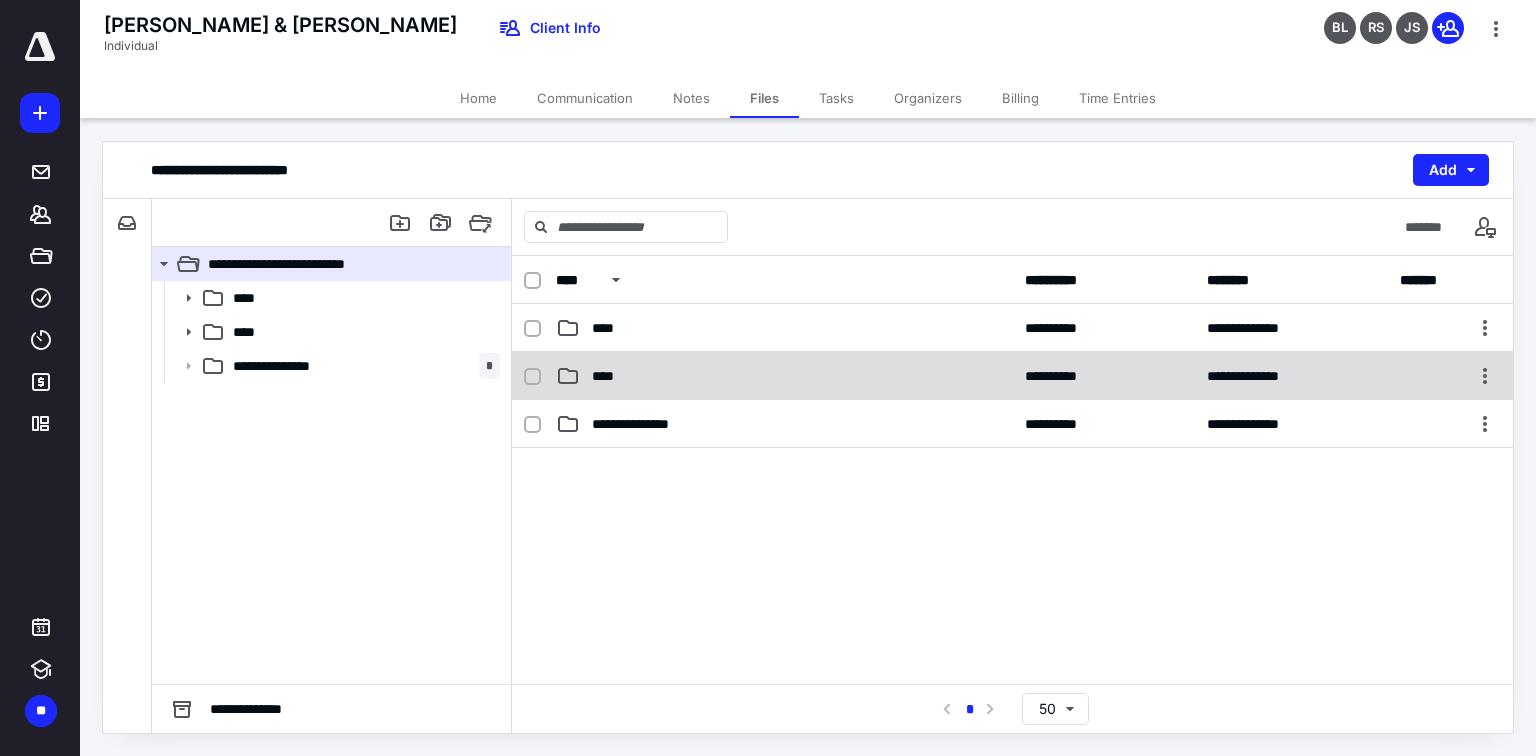 click on "****" at bounding box center (784, 376) 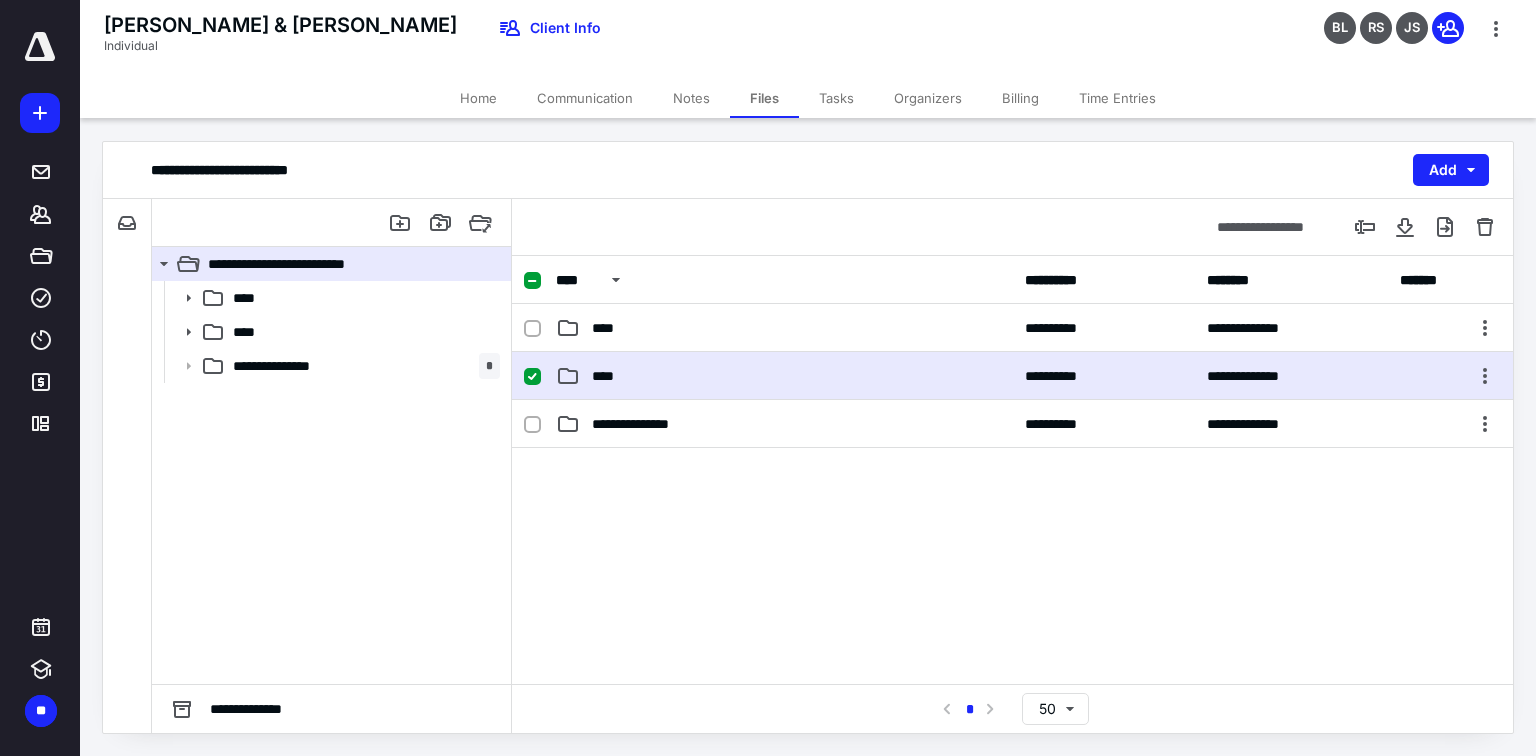 click on "****" at bounding box center (784, 376) 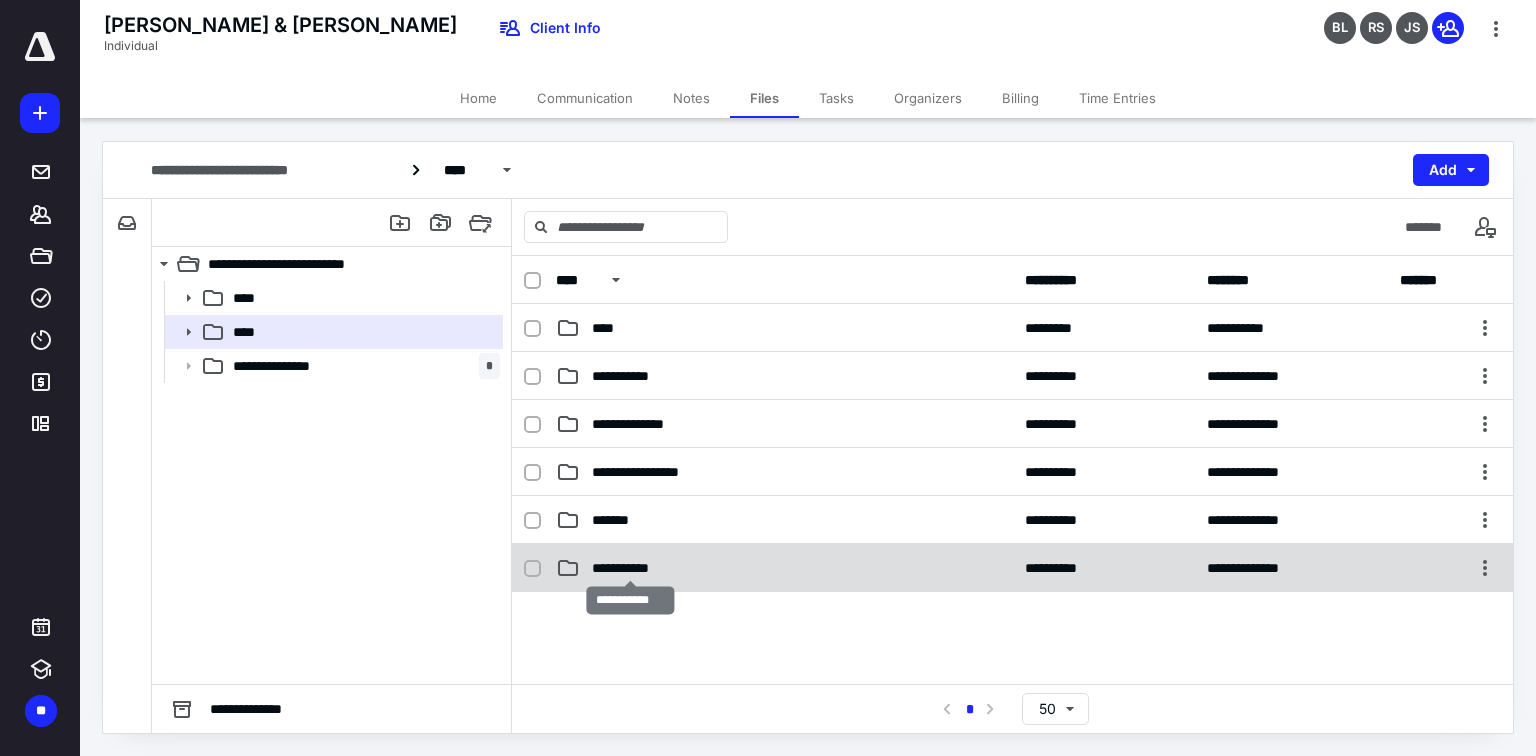 click on "**********" at bounding box center (631, 568) 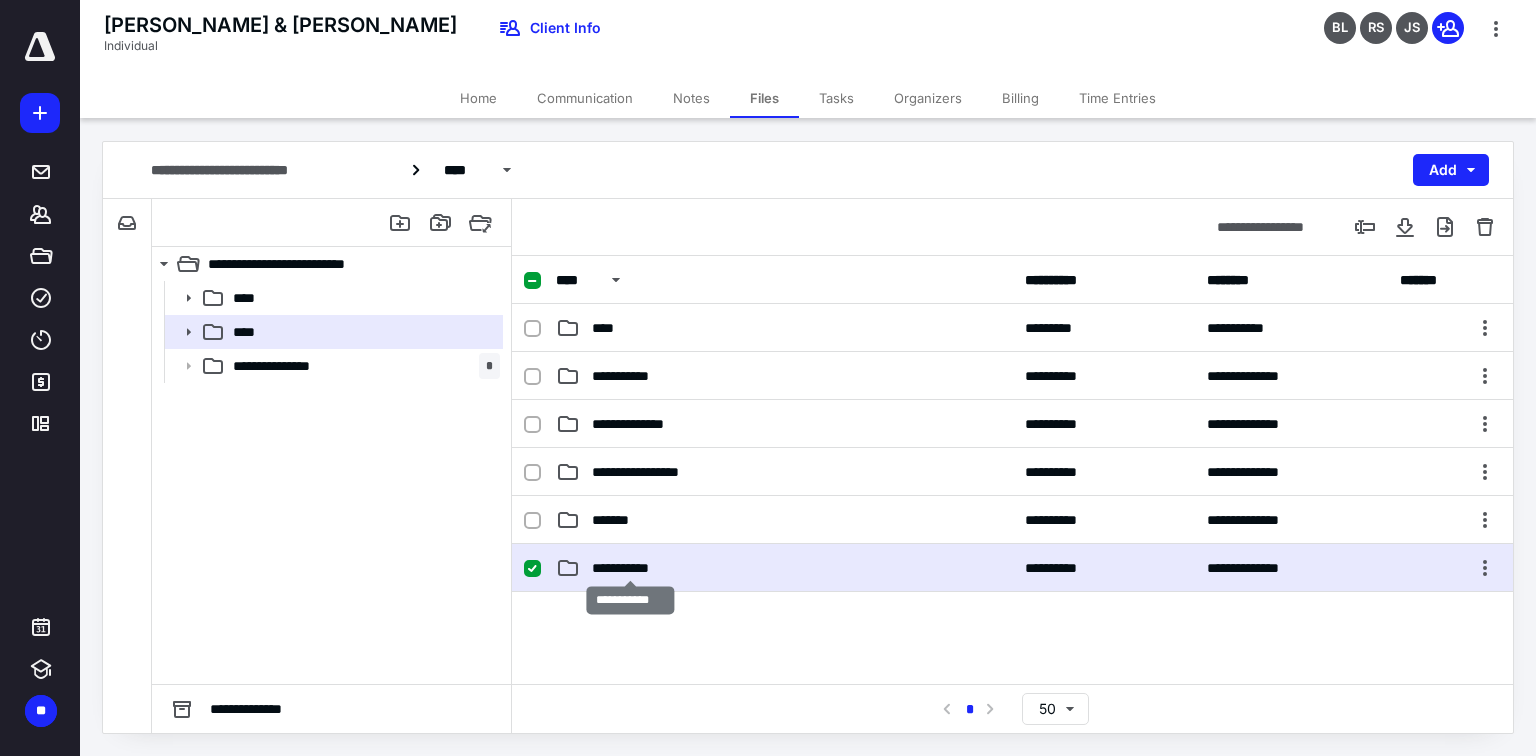 click on "**********" at bounding box center (631, 568) 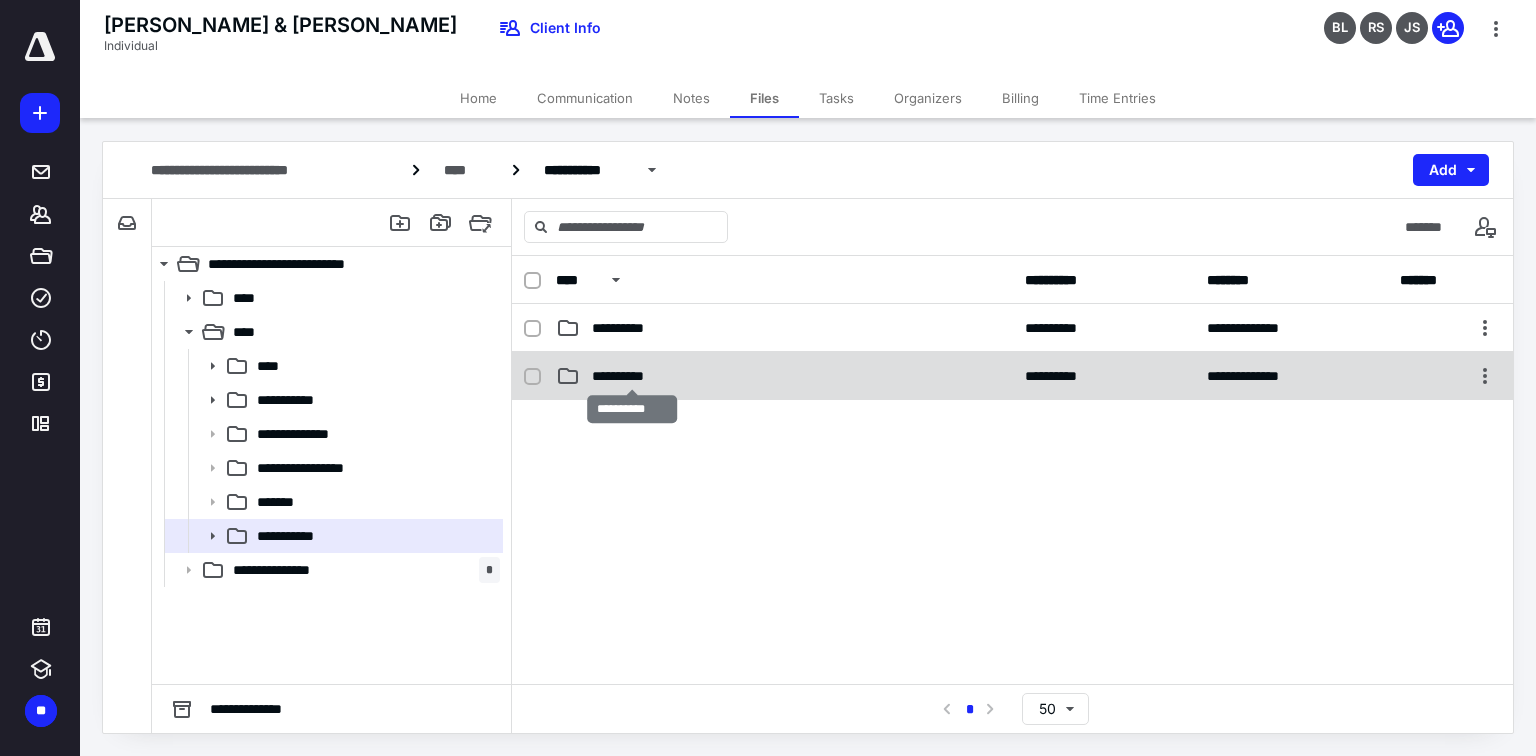 click on "**********" at bounding box center [632, 376] 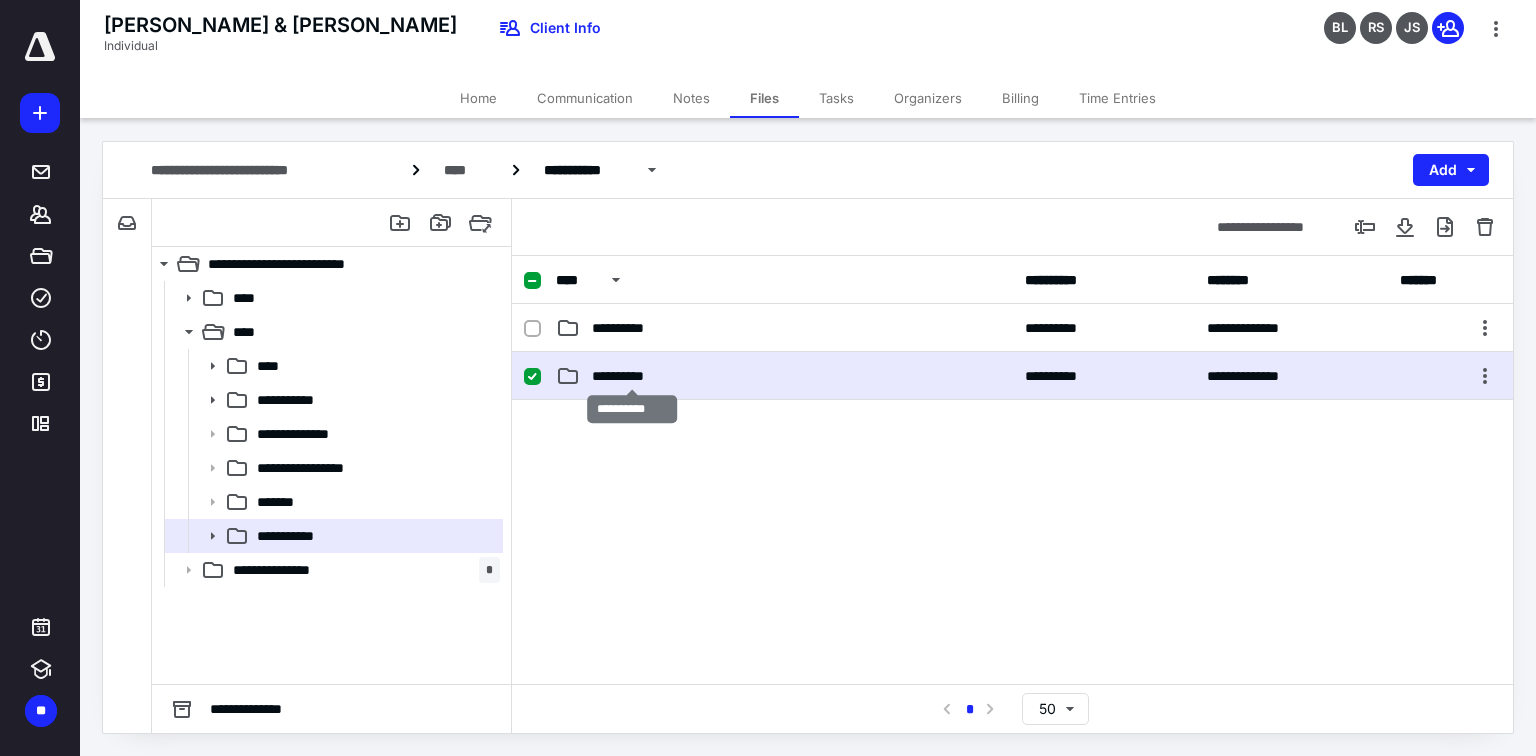 click on "**********" at bounding box center (632, 376) 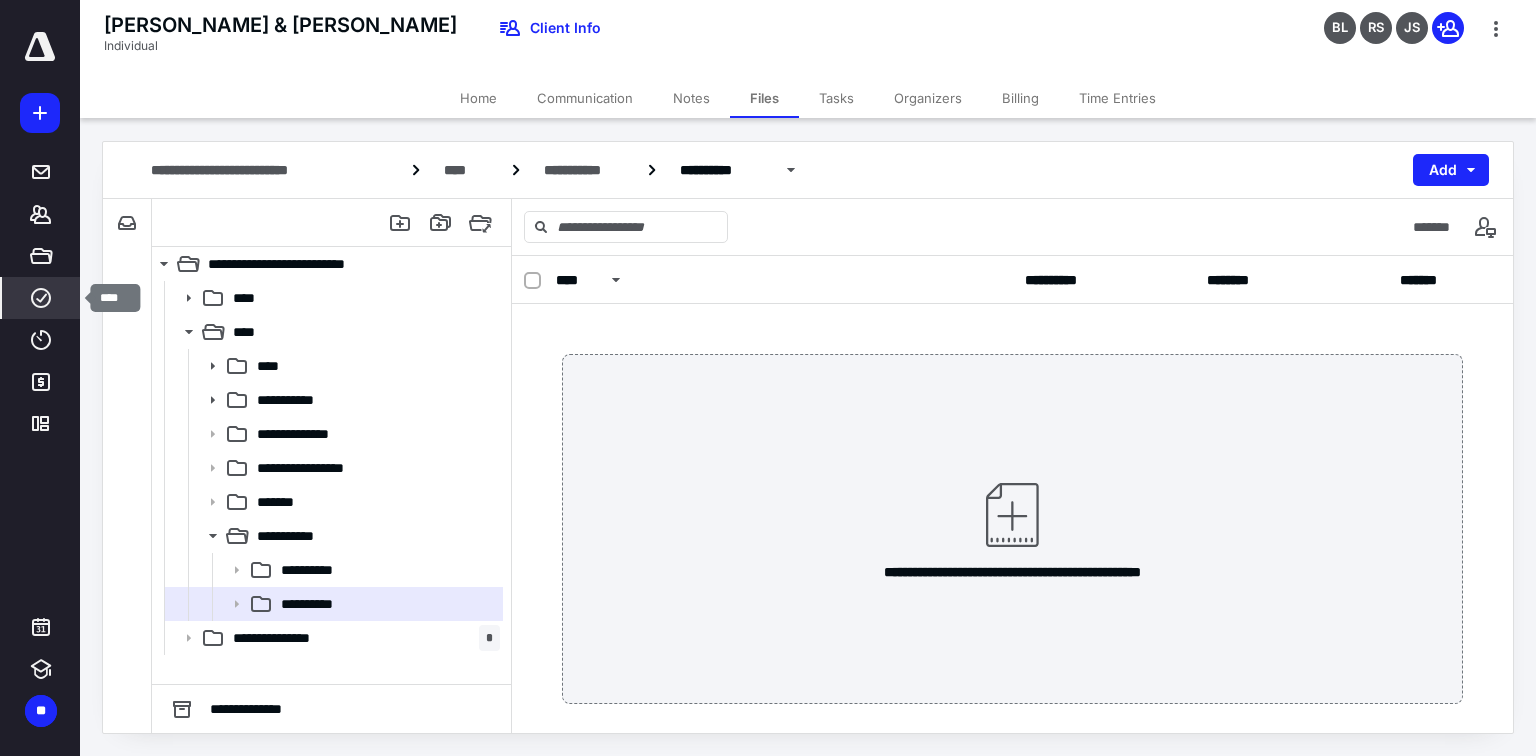 click 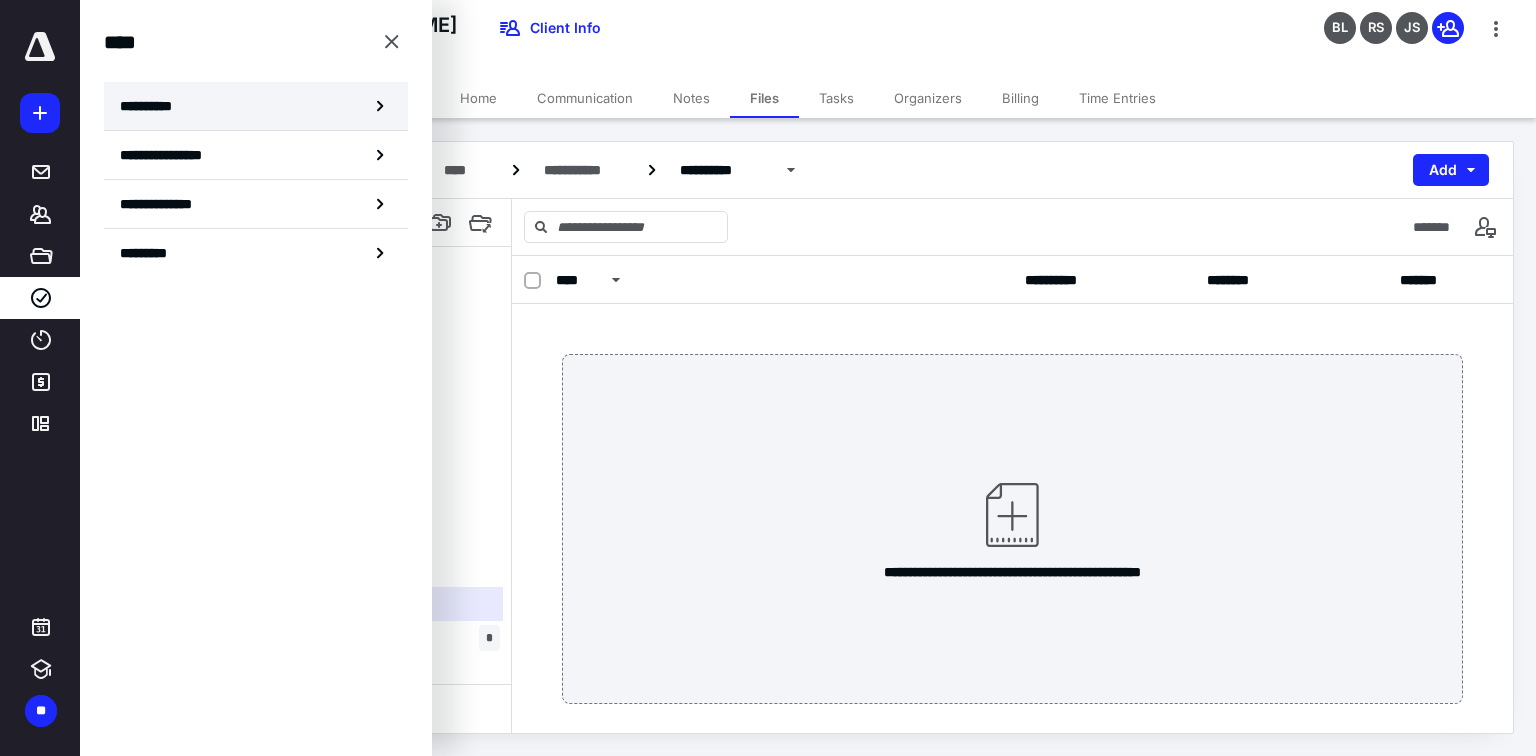 click on "**********" at bounding box center [256, 106] 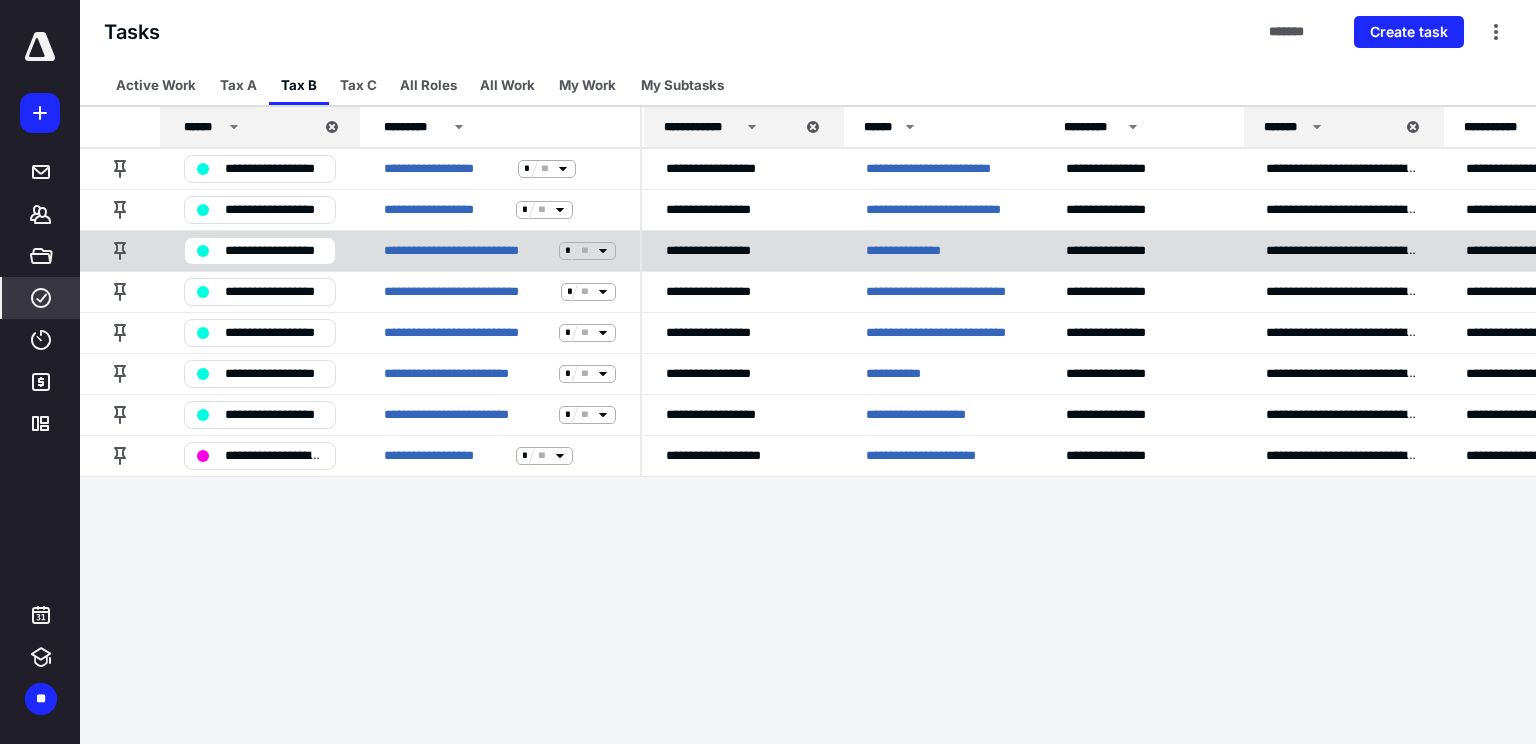 click on "**********" at bounding box center (922, 251) 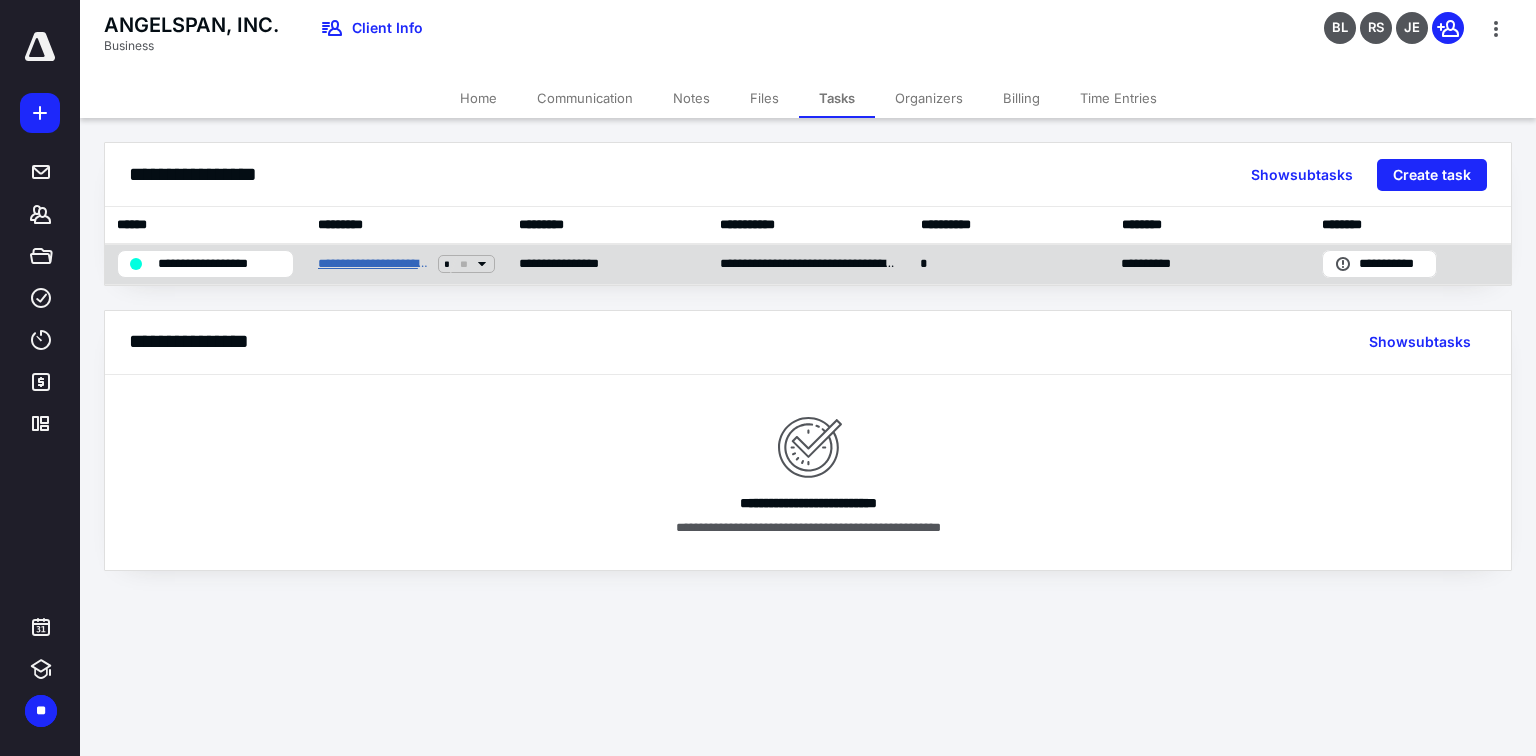 click on "**********" at bounding box center (374, 264) 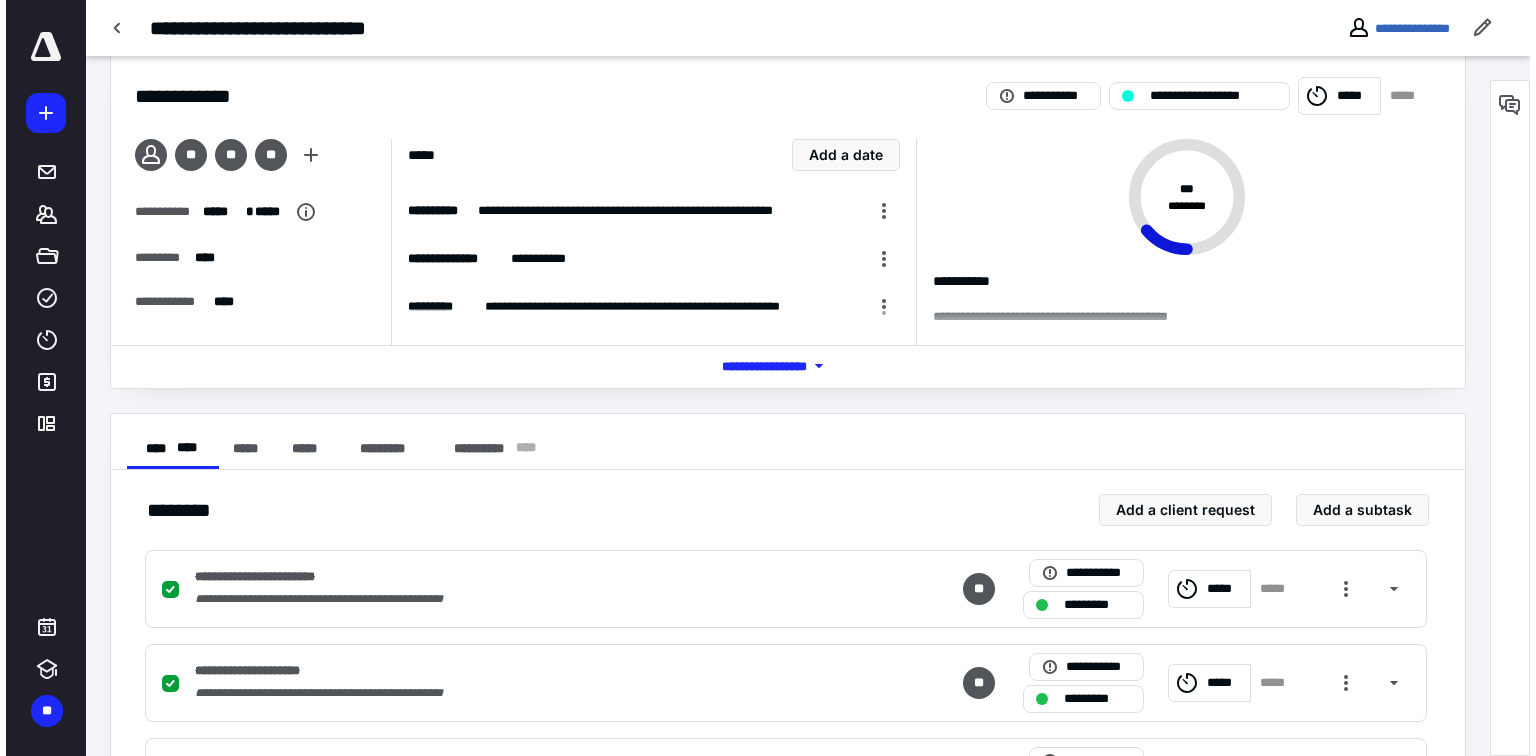 scroll, scrollTop: 0, scrollLeft: 0, axis: both 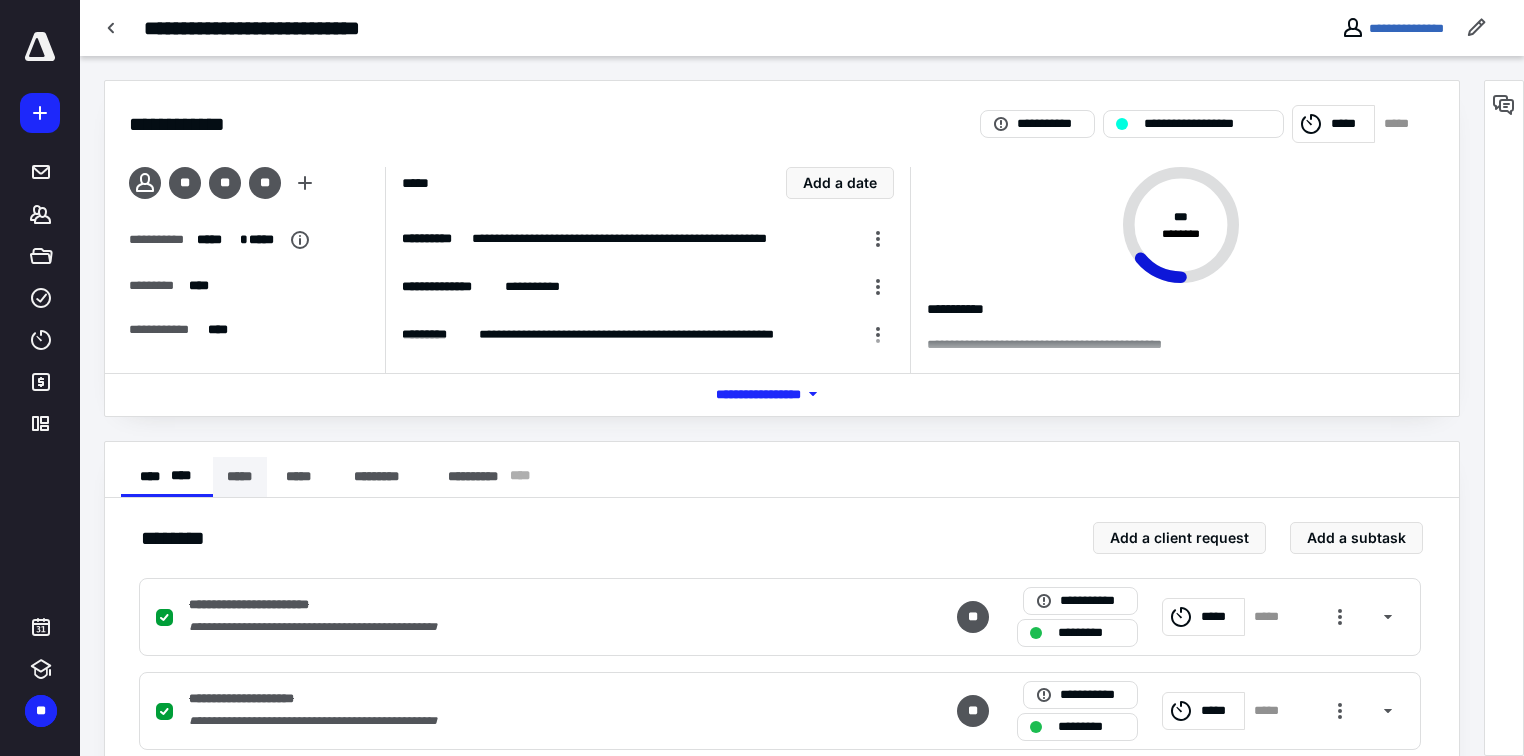 click on "*****" at bounding box center (240, 477) 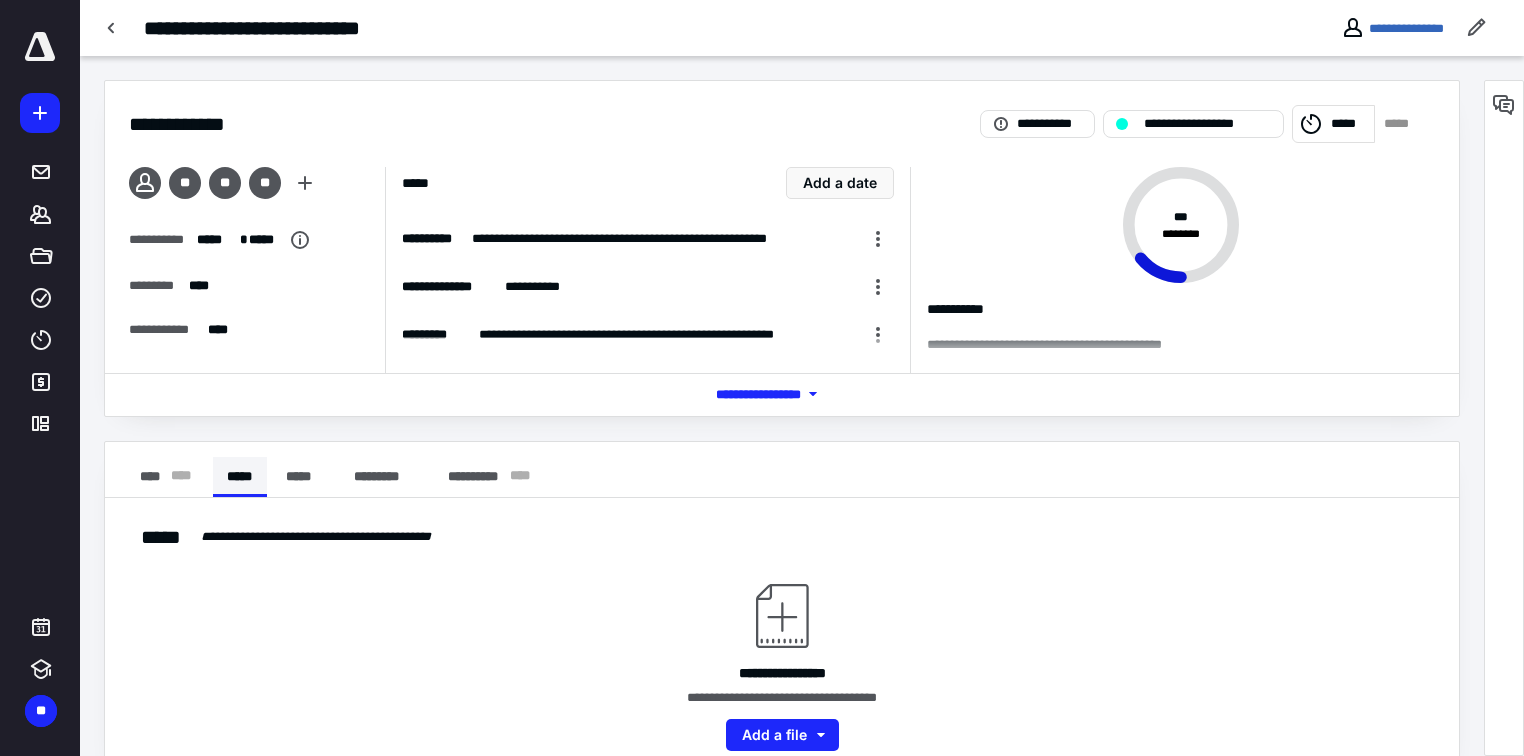 click on "*****" at bounding box center [240, 477] 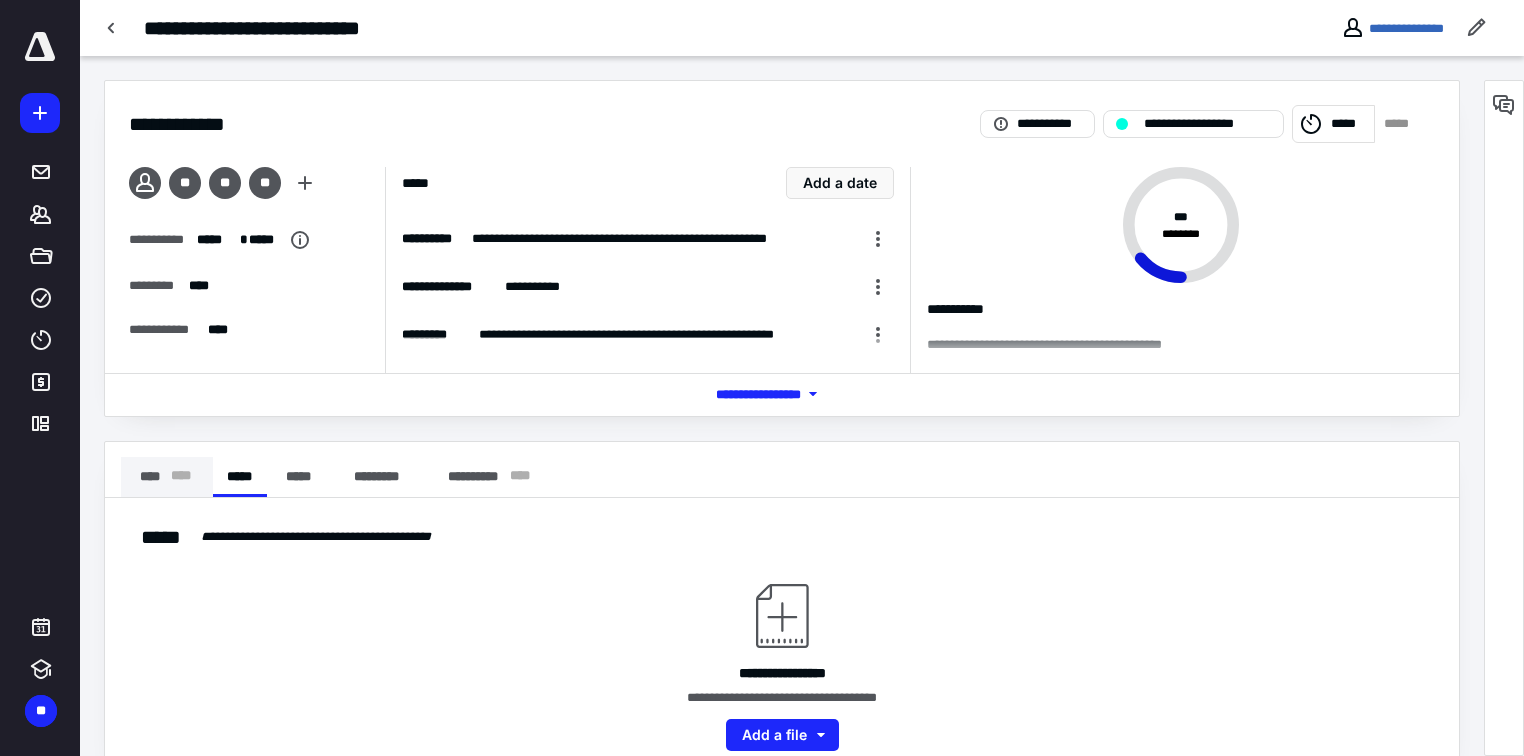 click on "**** * ** *" at bounding box center [167, 477] 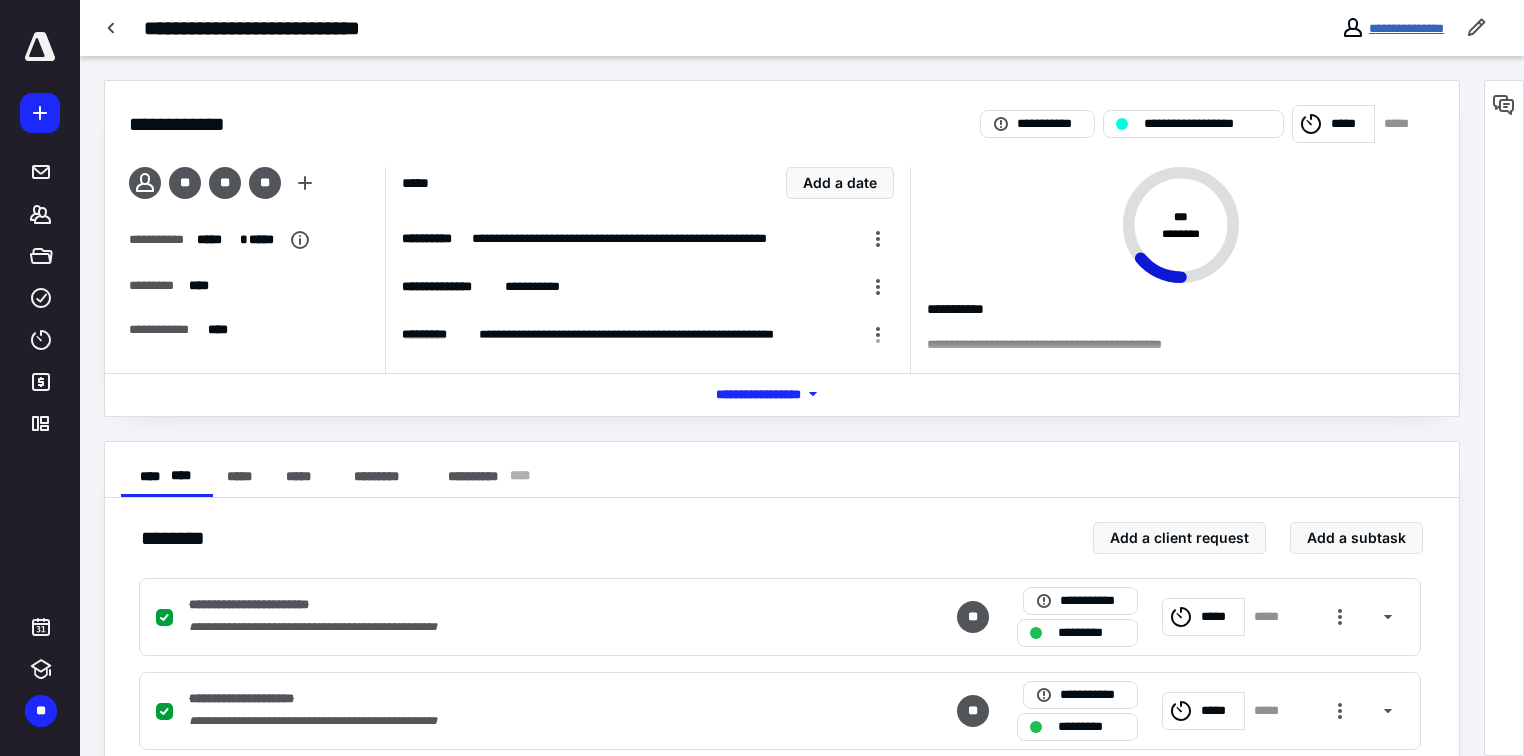 click on "**********" at bounding box center [1406, 28] 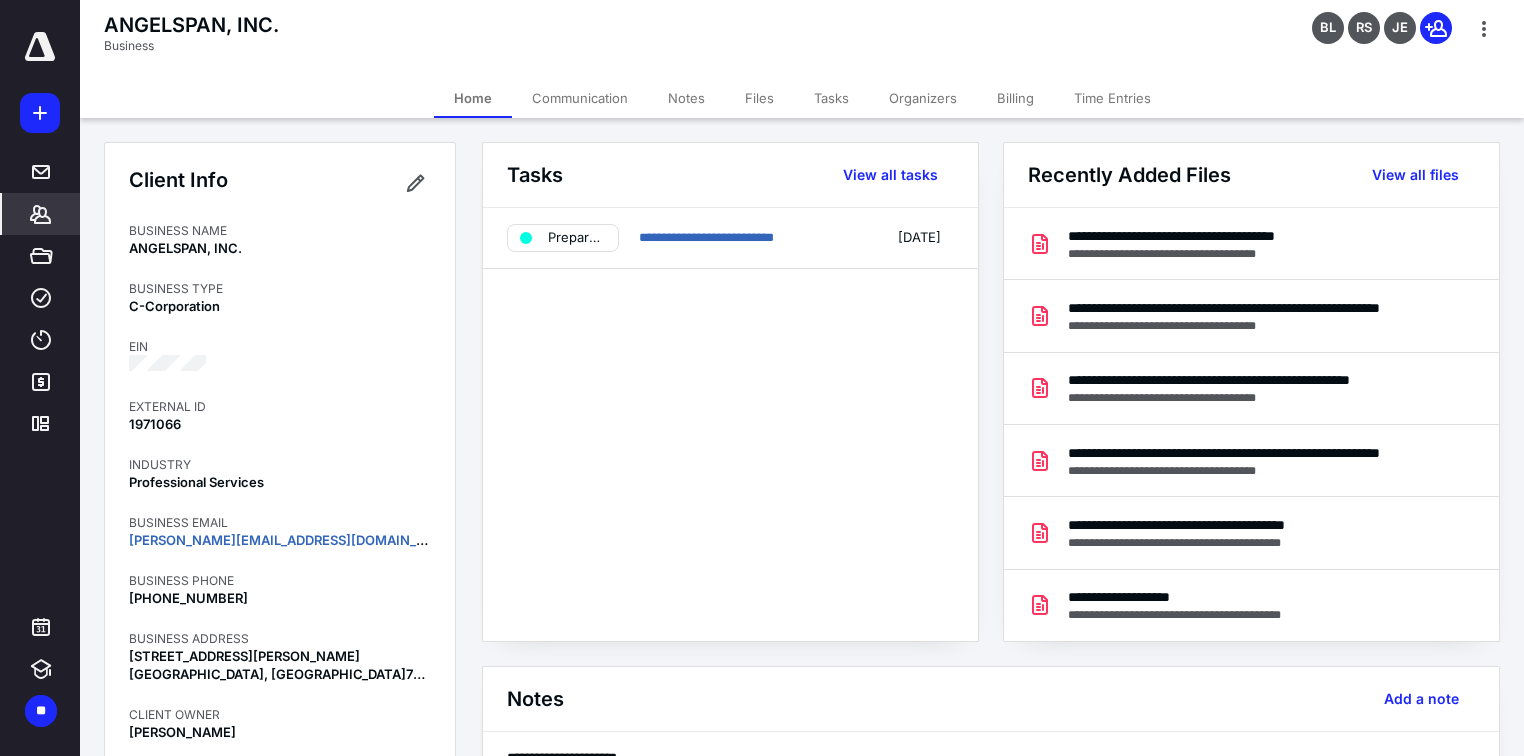 click on "Files" at bounding box center (759, 98) 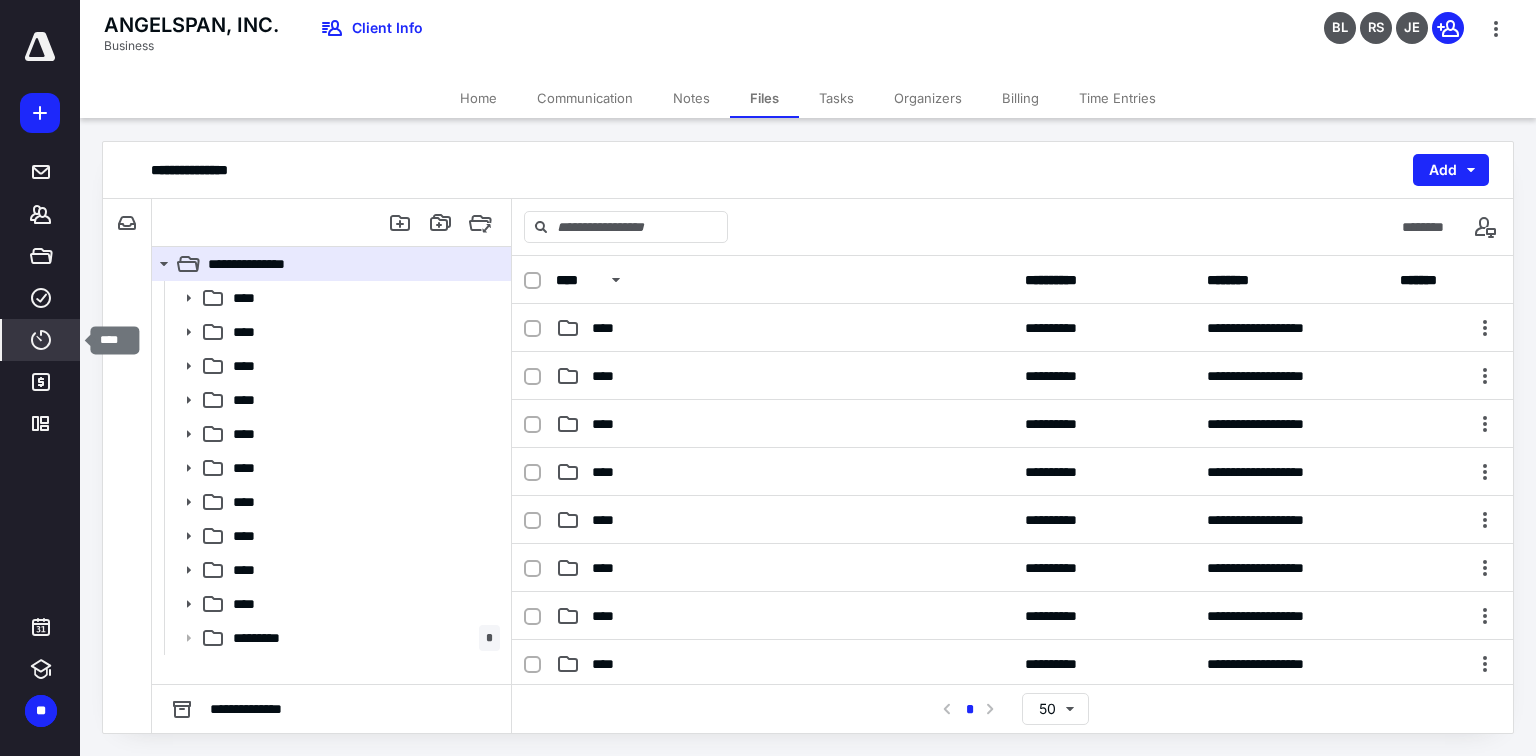 click 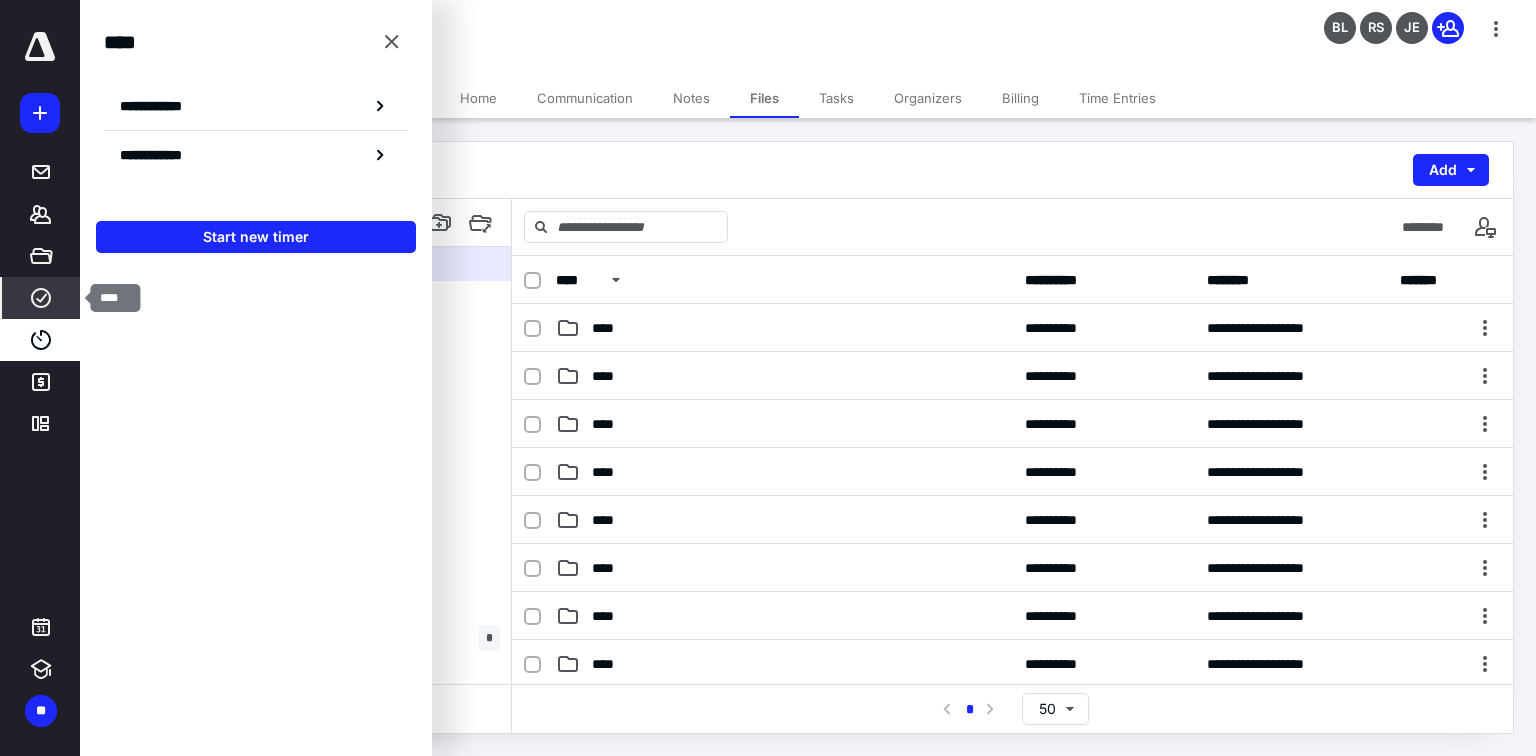 click 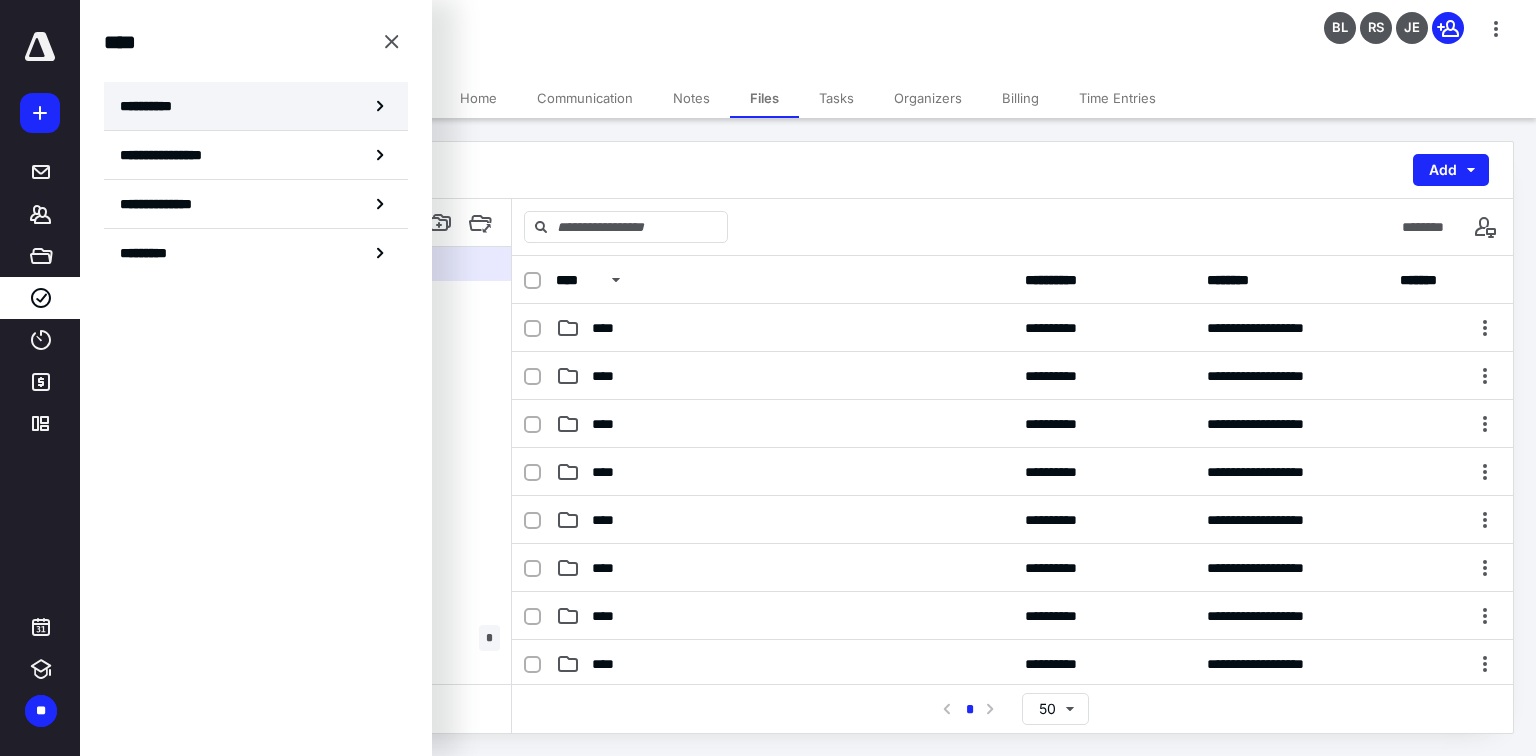 click on "**********" at bounding box center (256, 106) 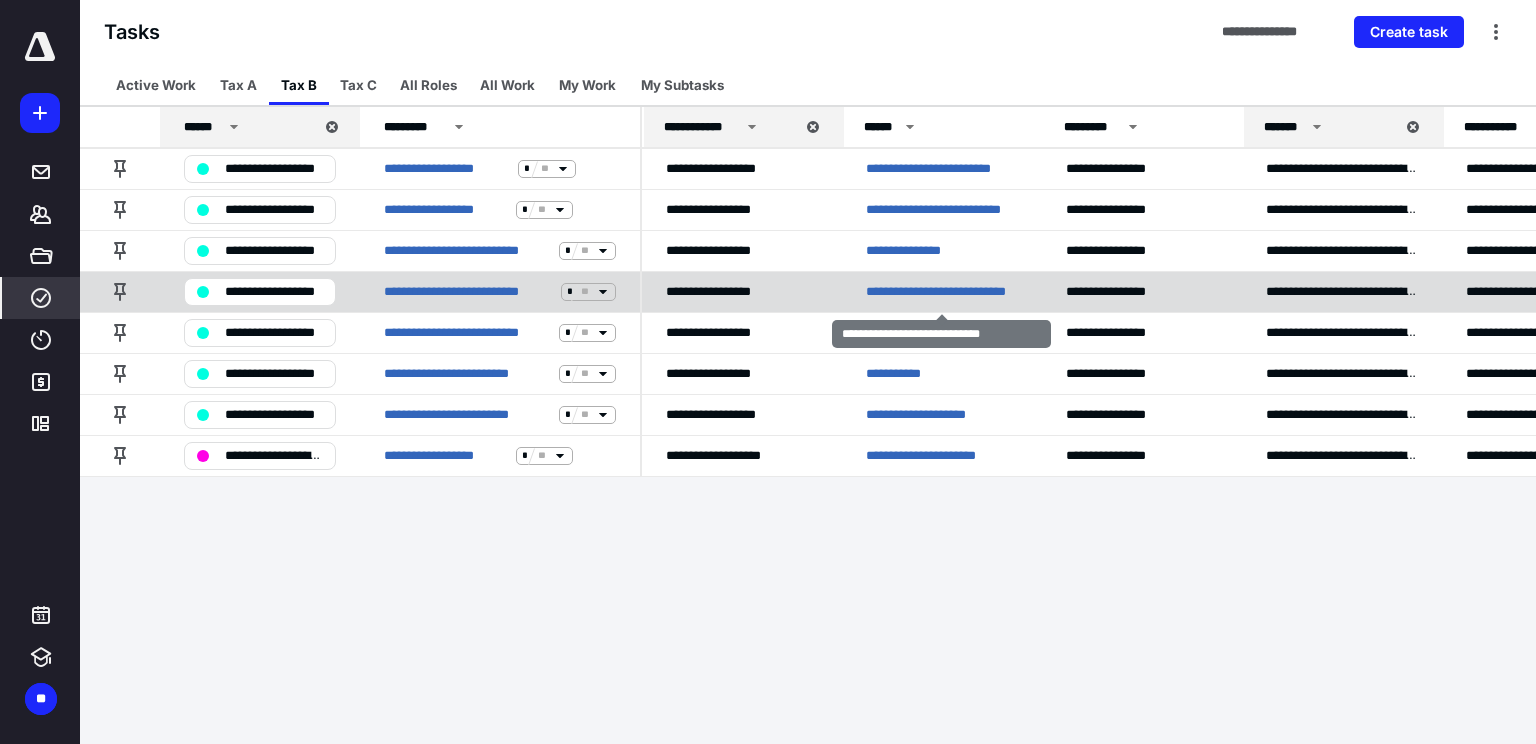 click on "**********" at bounding box center (942, 292) 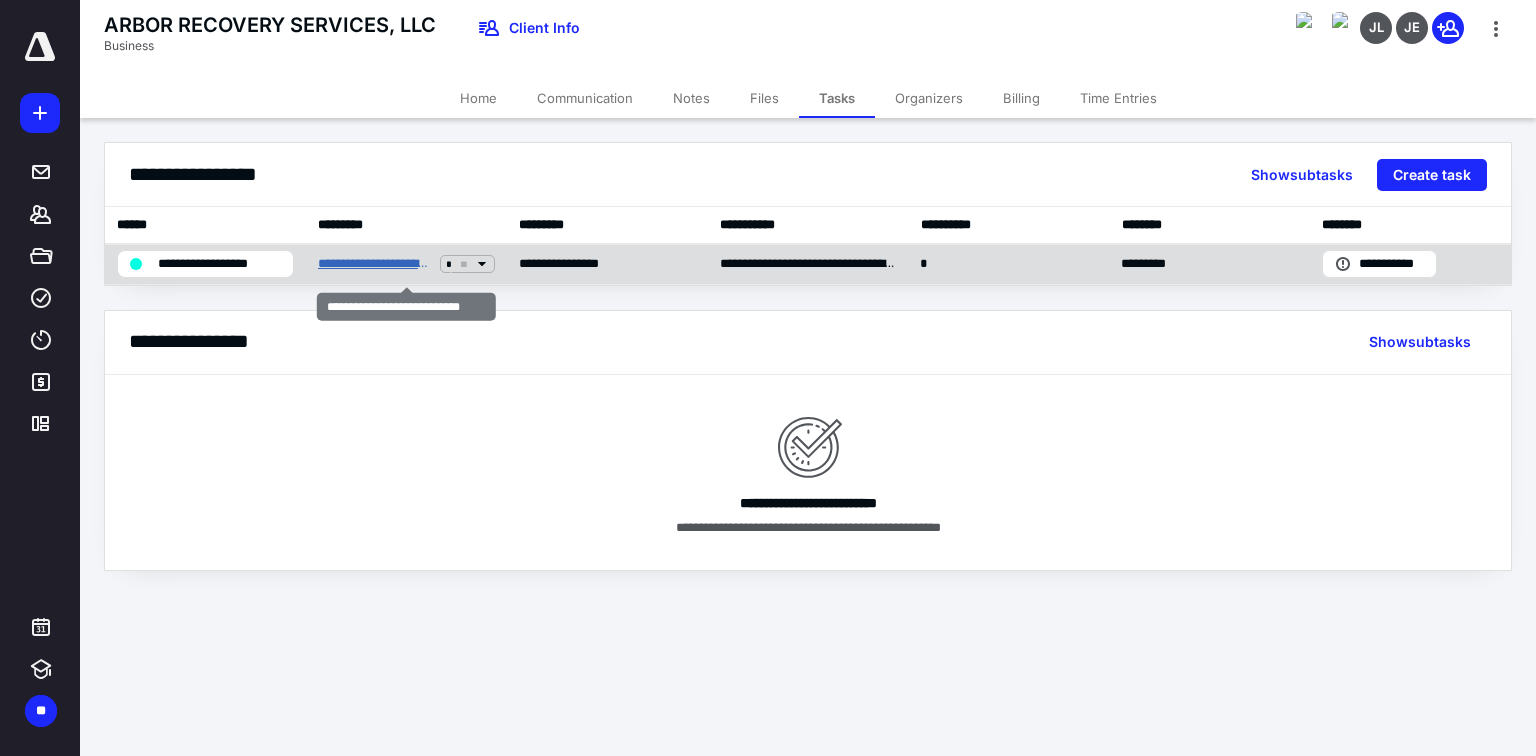 click on "**********" at bounding box center (375, 264) 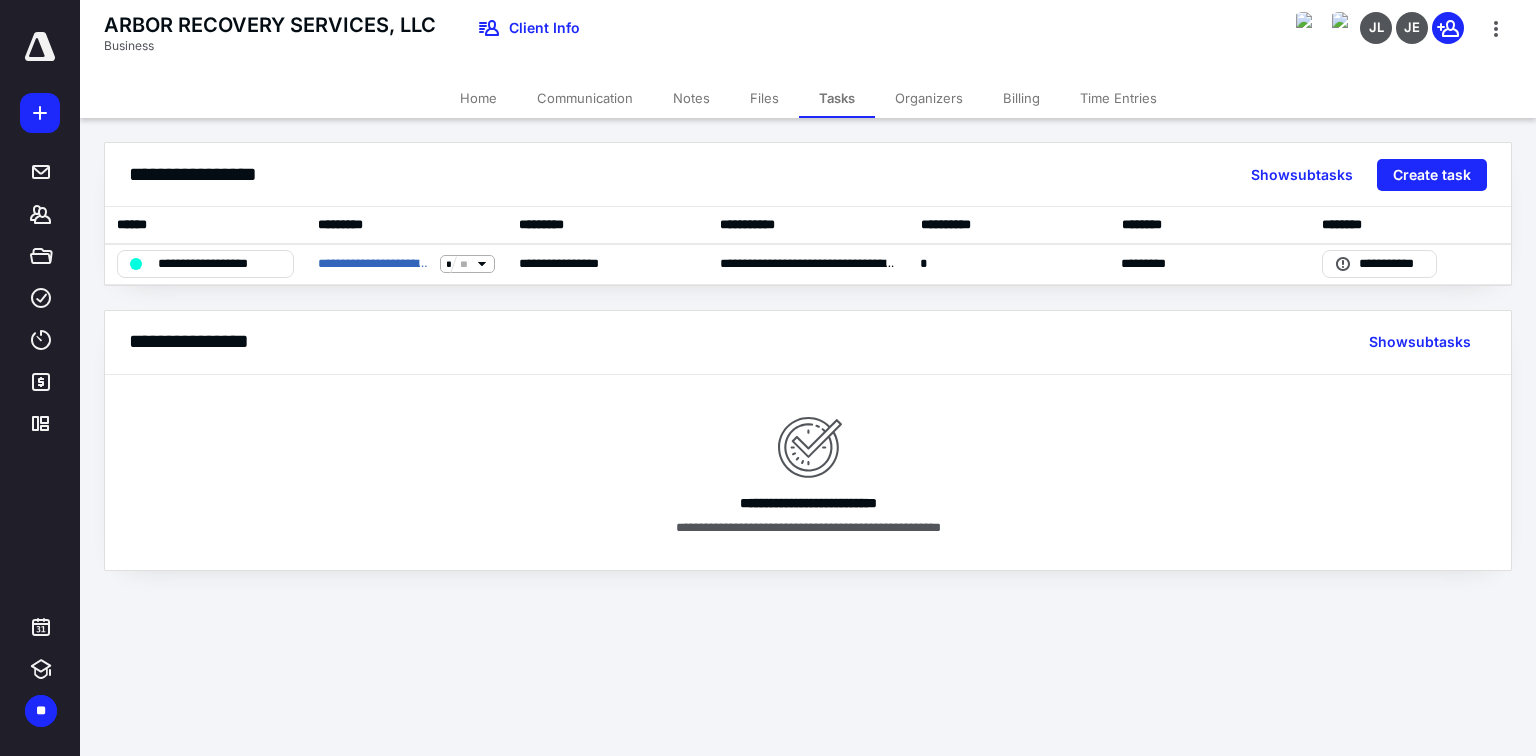 click on "Files" at bounding box center (764, 98) 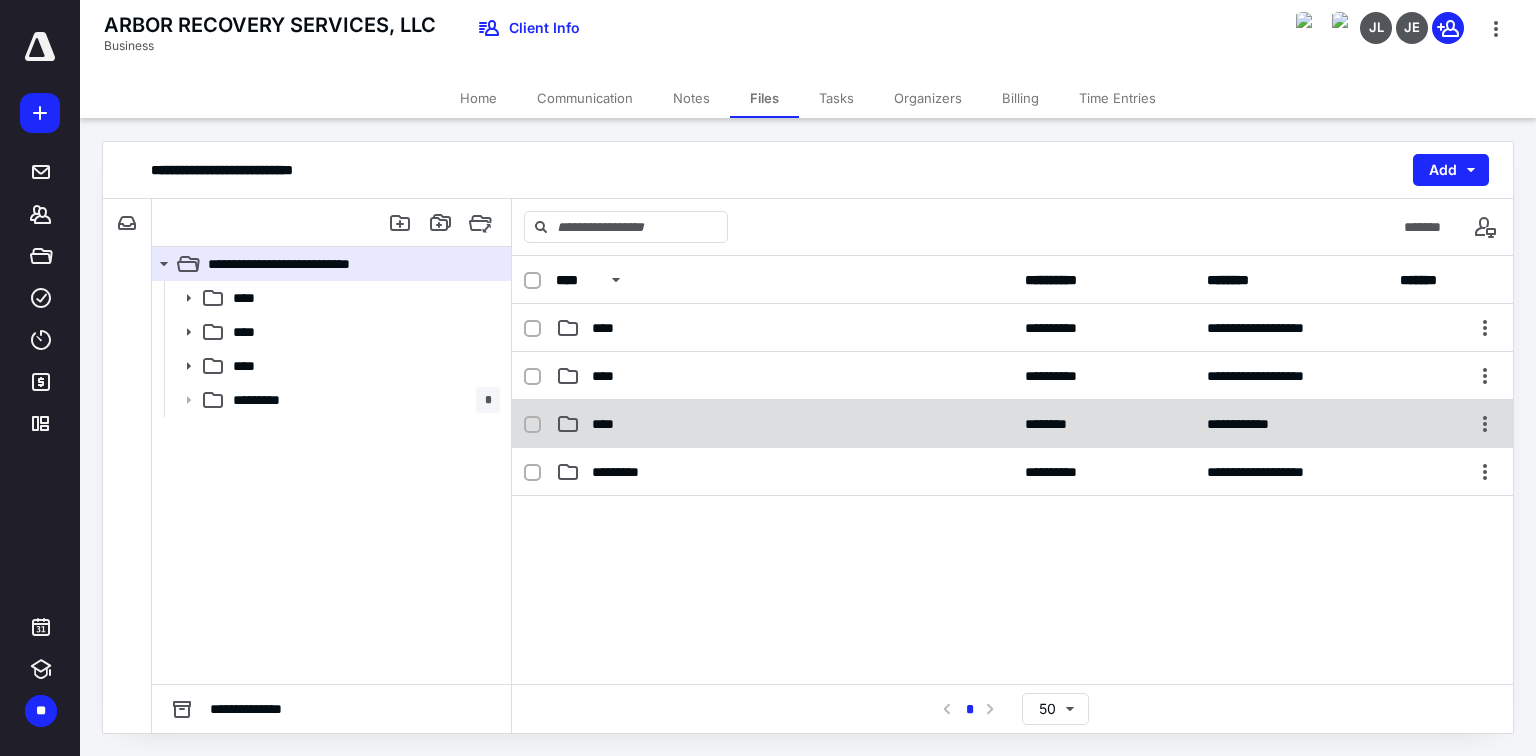 click on "****" at bounding box center (609, 424) 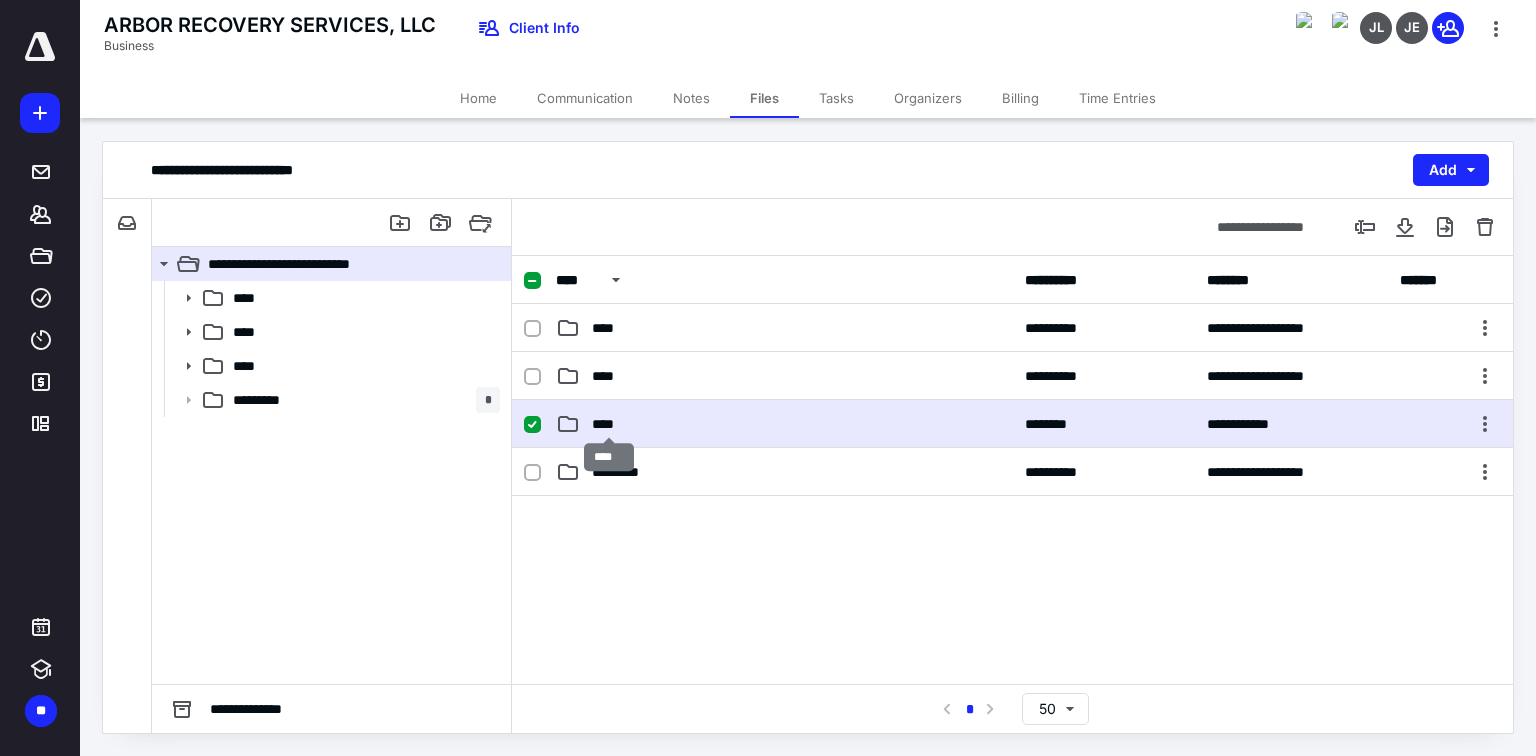 click on "****" at bounding box center (609, 424) 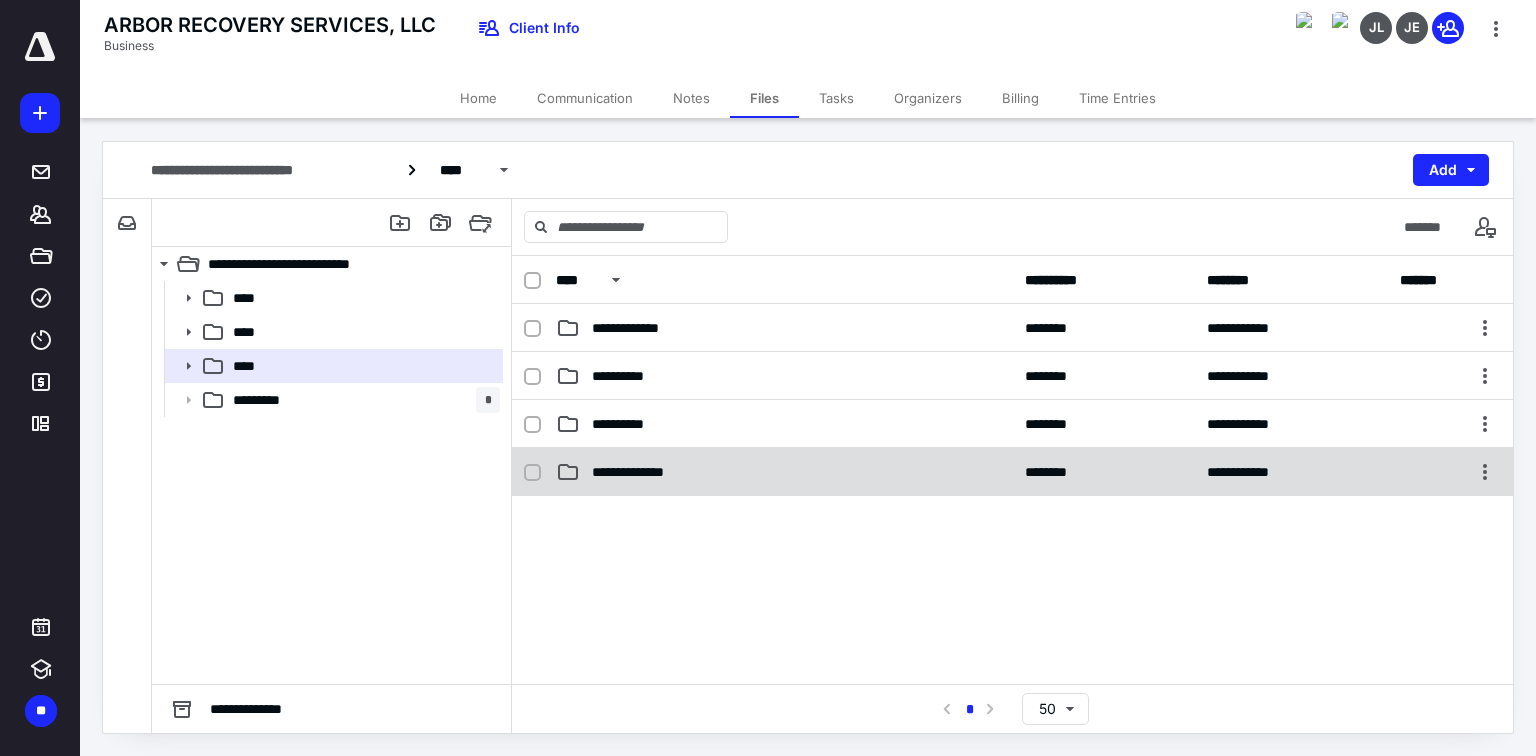 click on "**********" at bounding box center [1012, 472] 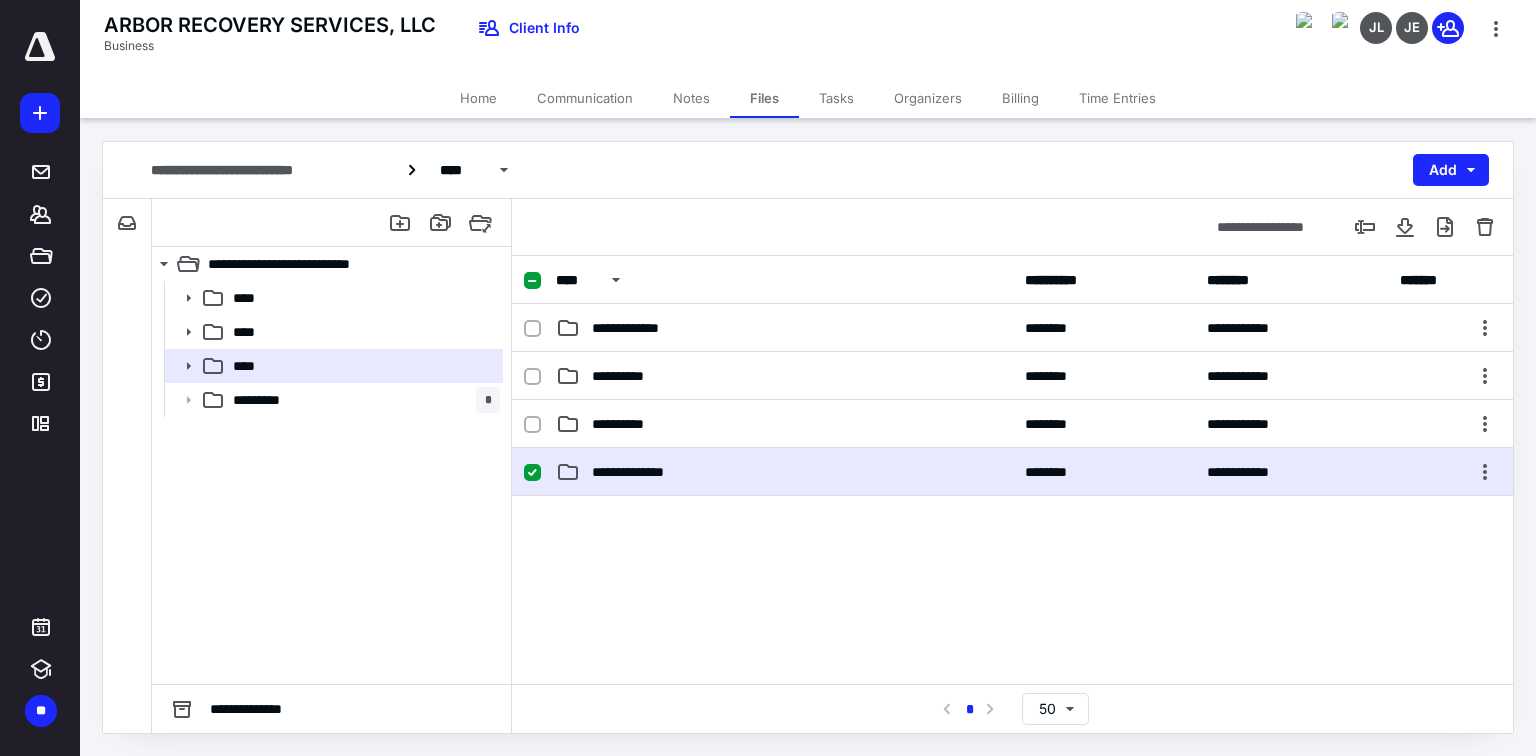 click on "**********" at bounding box center (1012, 472) 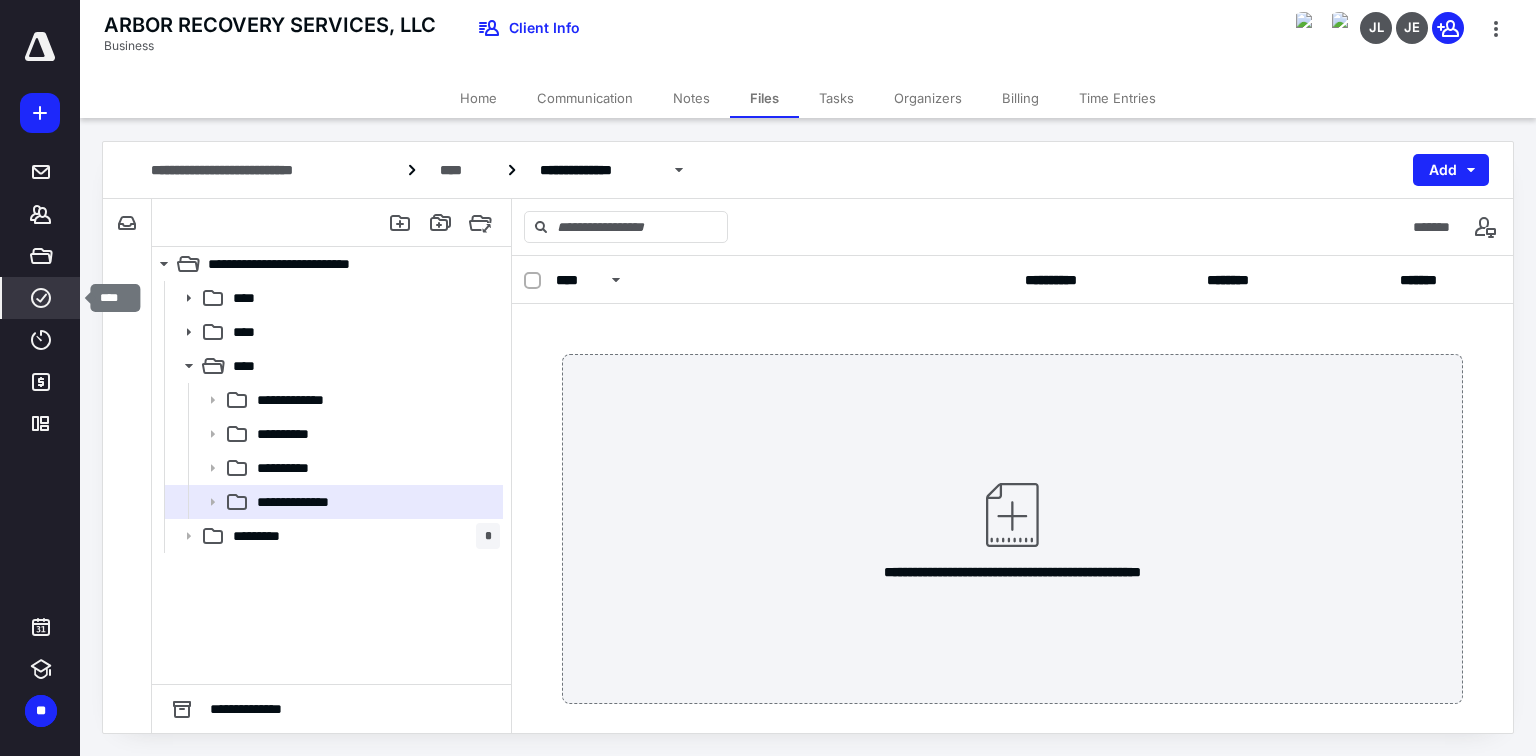 click 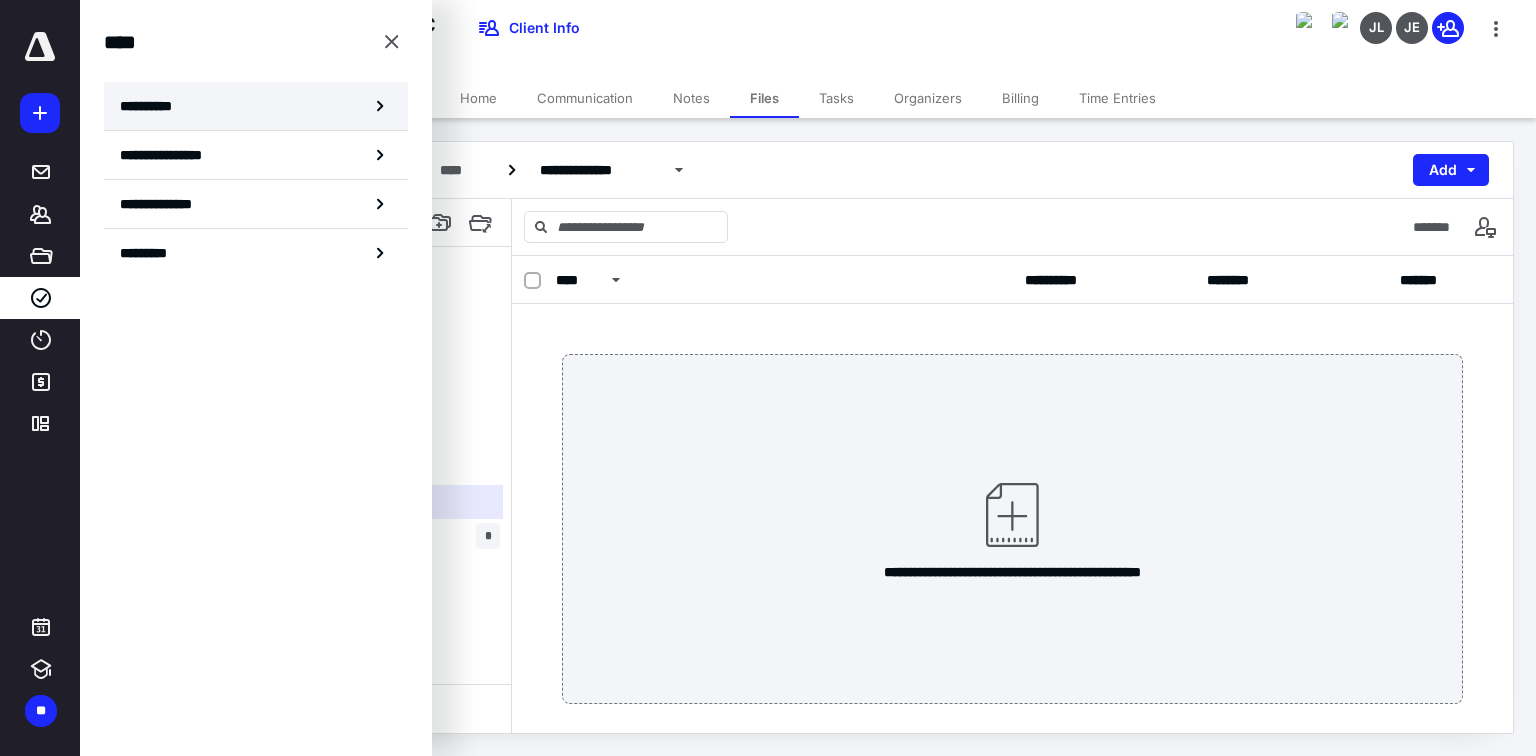 click on "**********" at bounding box center (153, 106) 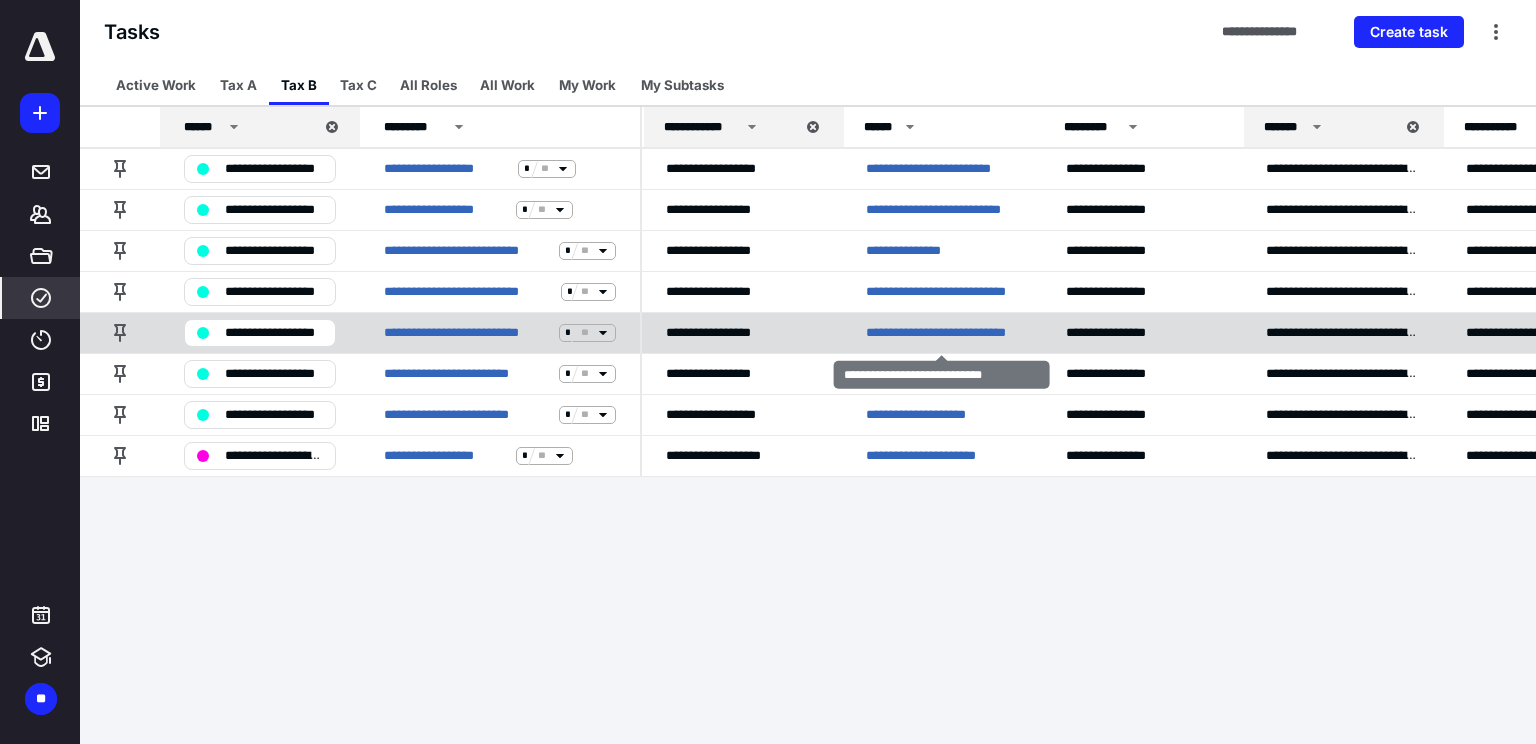 click on "**********" at bounding box center (942, 333) 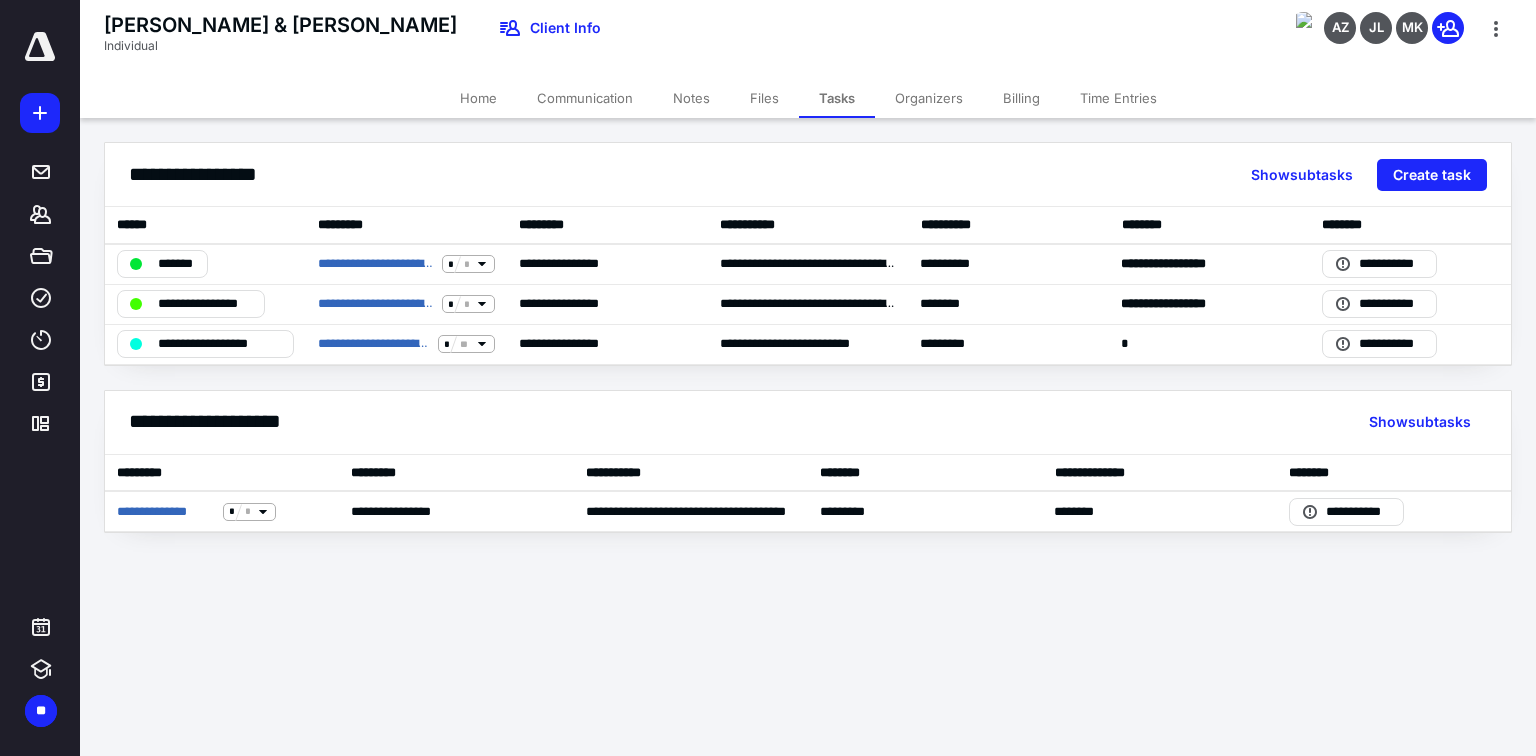 click on "Files" at bounding box center (764, 98) 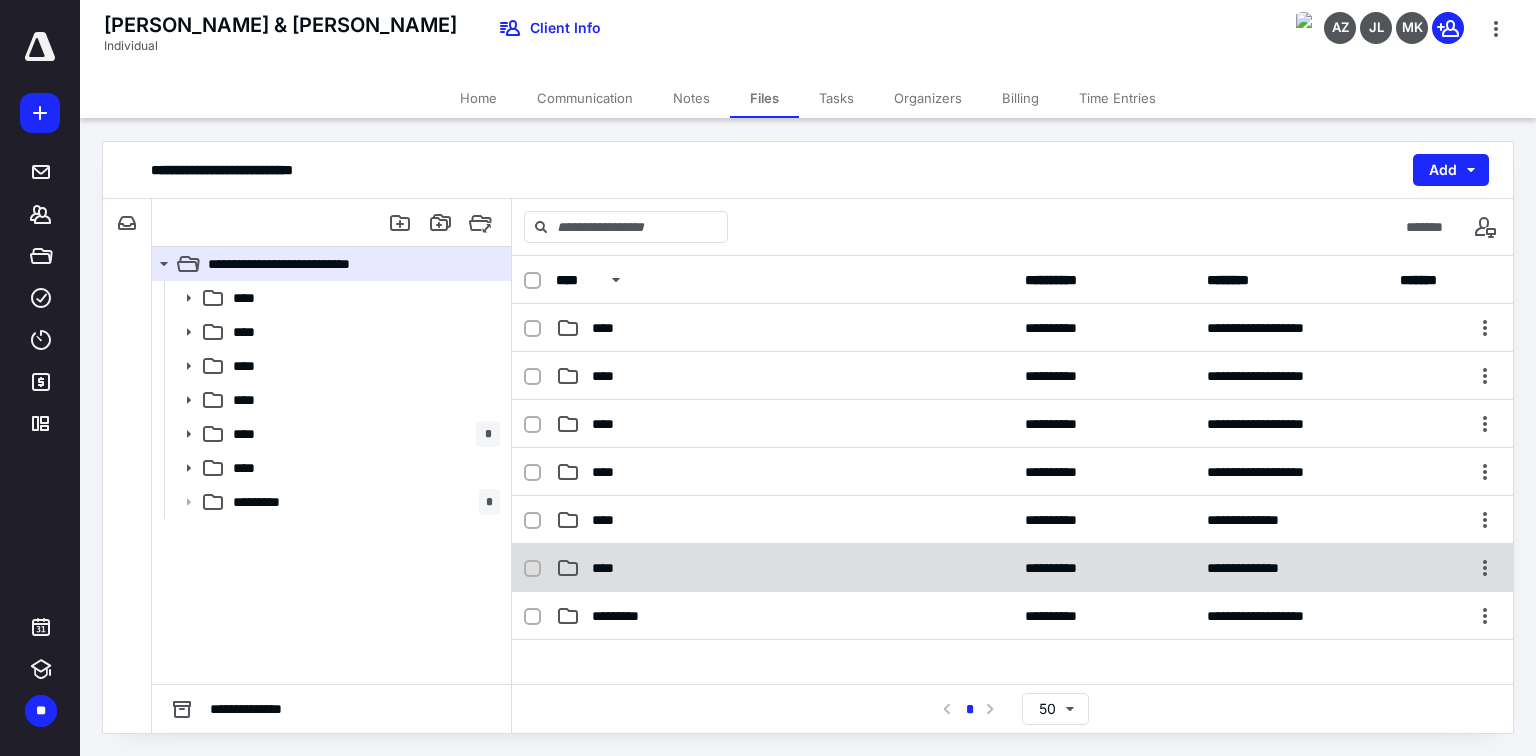 click on "****" at bounding box center (609, 568) 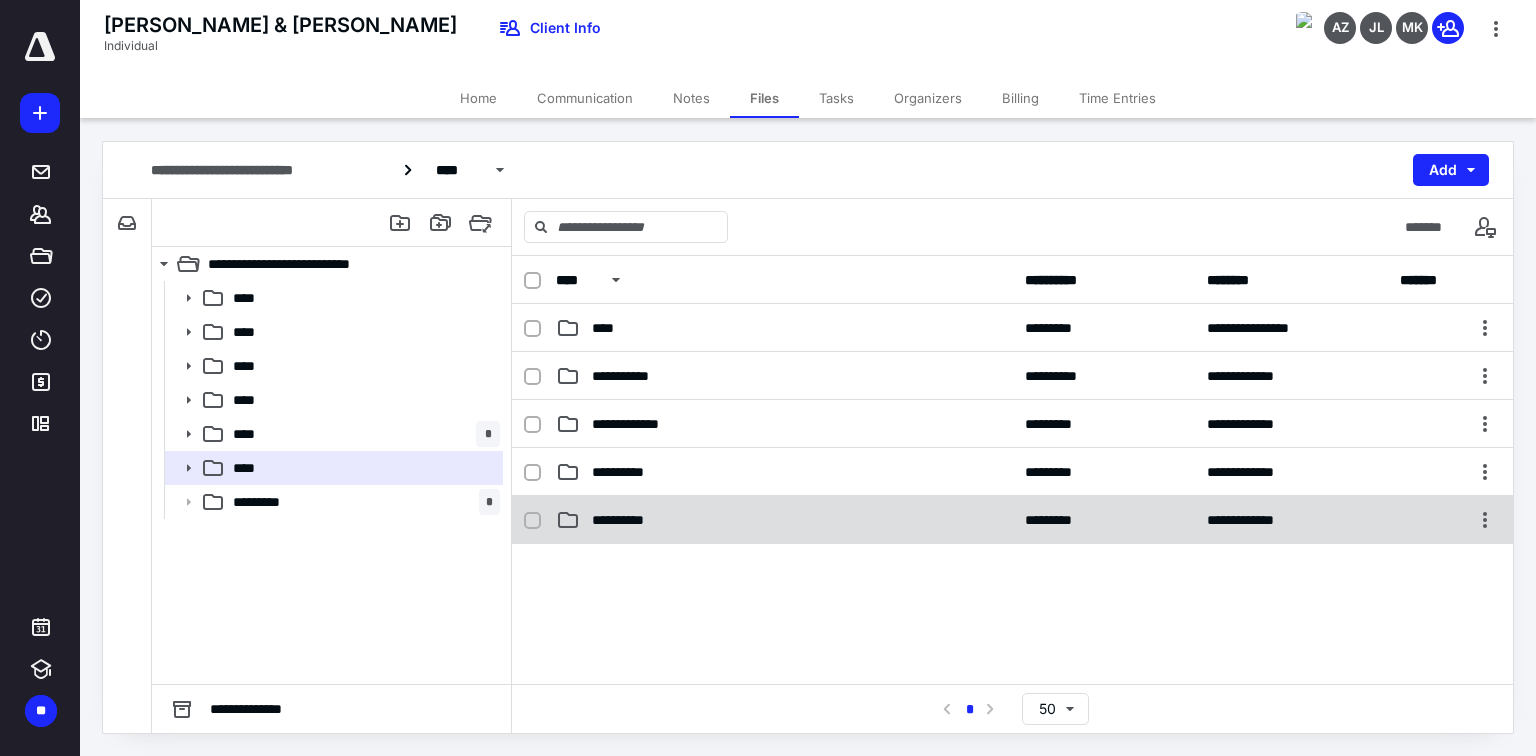 click on "**********" at bounding box center [1012, 520] 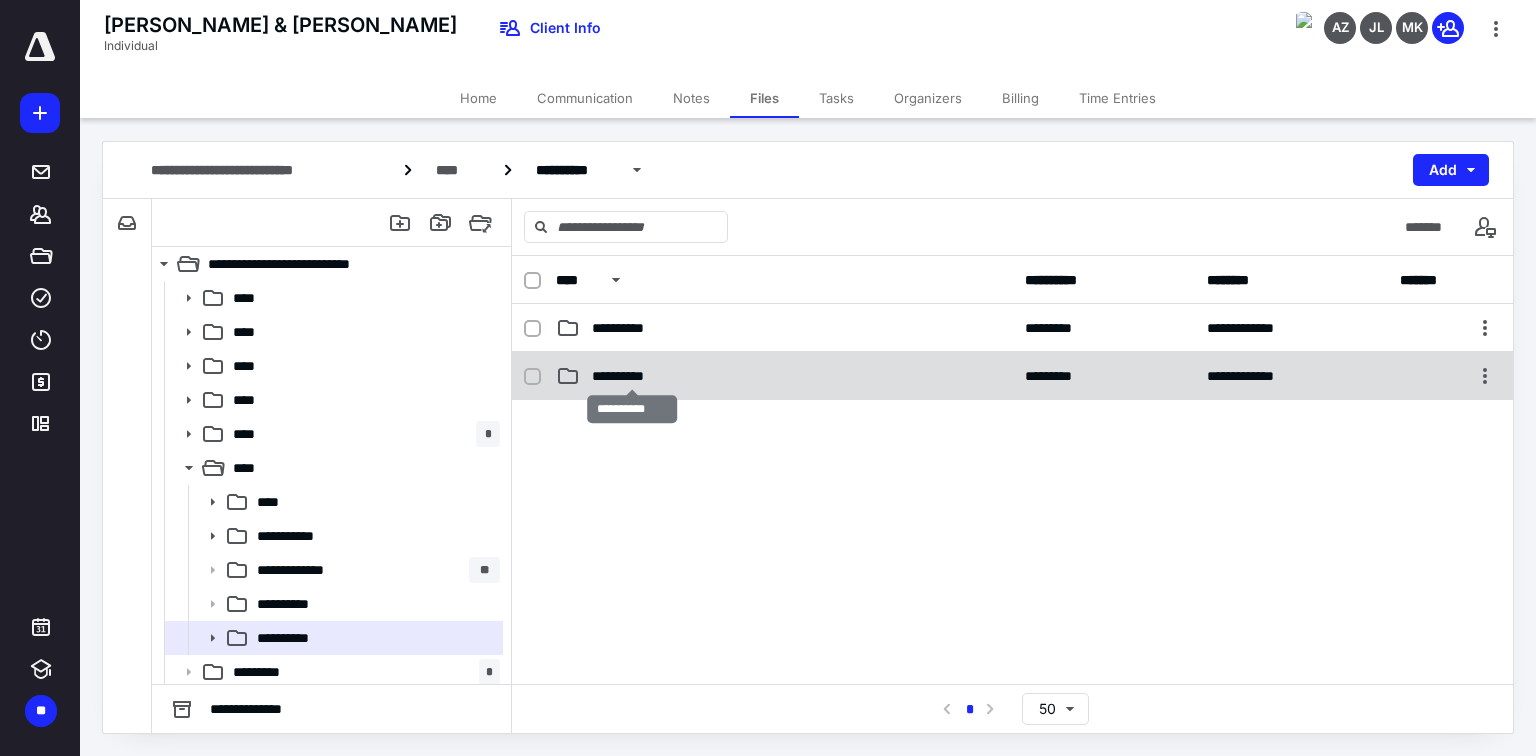 click on "**********" at bounding box center [632, 376] 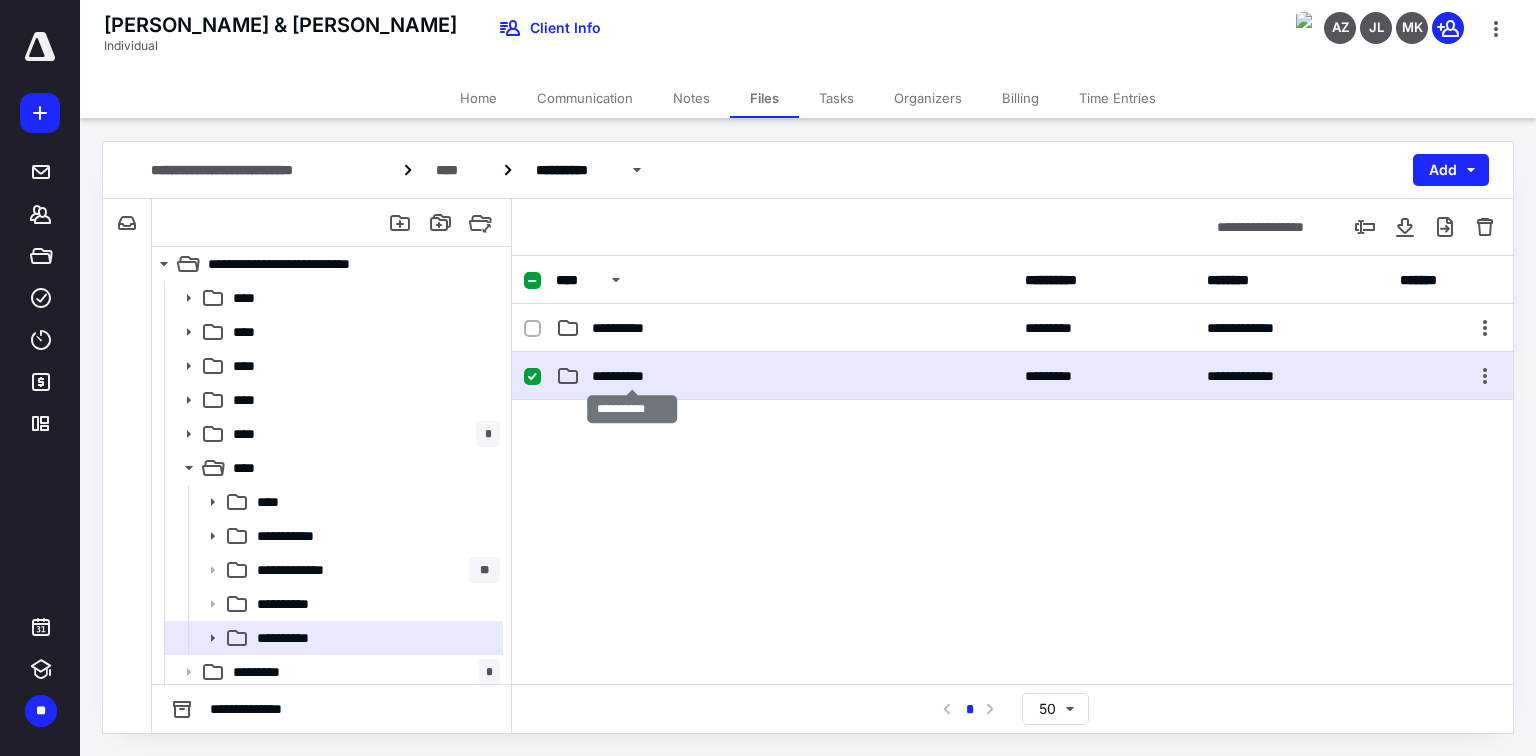 click on "**********" at bounding box center [632, 376] 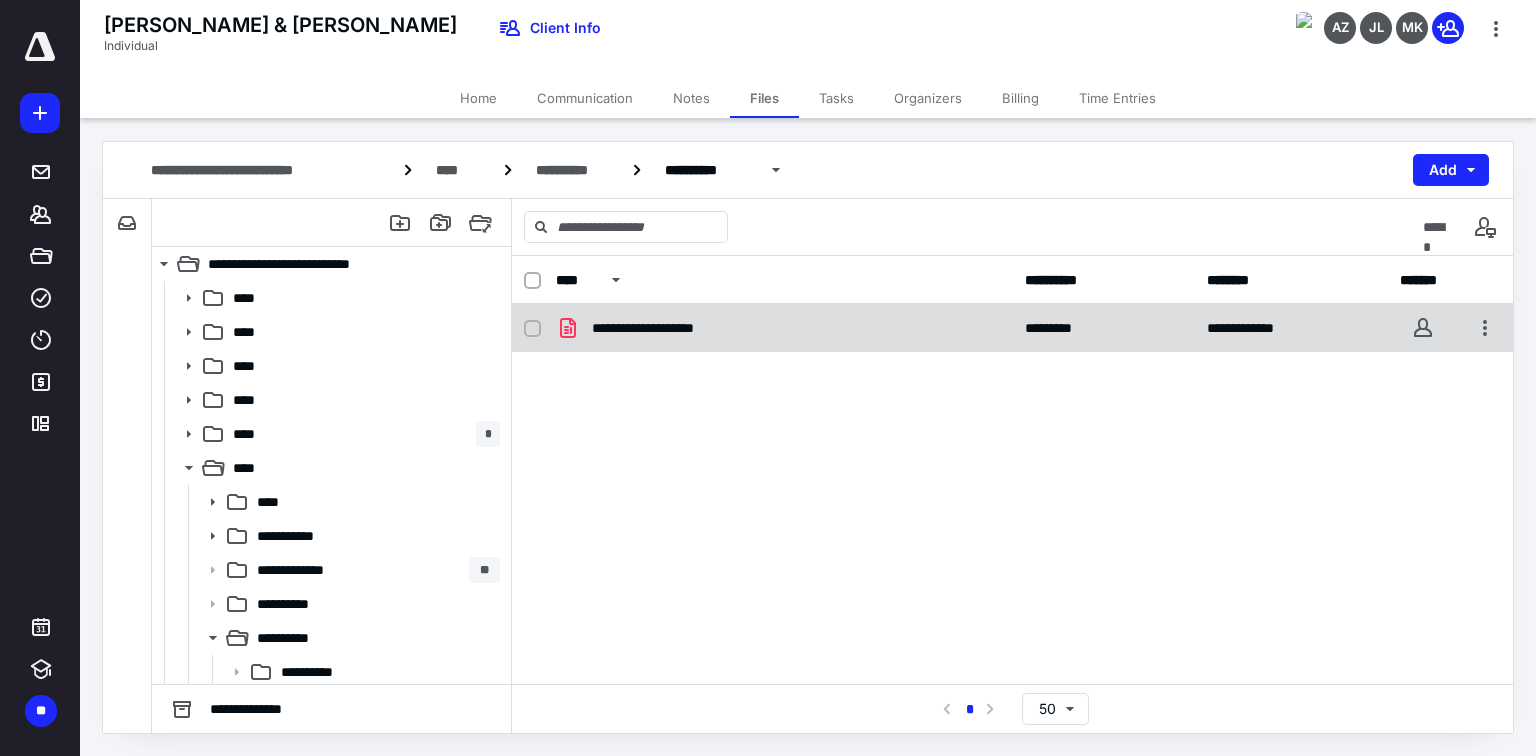 click on "**********" at bounding box center [784, 328] 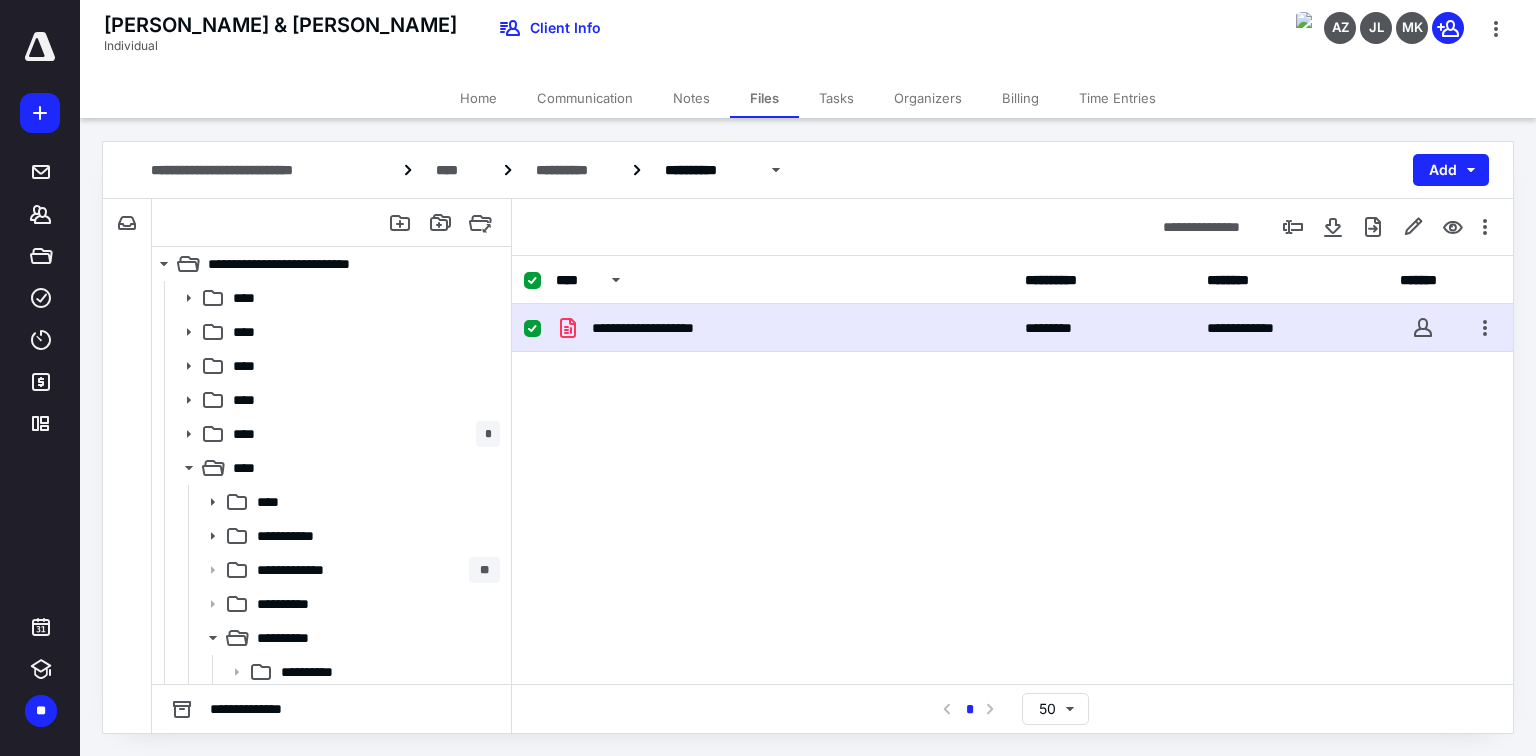 click on "**********" at bounding box center (784, 328) 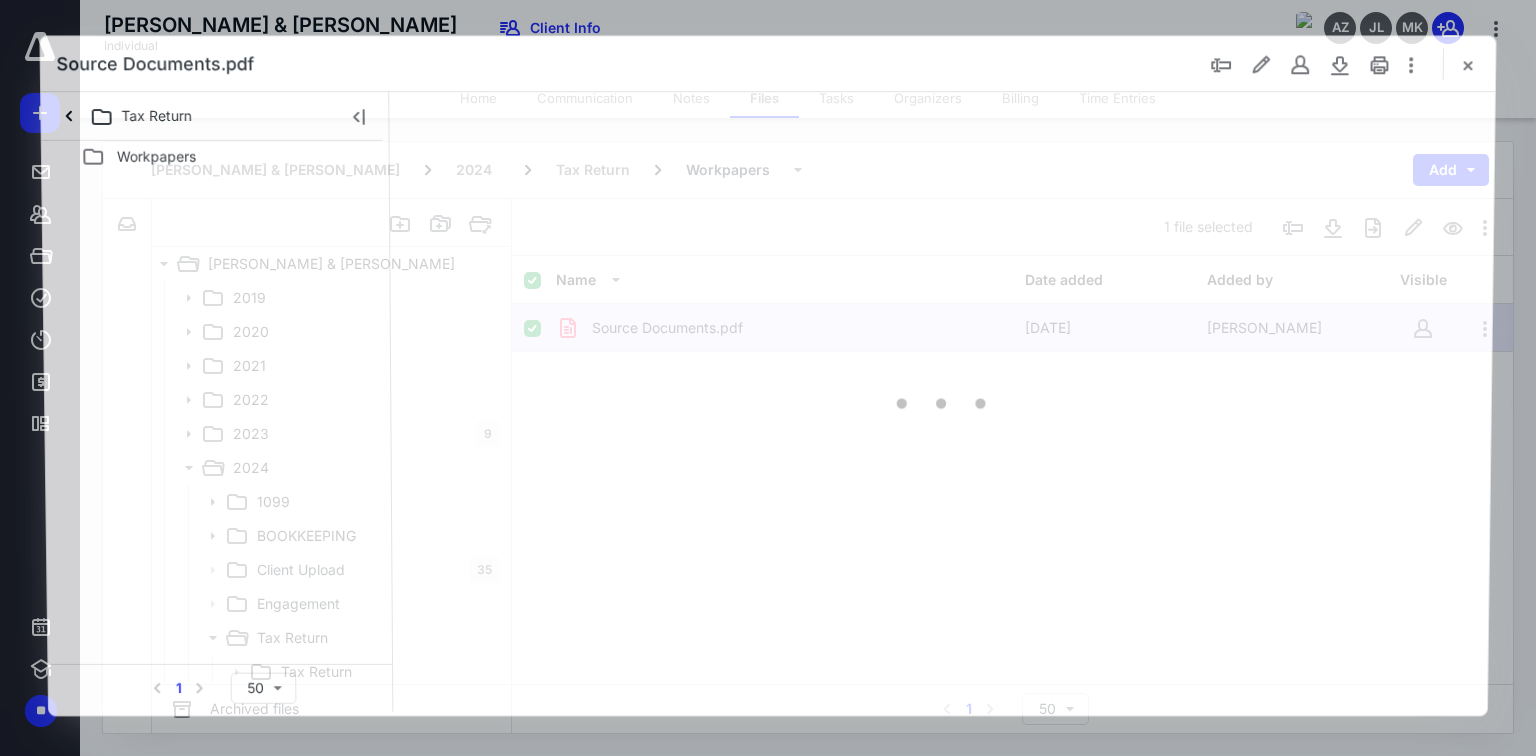scroll, scrollTop: 0, scrollLeft: 0, axis: both 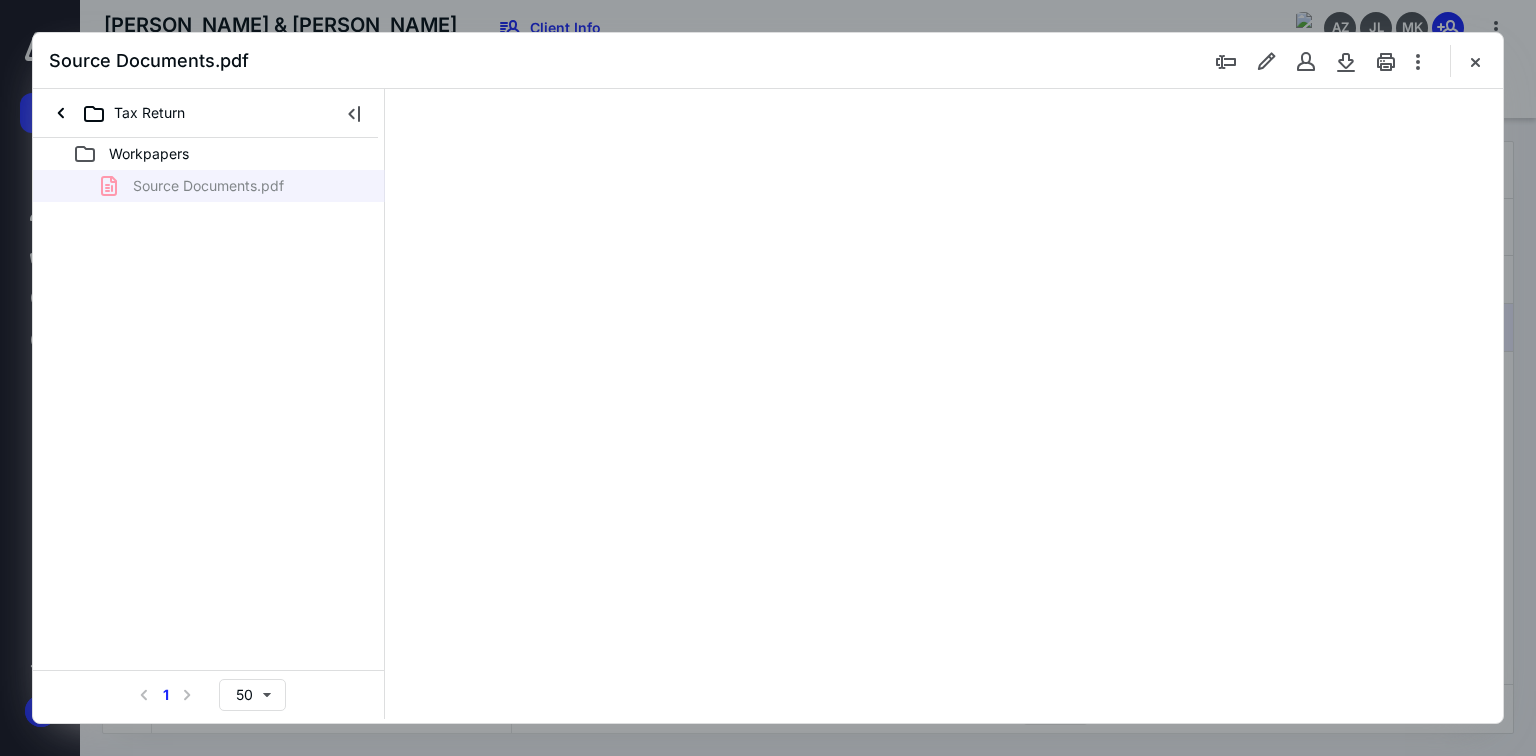 type on "70" 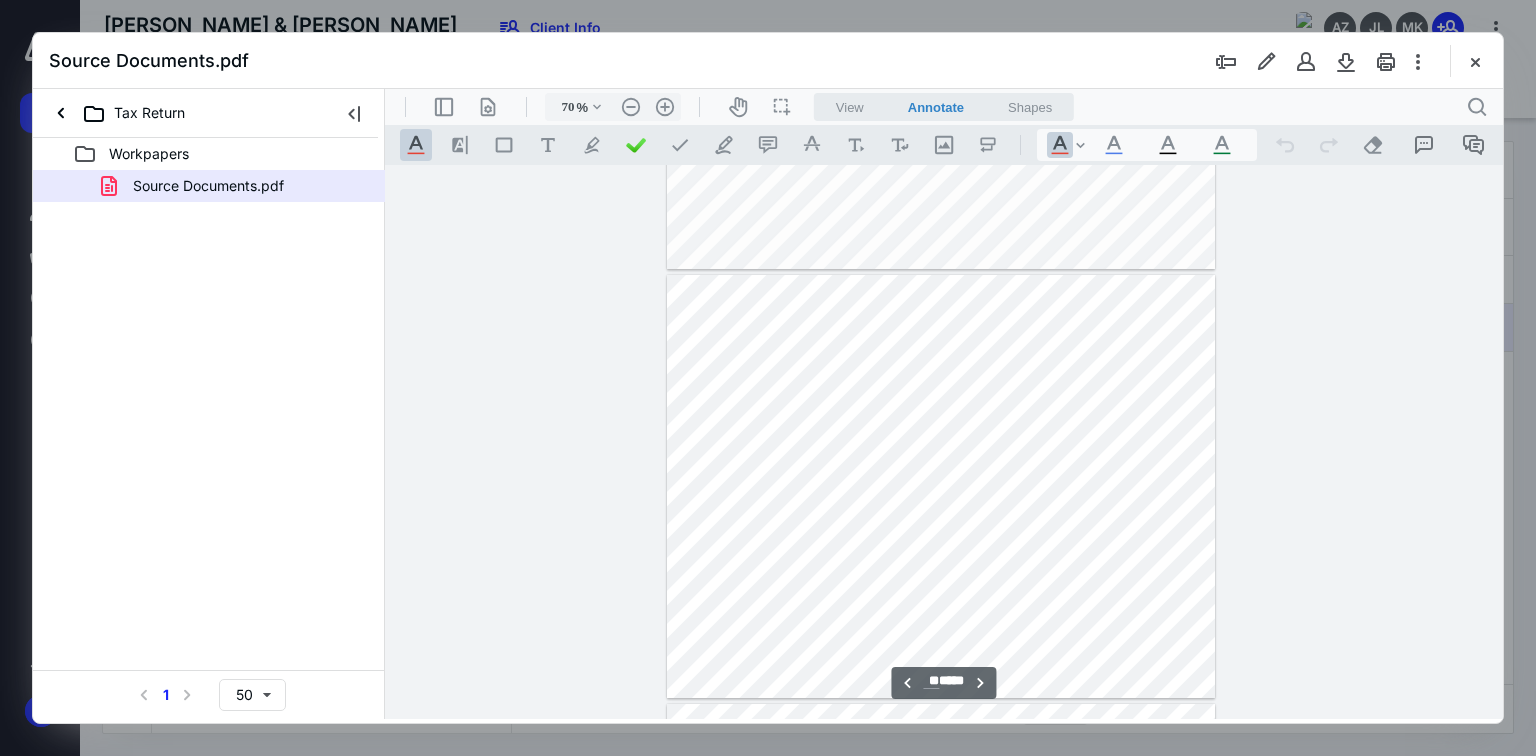 scroll, scrollTop: 6232, scrollLeft: 219, axis: both 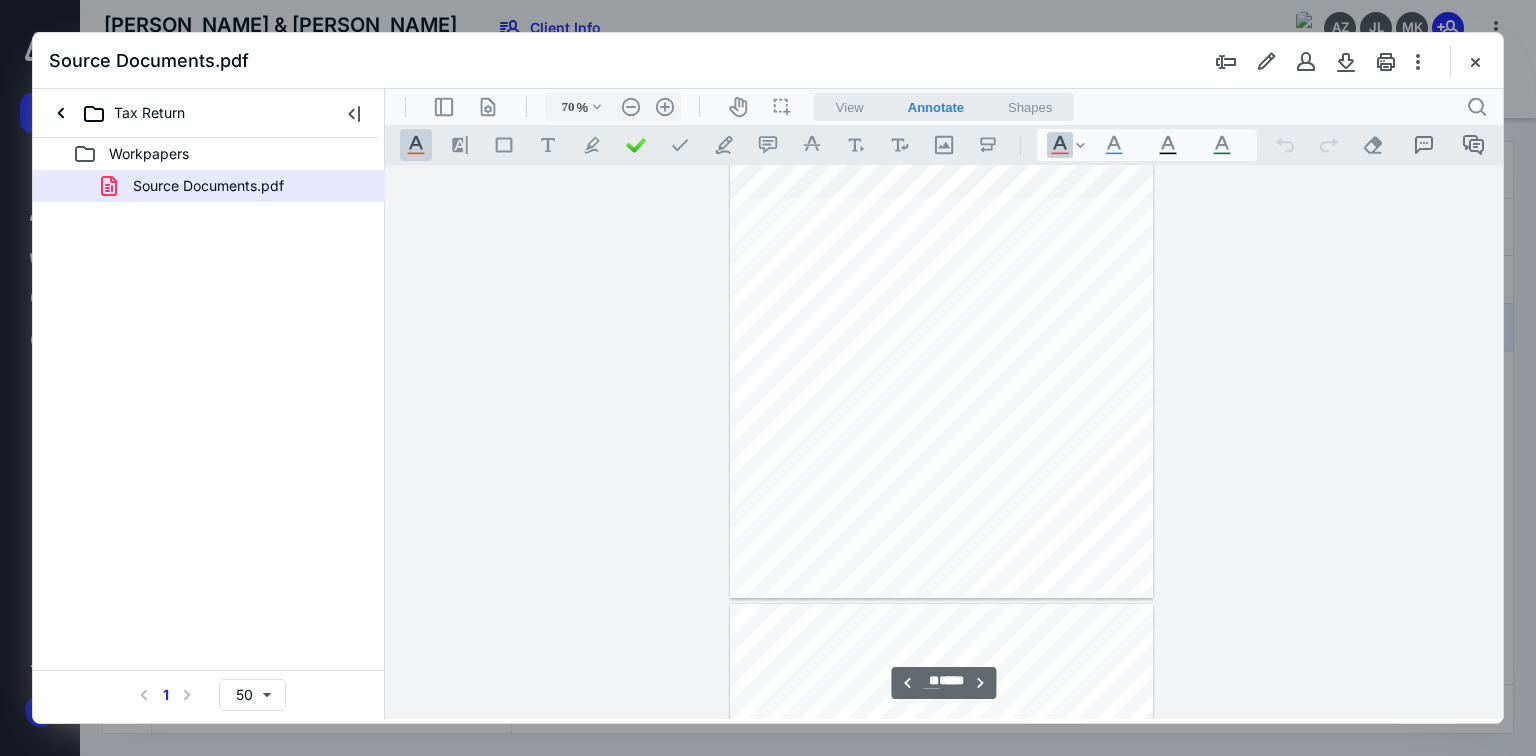 type on "**" 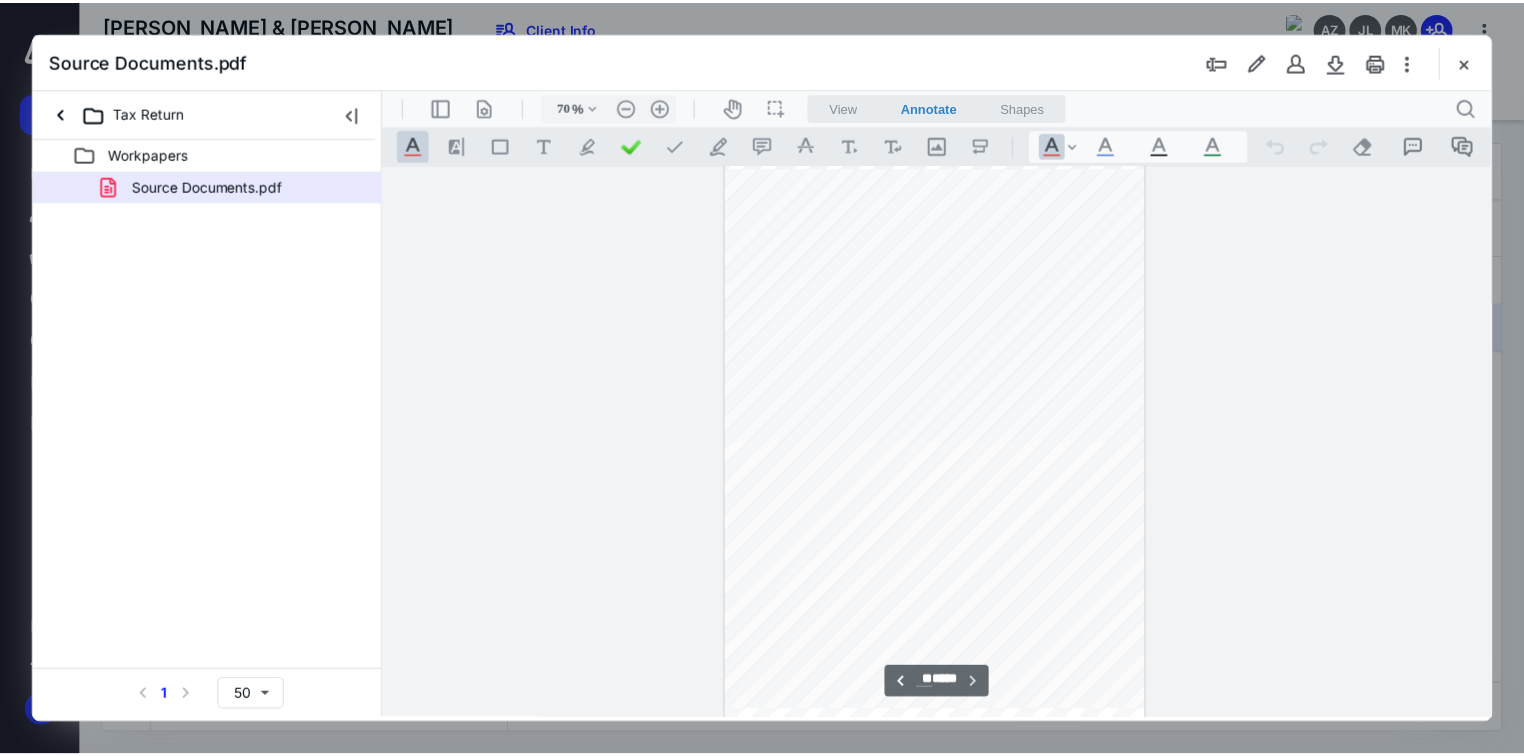 scroll, scrollTop: 51144, scrollLeft: 219, axis: both 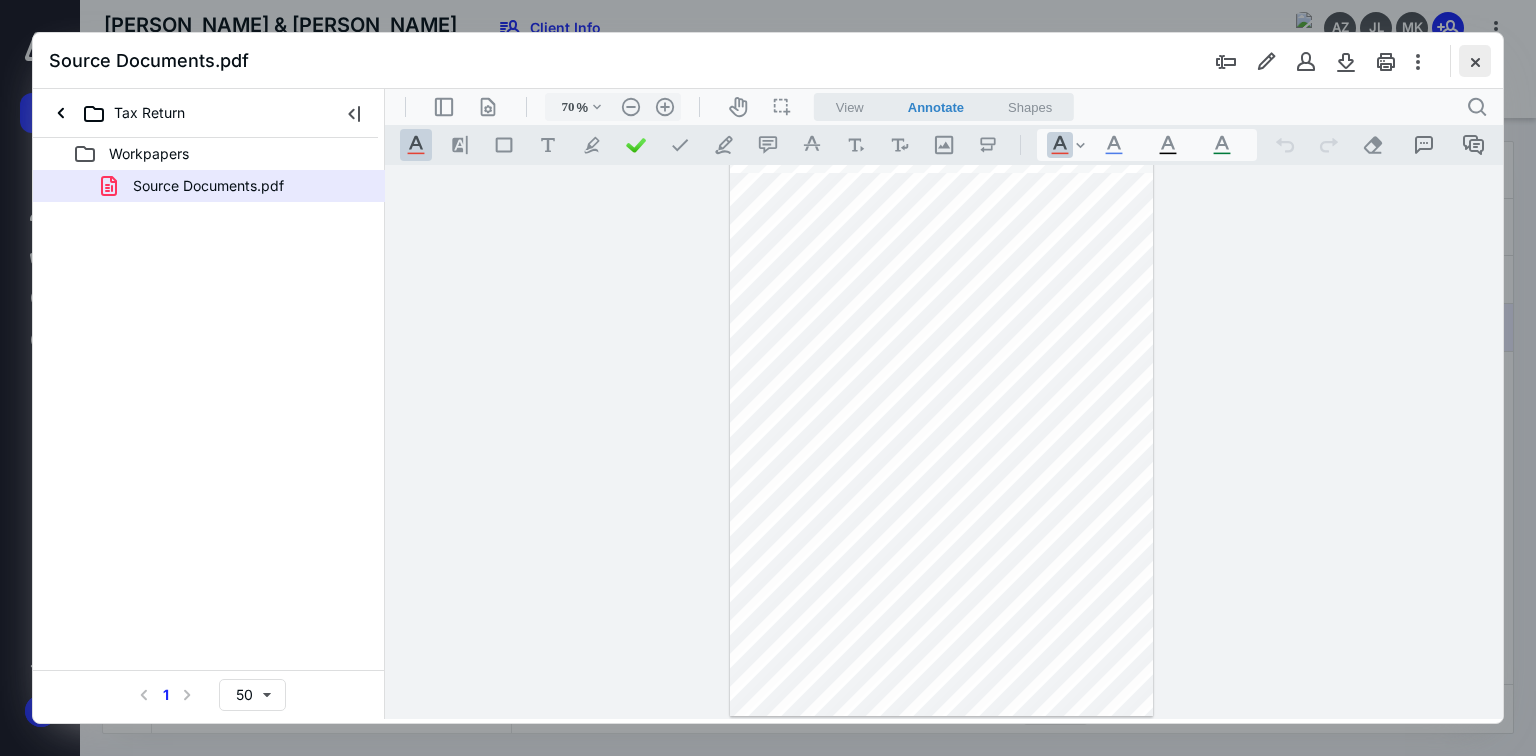 click at bounding box center [1475, 61] 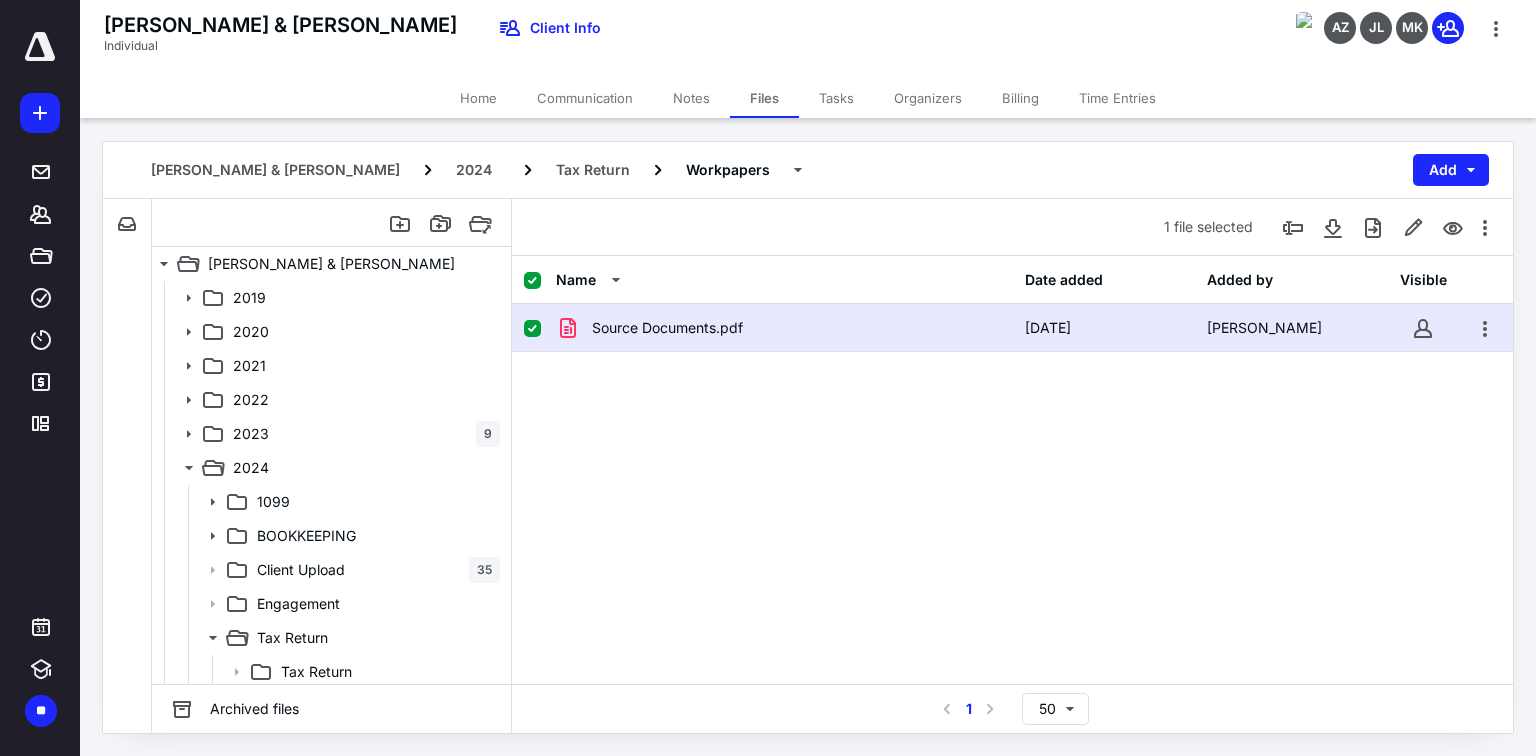 click on "Tasks" at bounding box center (836, 98) 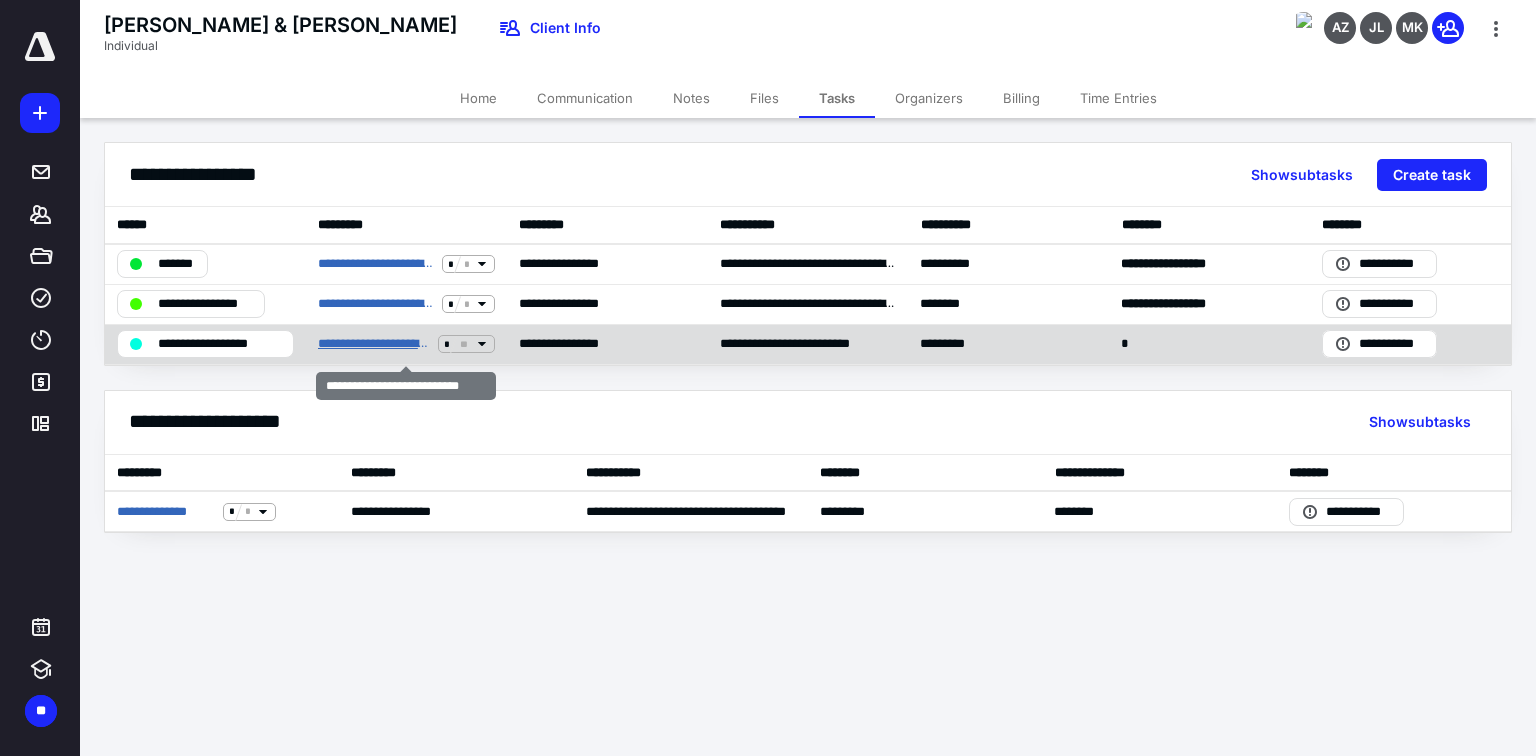click on "**********" at bounding box center [374, 344] 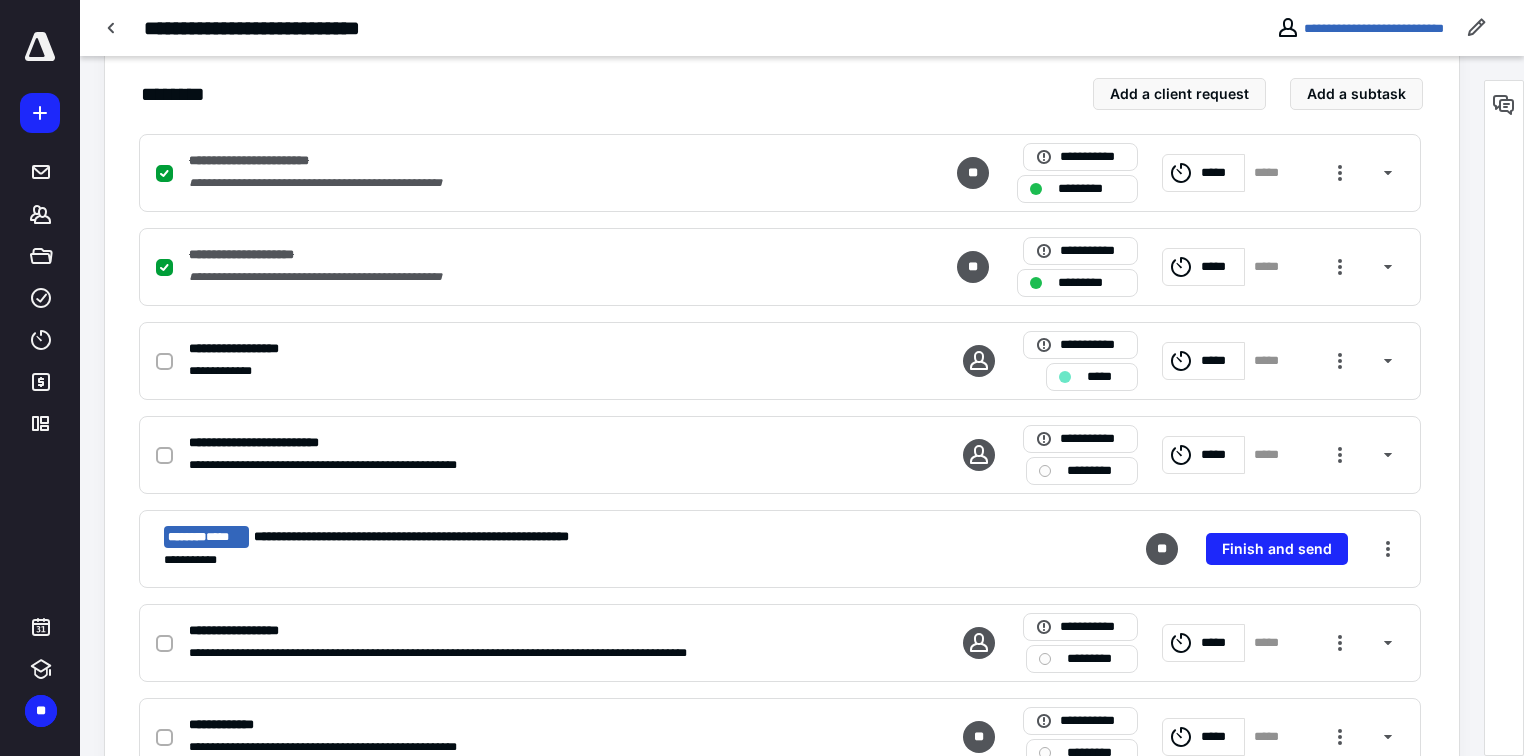 scroll, scrollTop: 444, scrollLeft: 0, axis: vertical 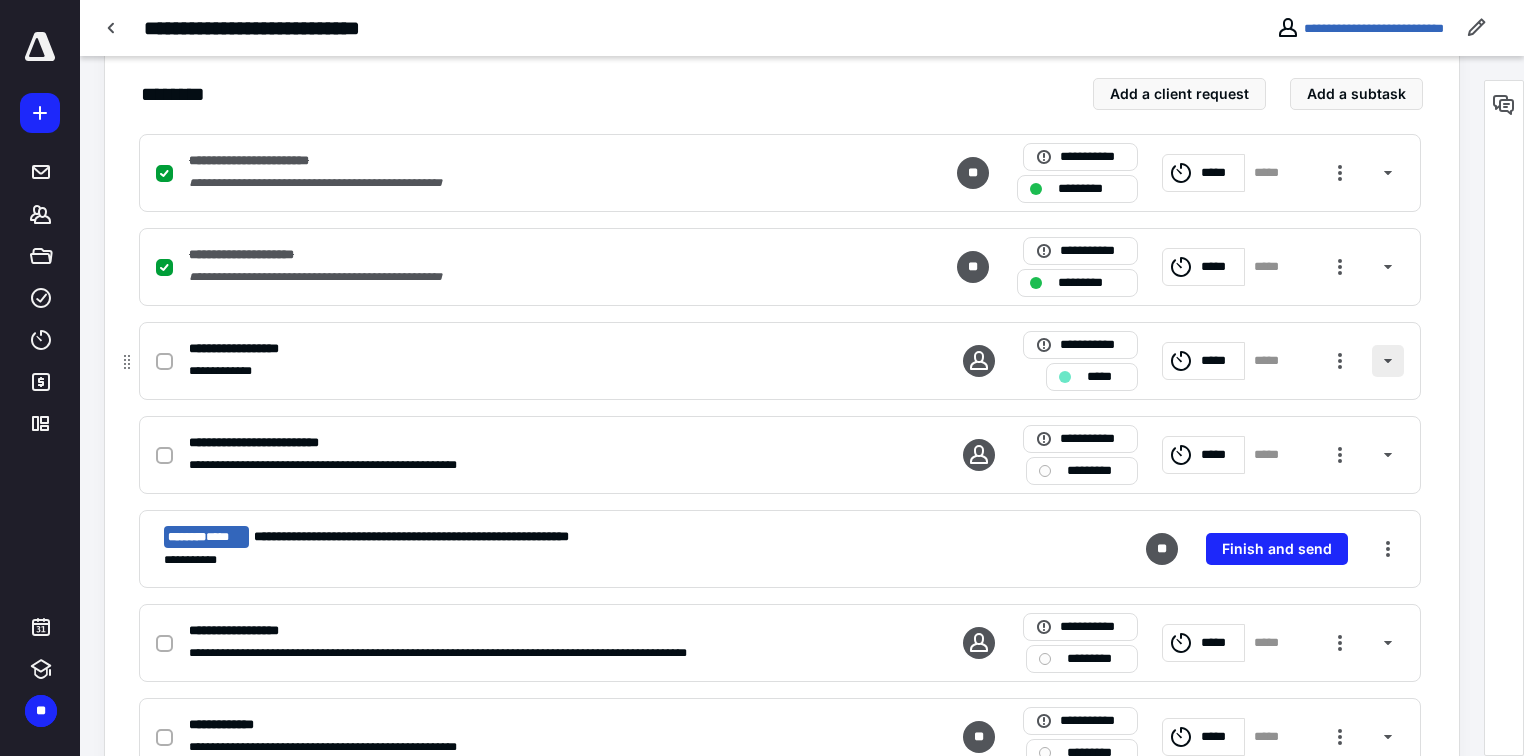 click at bounding box center (1388, 361) 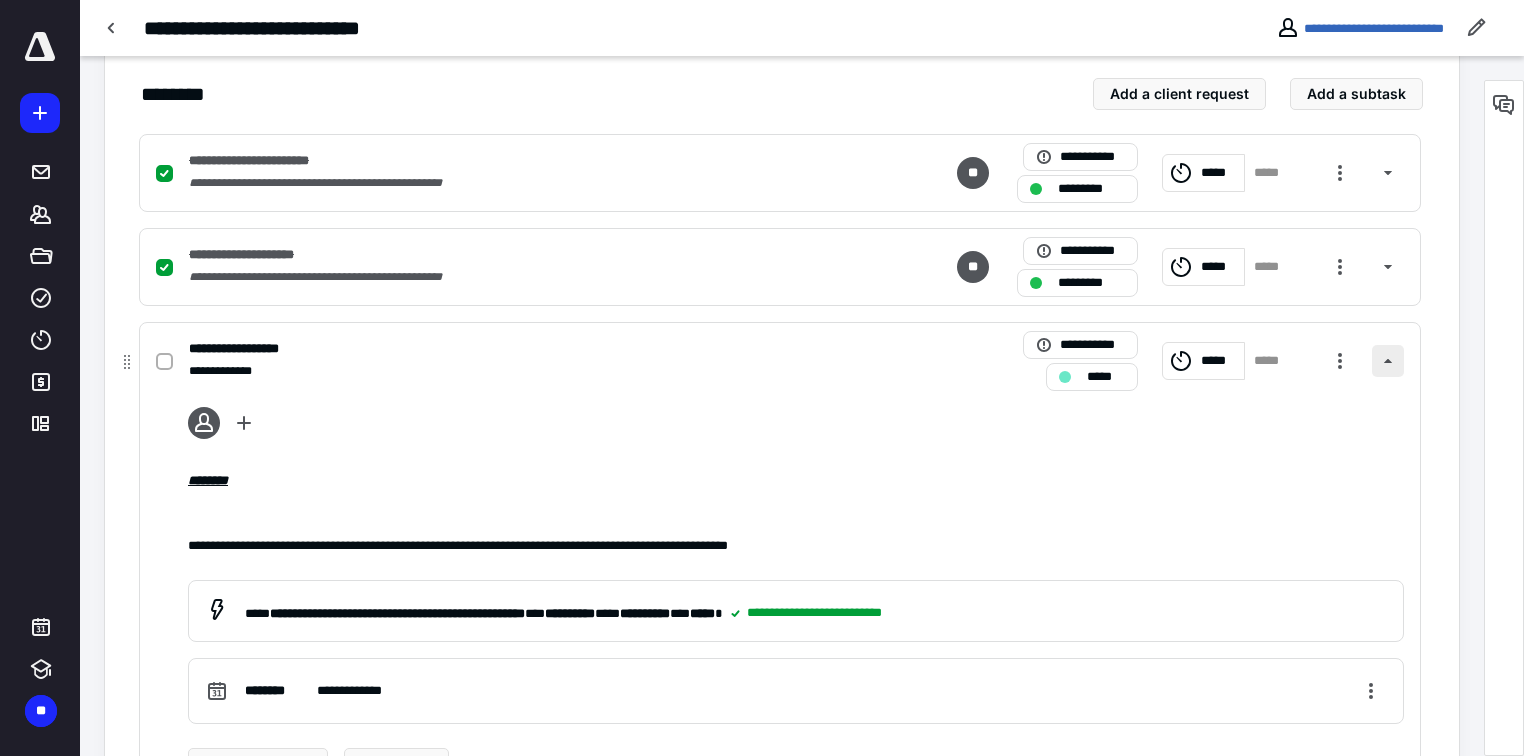 click at bounding box center (1388, 361) 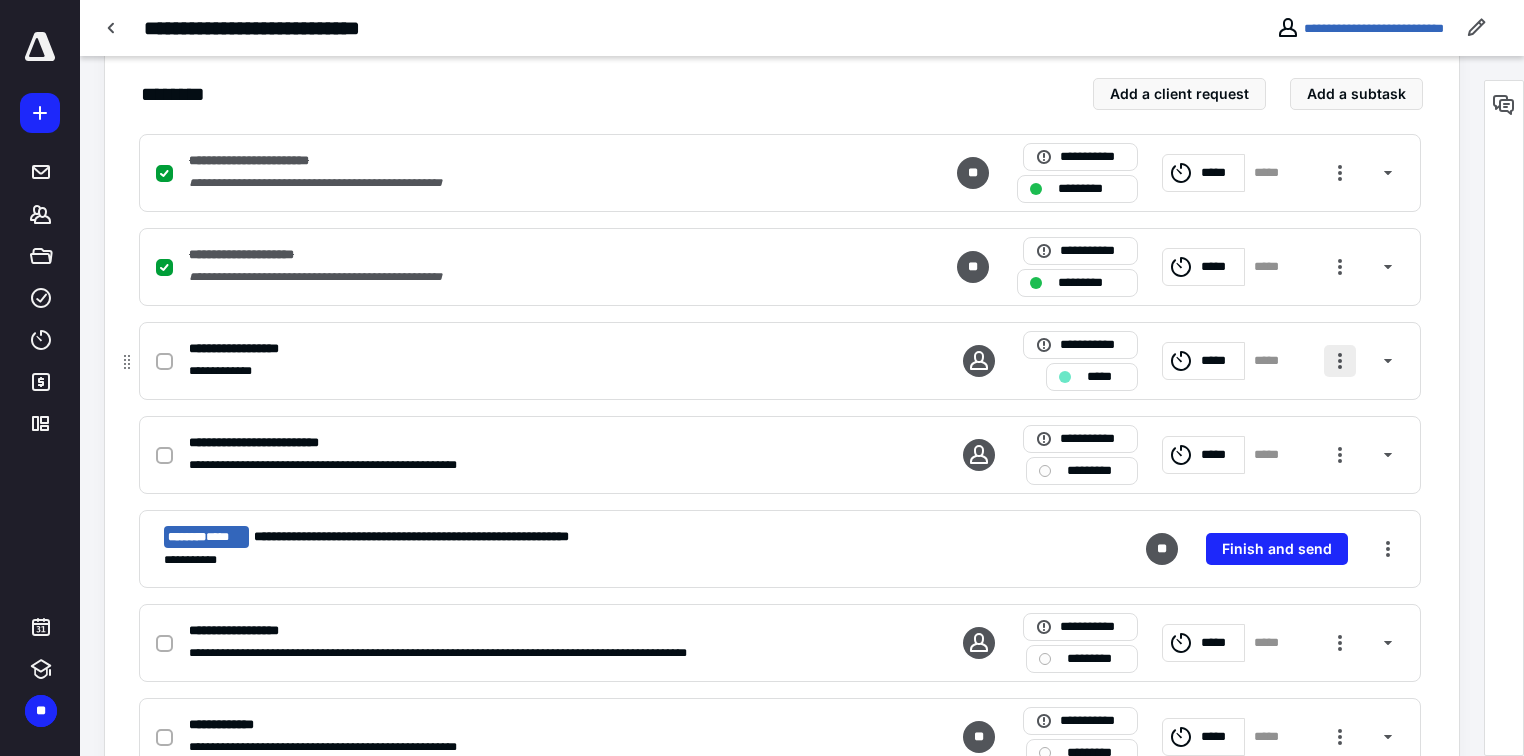 click at bounding box center (1340, 361) 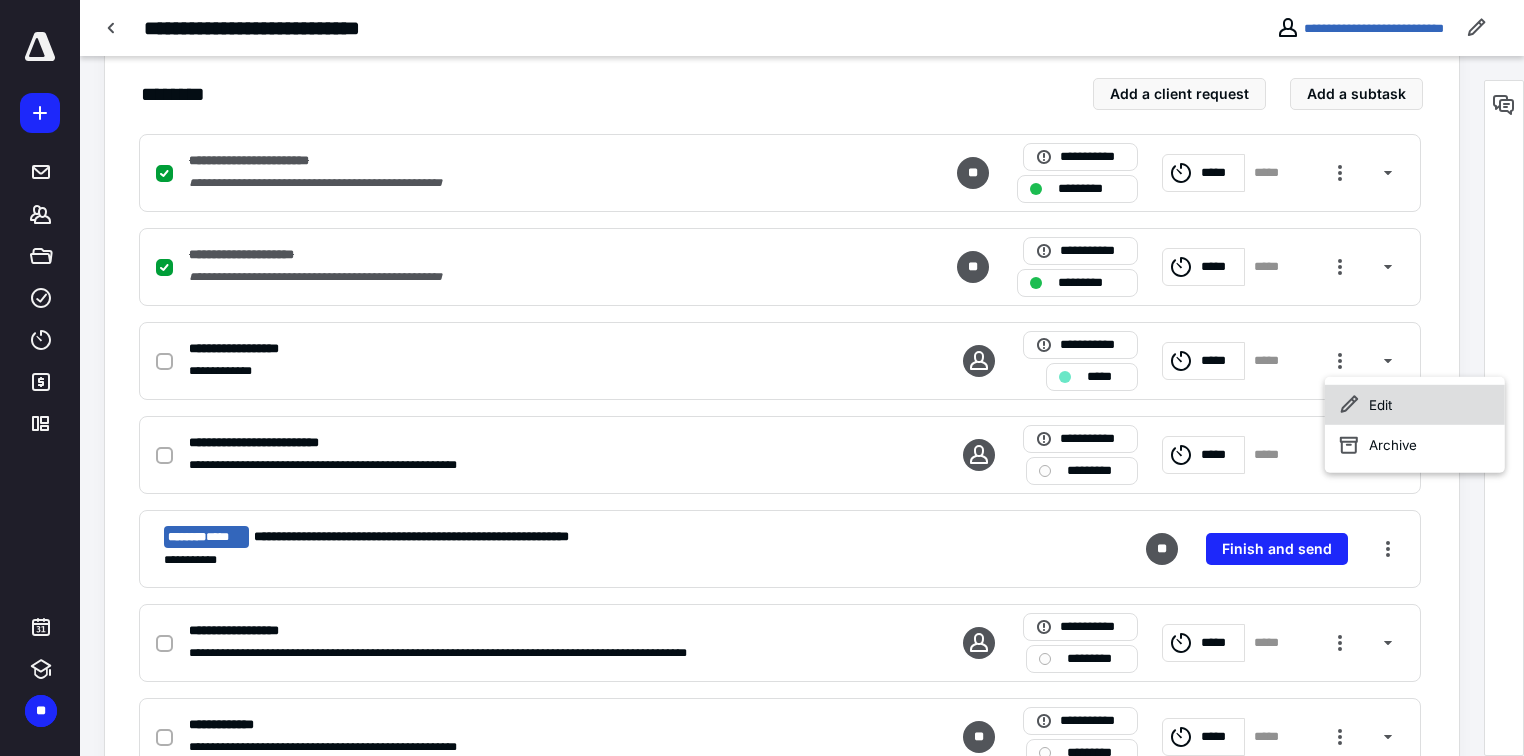click 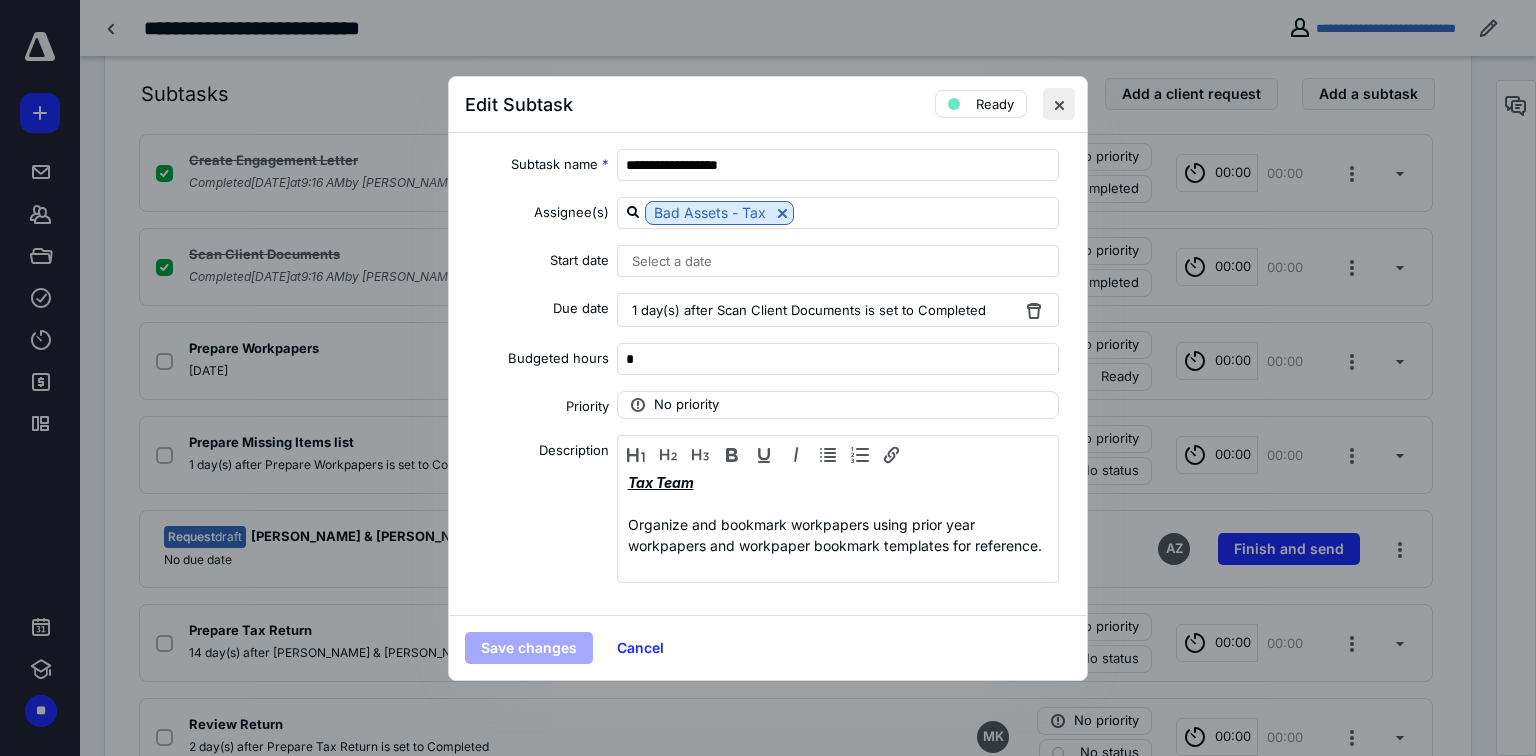 click at bounding box center (1059, 104) 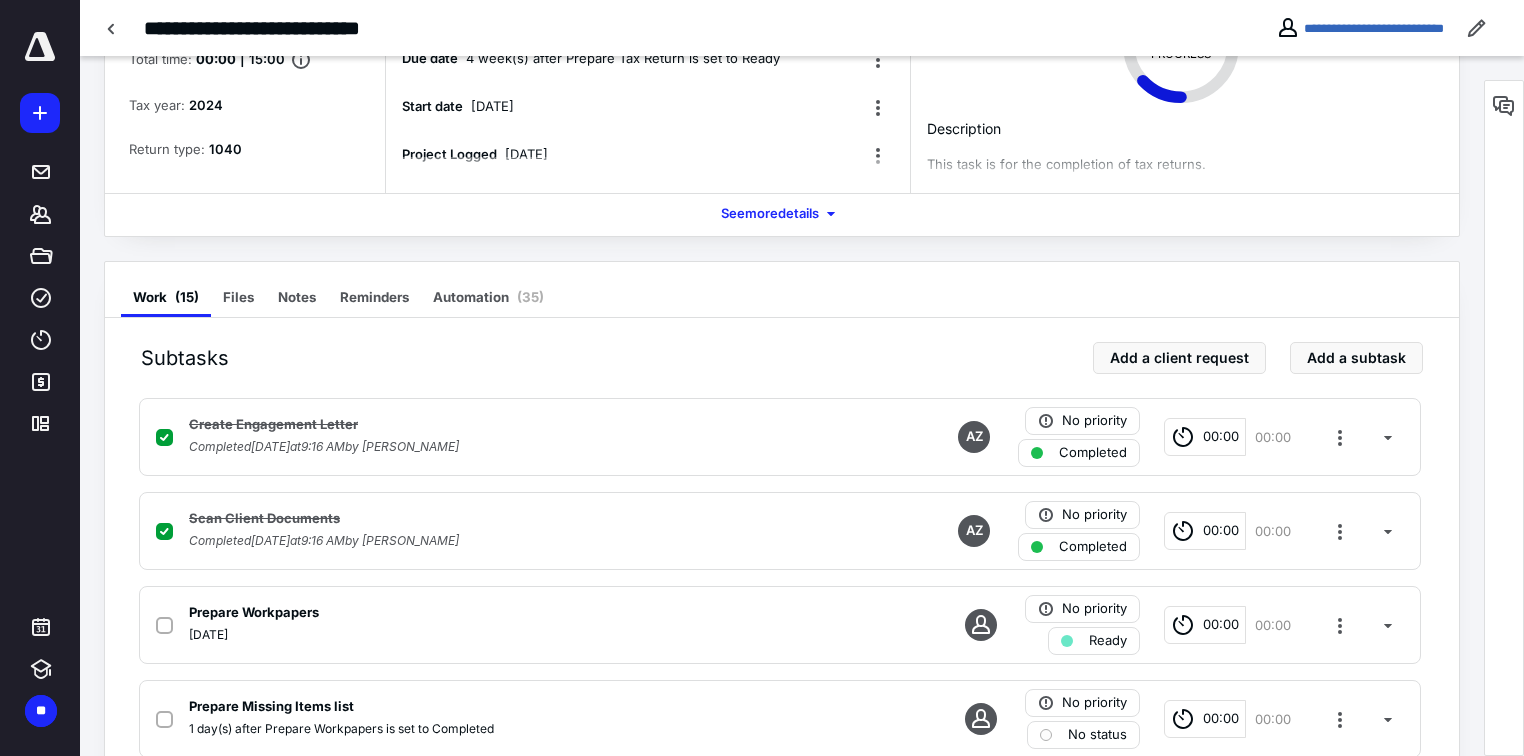scroll, scrollTop: 0, scrollLeft: 0, axis: both 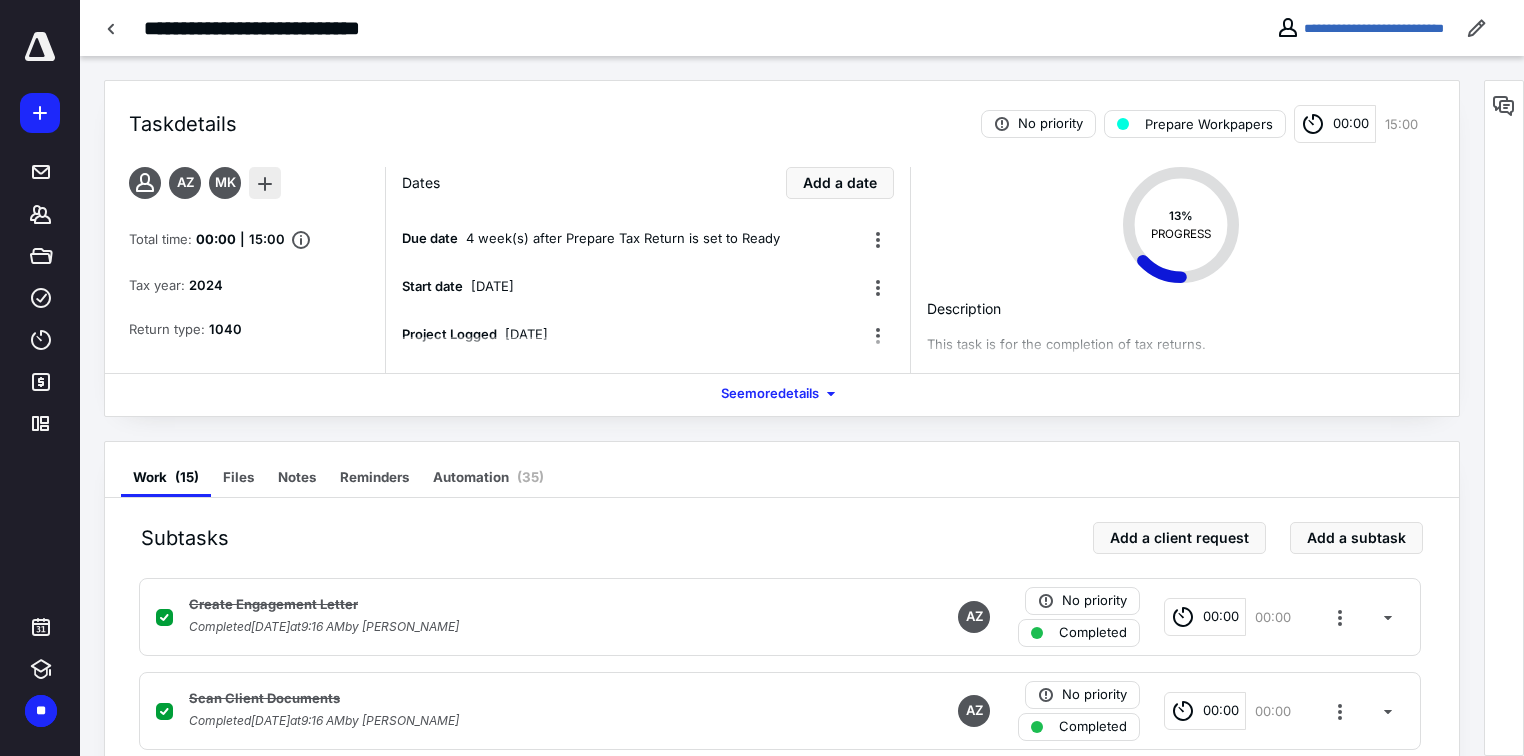 click at bounding box center (265, 183) 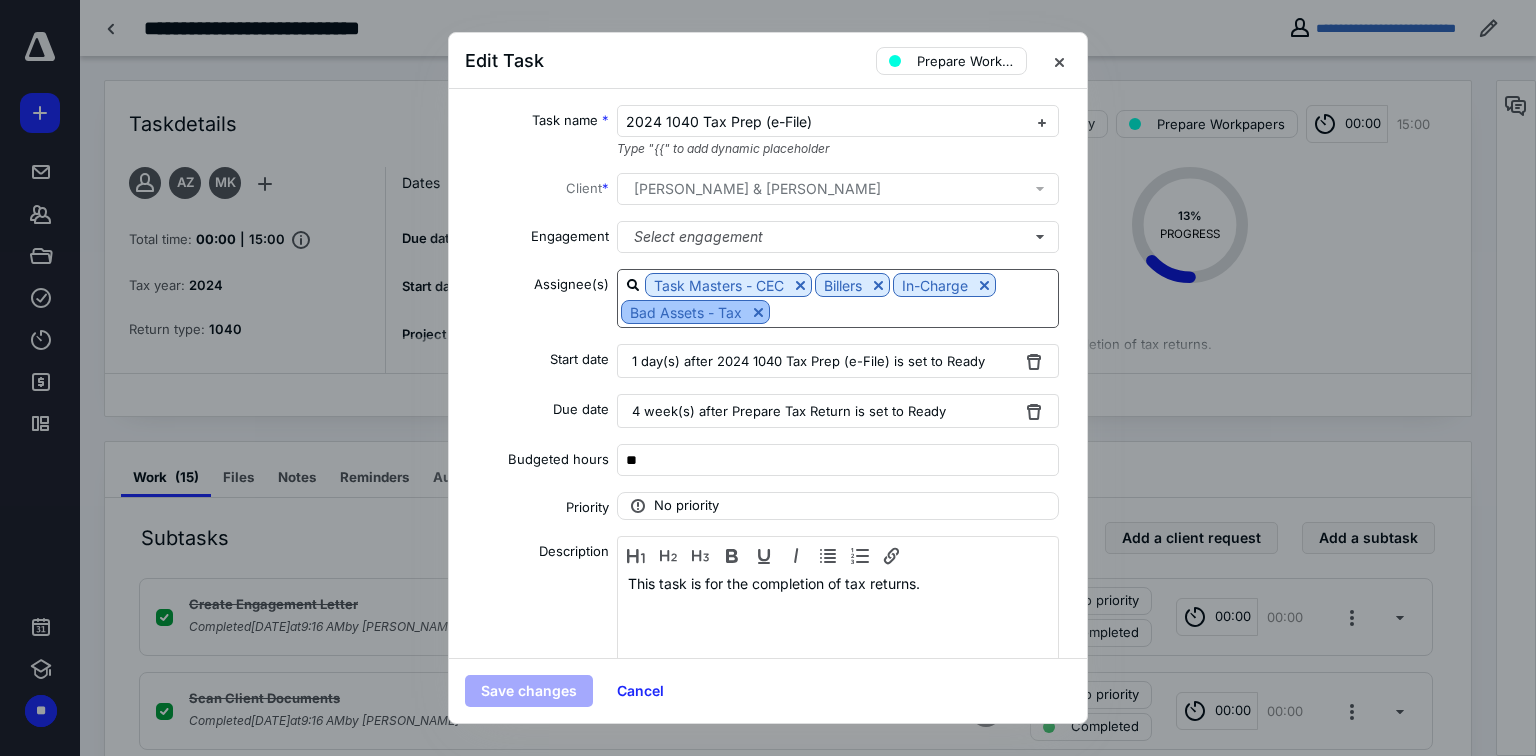 click at bounding box center [758, 312] 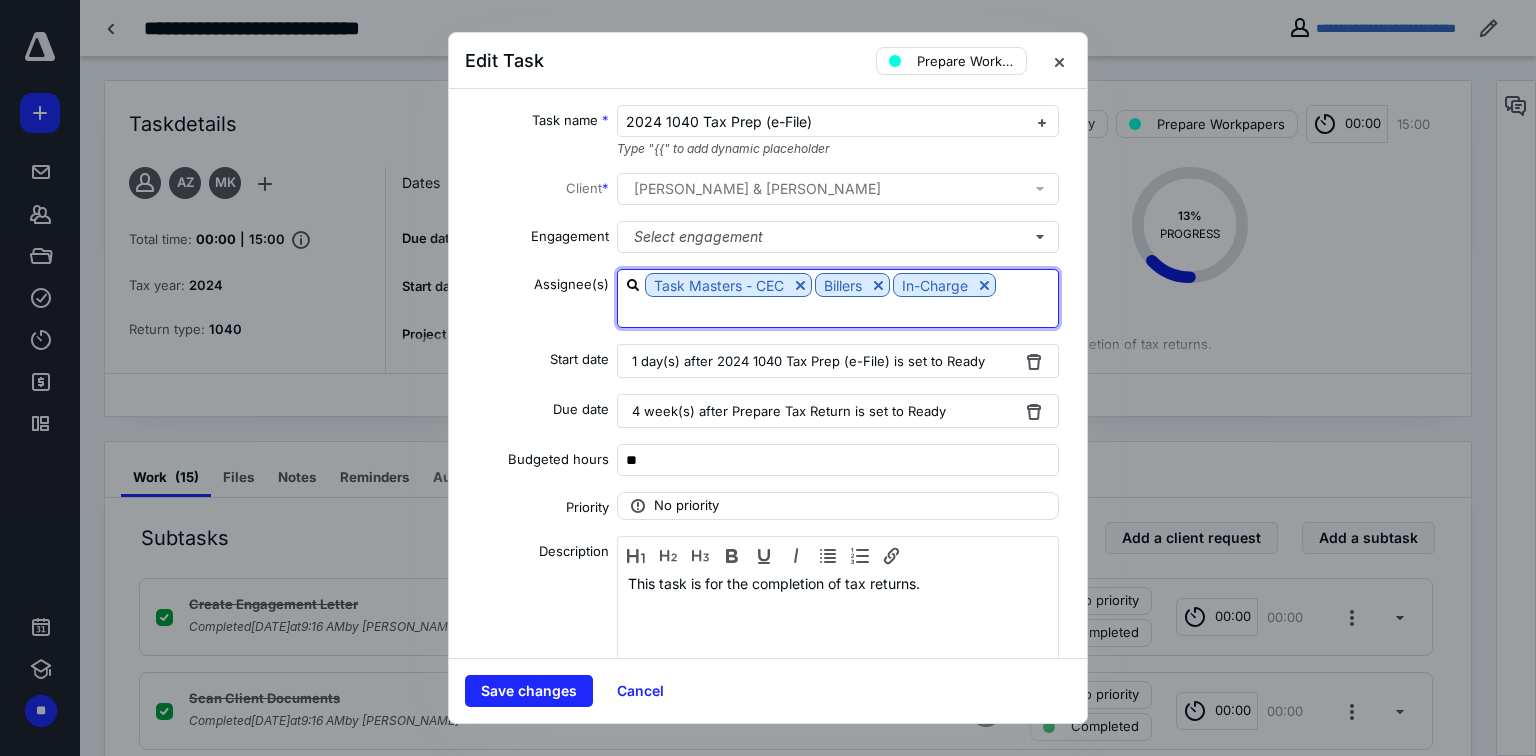 click at bounding box center [838, 311] 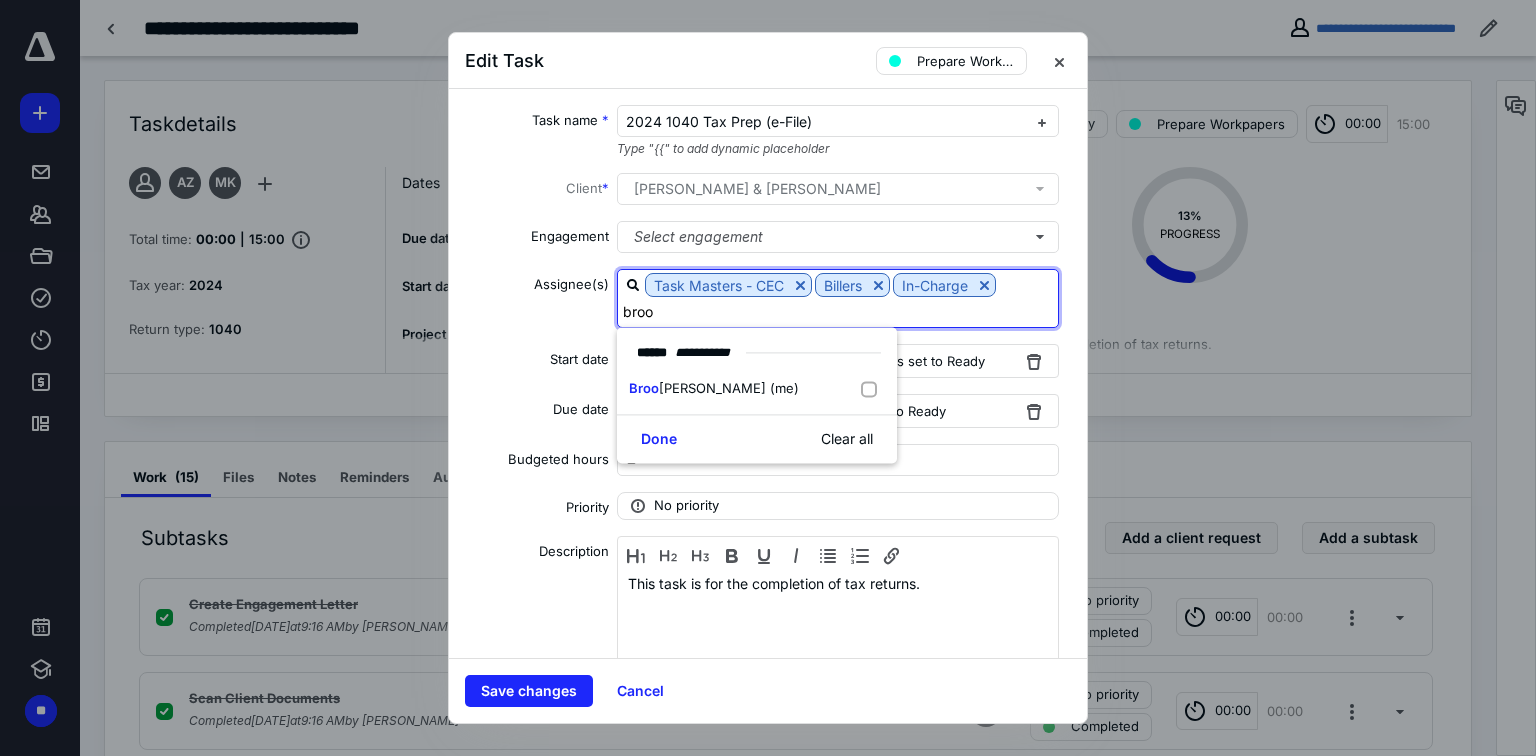 type on "brook" 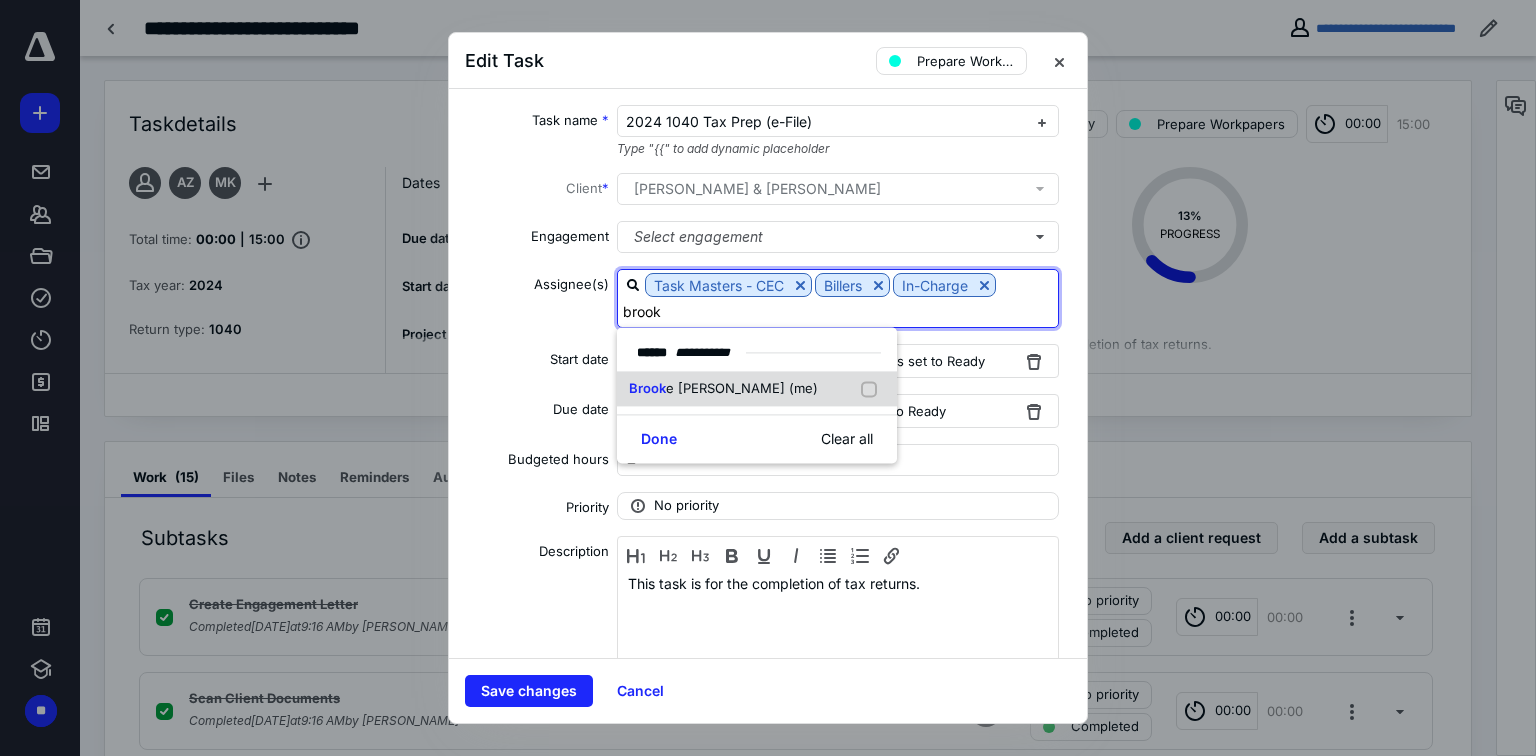 click on "e Peterson (me)" at bounding box center [742, 388] 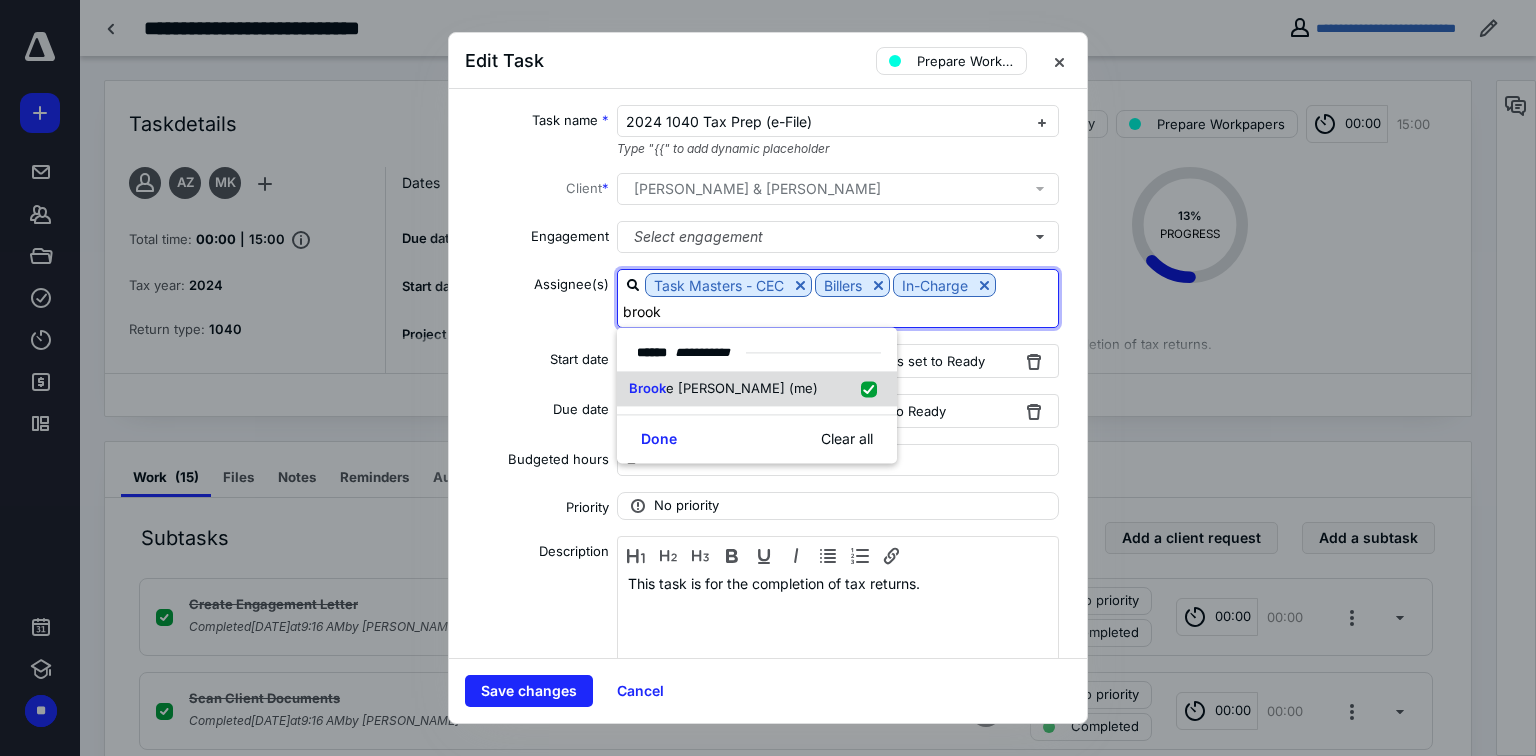 checkbox on "true" 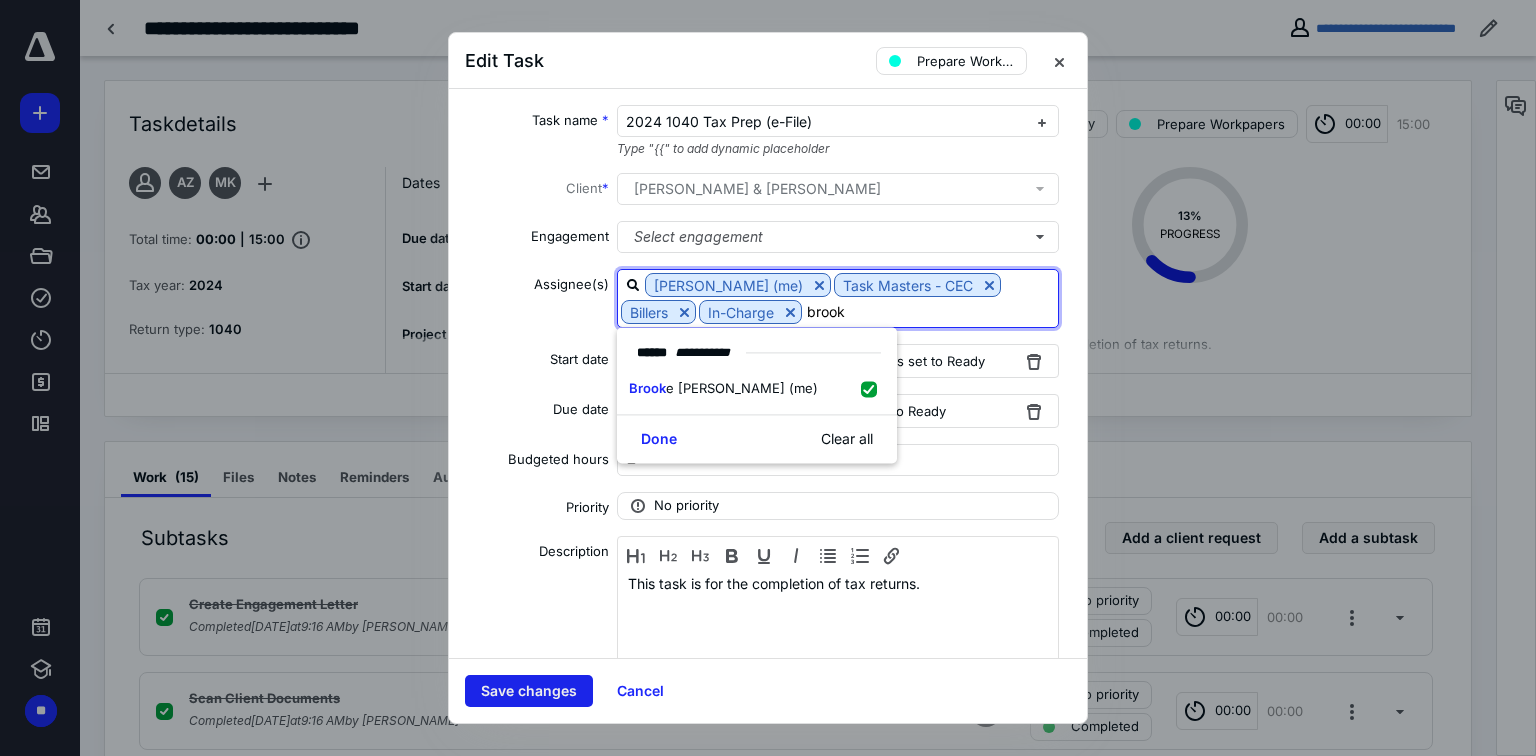 type on "brook" 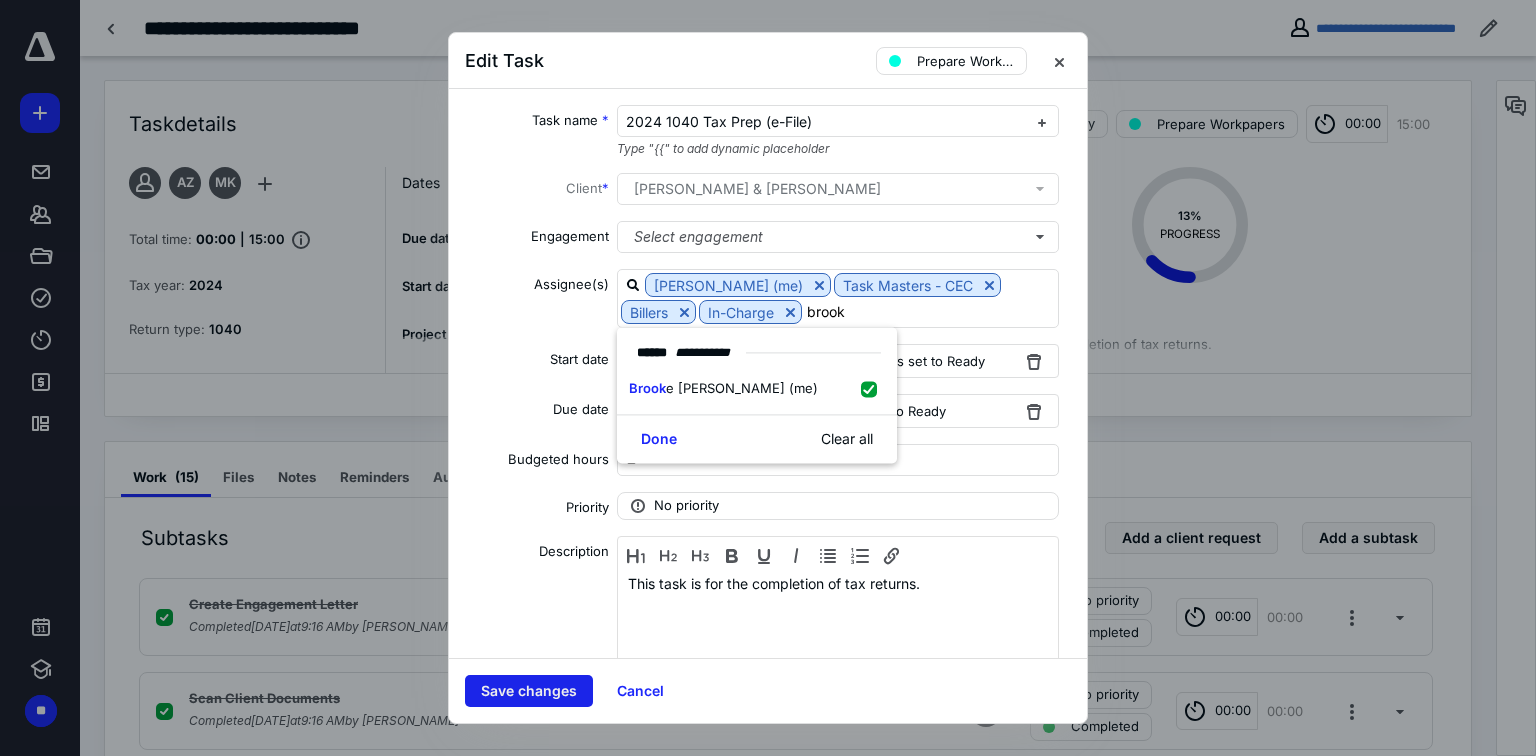 click on "Save changes" at bounding box center (529, 691) 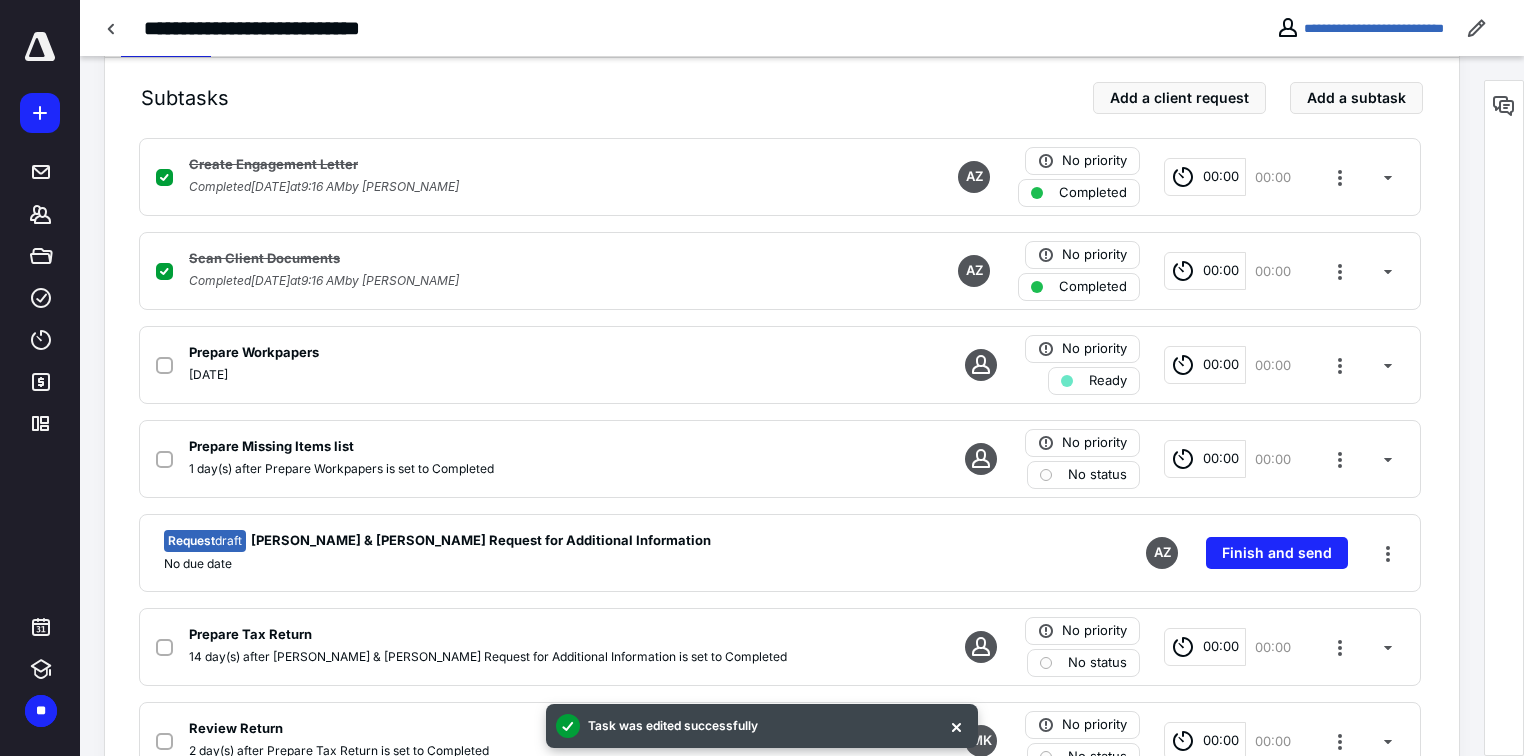 scroll, scrollTop: 441, scrollLeft: 0, axis: vertical 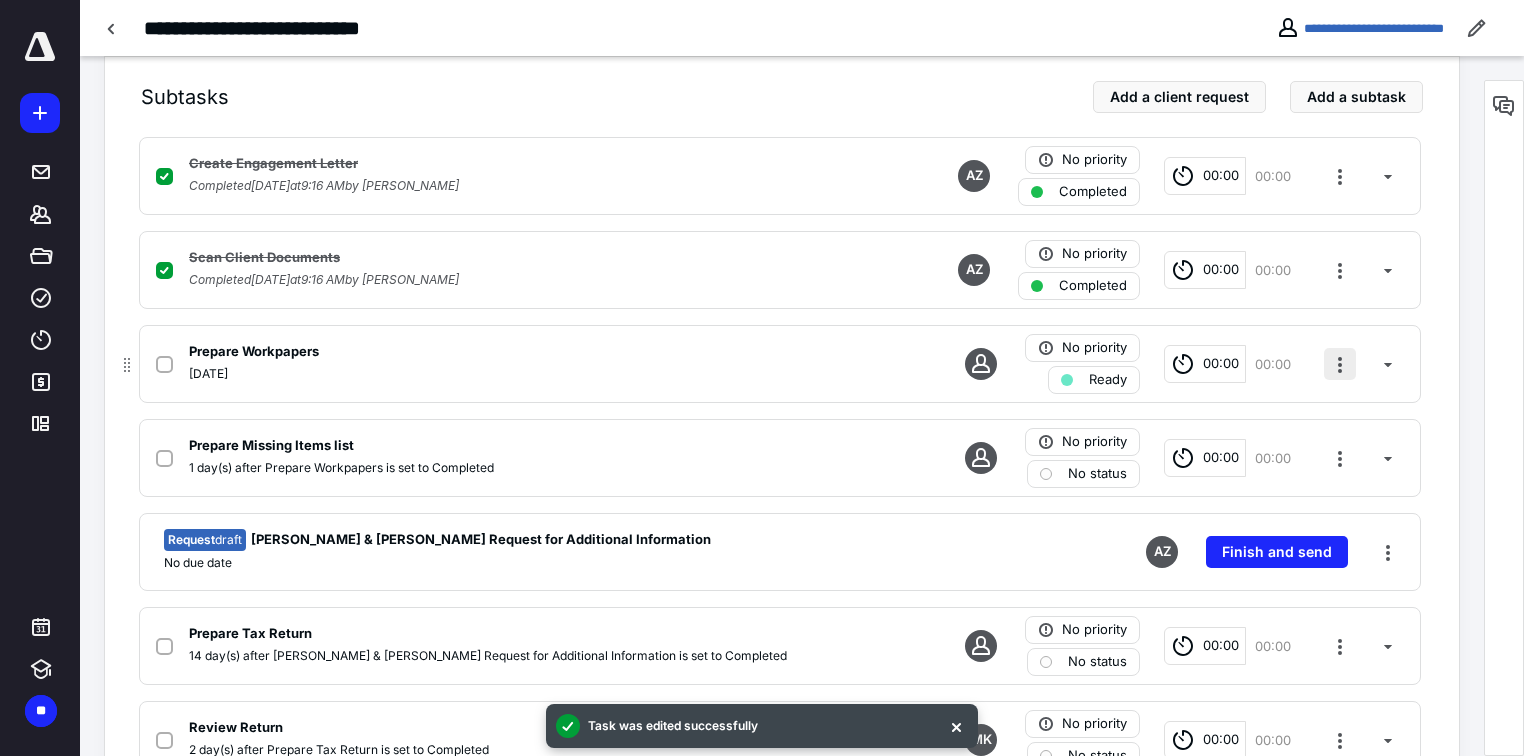click at bounding box center (1340, 364) 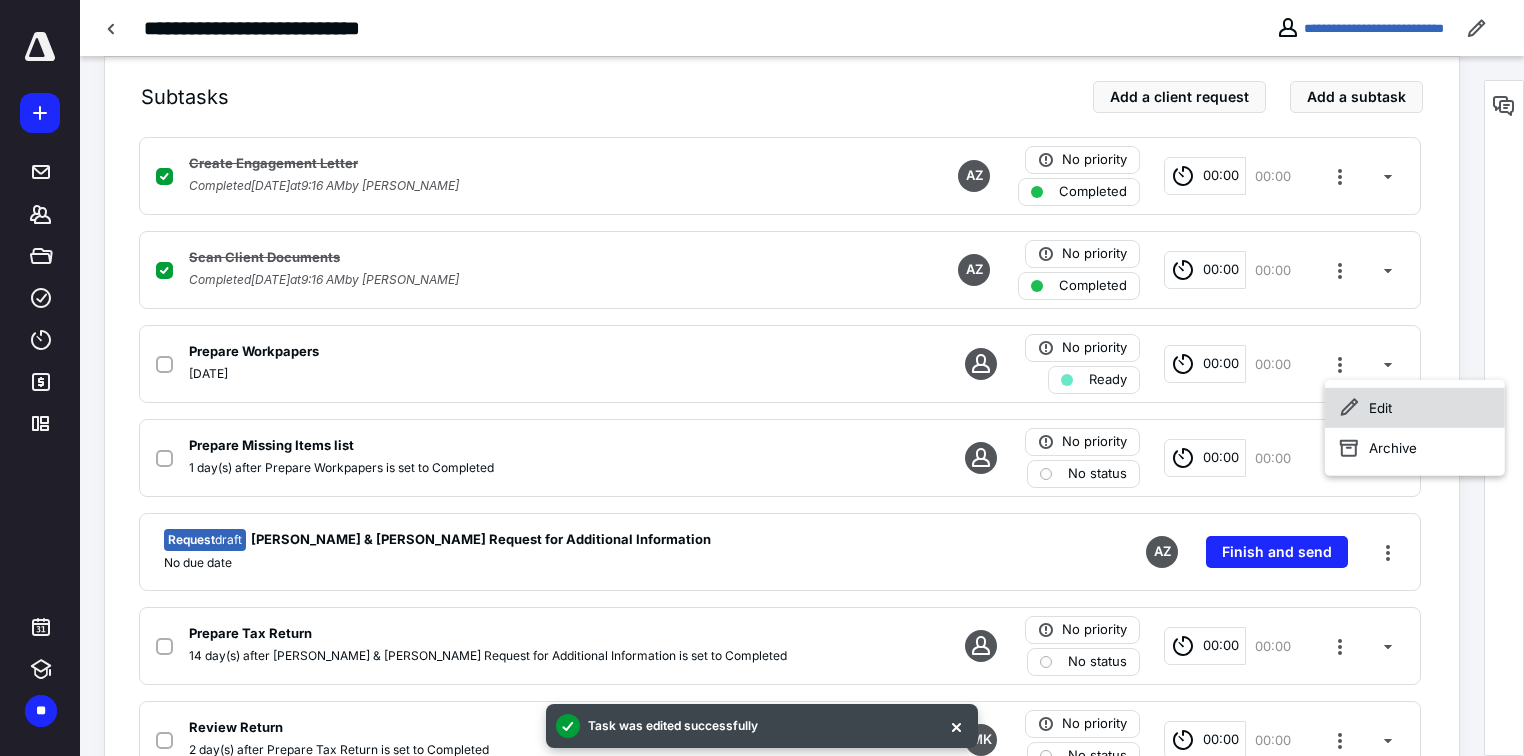 click on "Edit" at bounding box center [1415, 408] 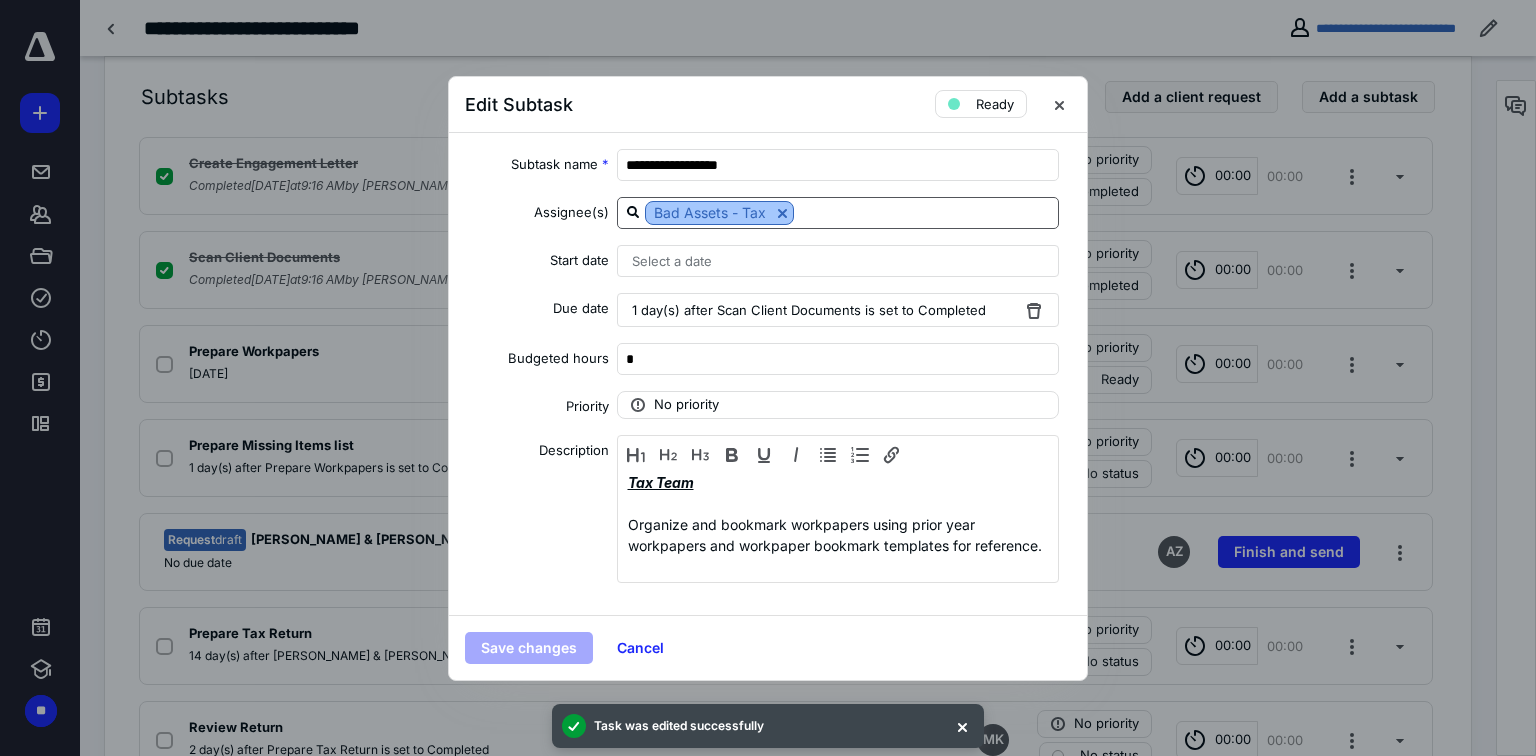 click at bounding box center [782, 213] 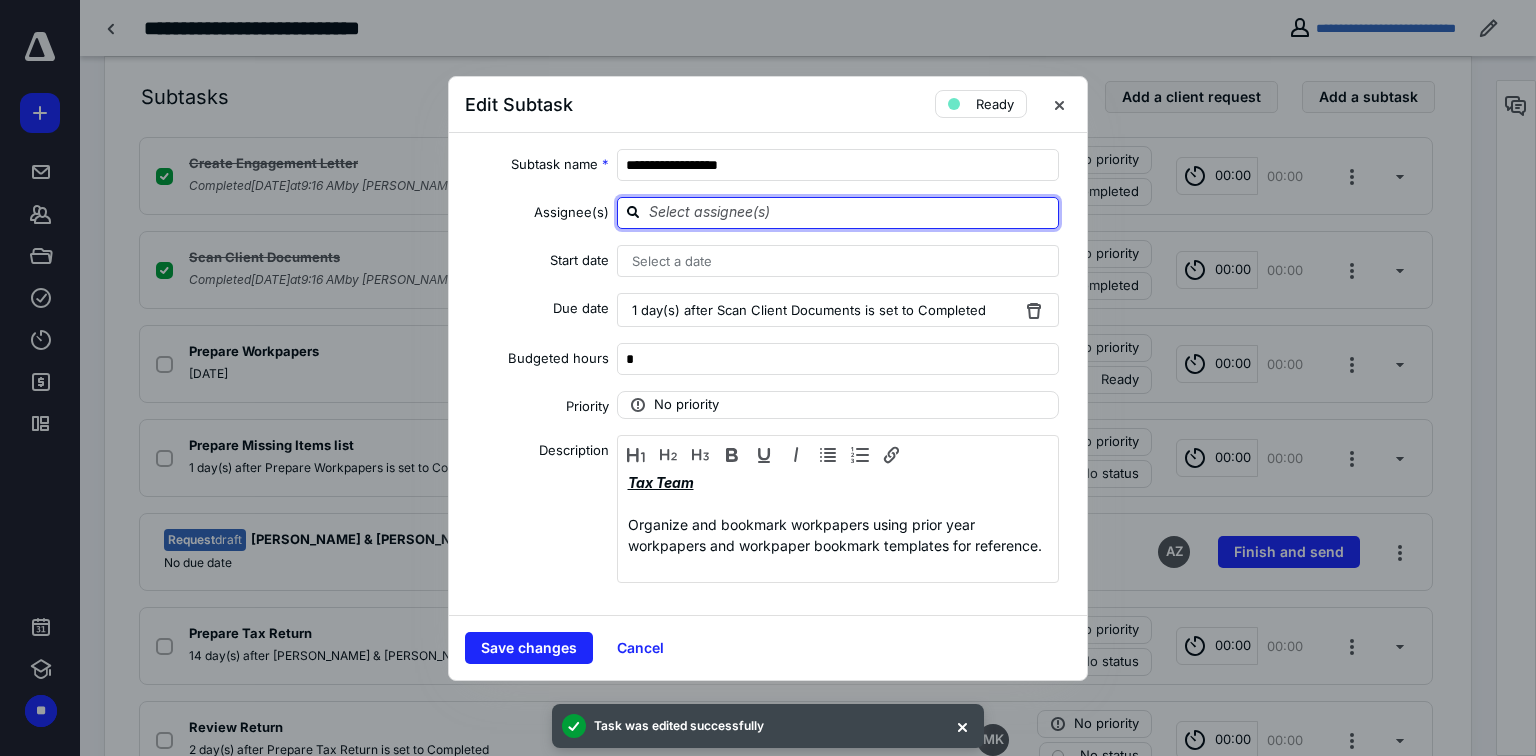 click at bounding box center [850, 212] 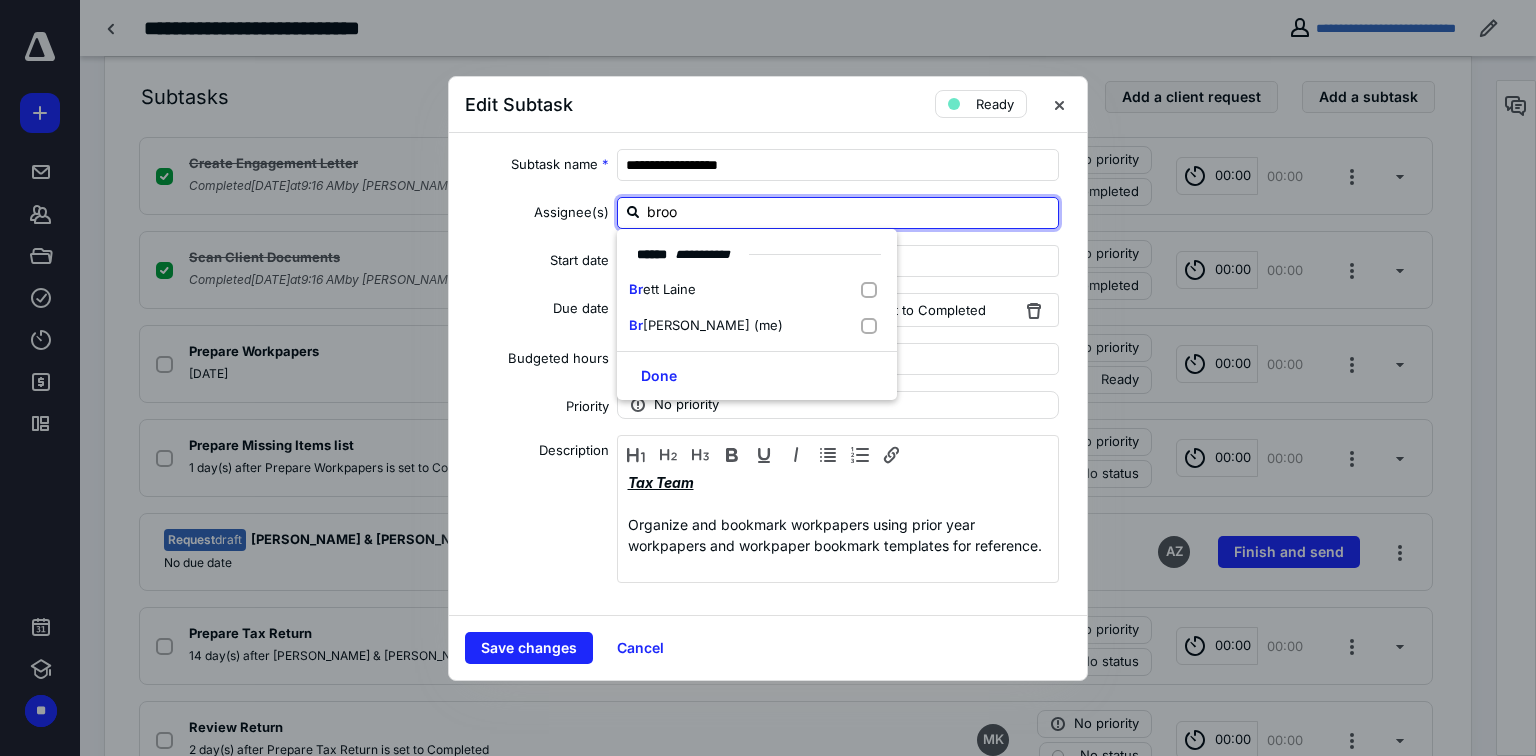 type on "brook" 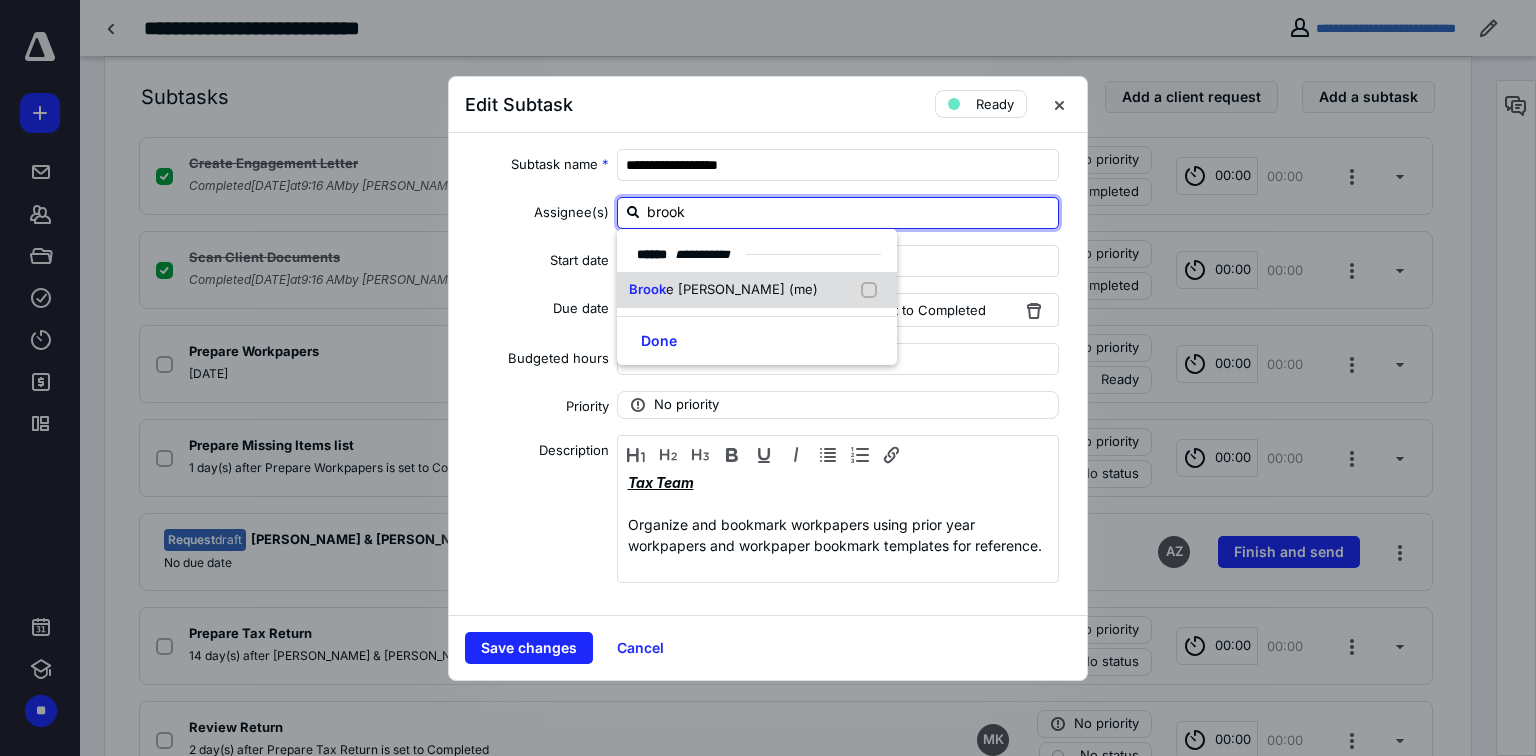 click at bounding box center (873, 290) 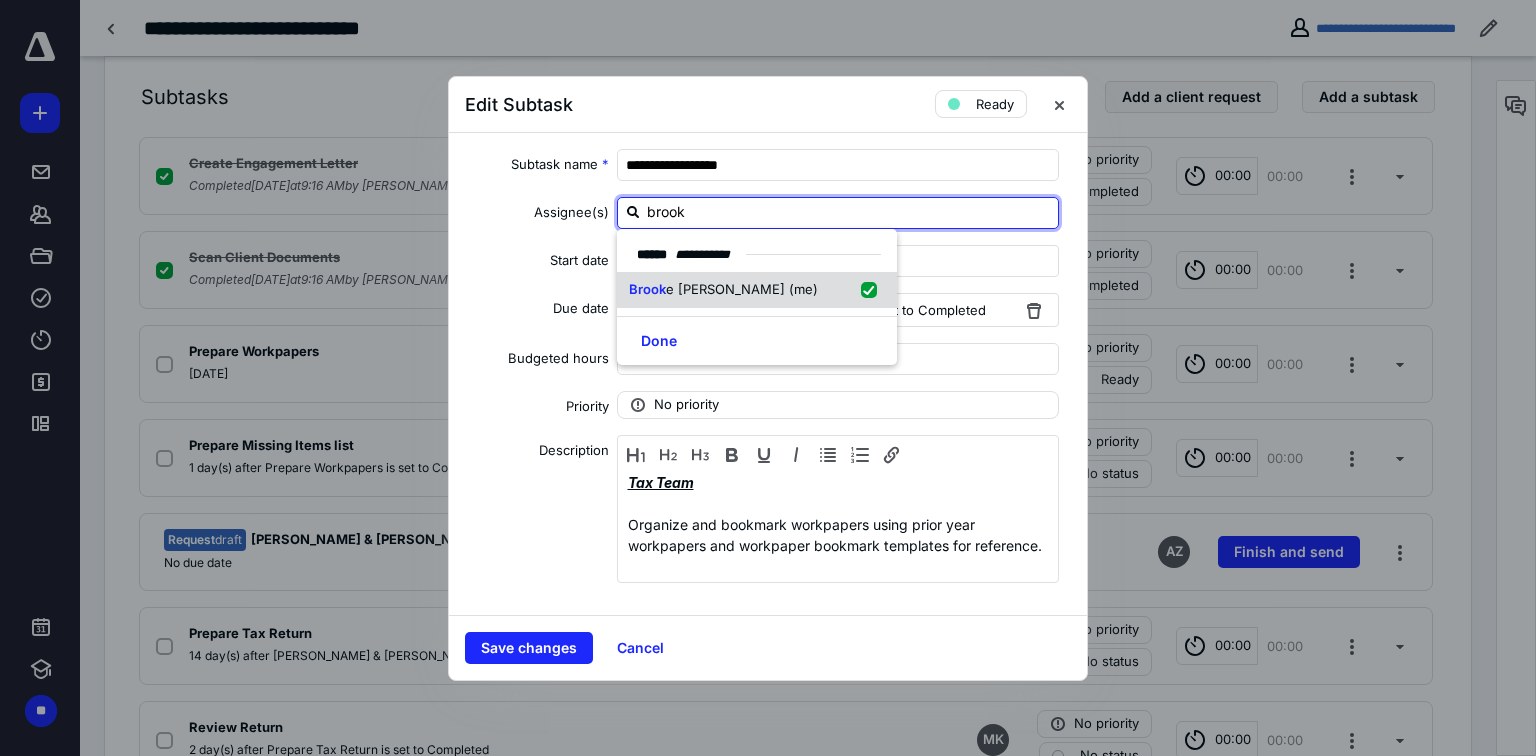checkbox on "true" 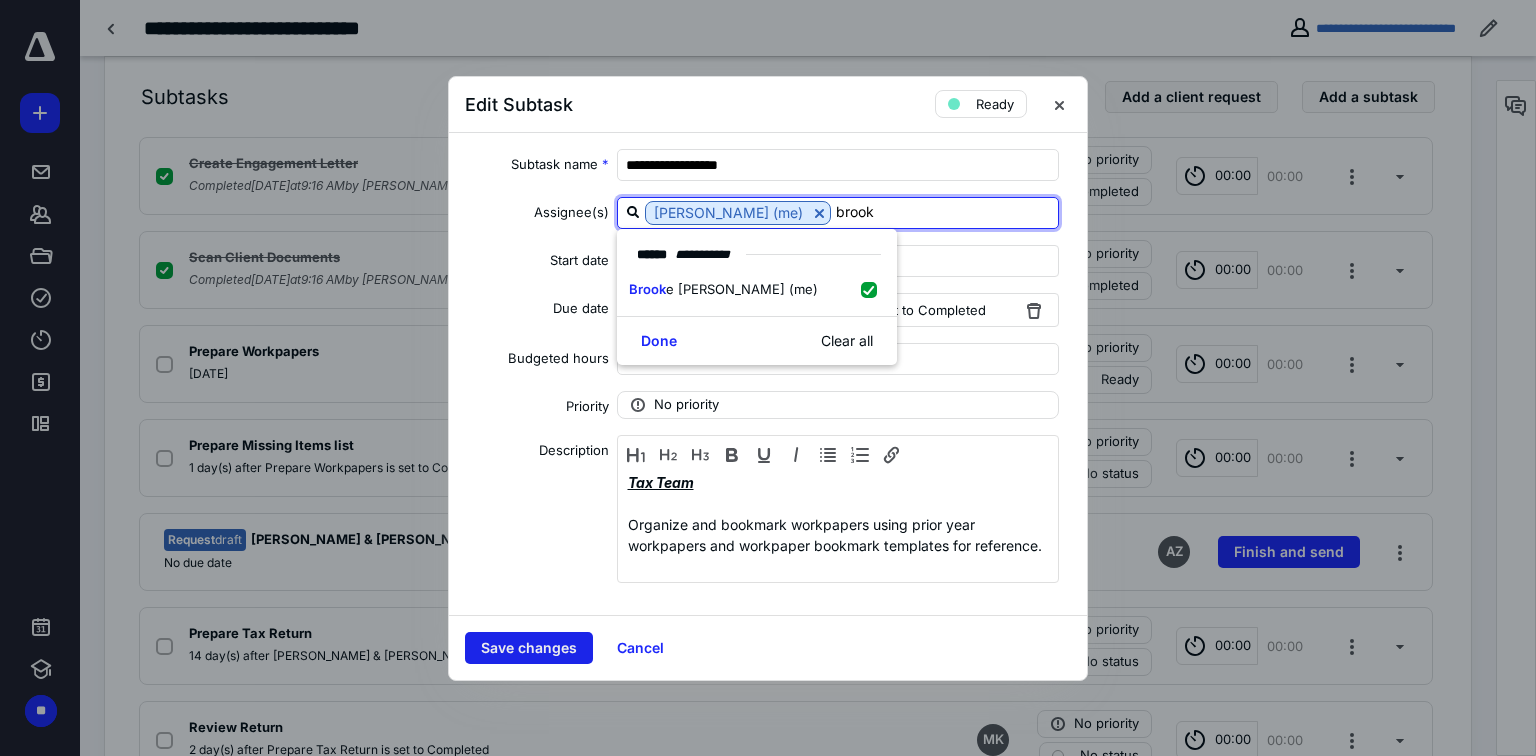 type on "brook" 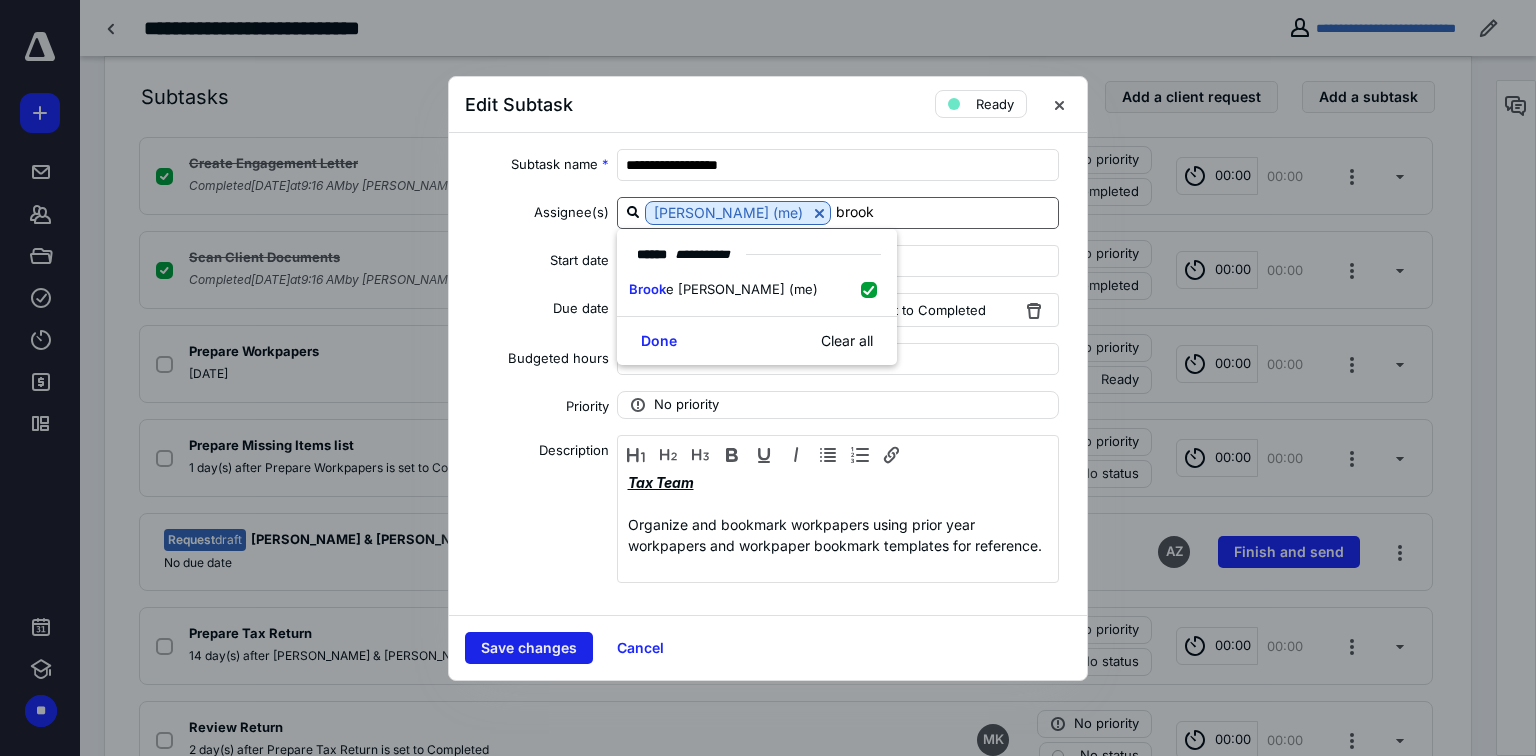 click on "Save changes" at bounding box center [529, 648] 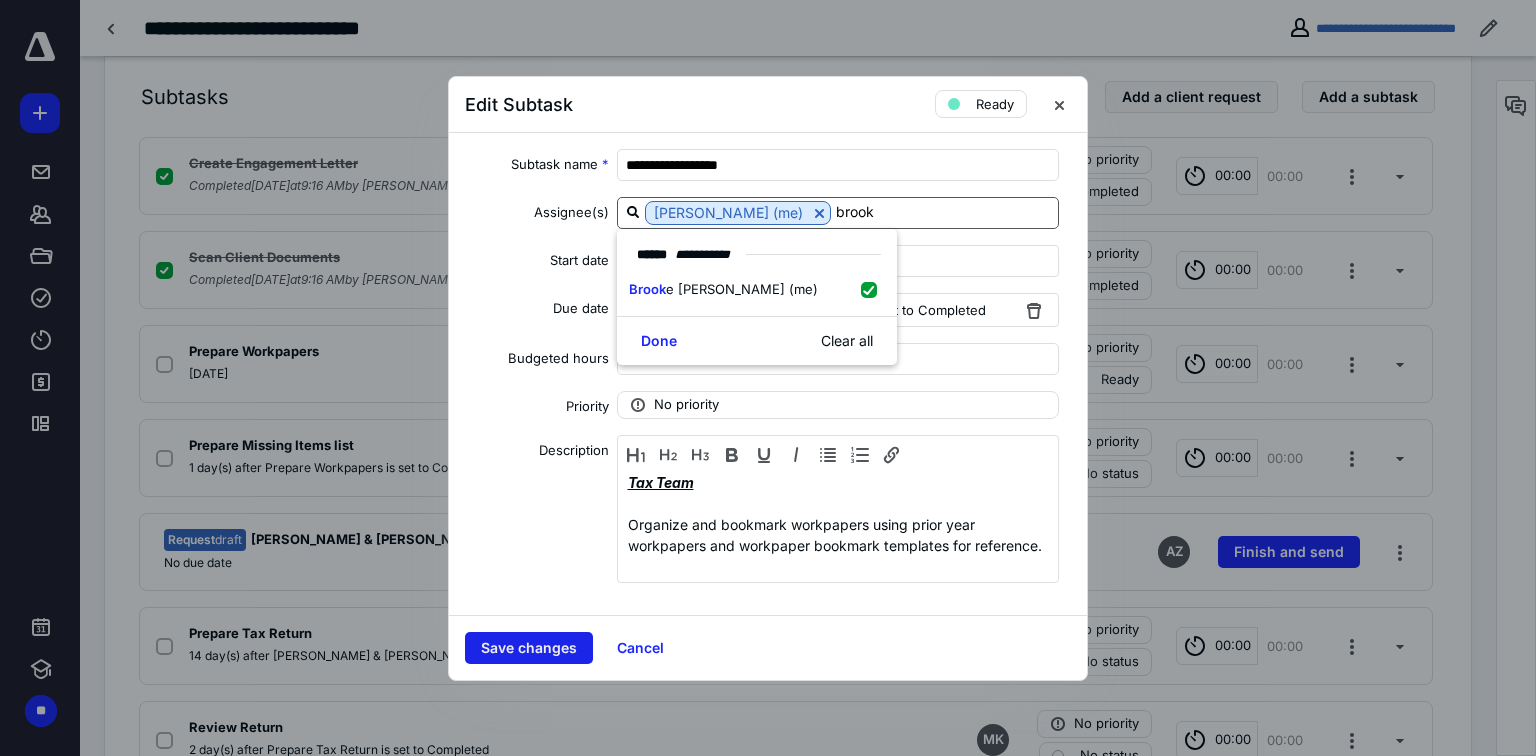 type 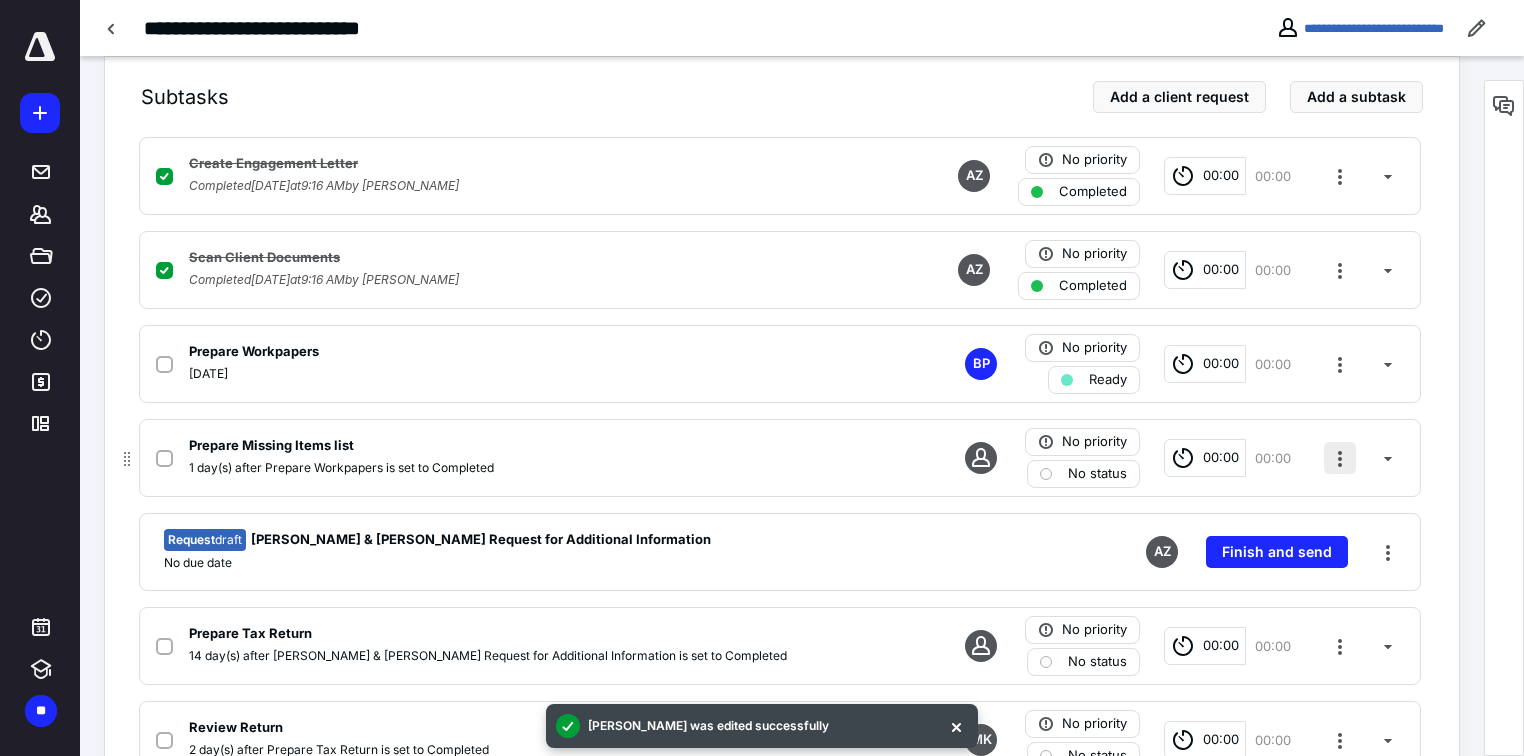 click at bounding box center (1340, 458) 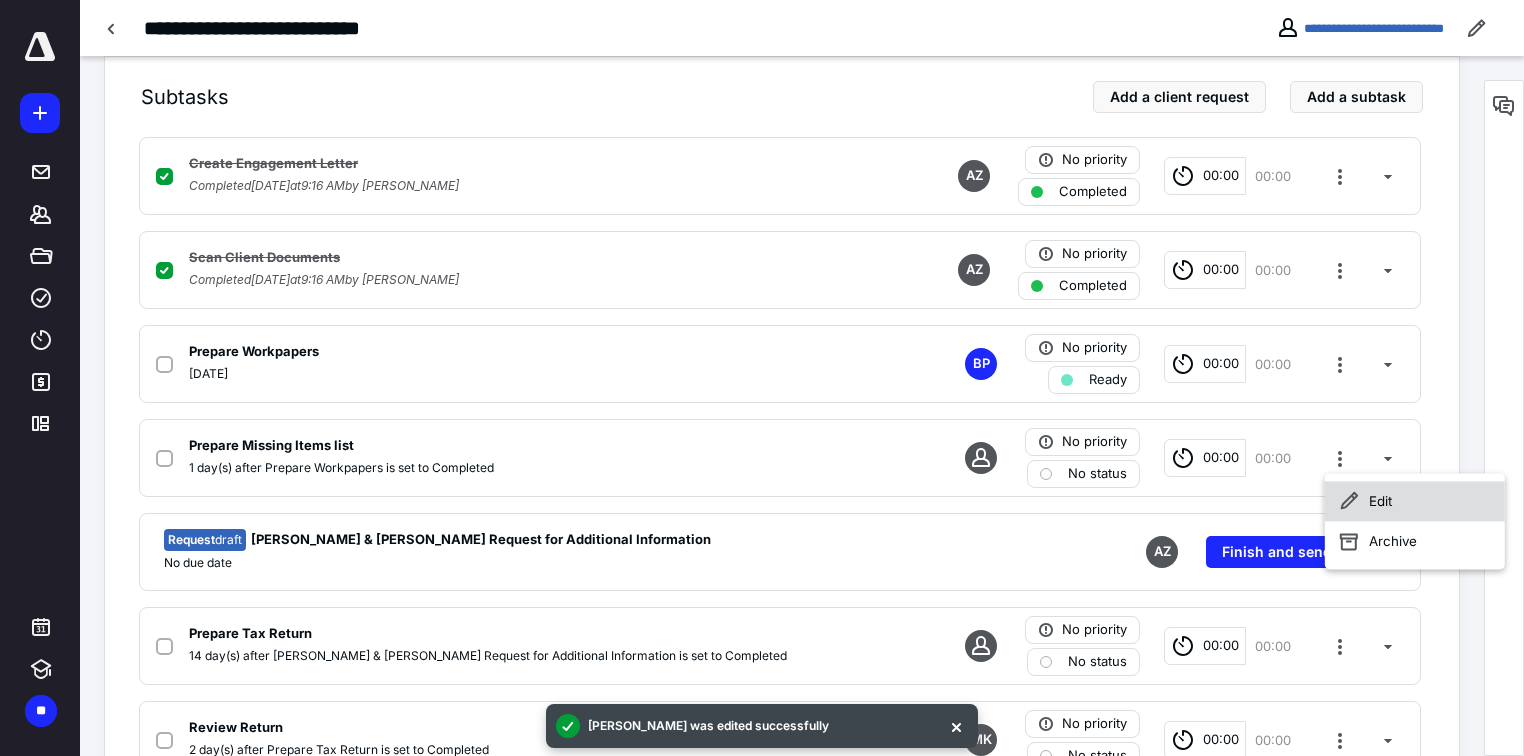 click 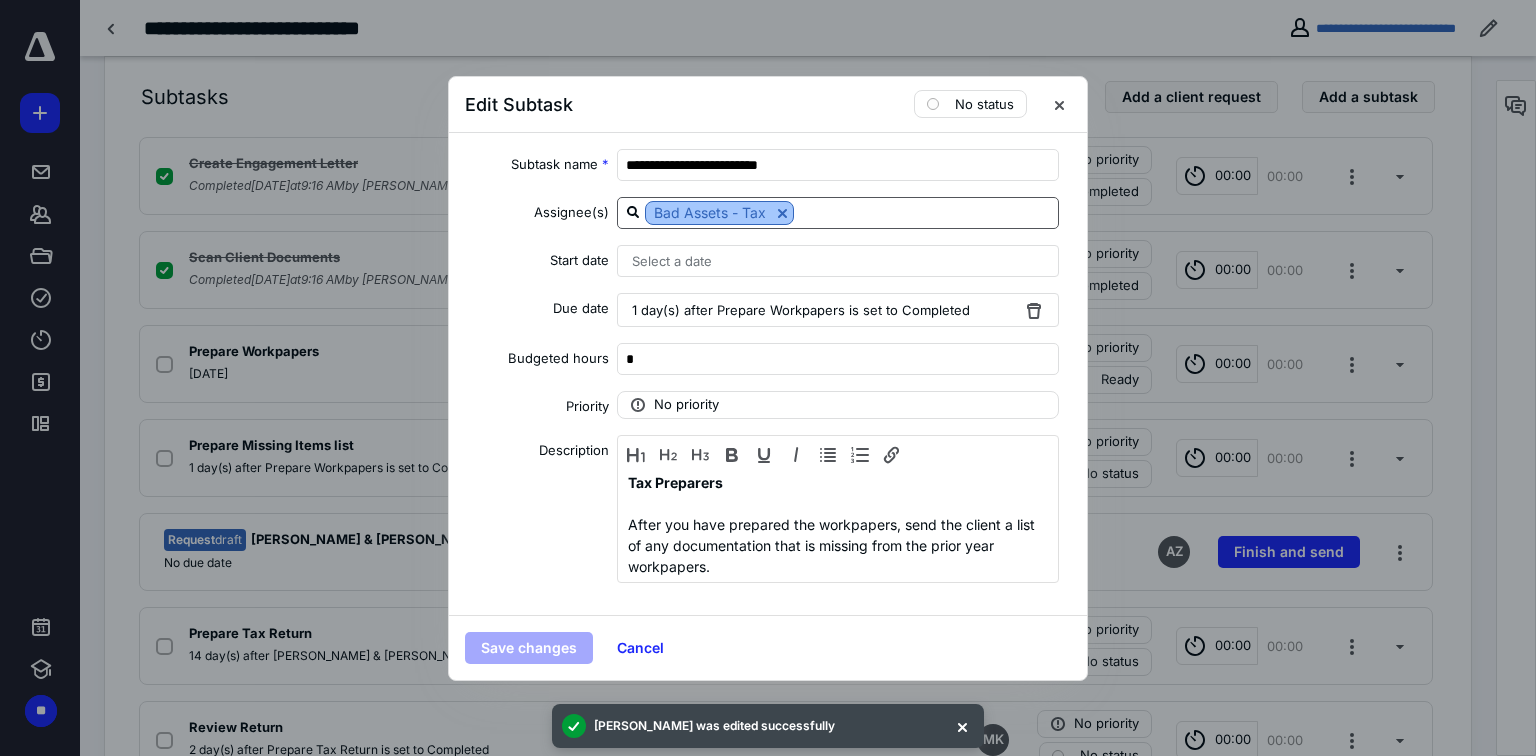 click at bounding box center [782, 213] 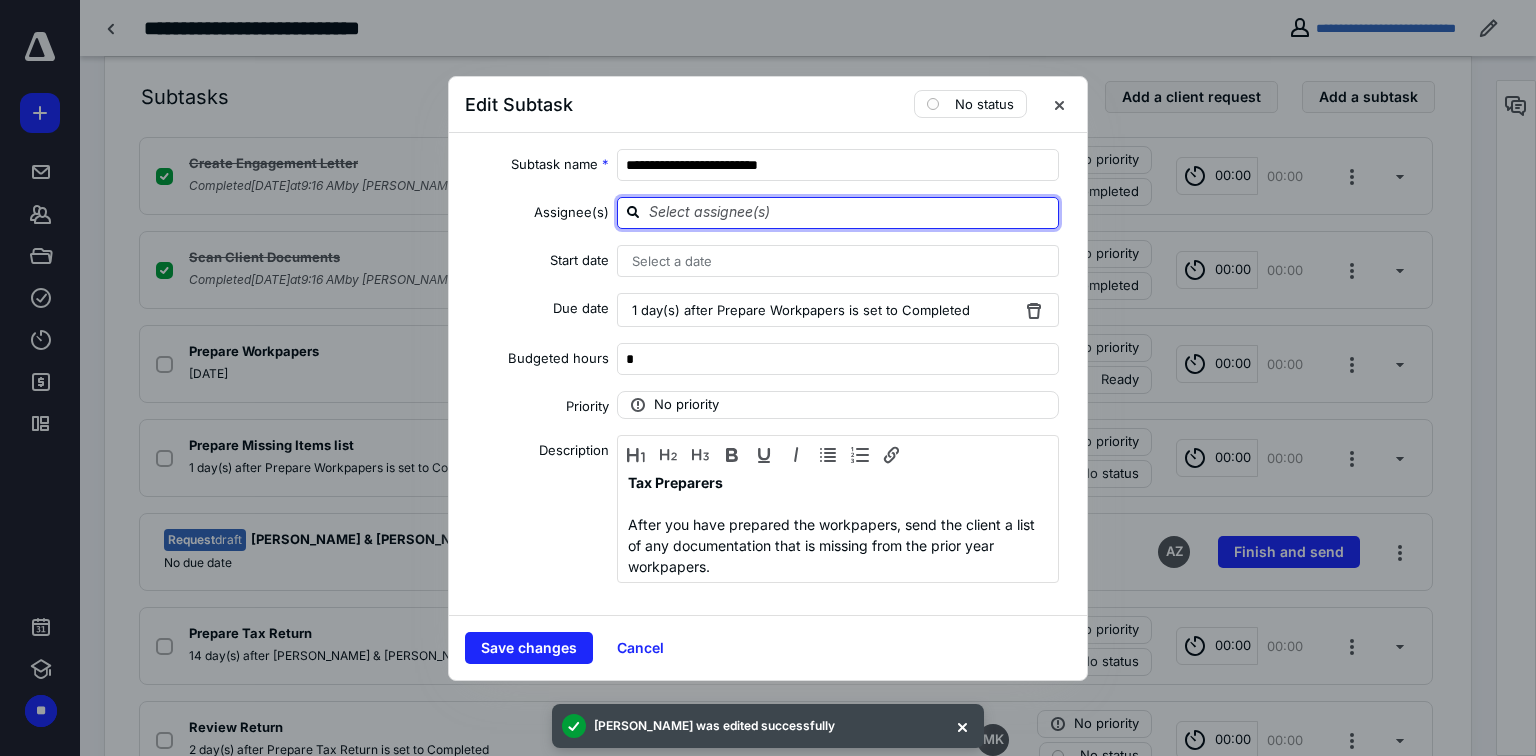 click at bounding box center (850, 212) 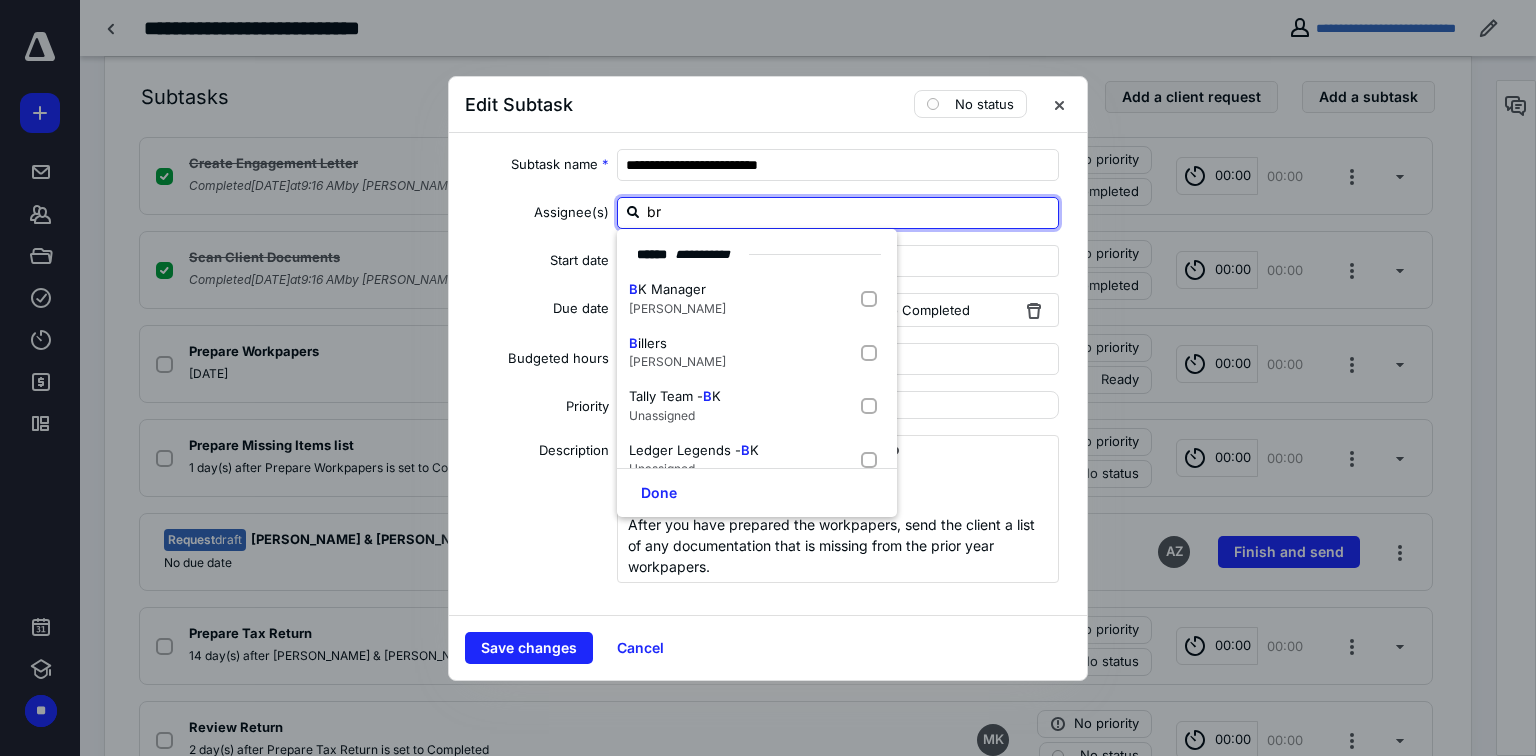 type on "bro" 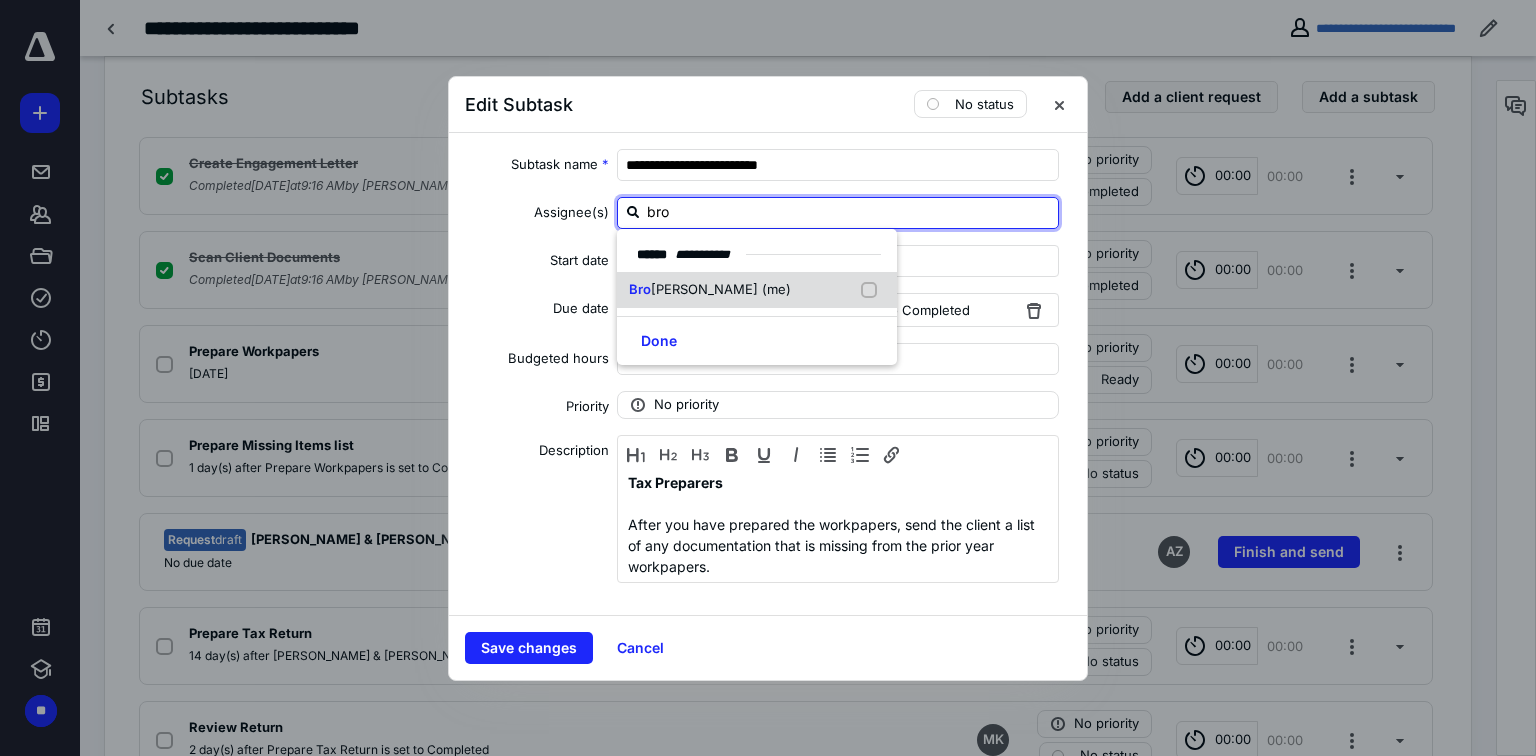 click at bounding box center [873, 290] 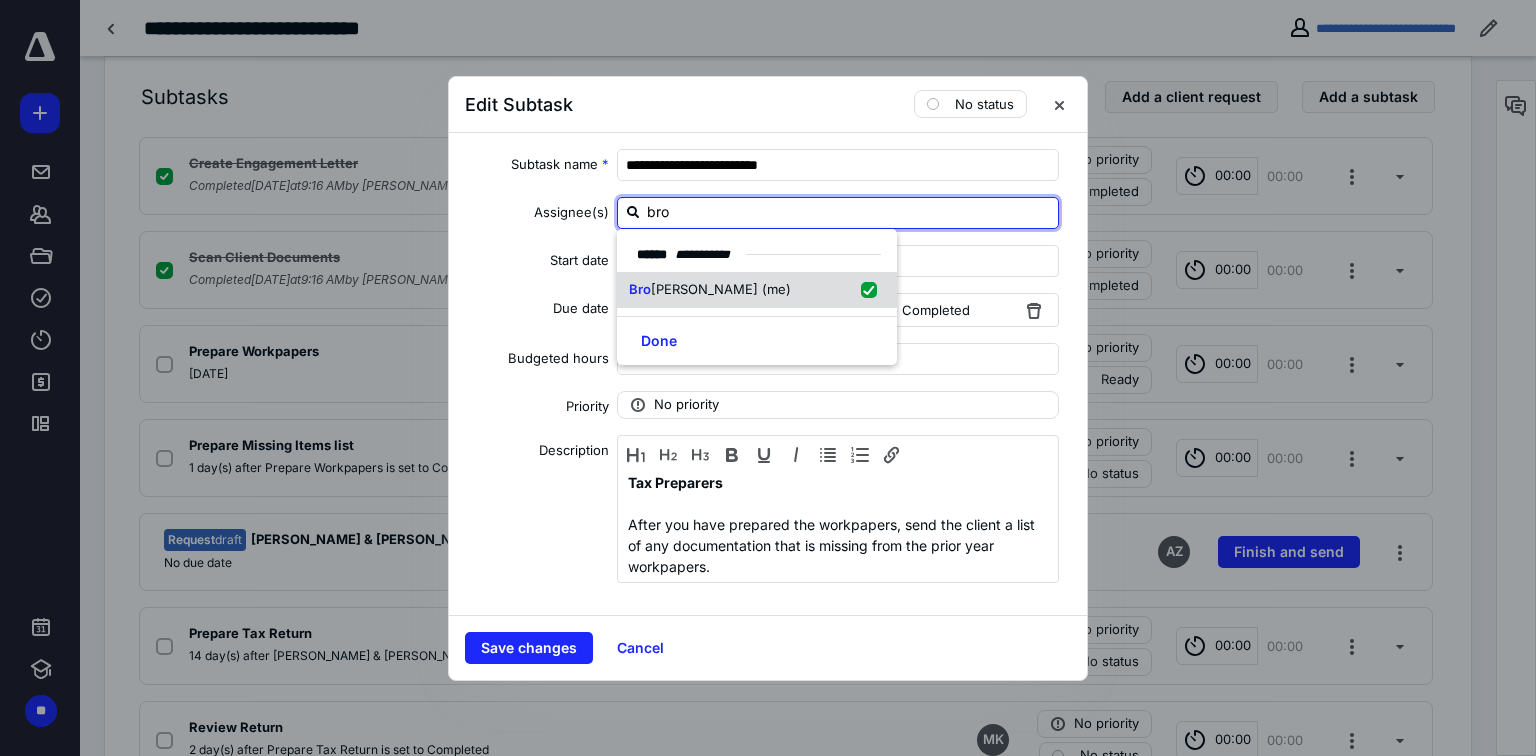 checkbox on "true" 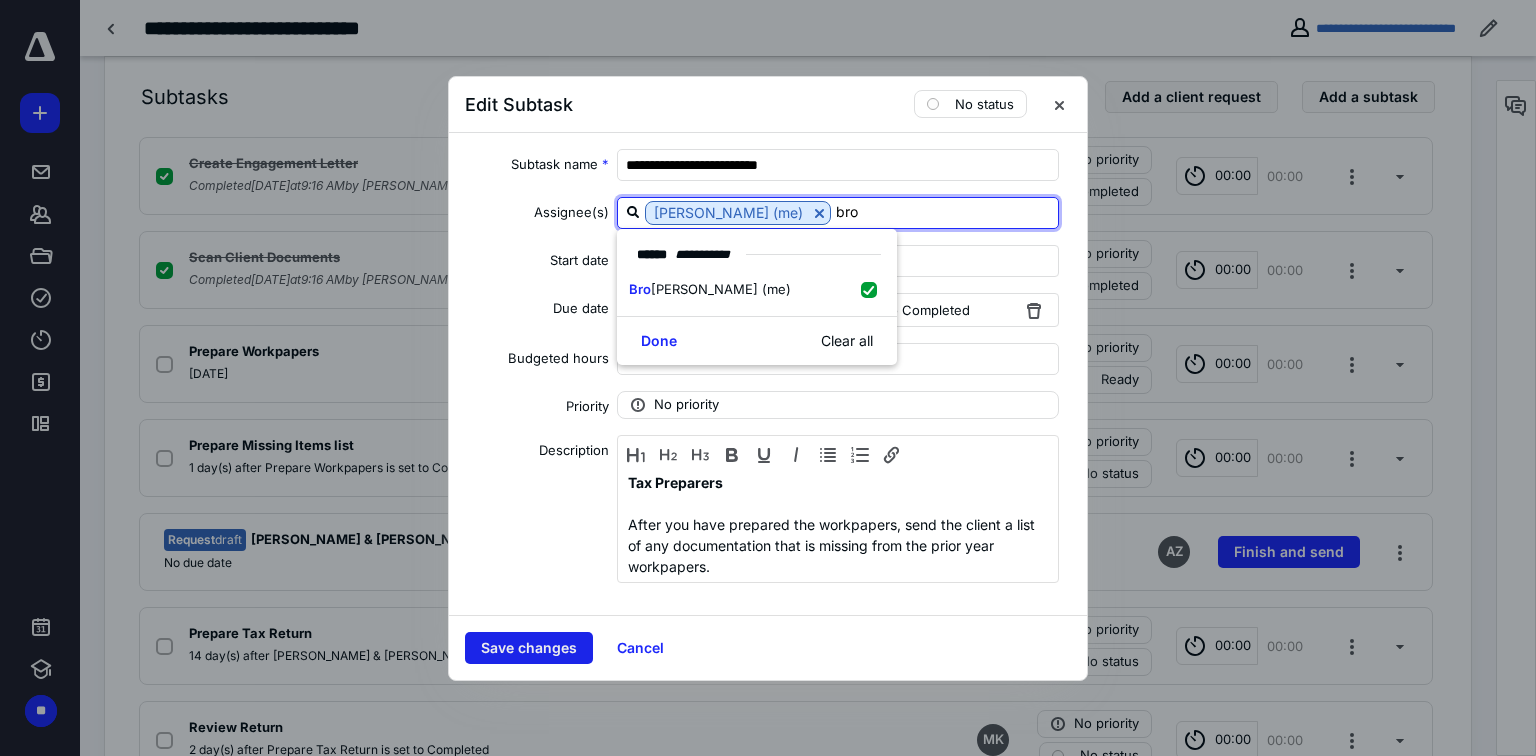 type on "bro" 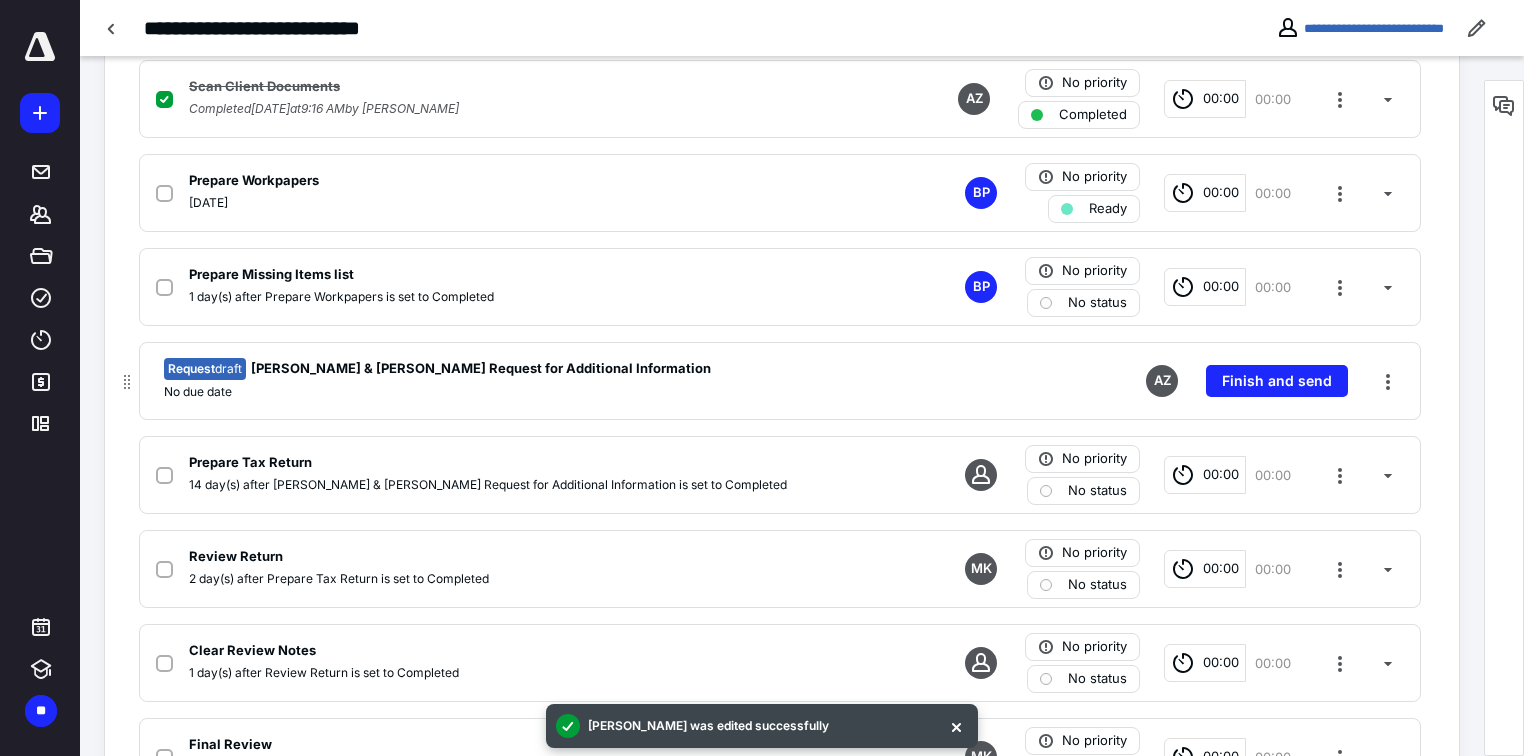 scroll, scrollTop: 613, scrollLeft: 0, axis: vertical 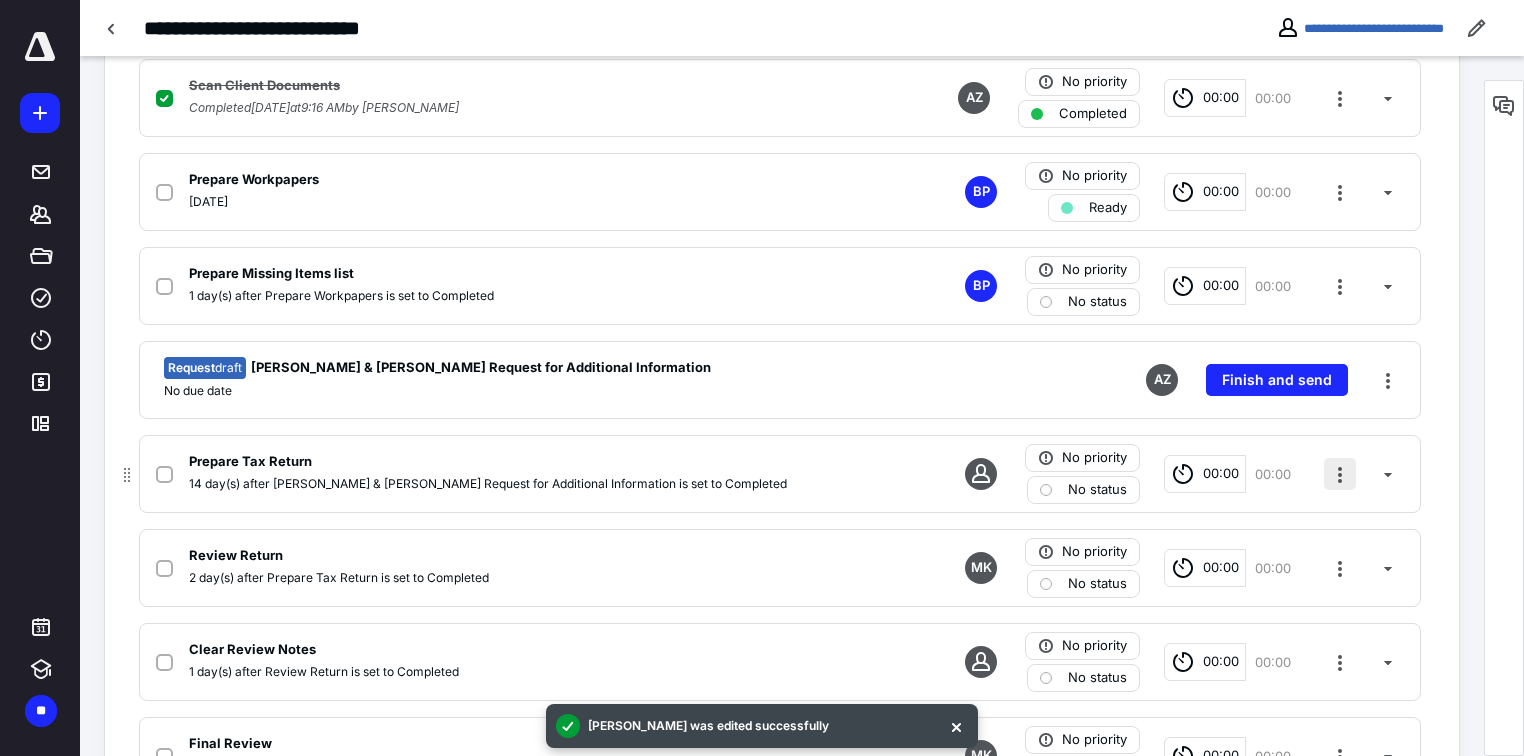 click at bounding box center (1340, 474) 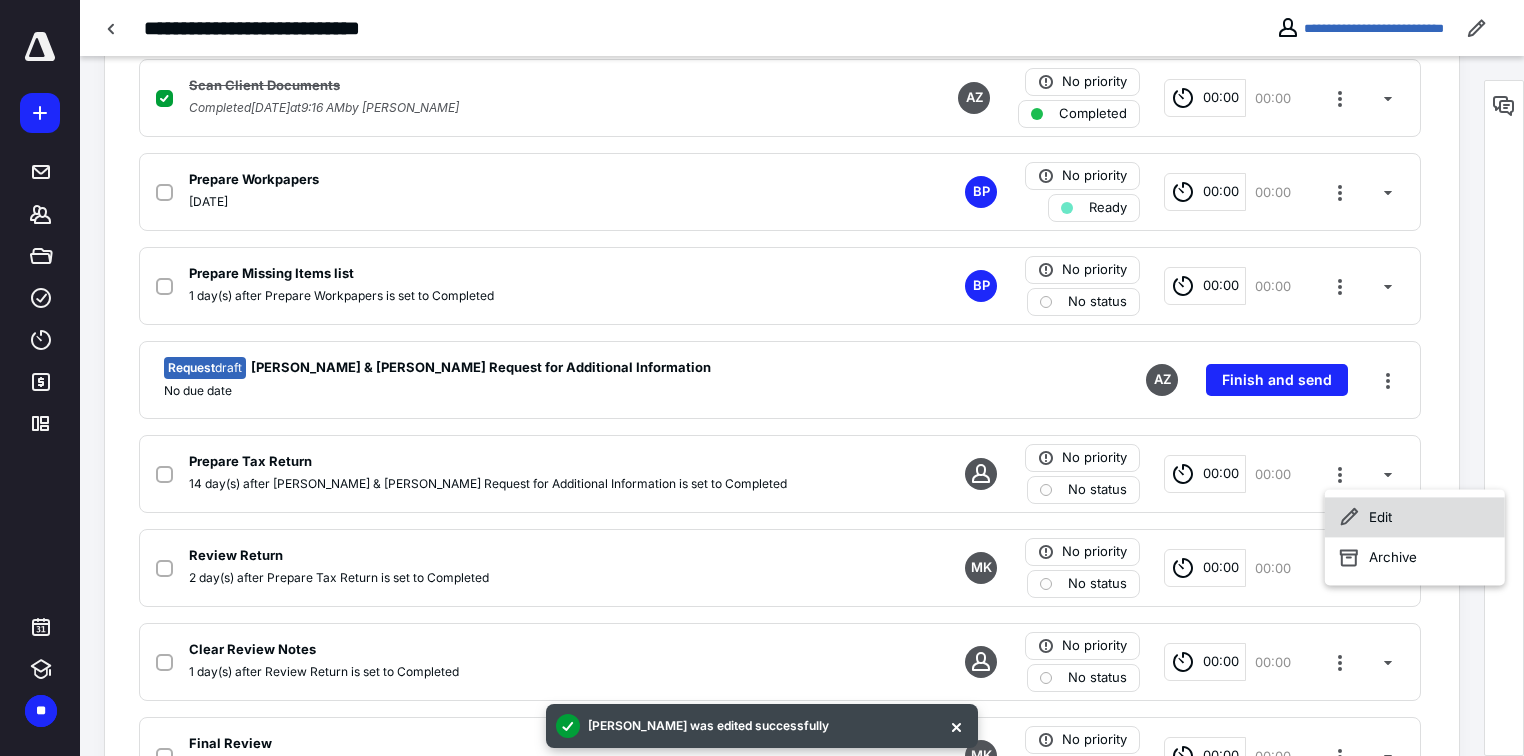 click 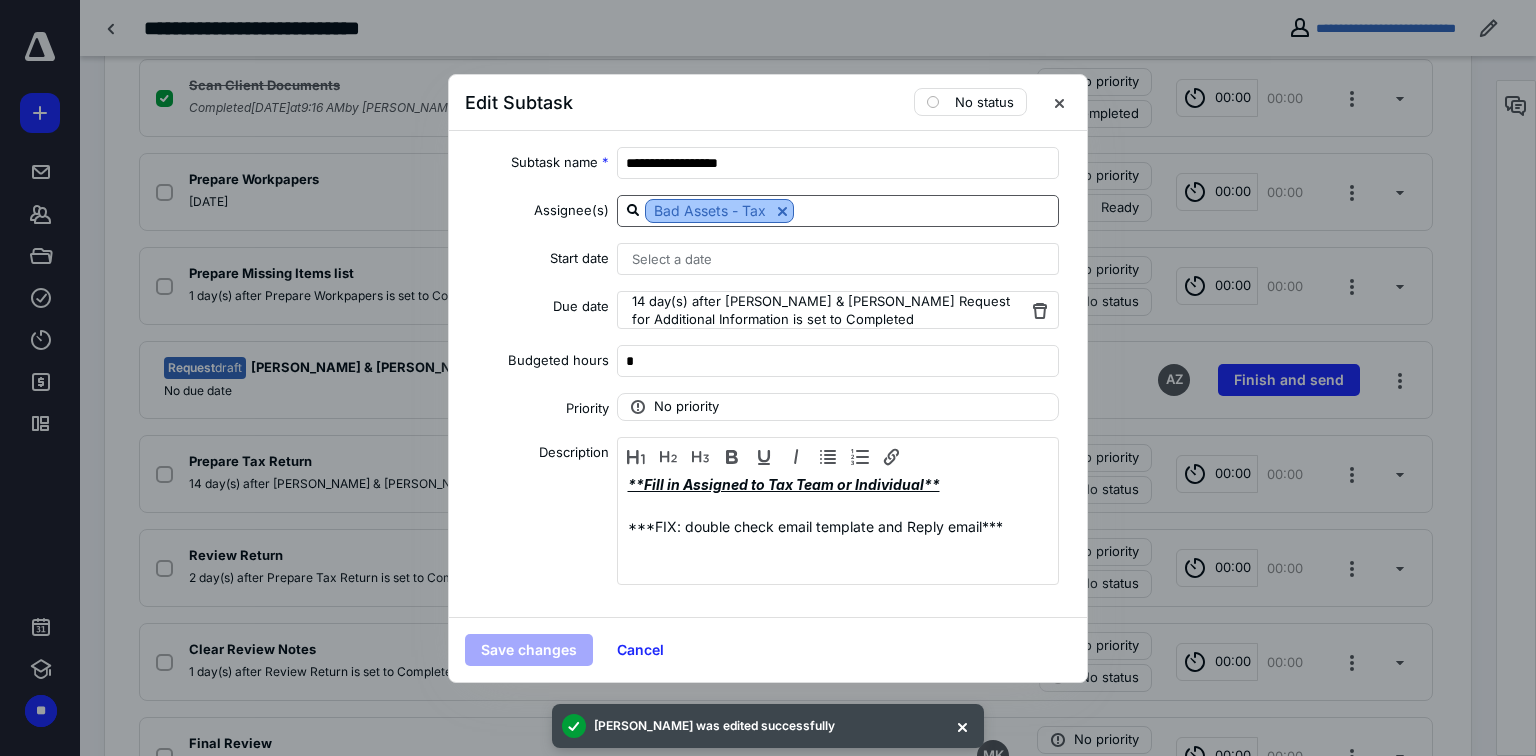 click at bounding box center [782, 211] 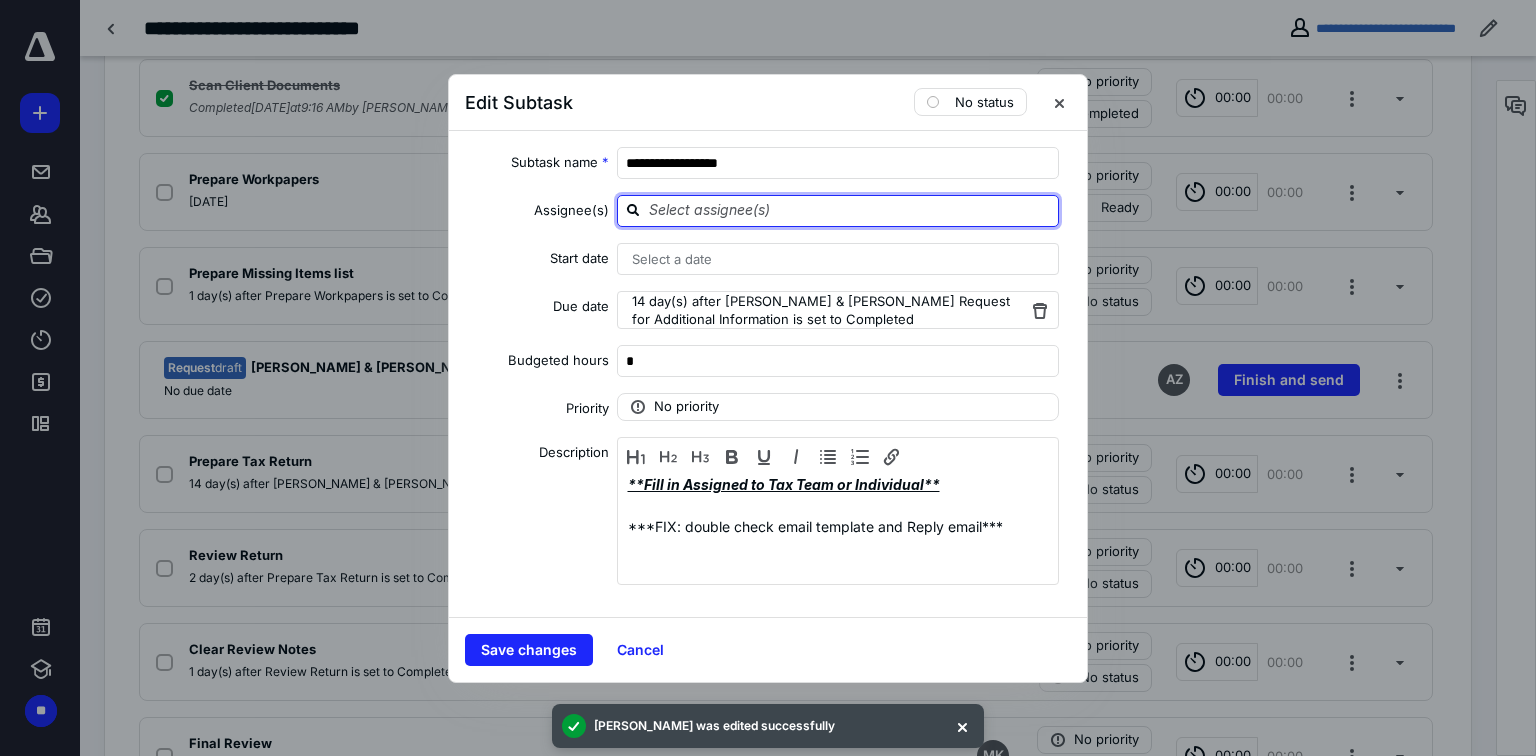 click at bounding box center (850, 210) 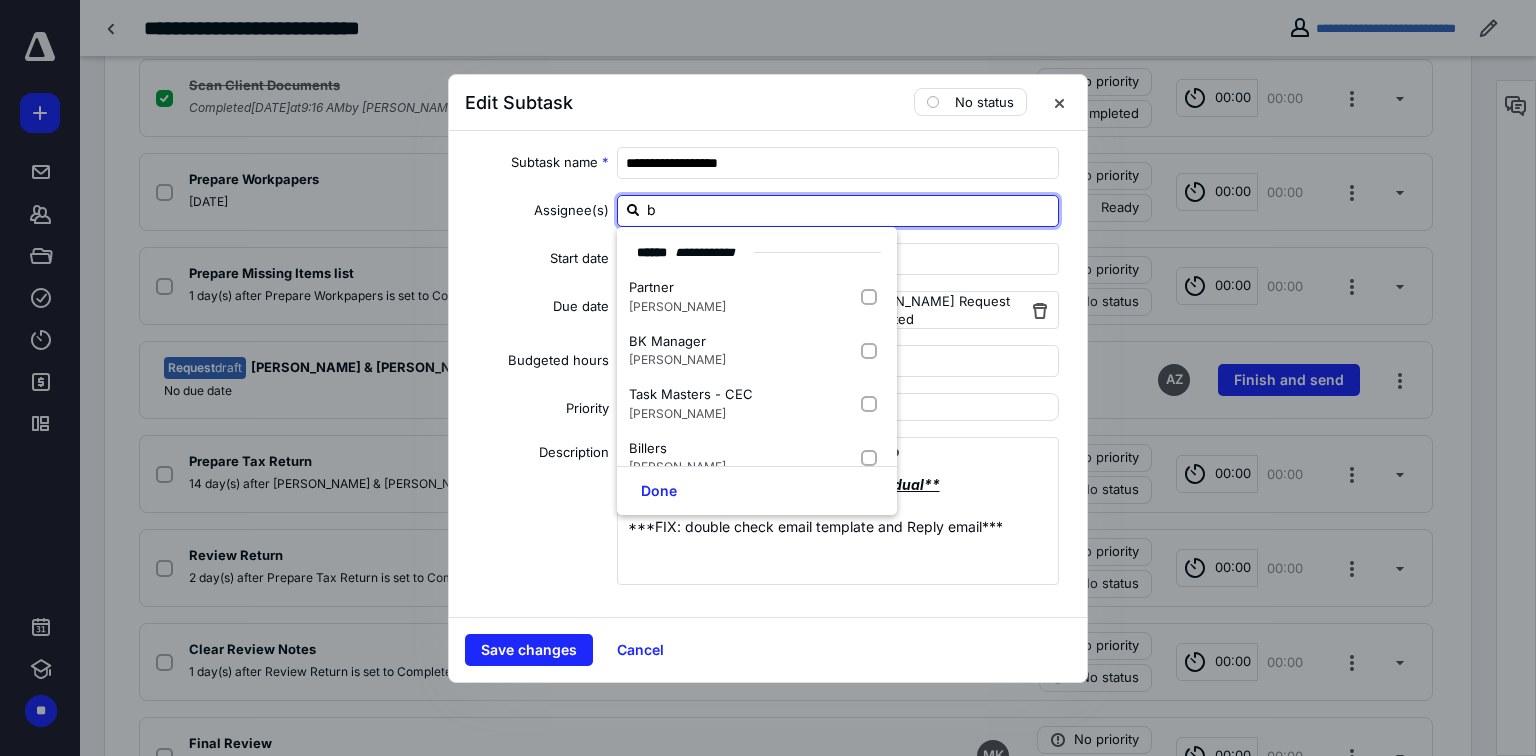 type on "br" 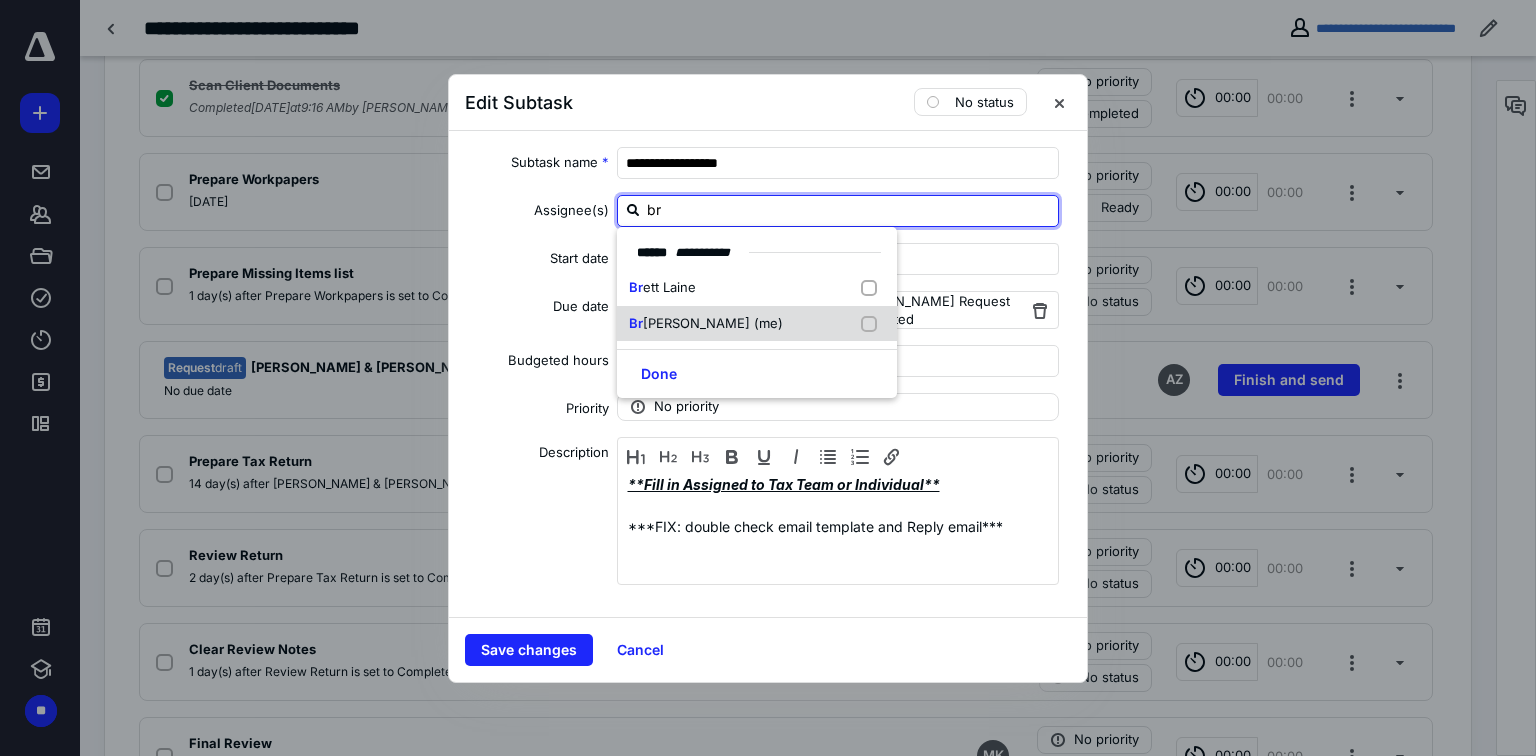 click on "Br ooke Peterson (me)" at bounding box center (757, 324) 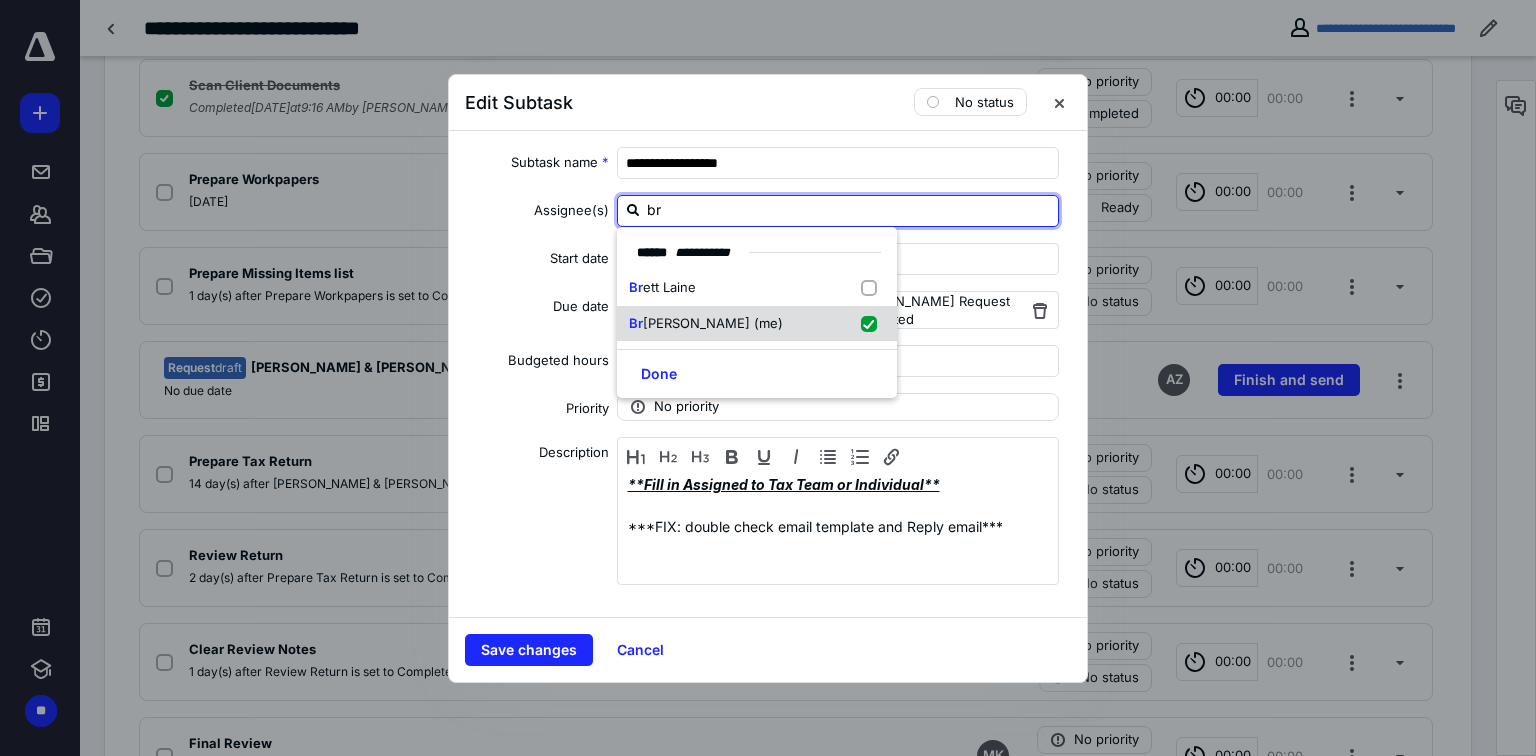 checkbox on "true" 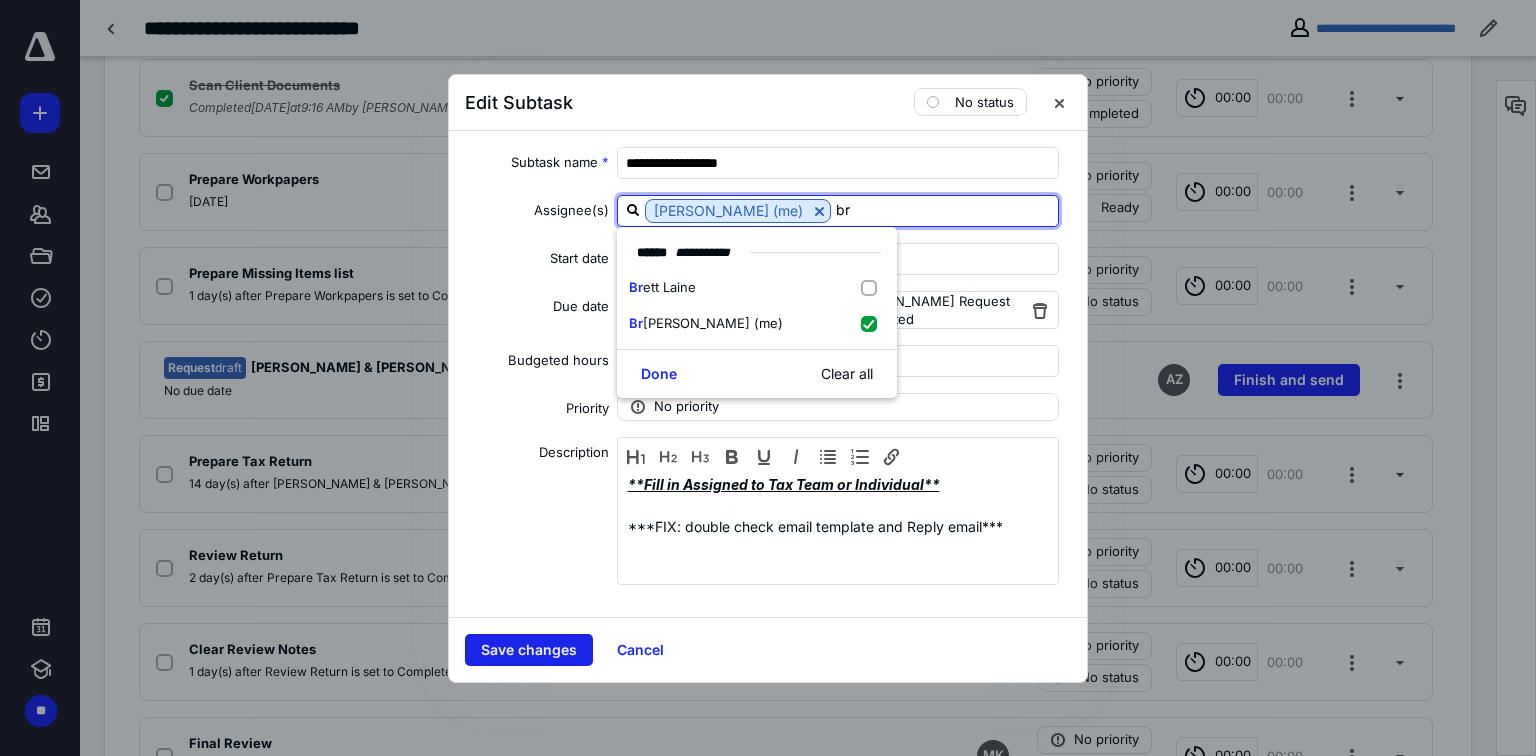 type on "br" 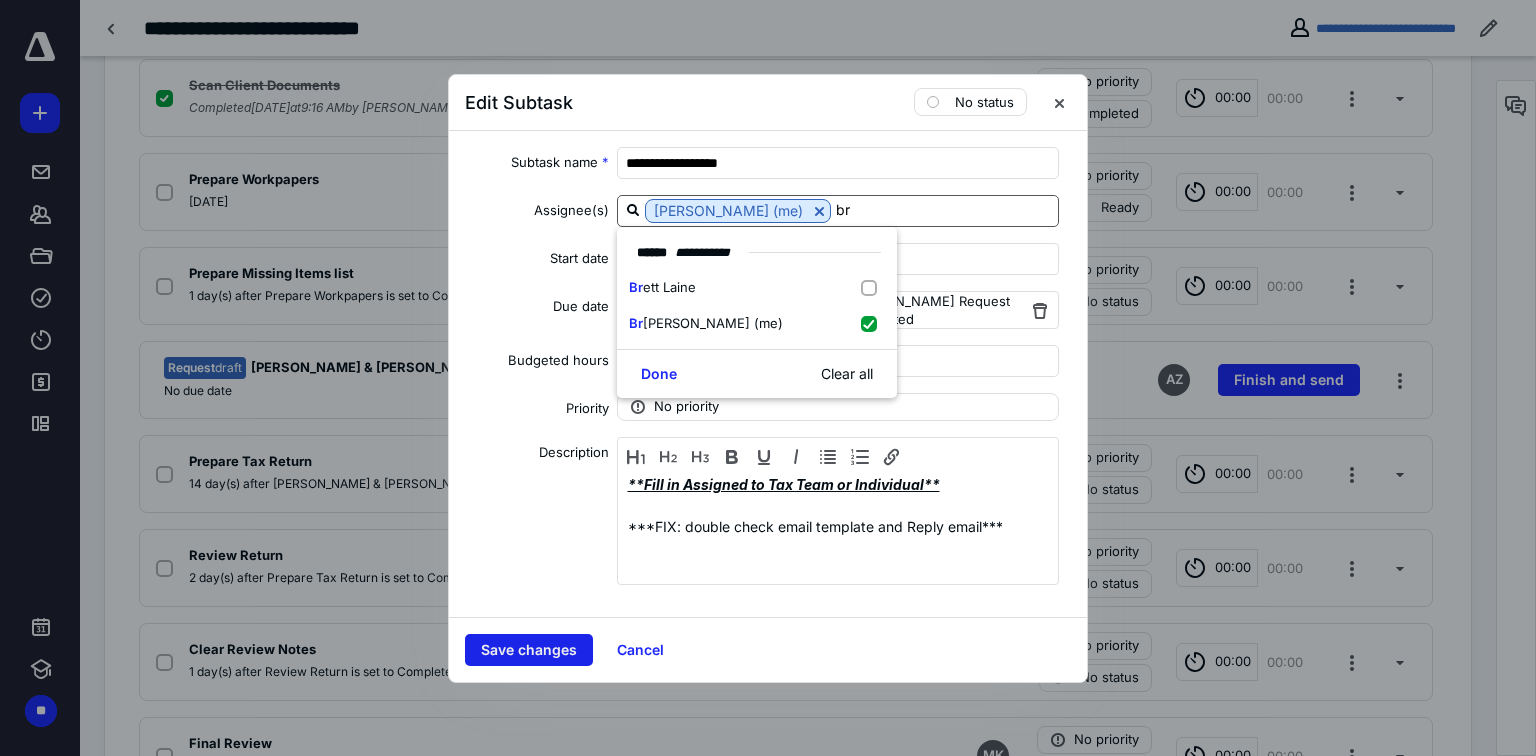 click on "Save changes" at bounding box center [529, 650] 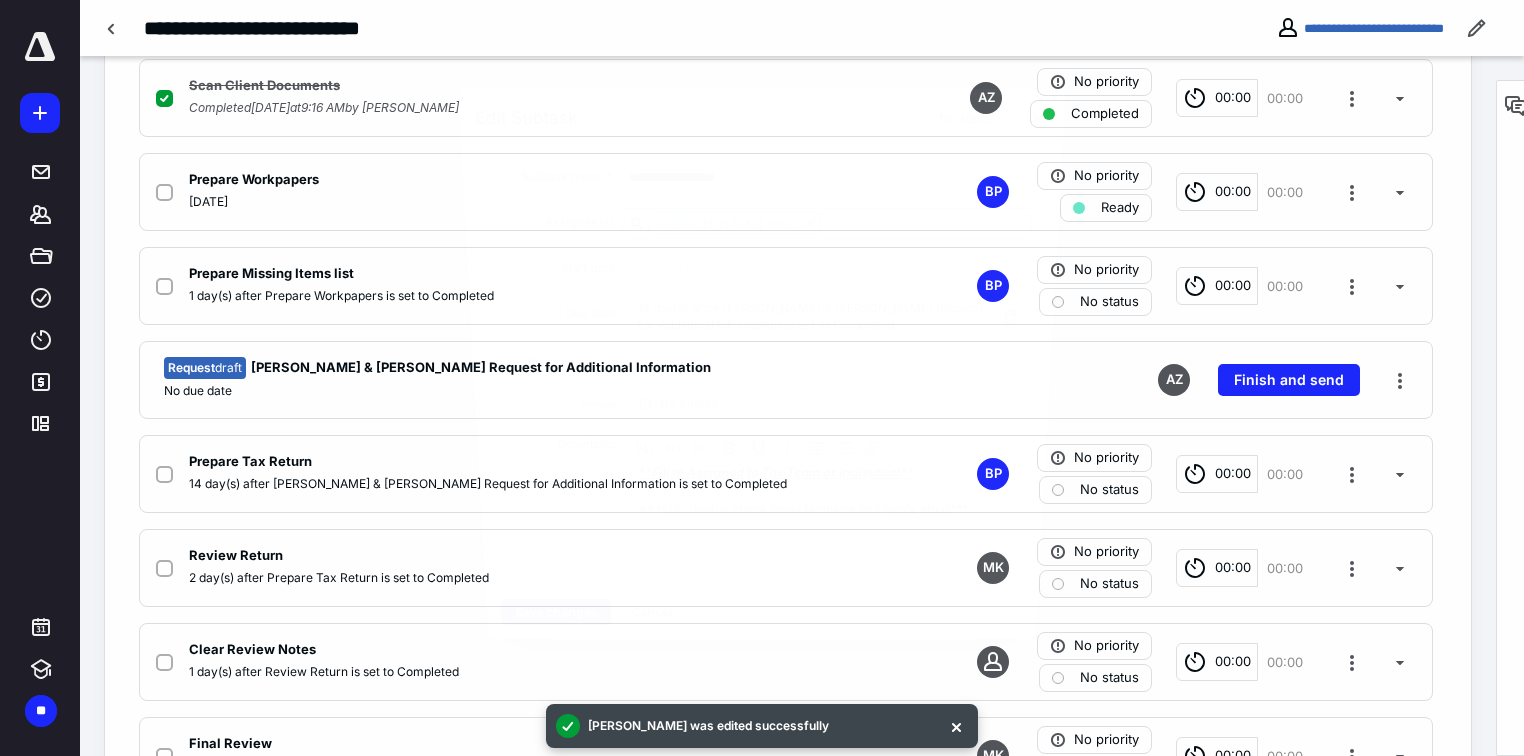 click on "Clear Review Notes" at bounding box center [523, 650] 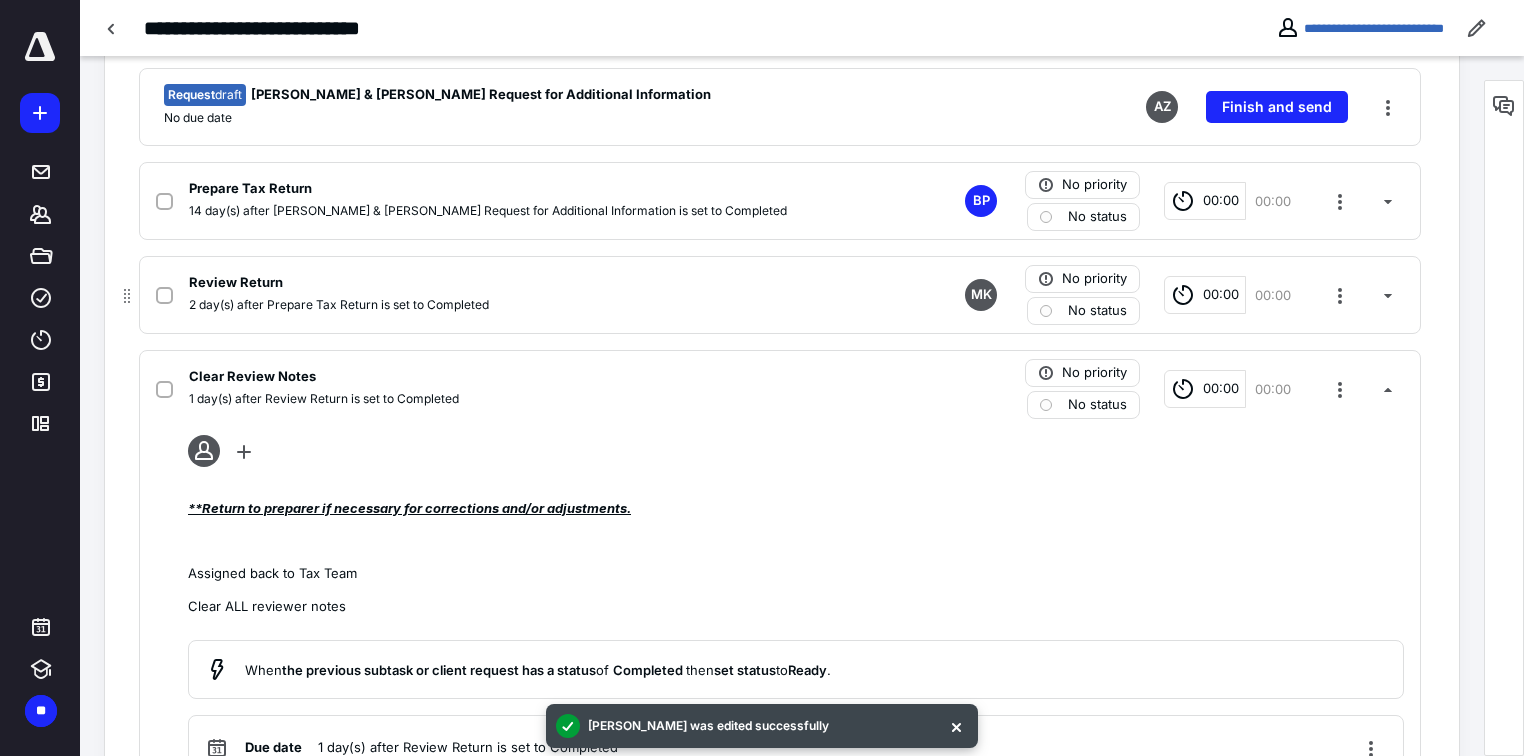 scroll, scrollTop: 892, scrollLeft: 0, axis: vertical 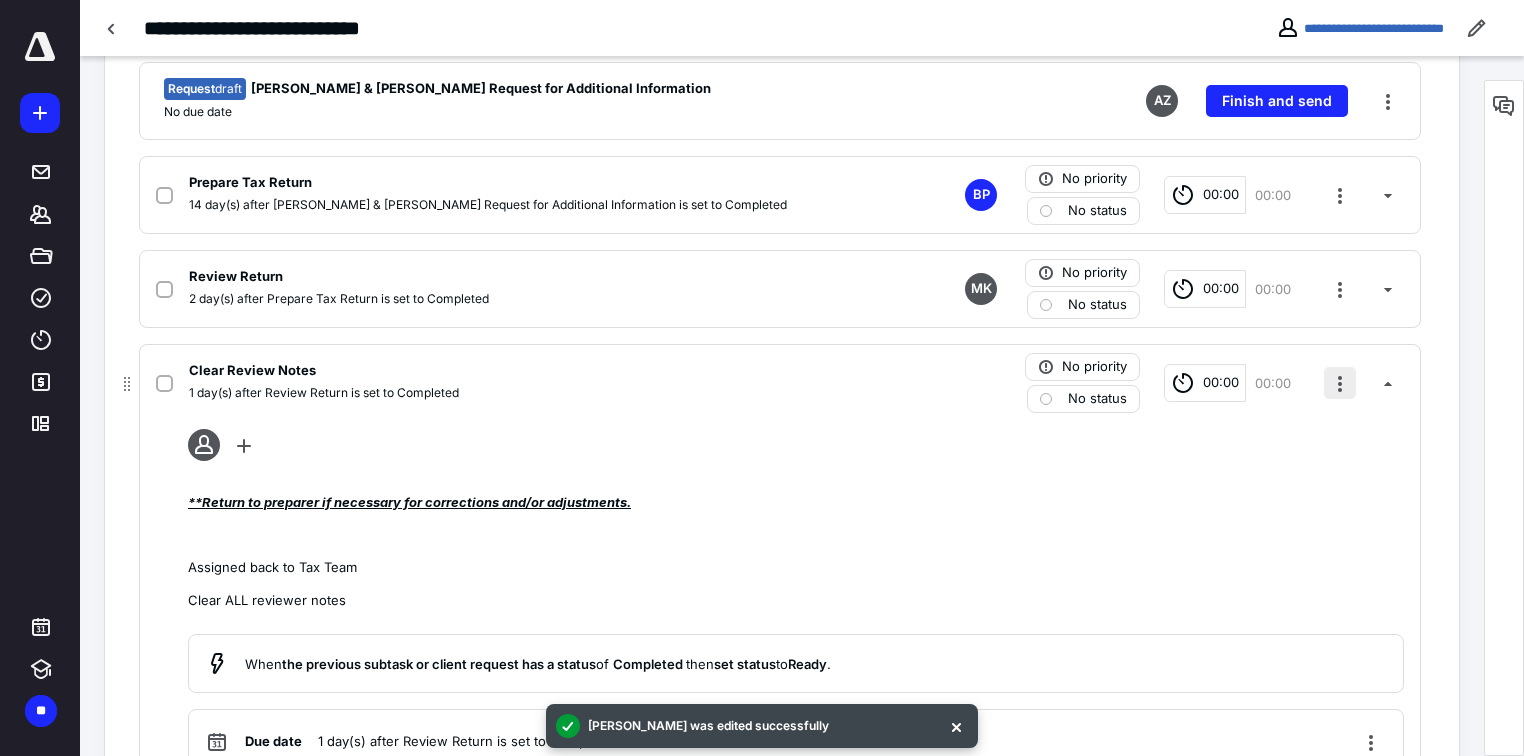 click at bounding box center (1340, 383) 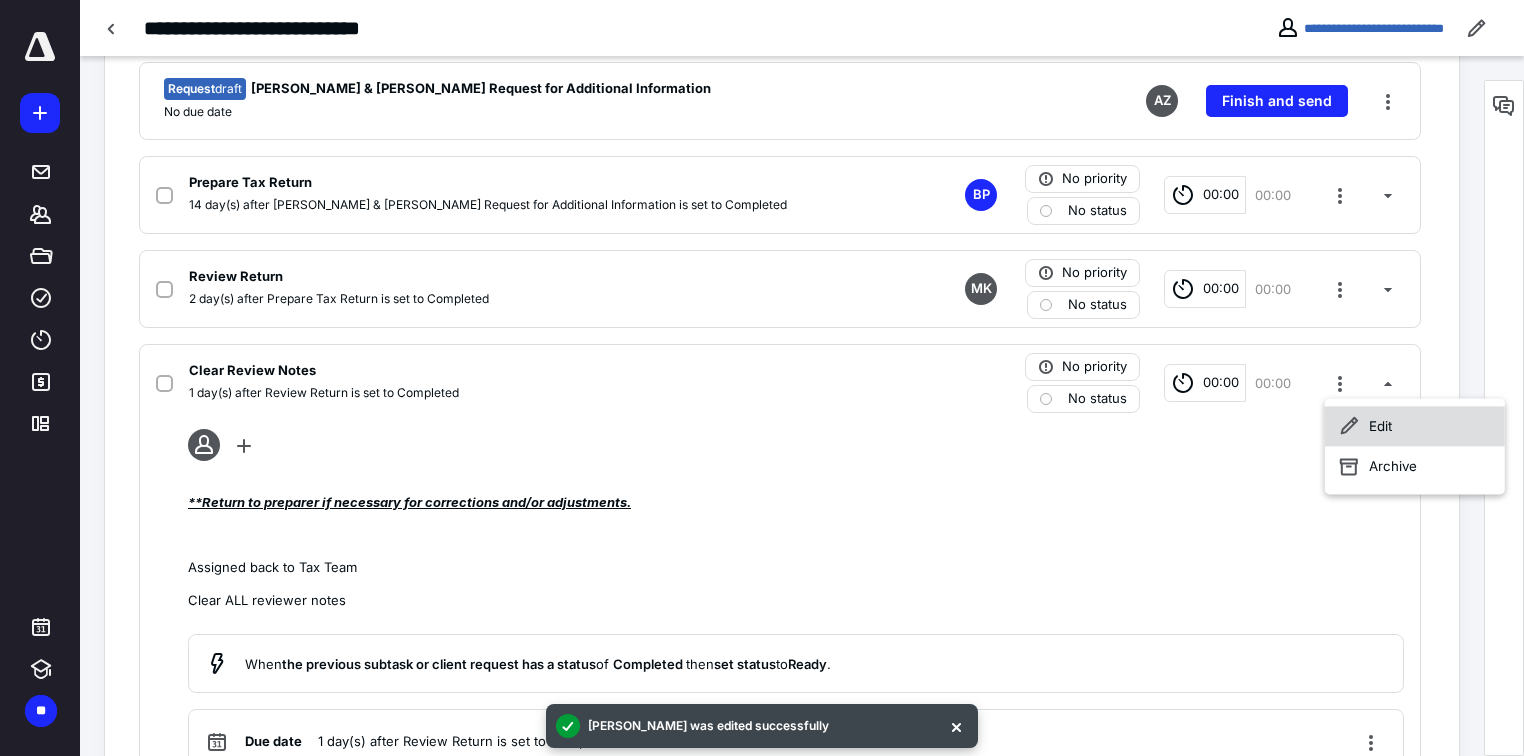 click 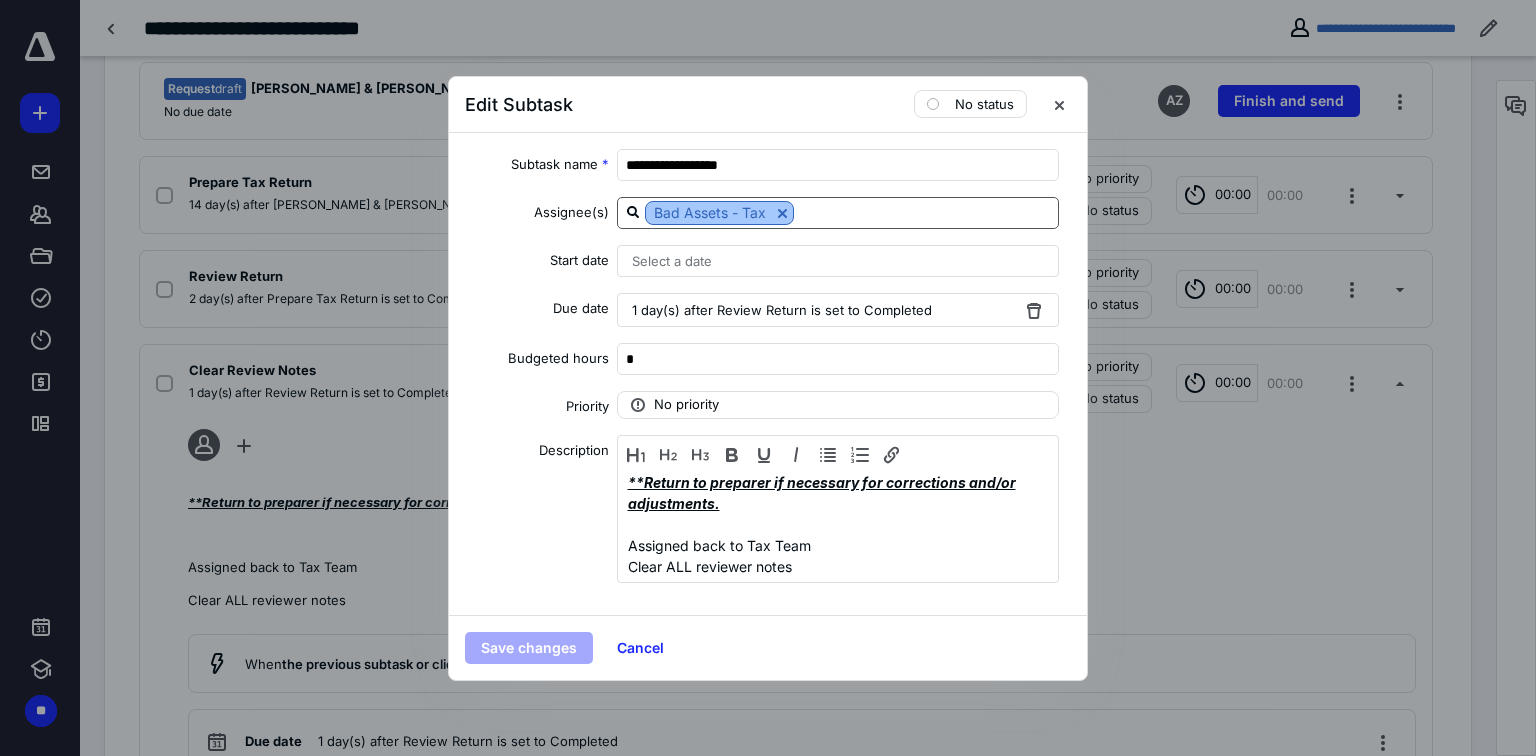 click at bounding box center (782, 213) 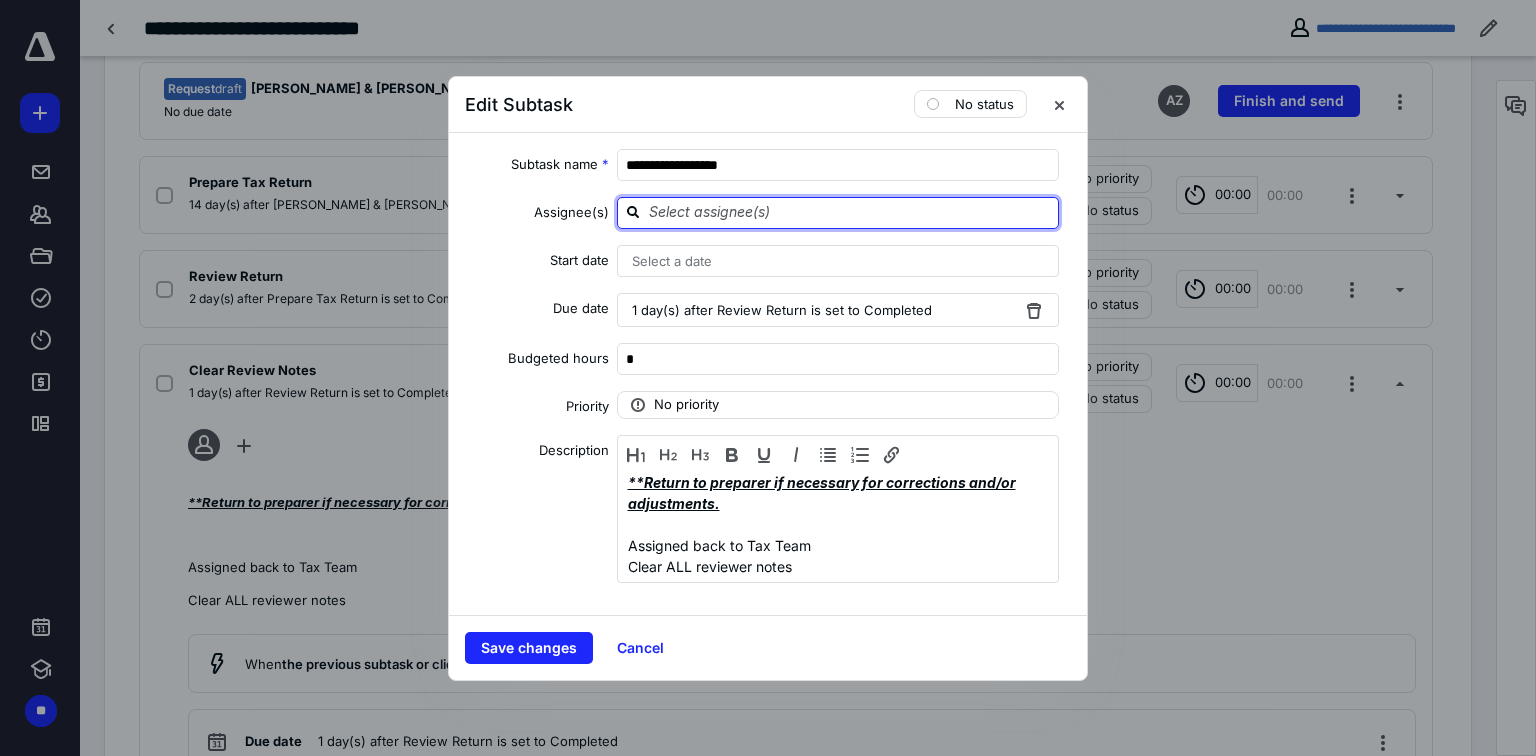 click at bounding box center [850, 212] 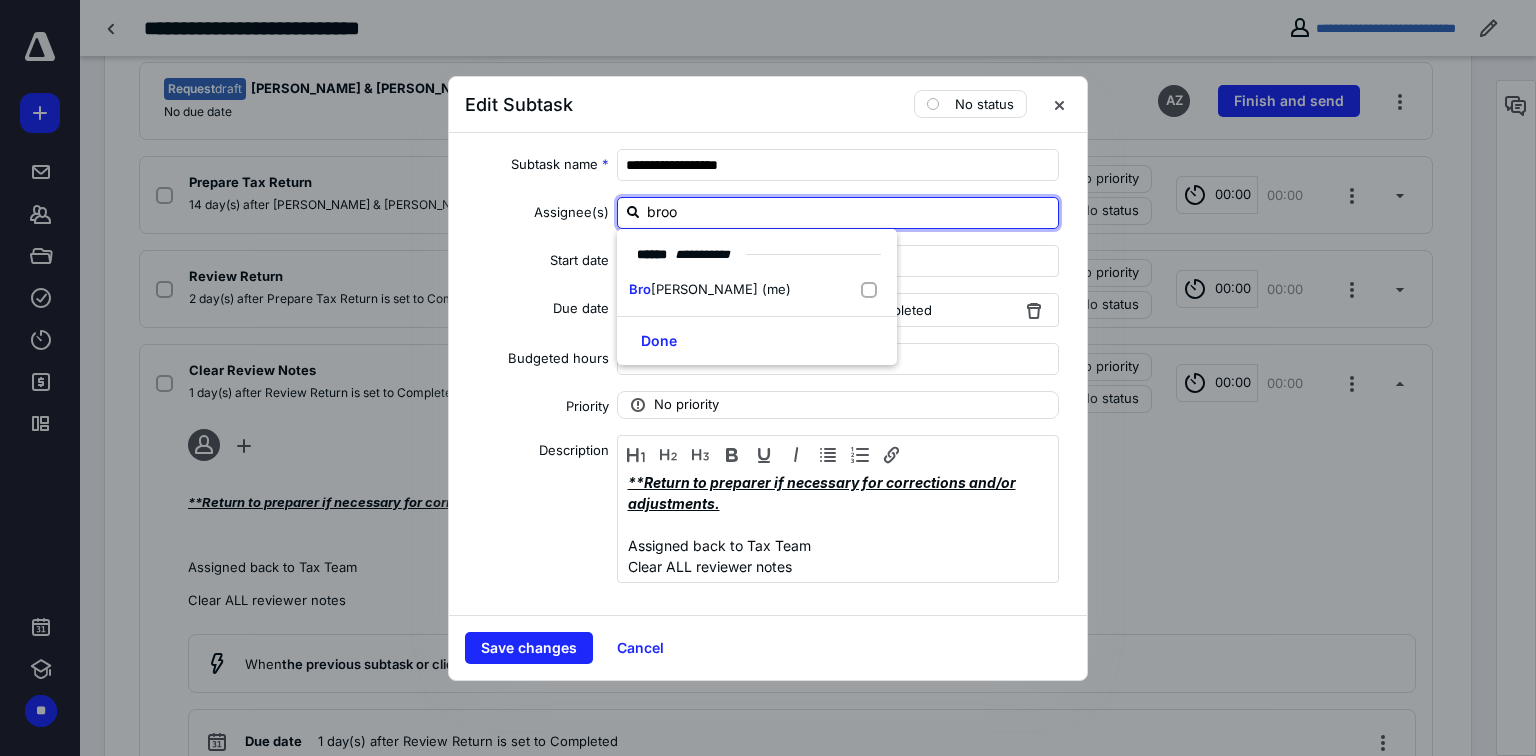 type on "brook" 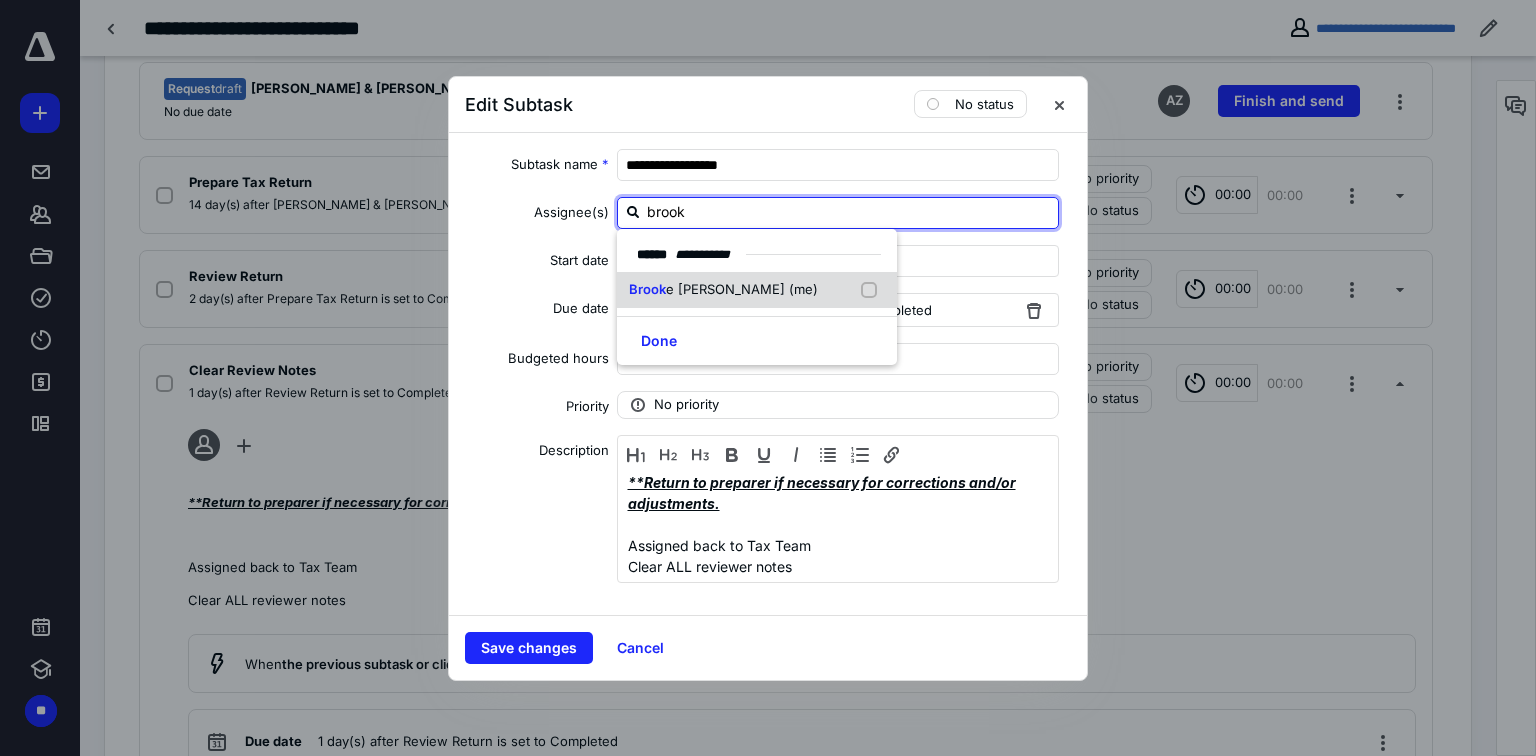 click at bounding box center (873, 290) 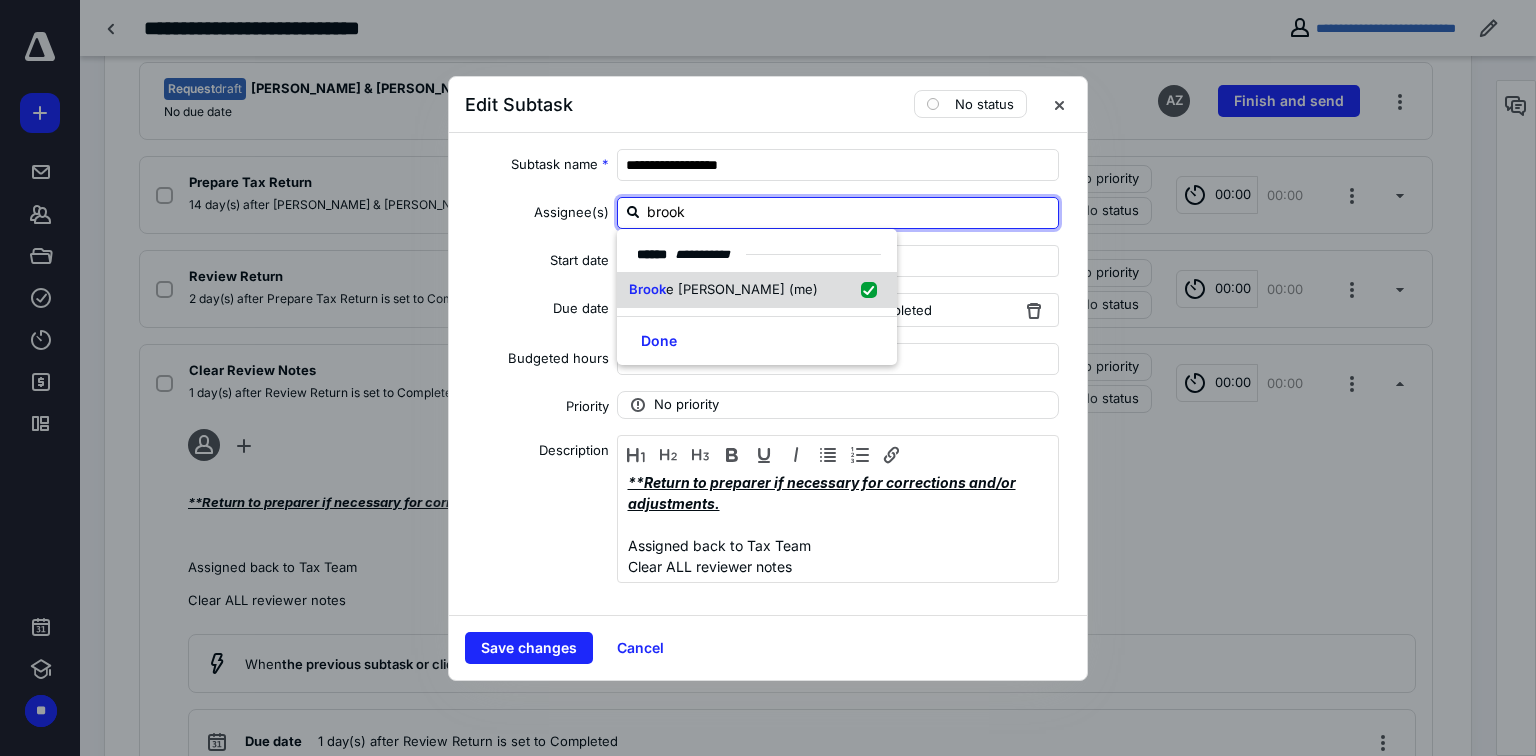 checkbox on "true" 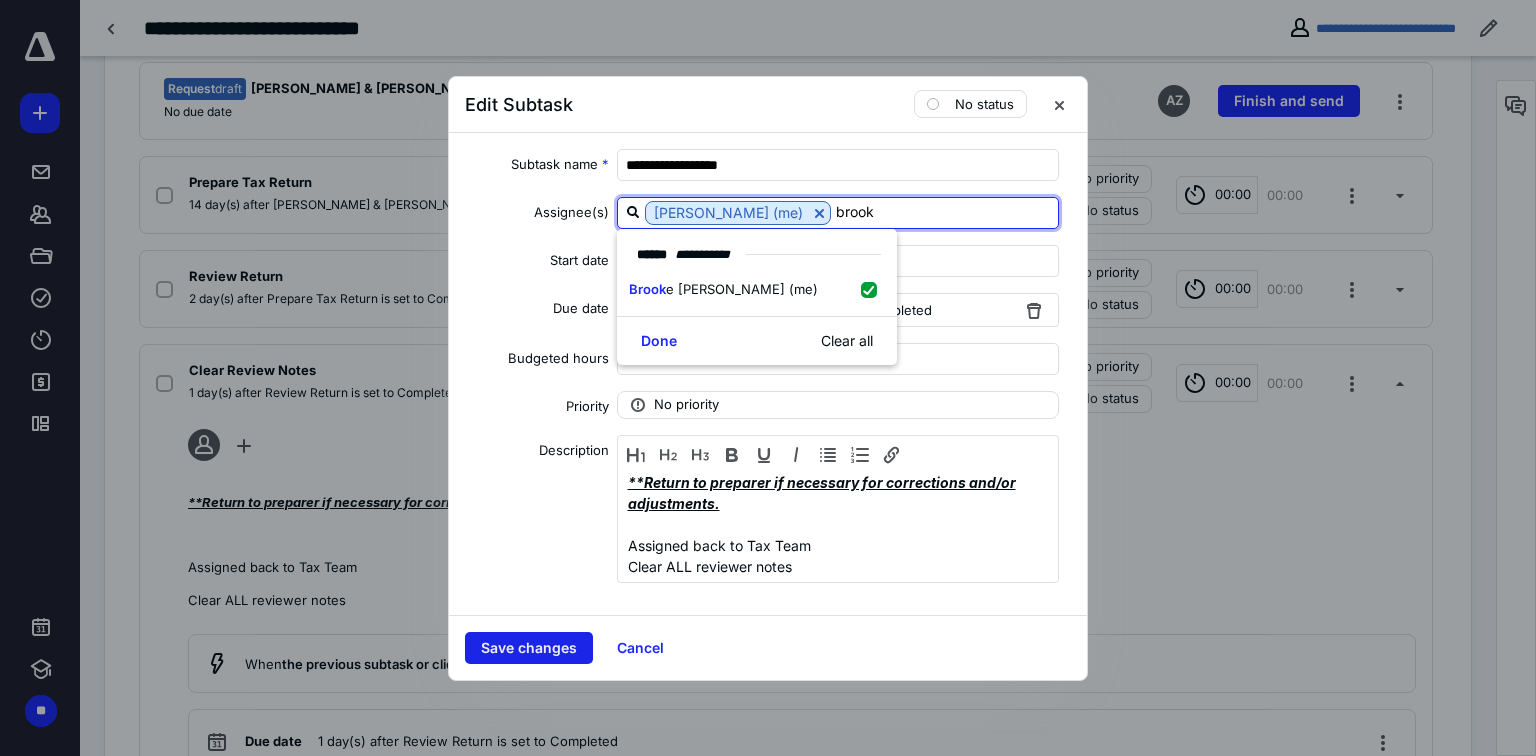 type on "brook" 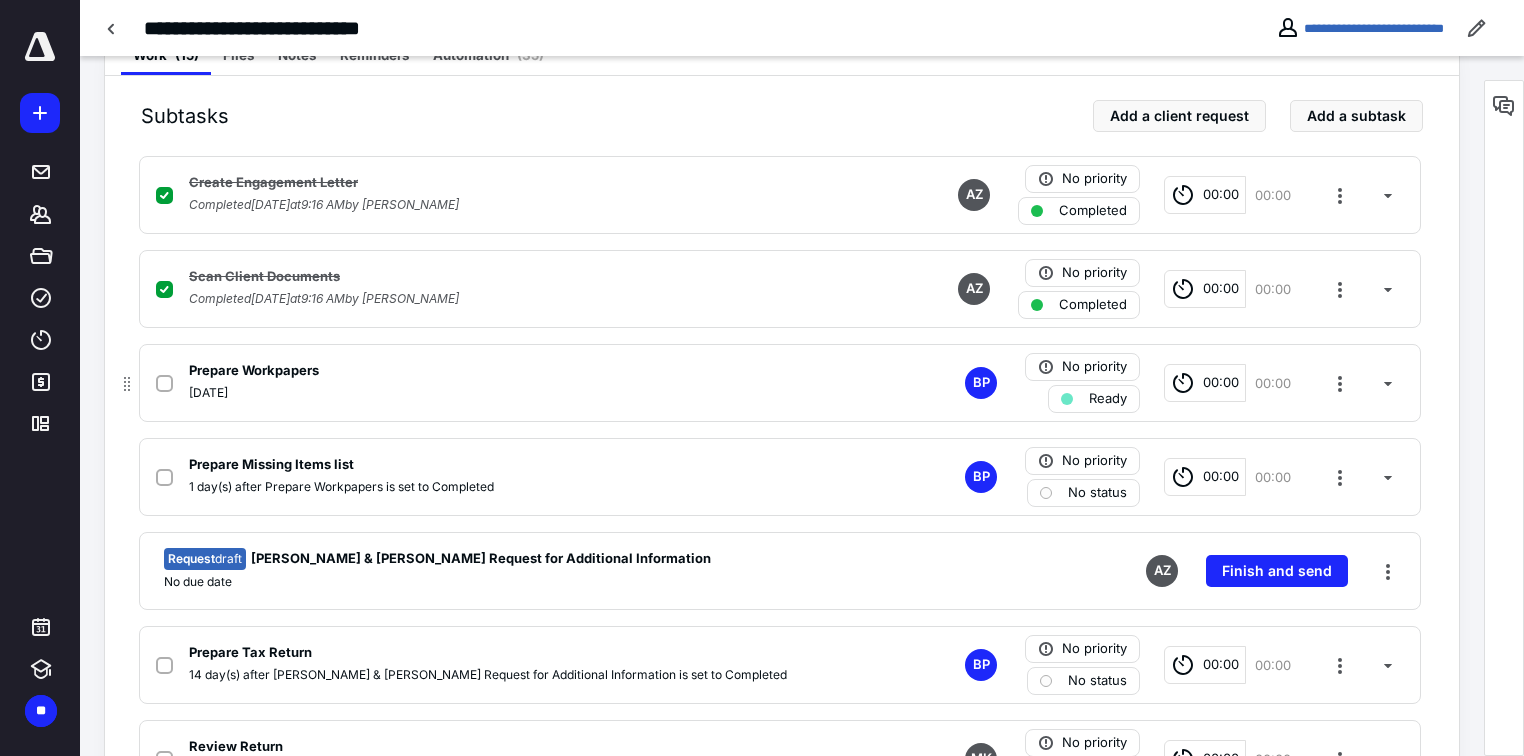 scroll, scrollTop: 0, scrollLeft: 0, axis: both 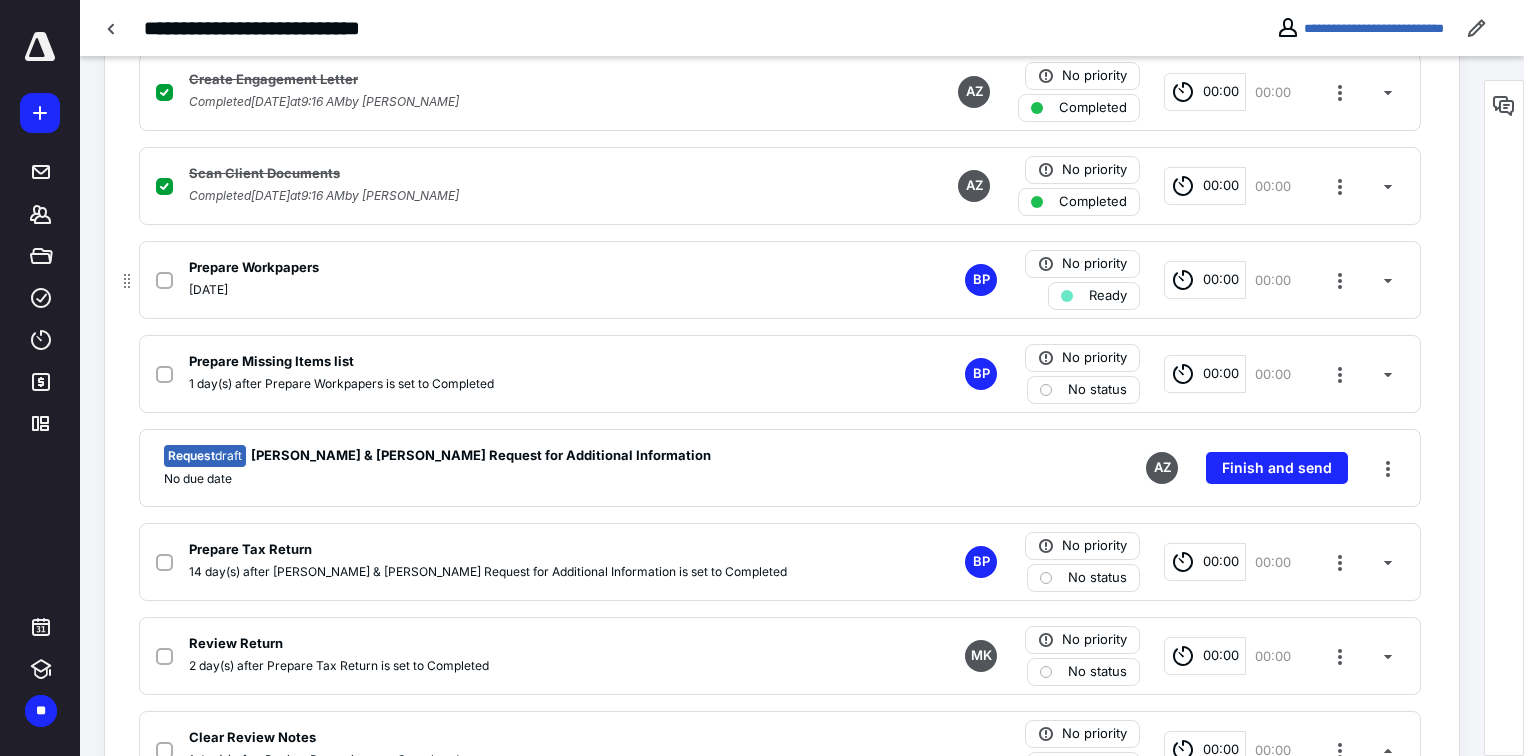click on "00:00" at bounding box center (1221, 280) 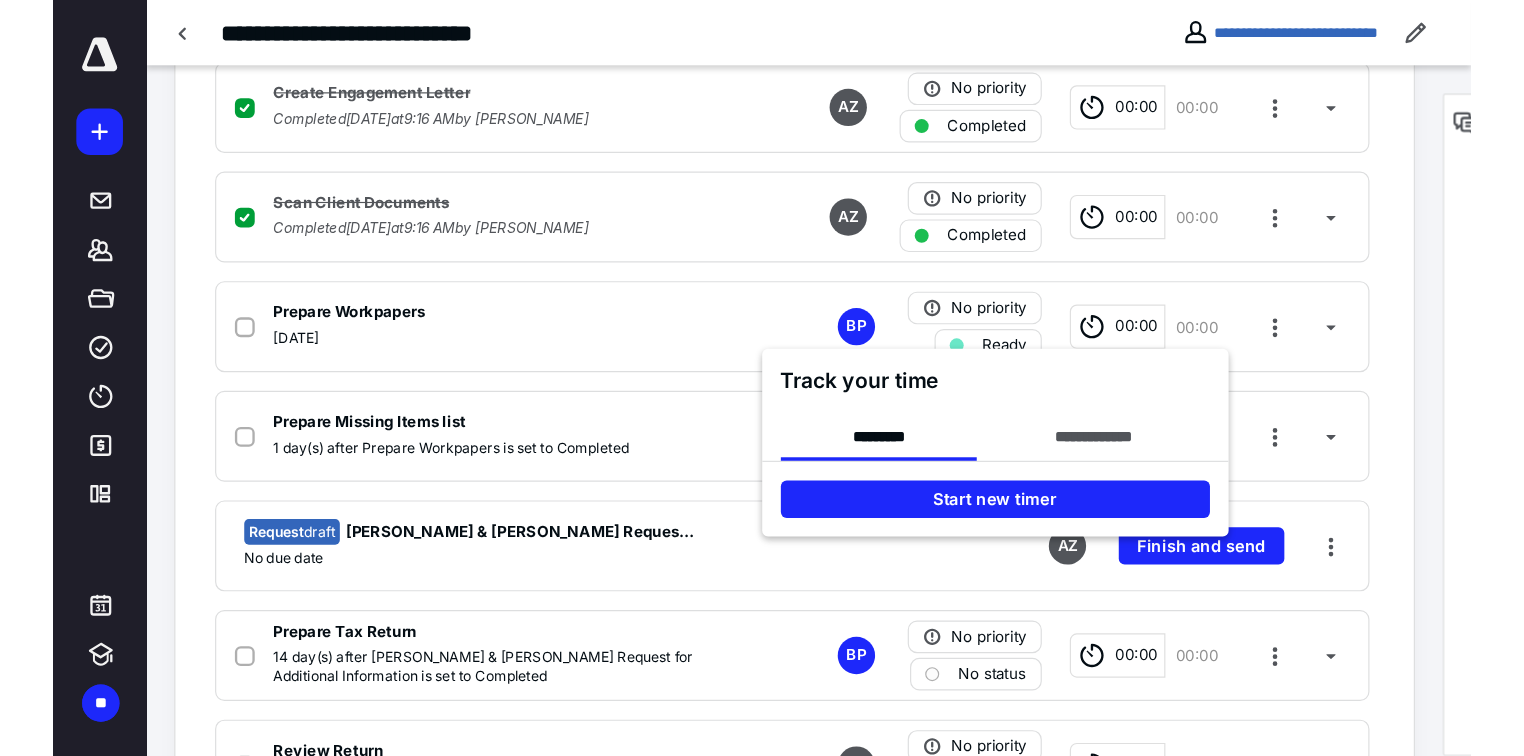 scroll, scrollTop: 525, scrollLeft: 0, axis: vertical 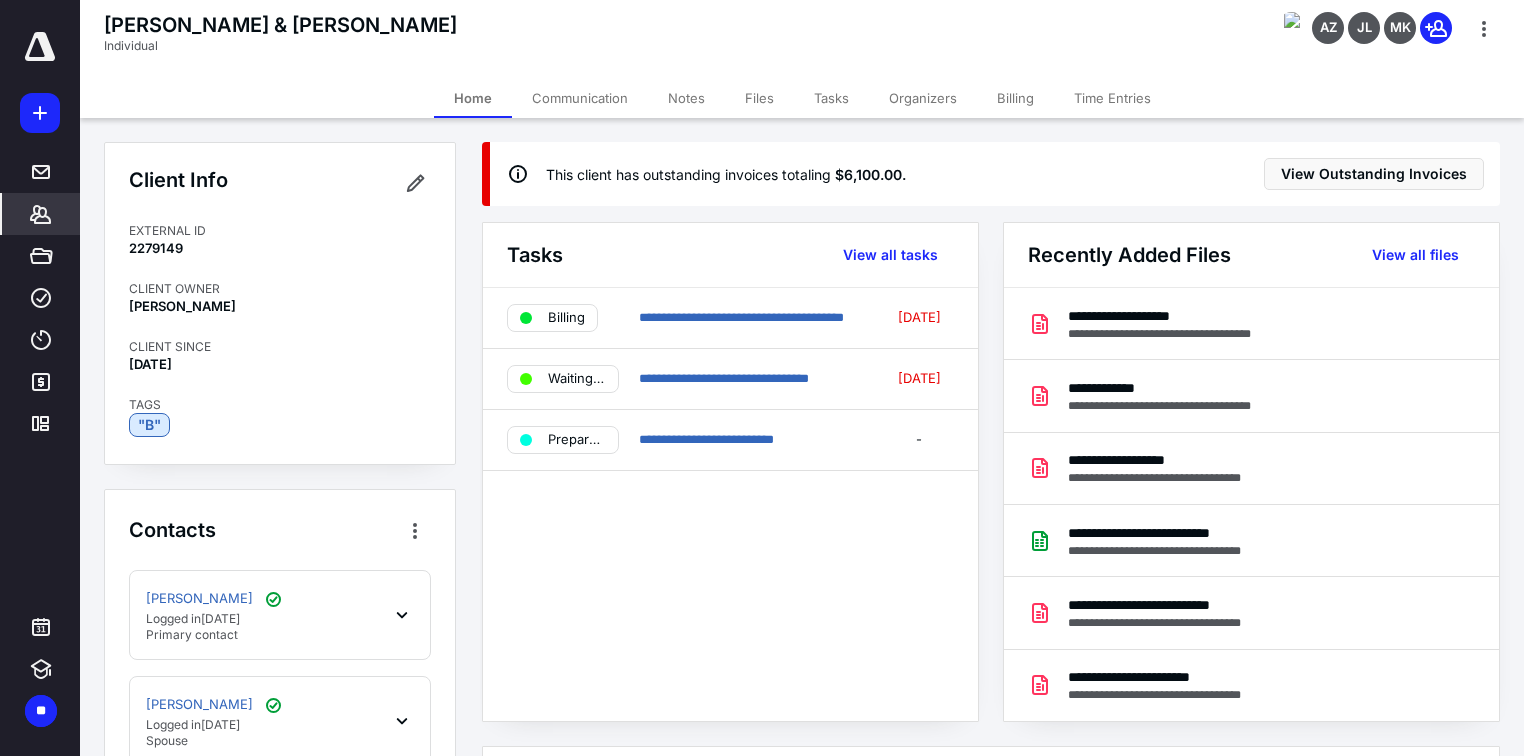 click on "Files" at bounding box center (759, 98) 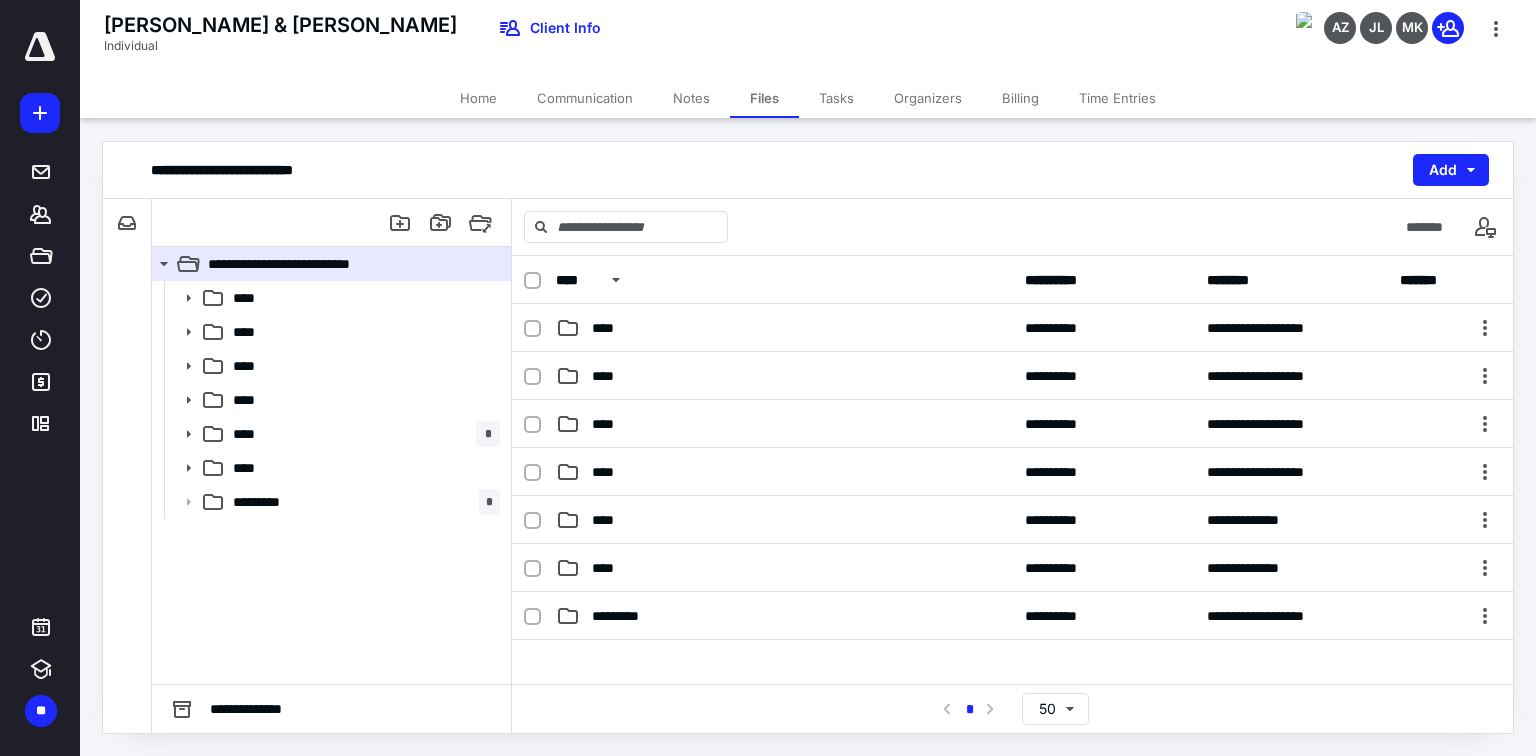 click on "Home" at bounding box center (478, 98) 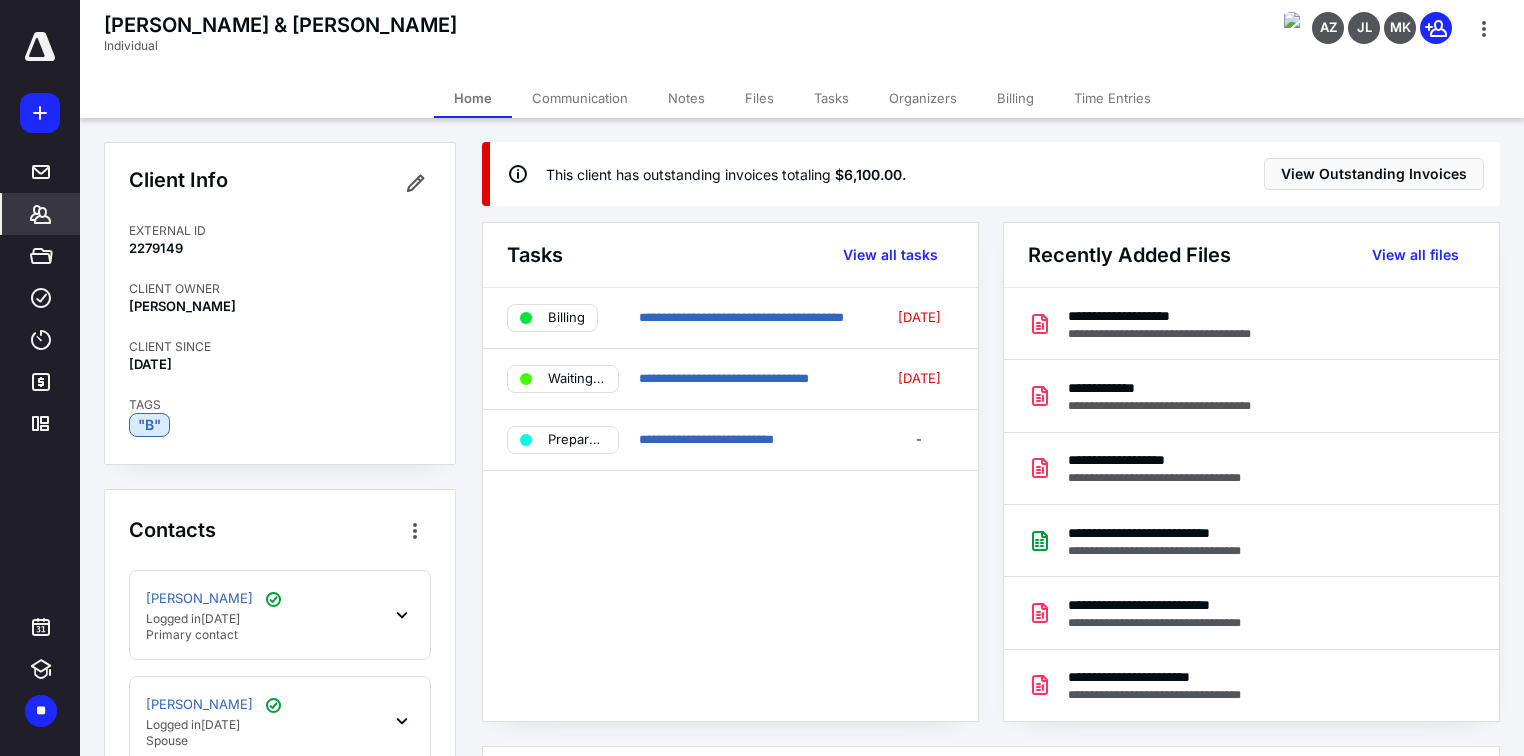 click on "Files" at bounding box center [759, 98] 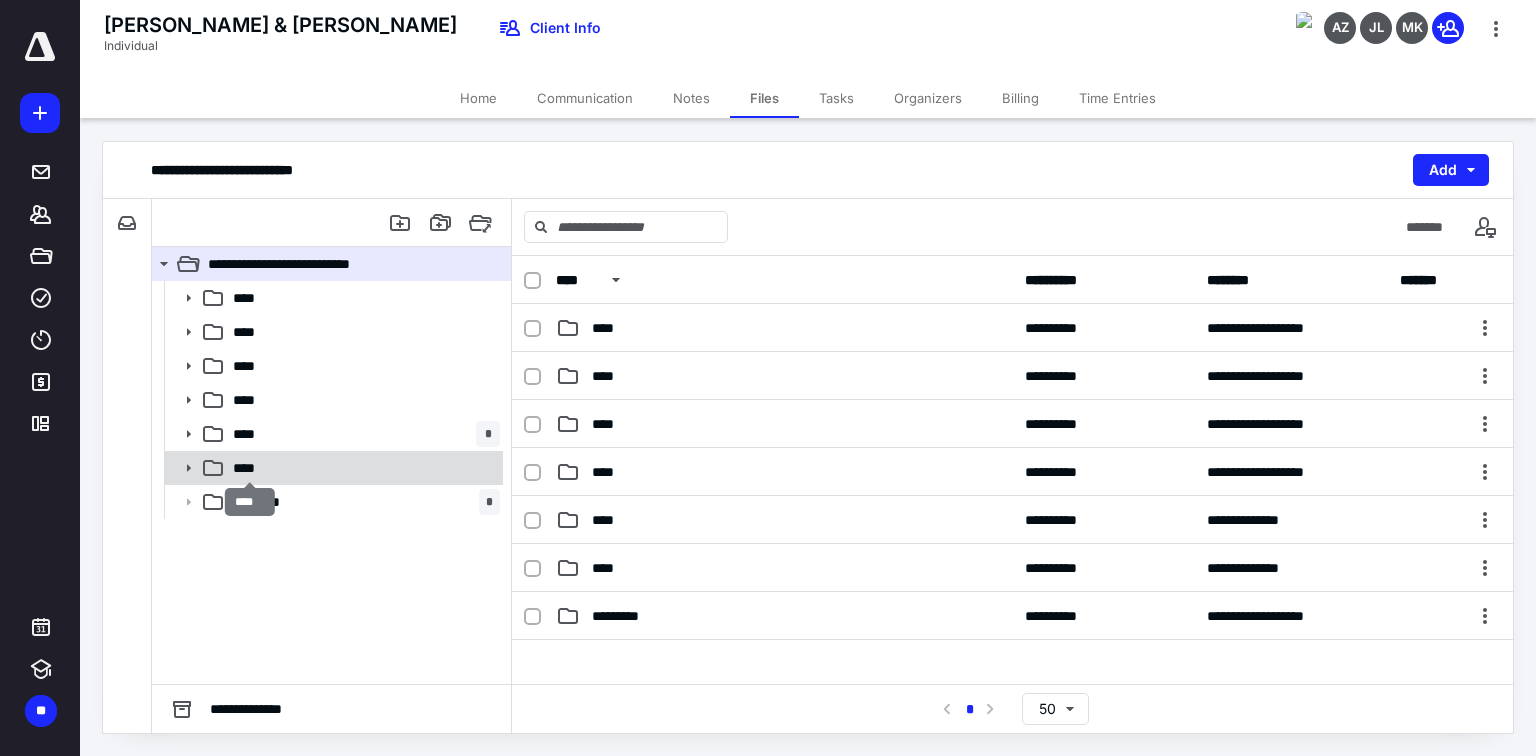 click on "****" at bounding box center (250, 468) 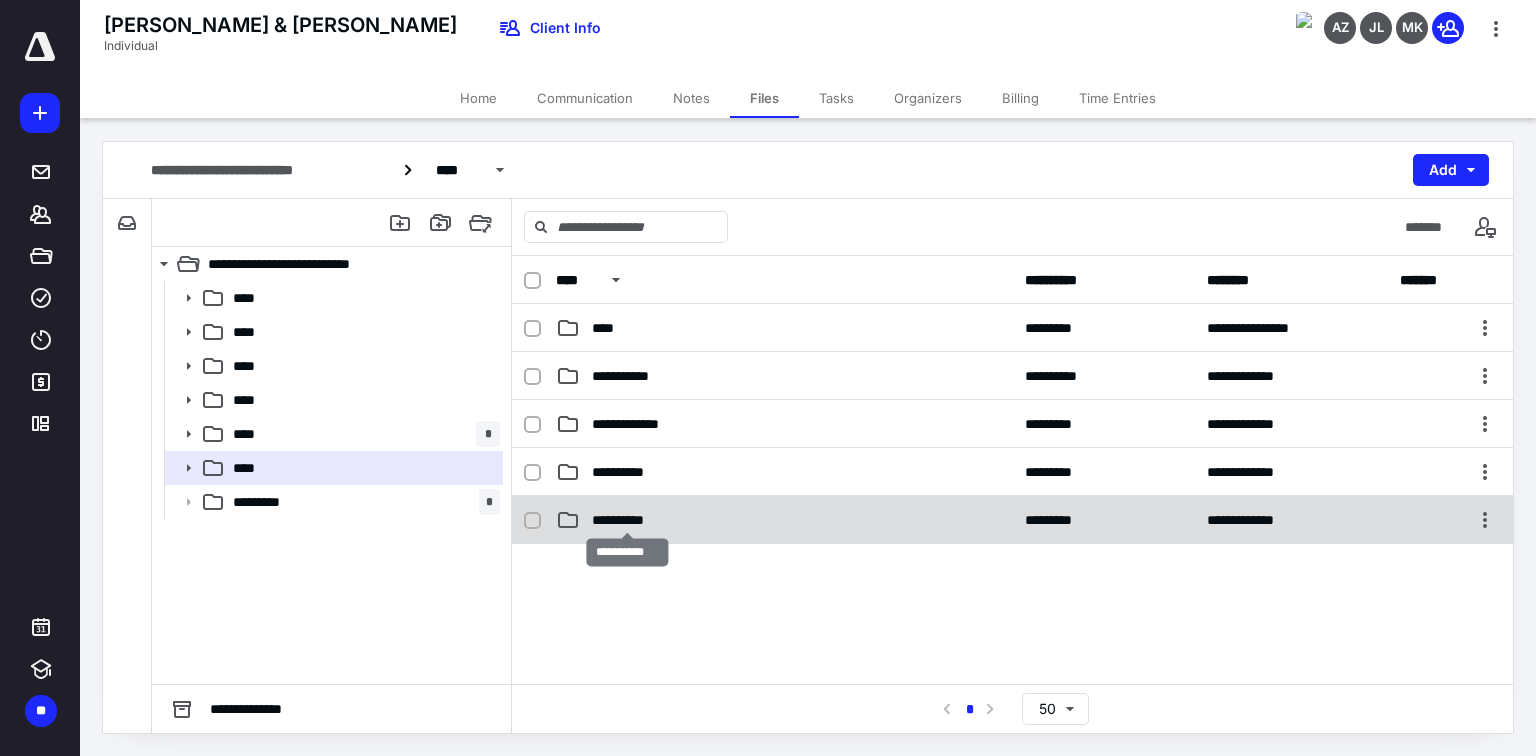 click on "**********" at bounding box center (627, 520) 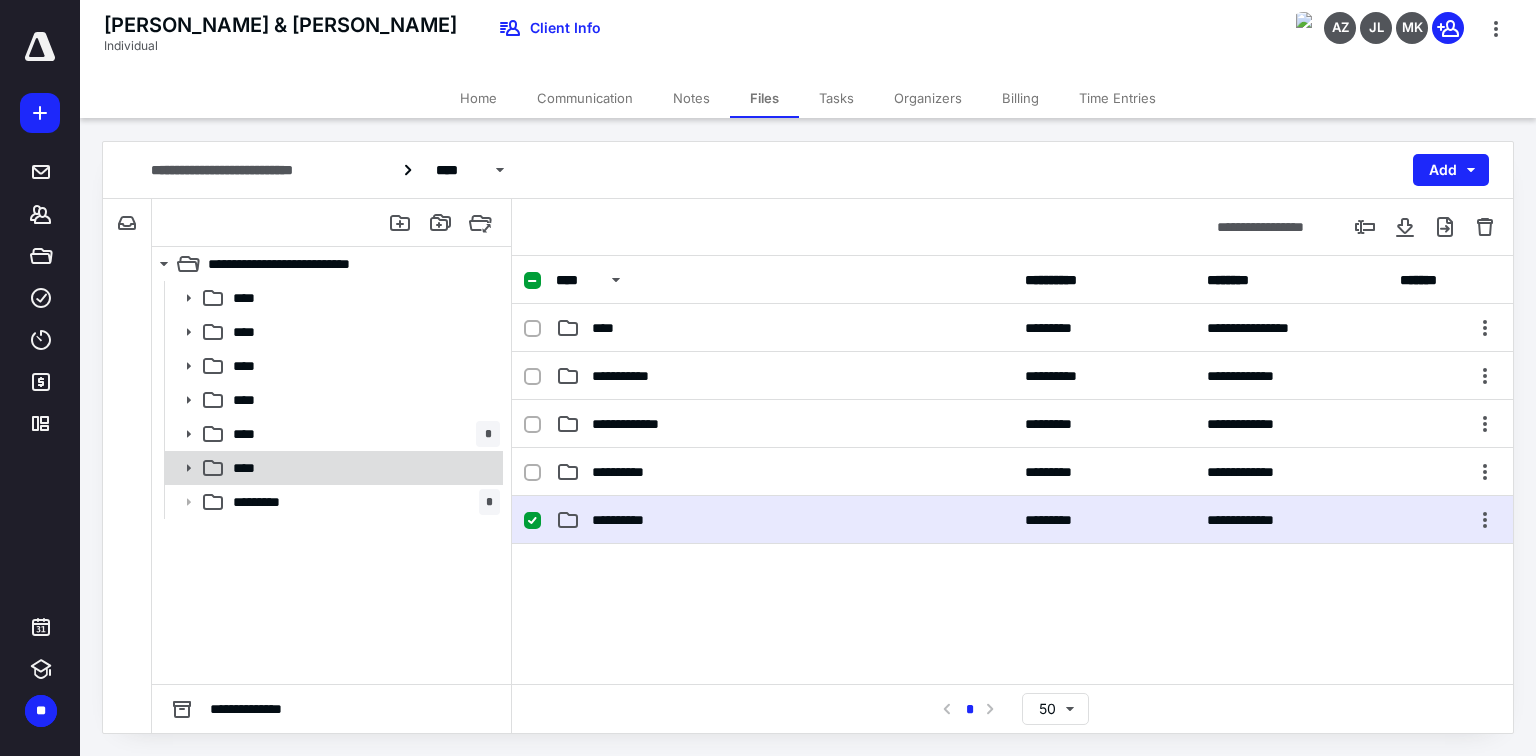 click 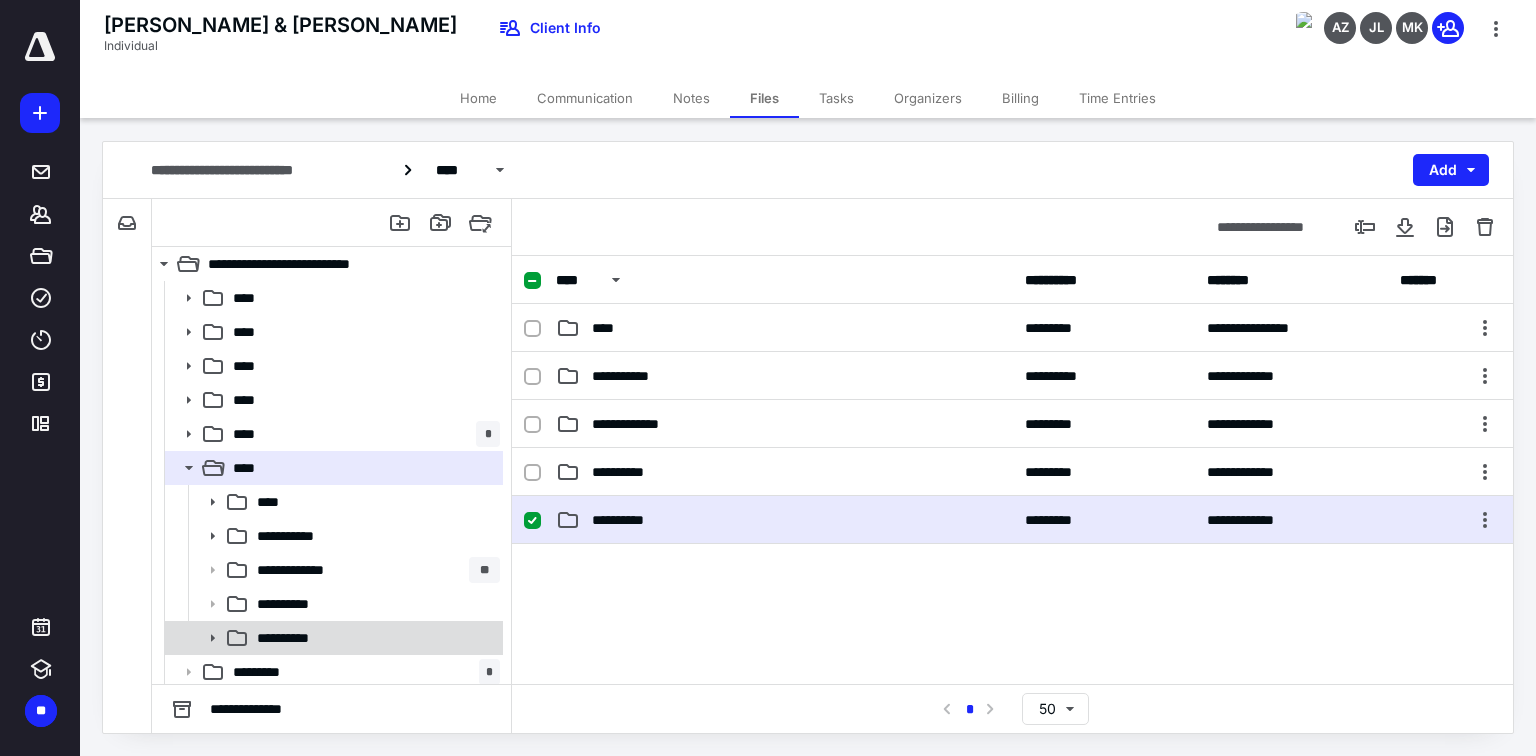 click 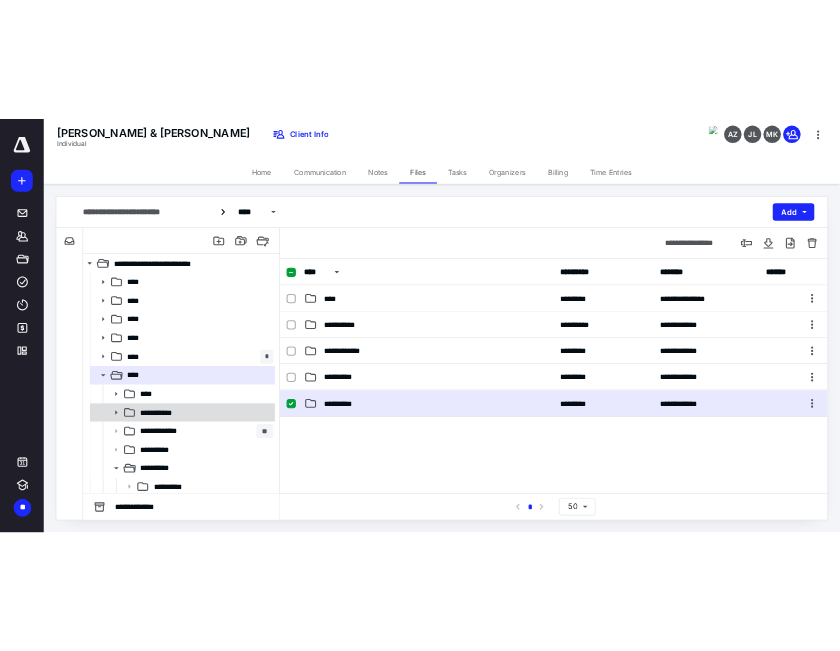 scroll, scrollTop: 72, scrollLeft: 0, axis: vertical 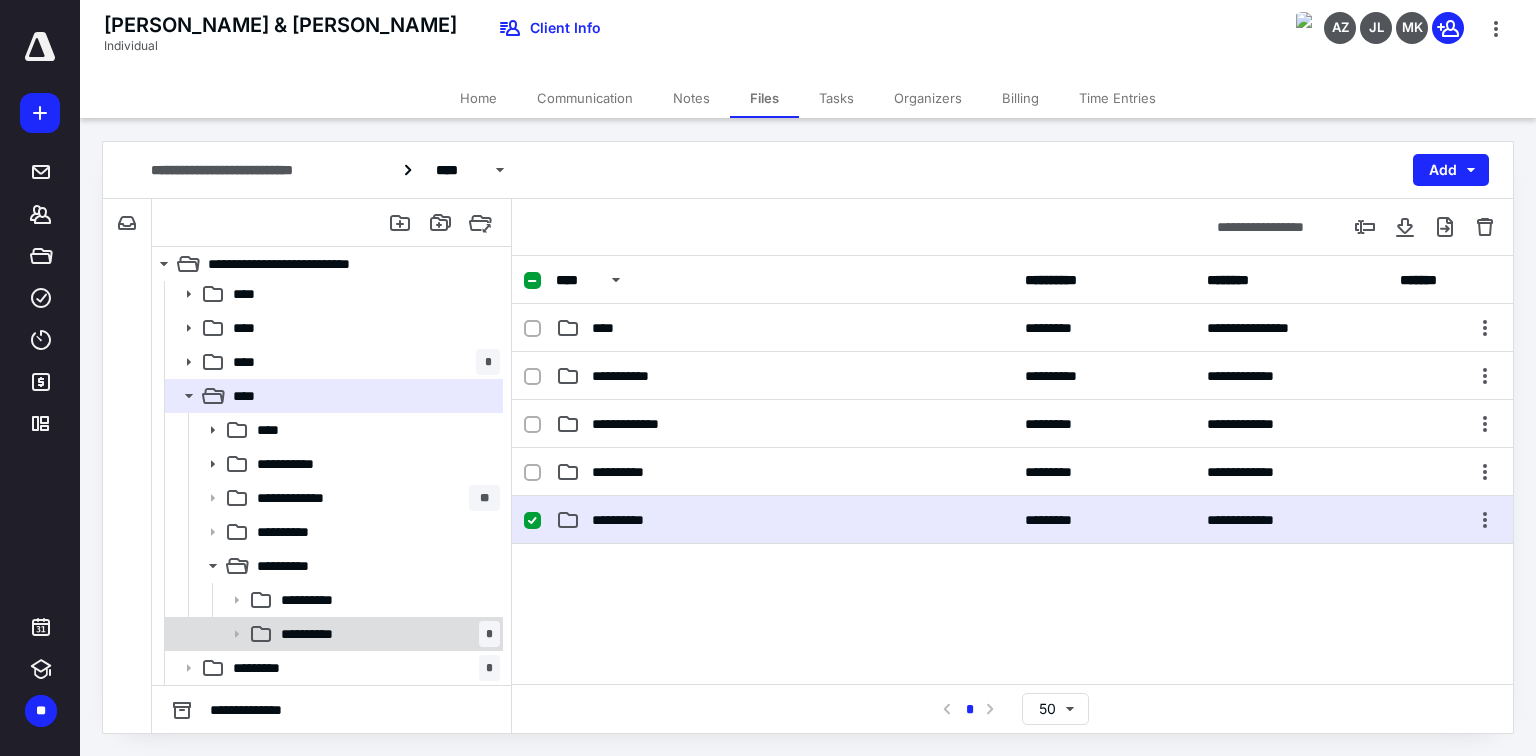 click on "**********" at bounding box center (386, 634) 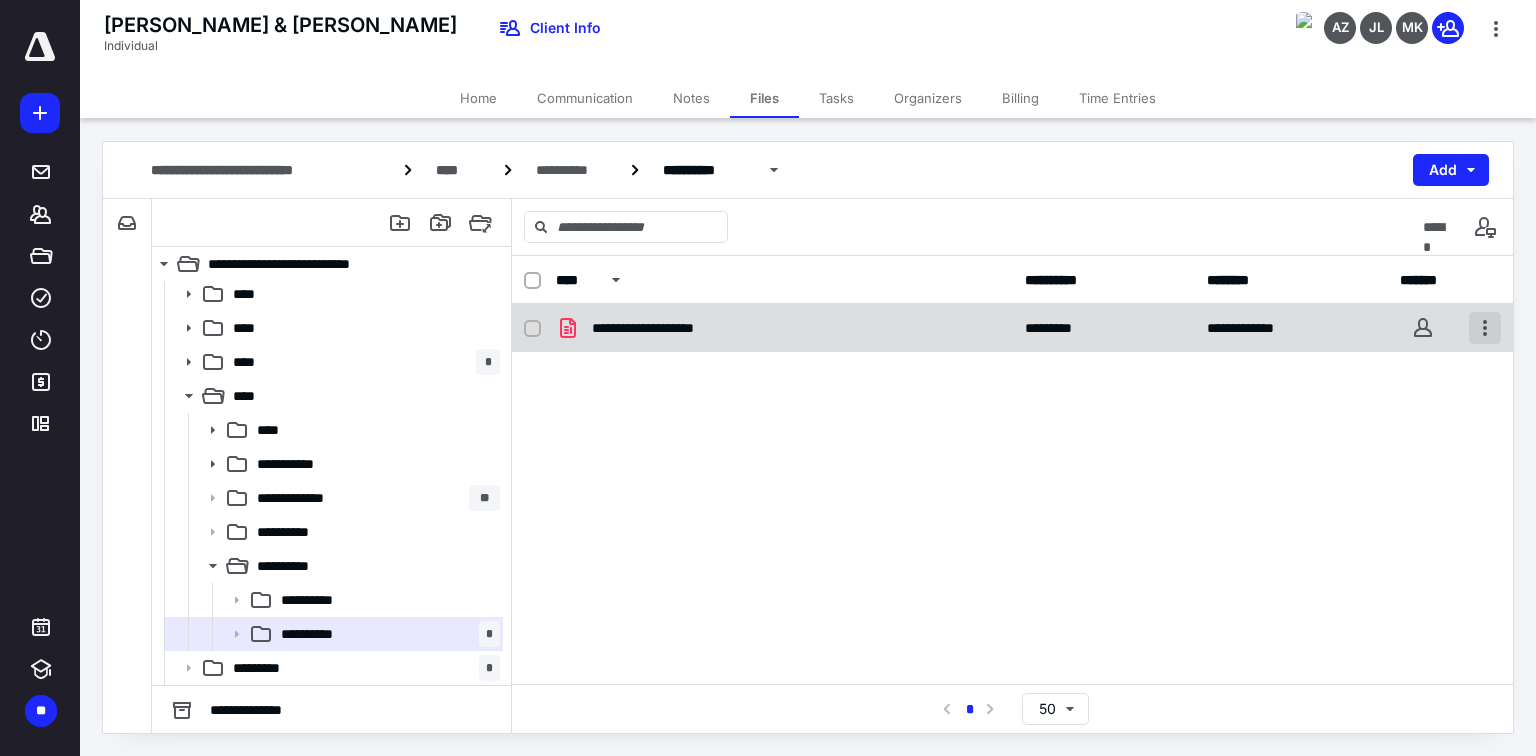 checkbox on "true" 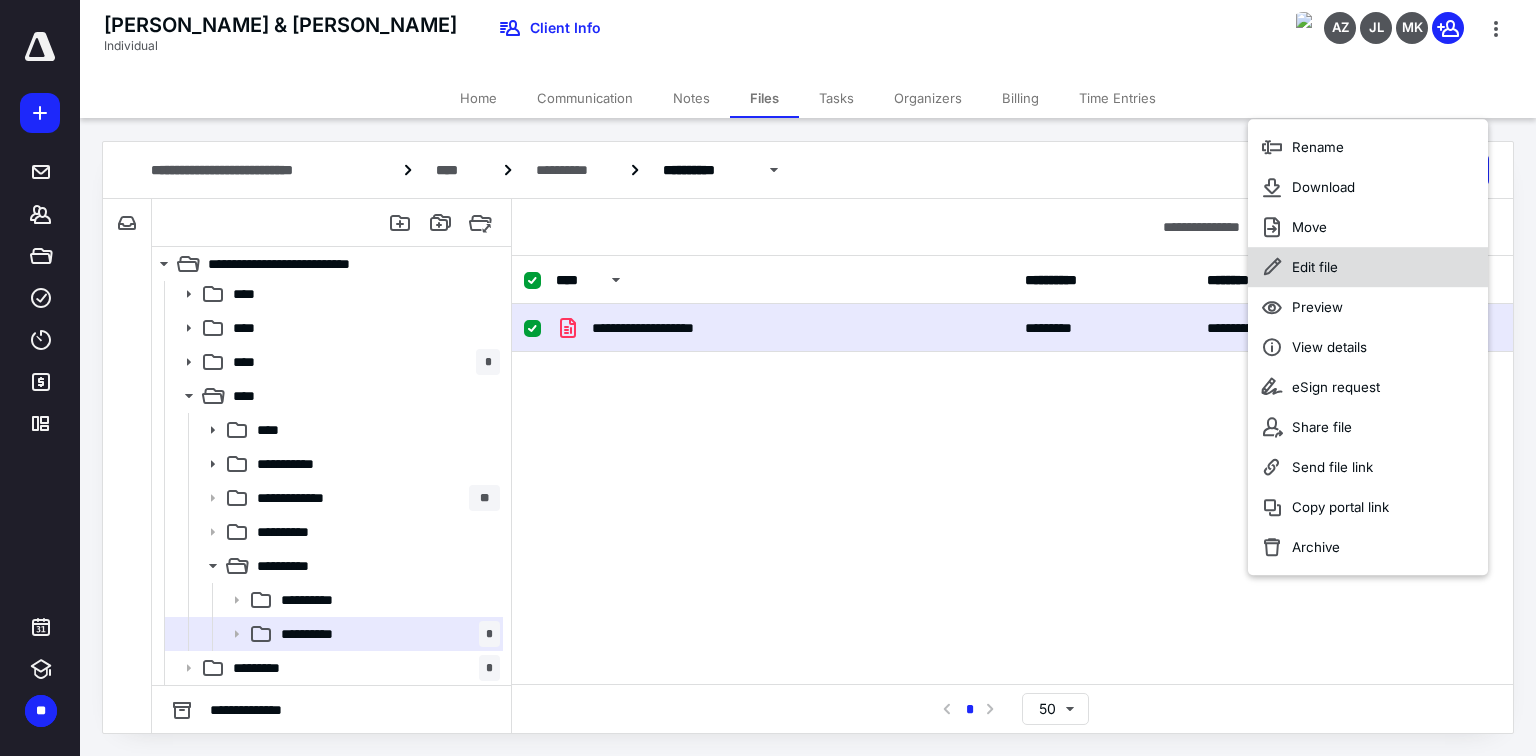 click on "Edit file" at bounding box center (1368, 267) 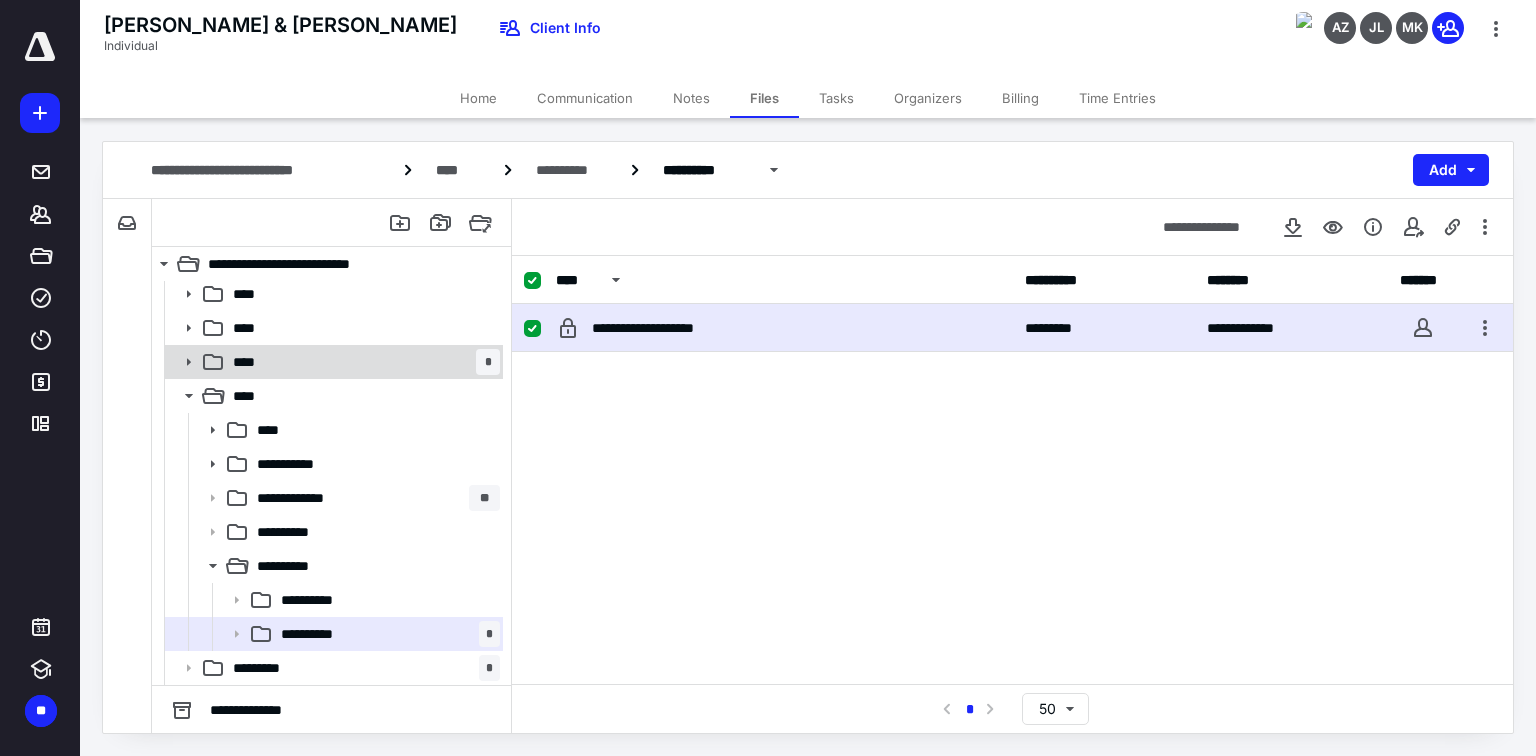 click 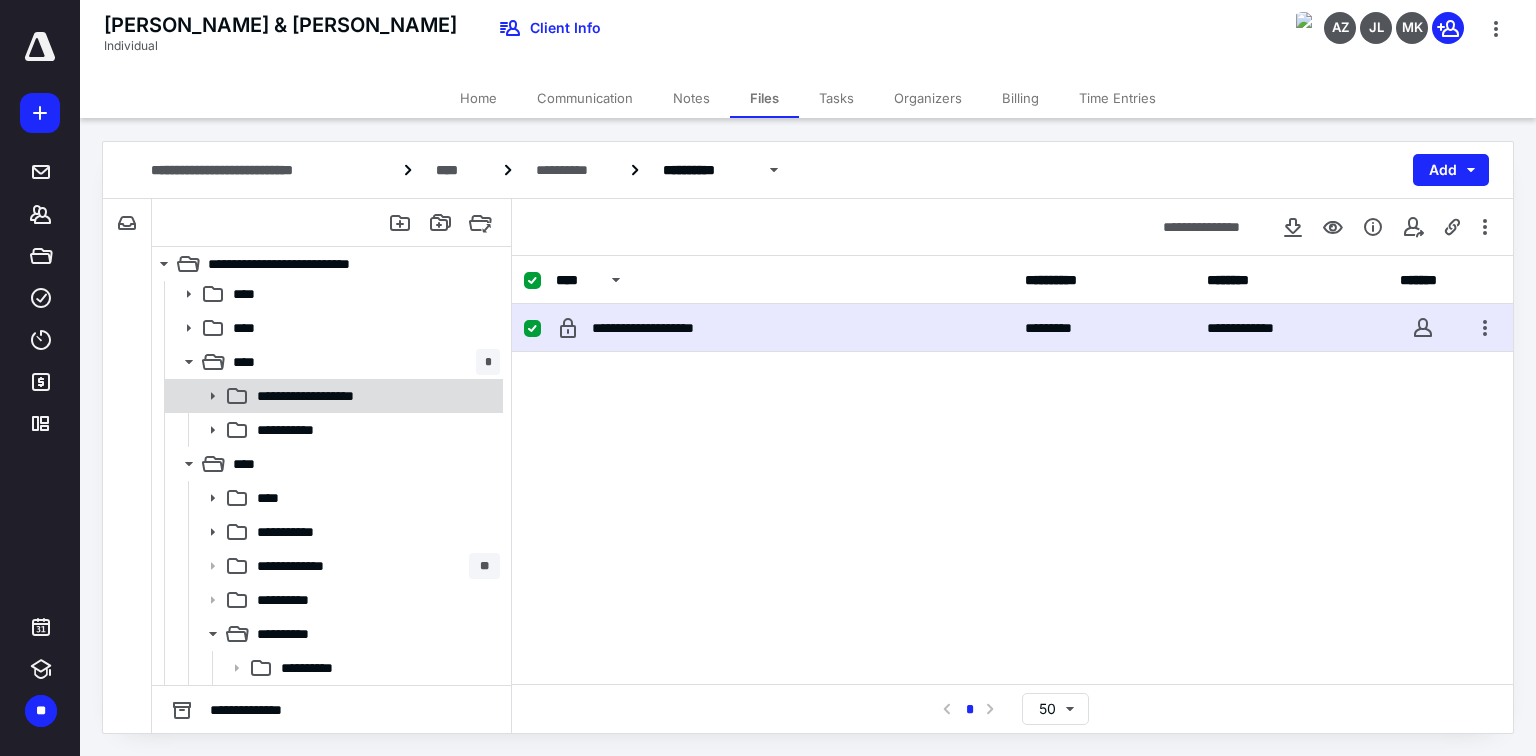 click 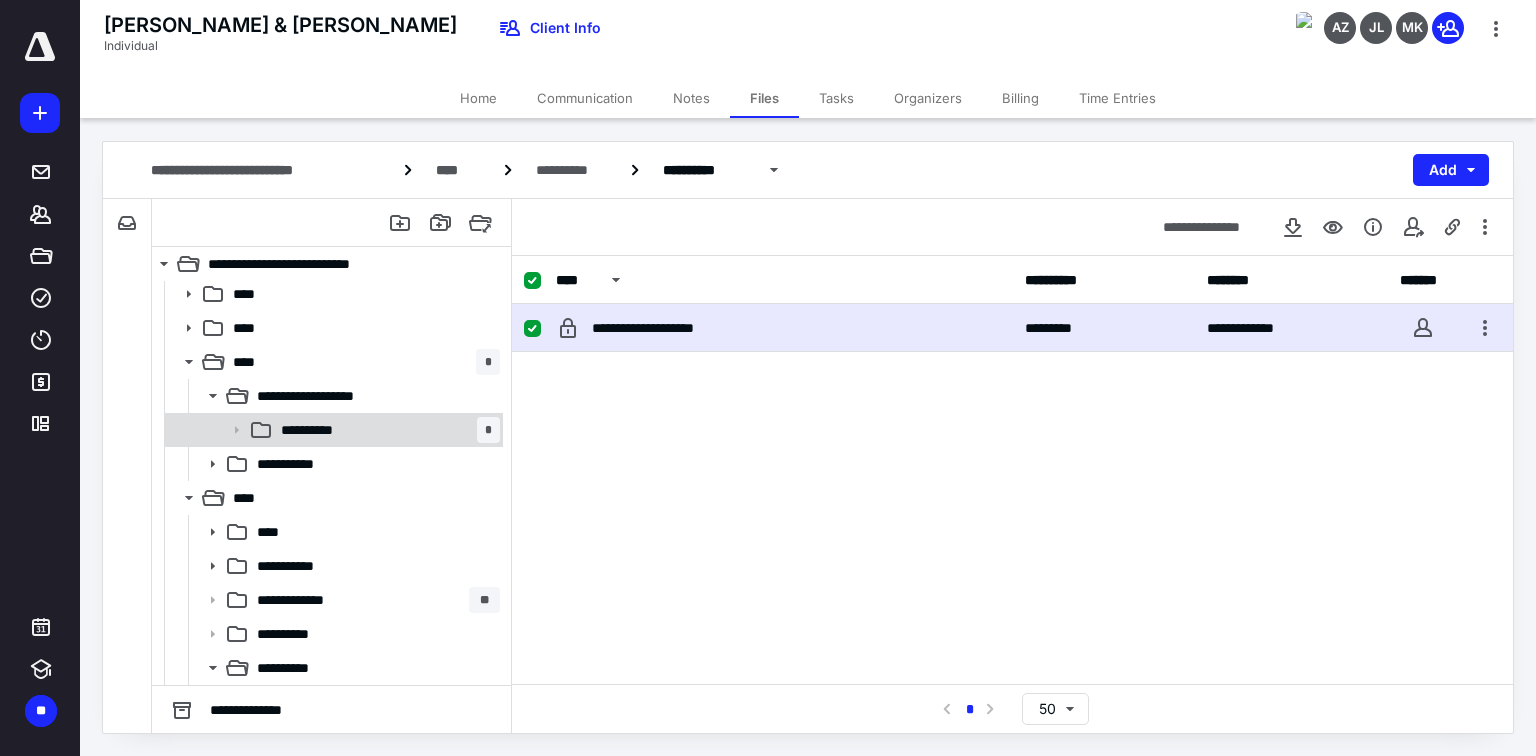 click 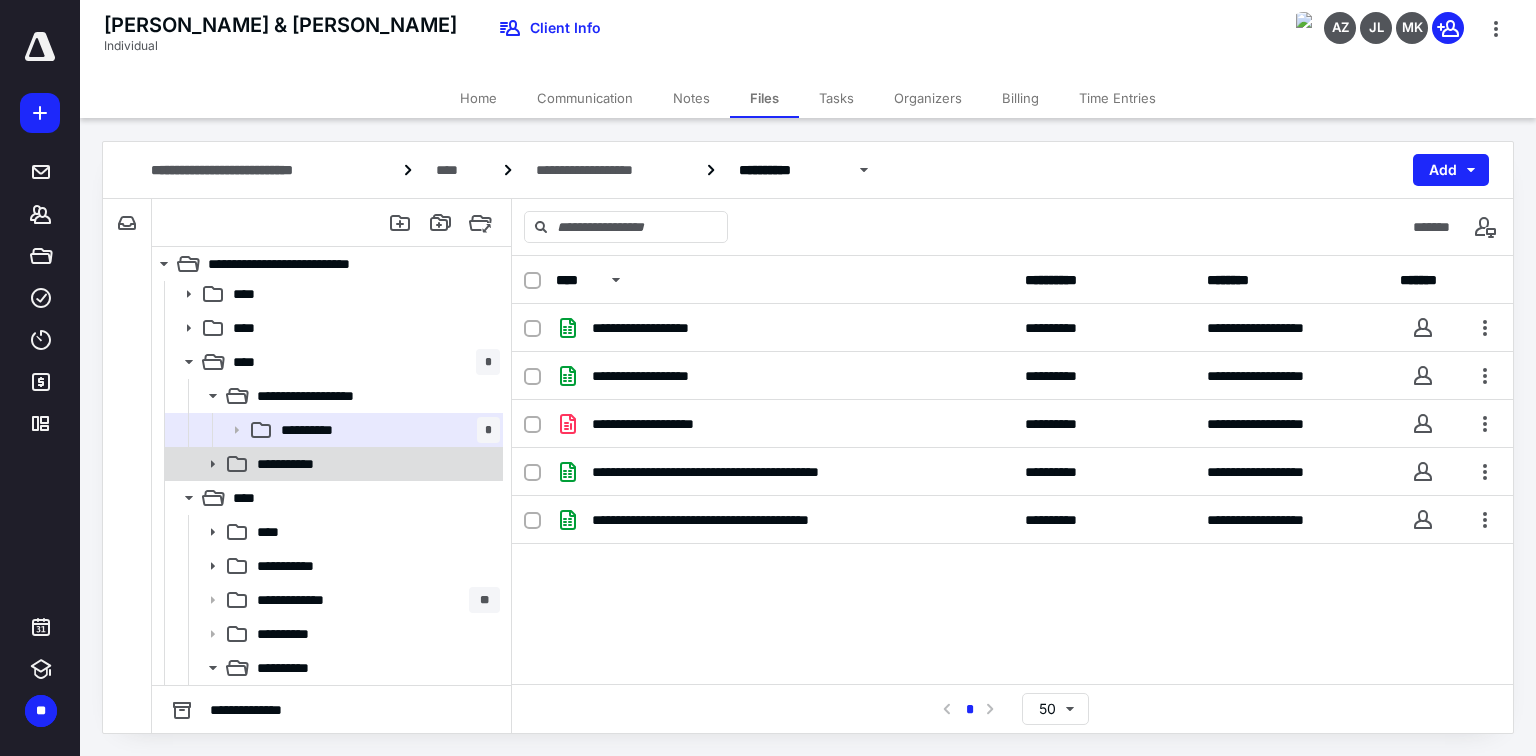click 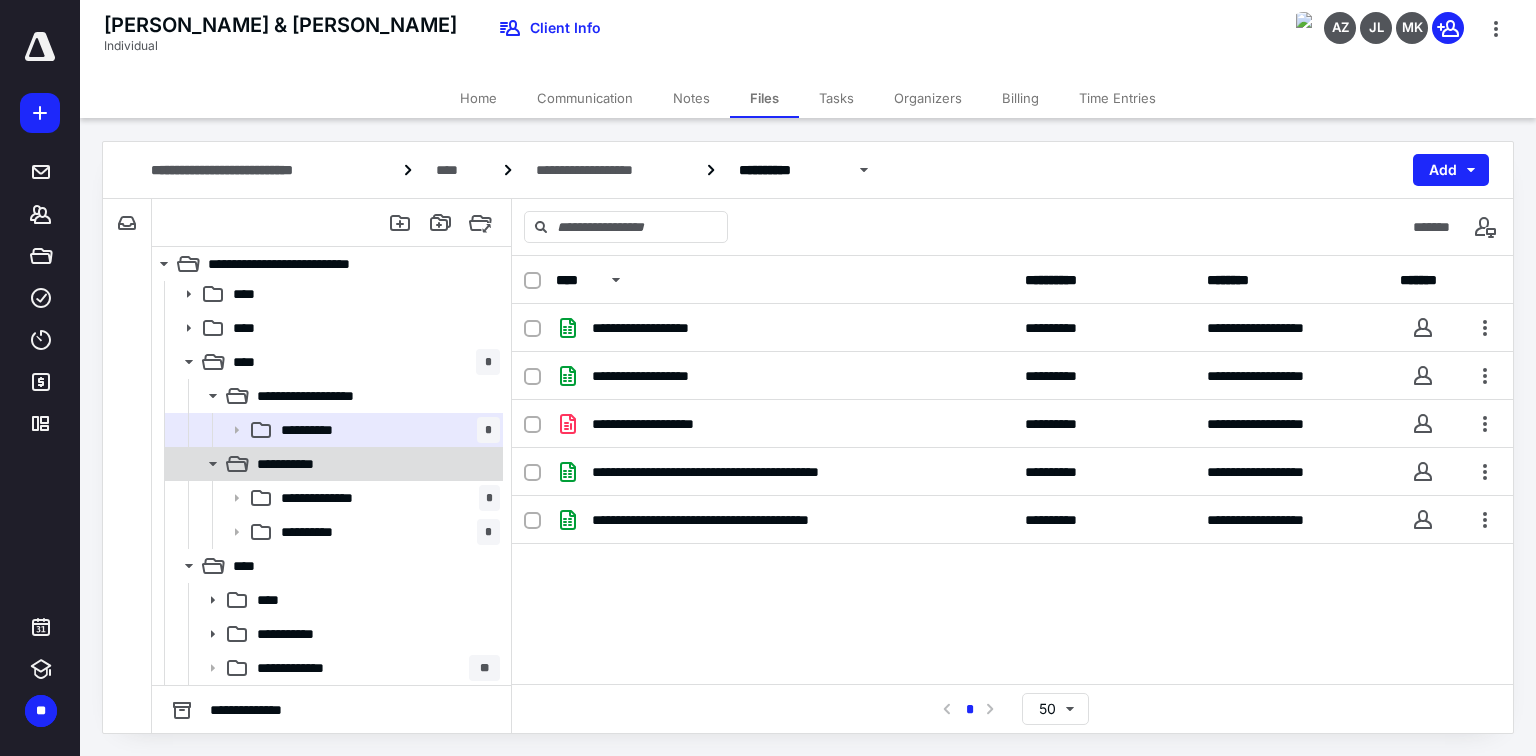 click 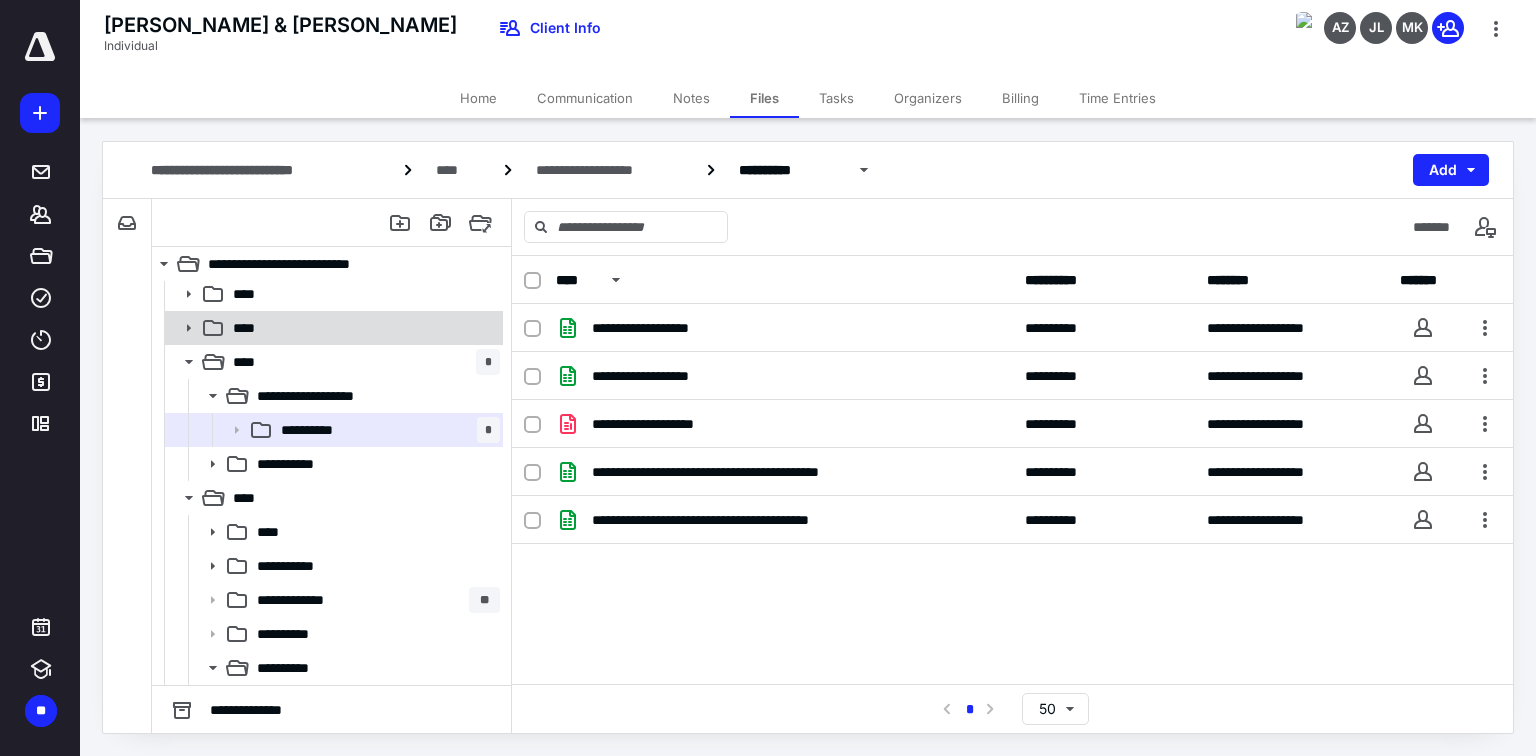 click 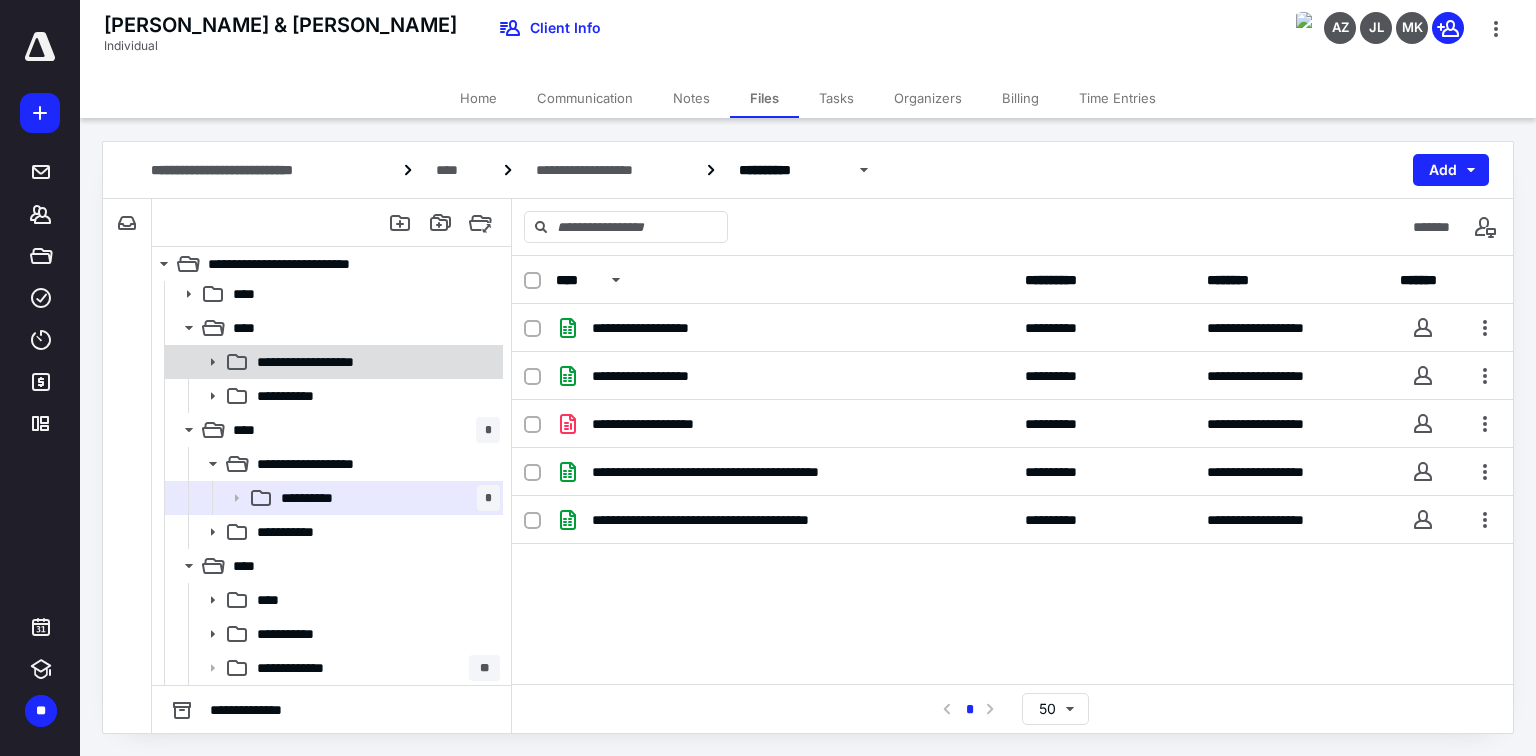 click 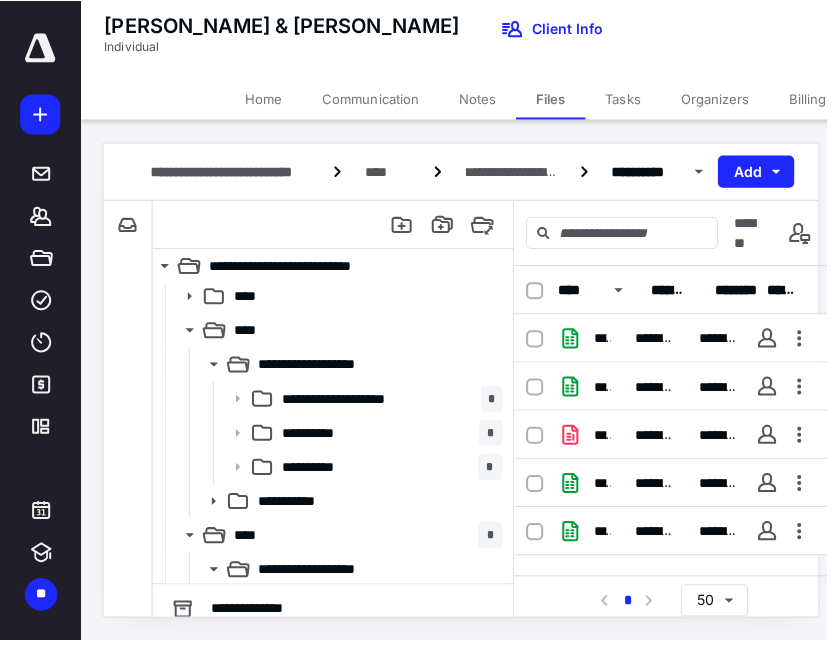 scroll, scrollTop: 72, scrollLeft: 0, axis: vertical 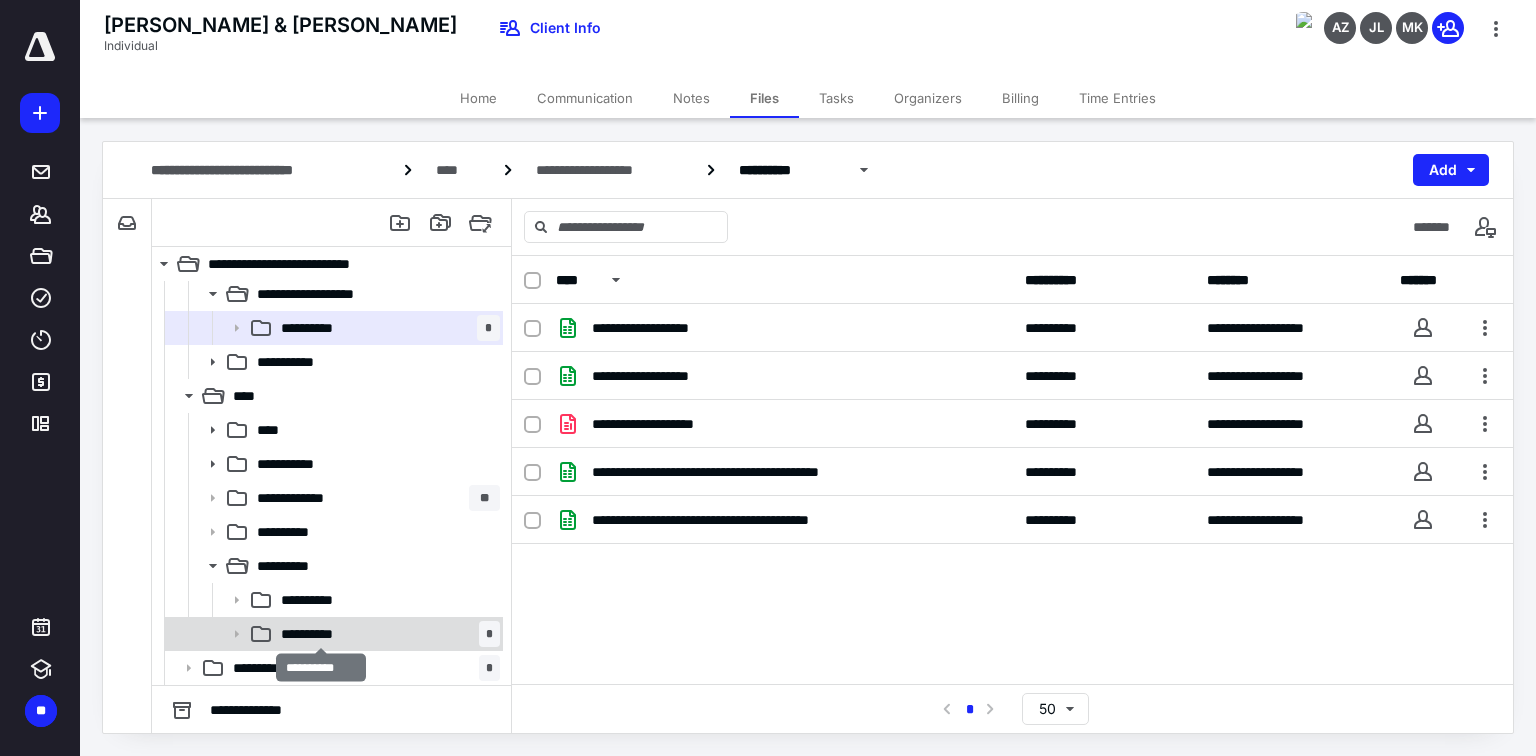 click on "**********" at bounding box center [321, 634] 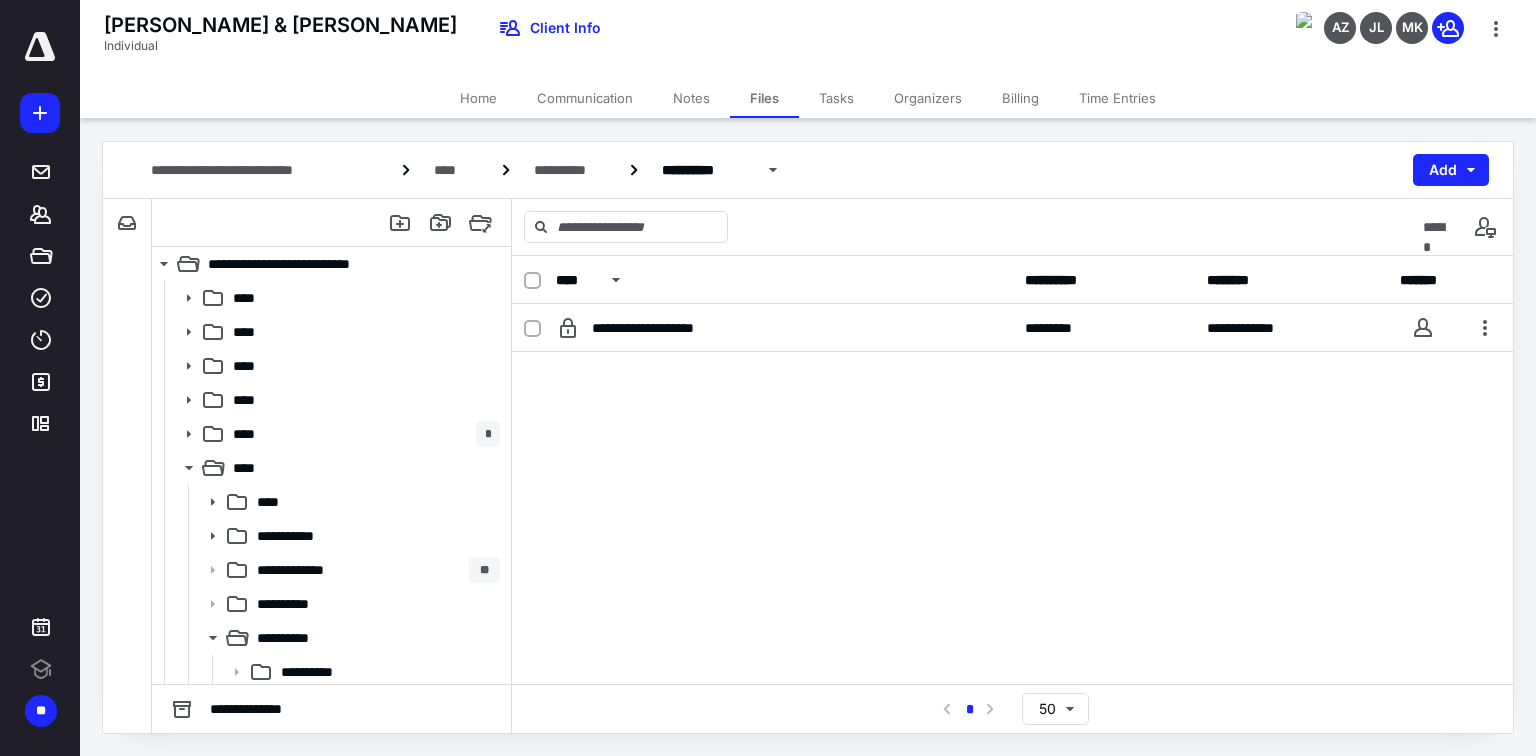 scroll, scrollTop: 0, scrollLeft: 0, axis: both 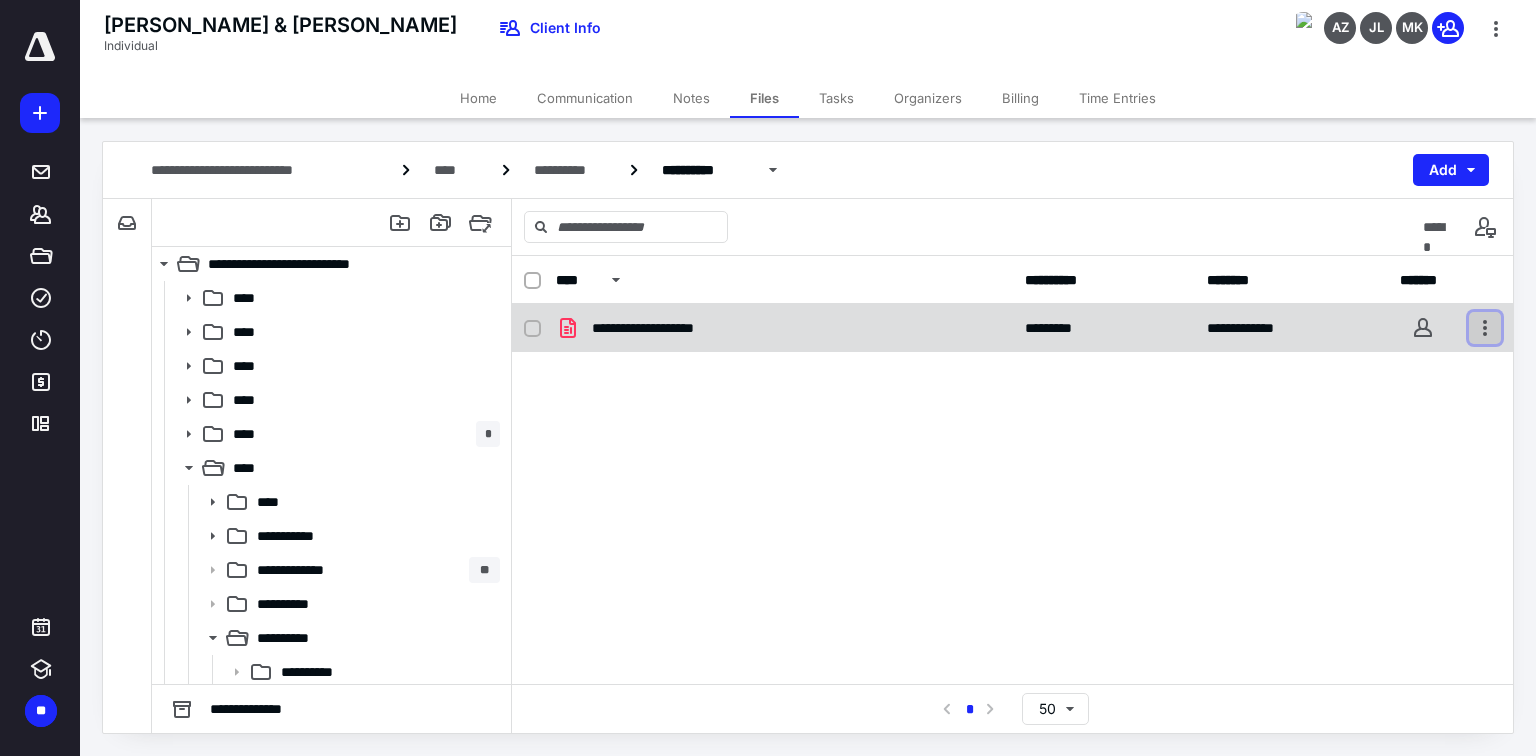 click at bounding box center (1485, 328) 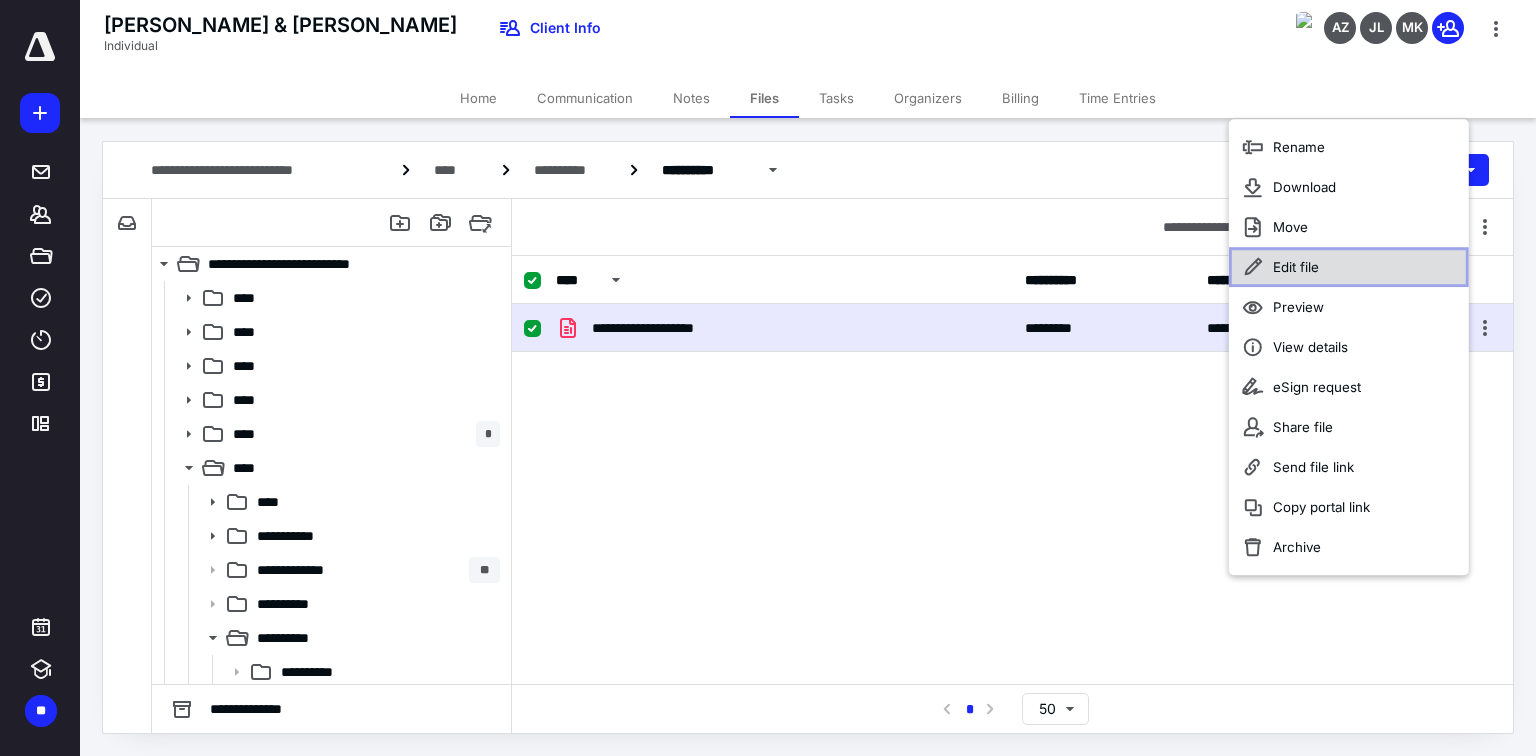 click on "Edit file" at bounding box center (1349, 267) 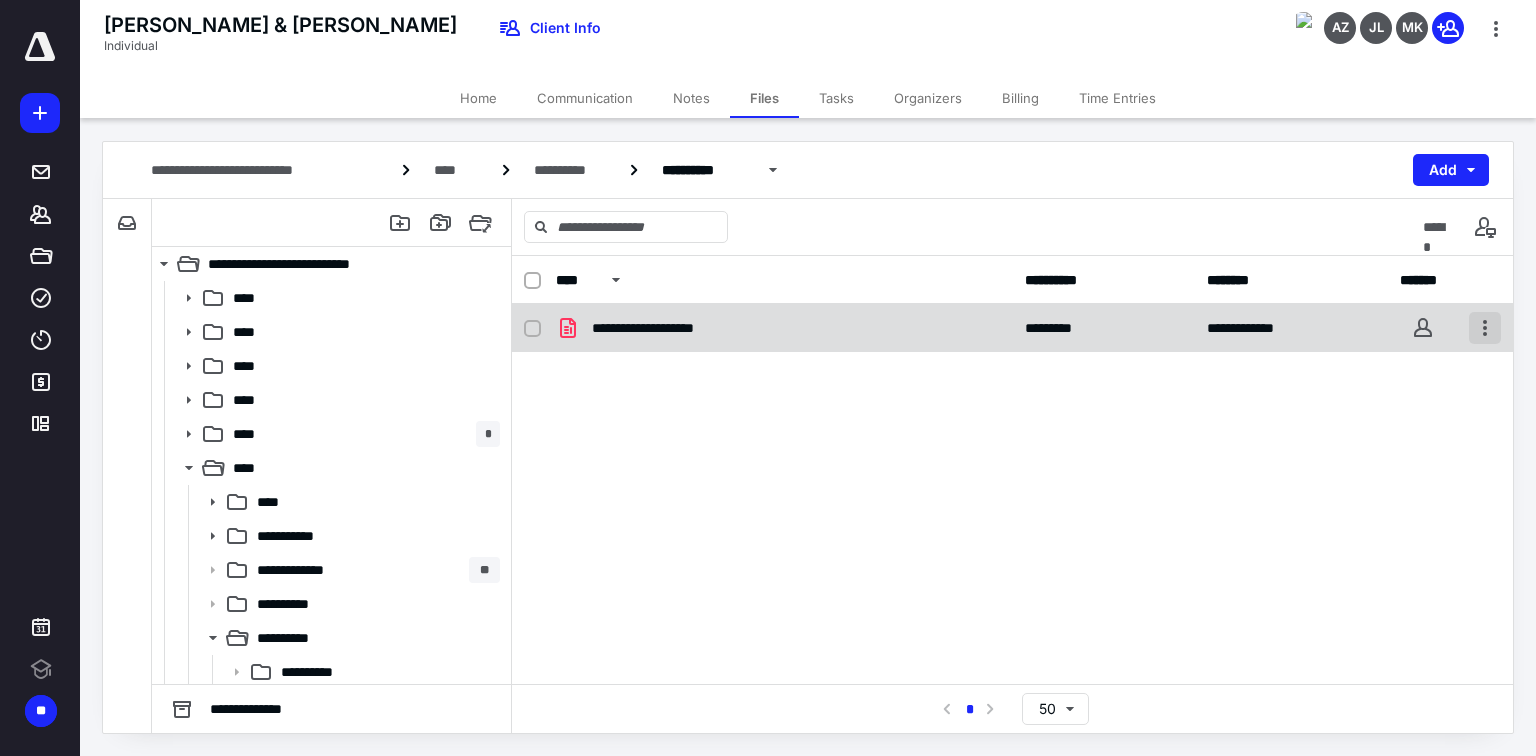 scroll, scrollTop: 0, scrollLeft: 0, axis: both 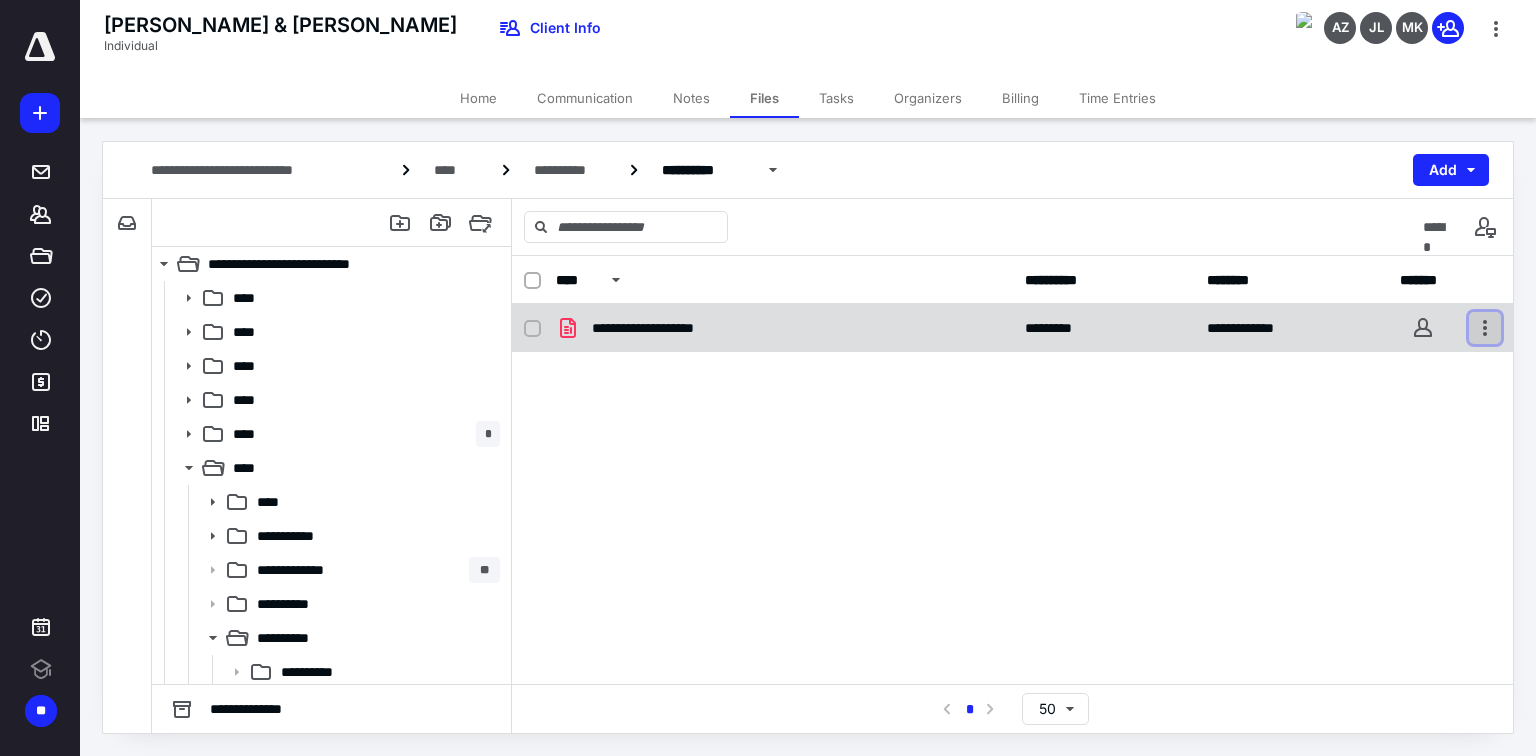 click at bounding box center (1485, 328) 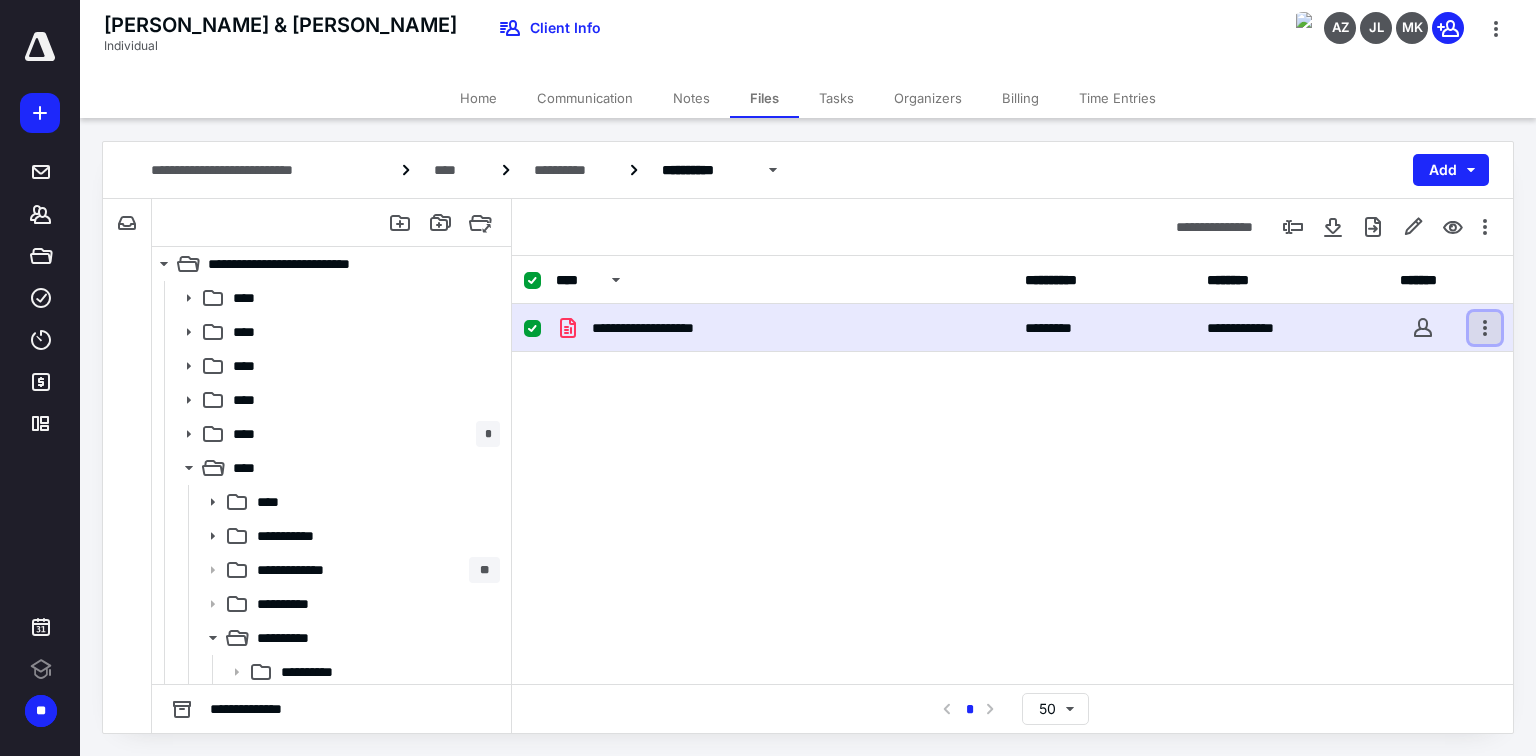 checkbox on "true" 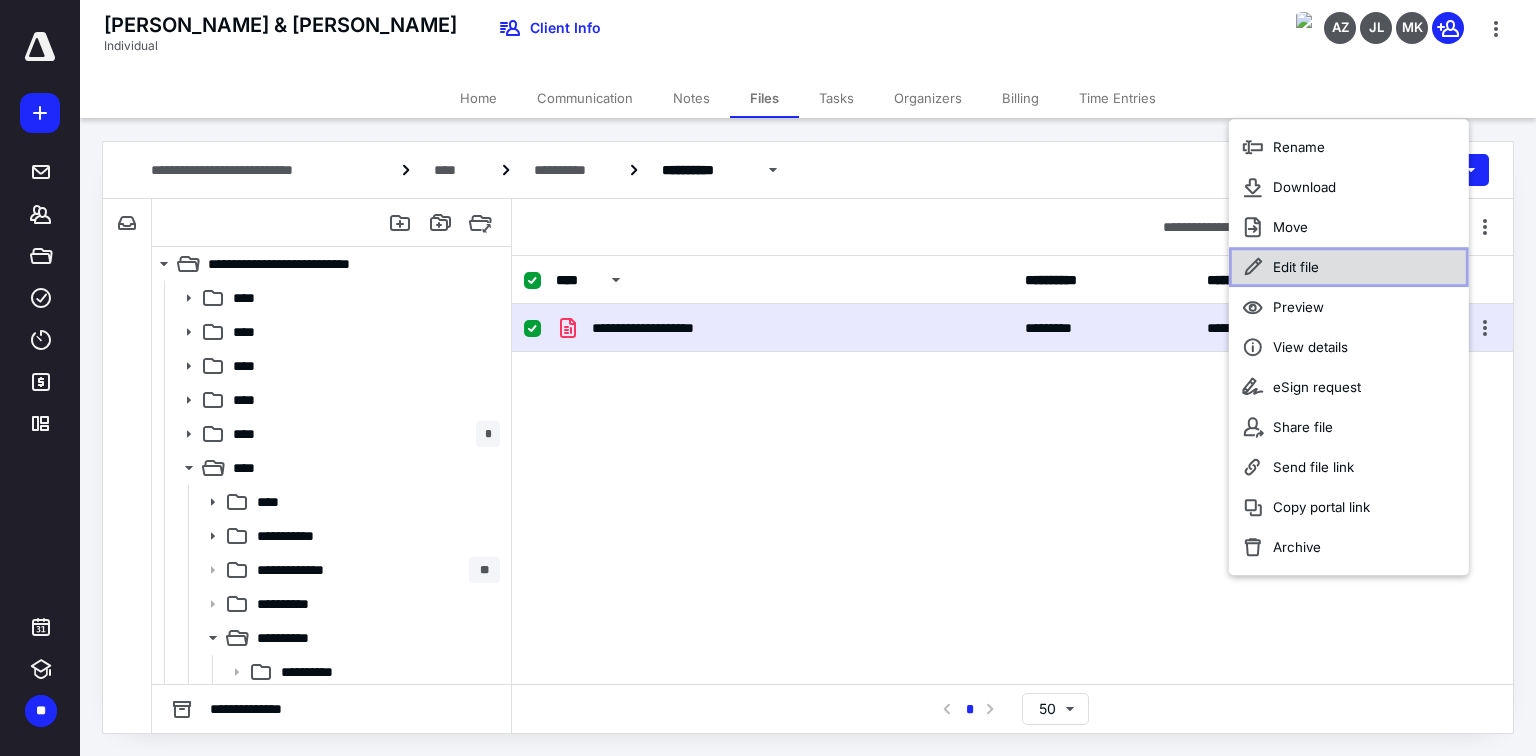 click on "Edit file" at bounding box center (1349, 267) 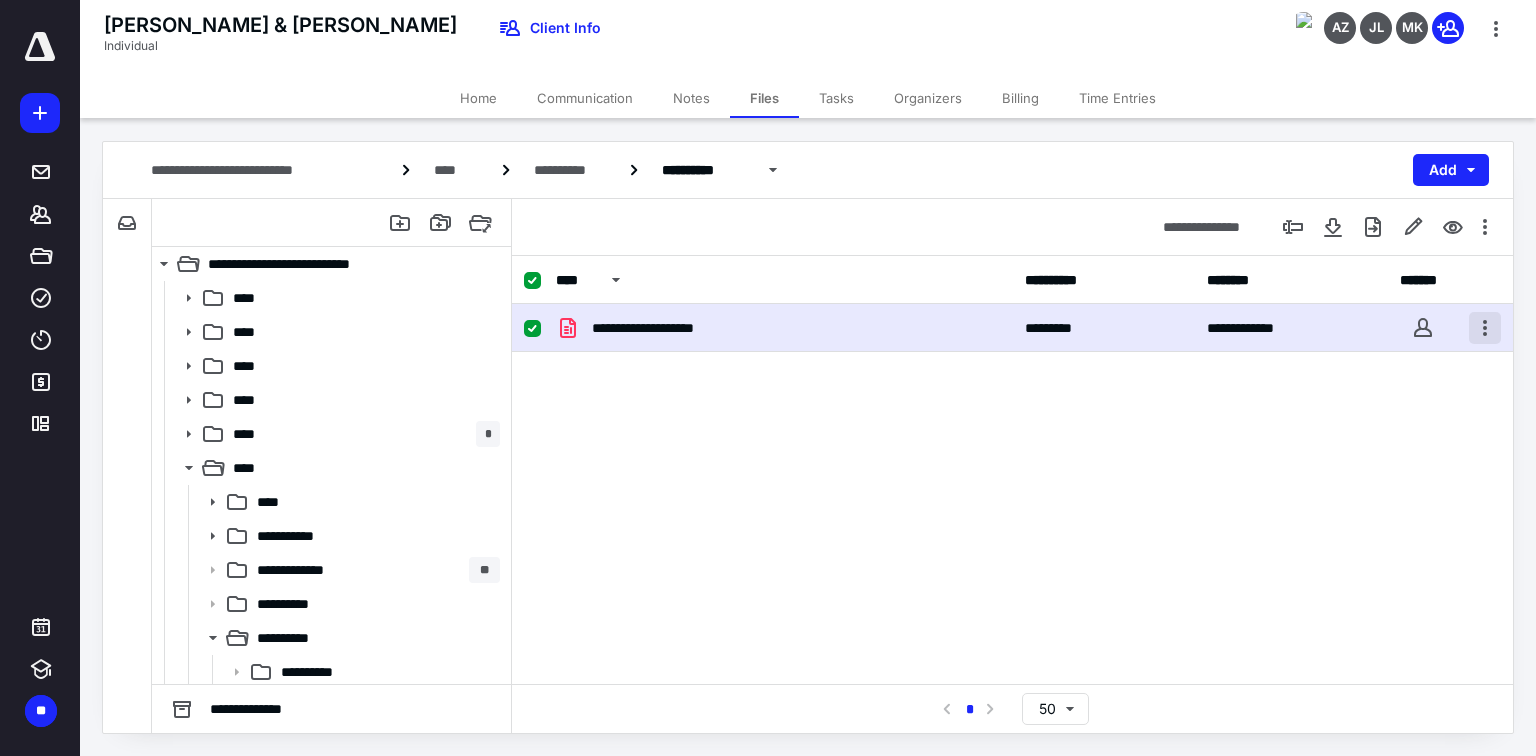 click at bounding box center [1485, 328] 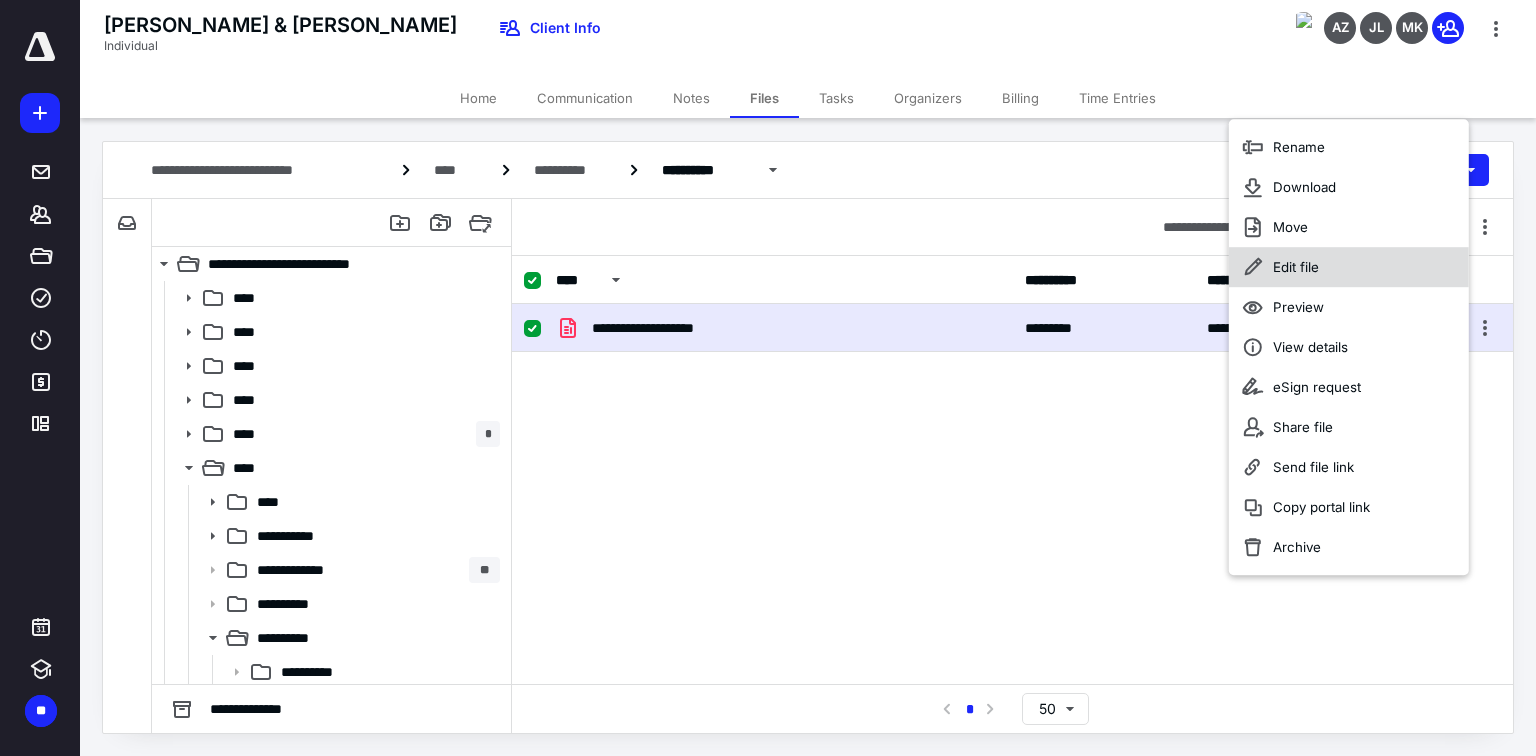 click on "Edit file" at bounding box center (1349, 267) 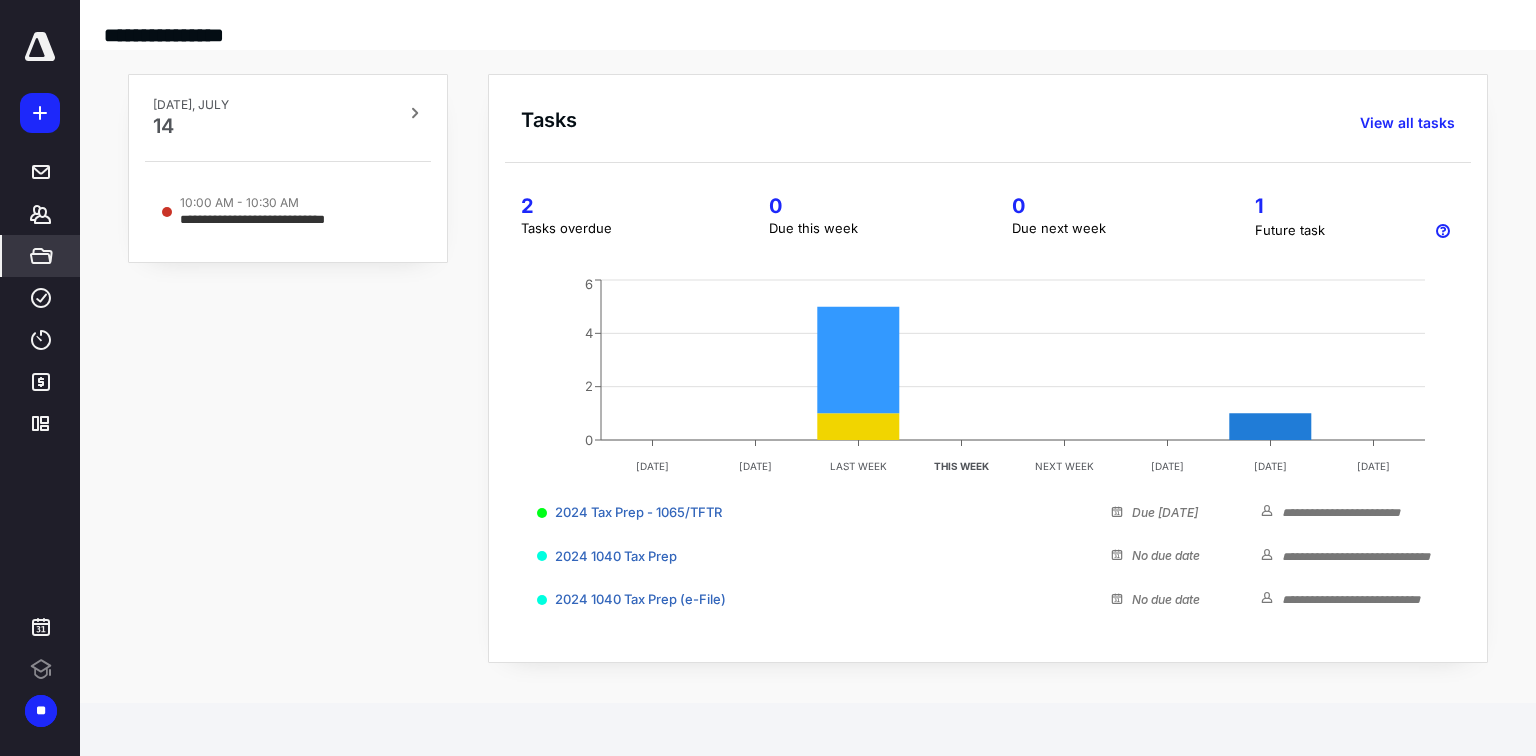 scroll, scrollTop: 0, scrollLeft: 0, axis: both 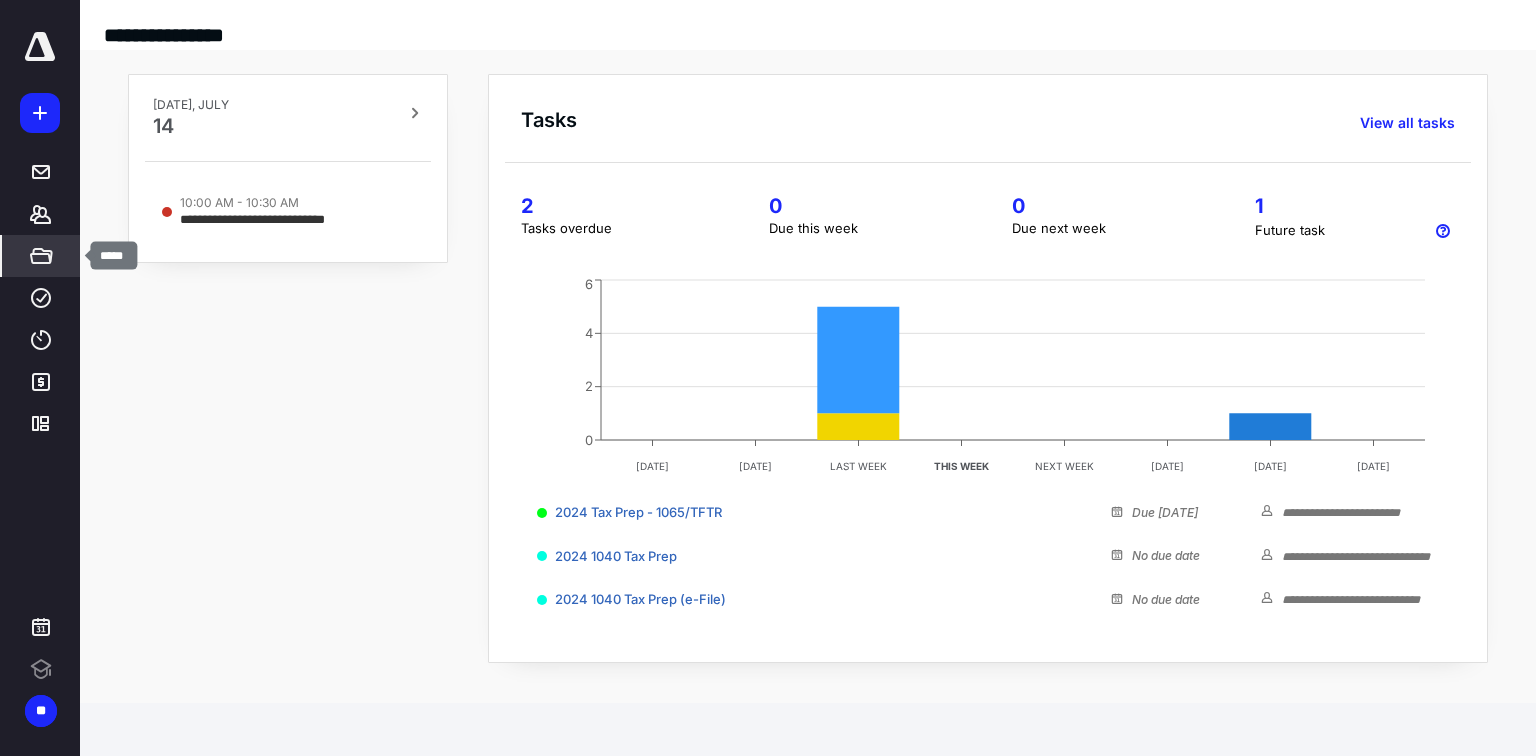 click on "*****" at bounding box center (41, 256) 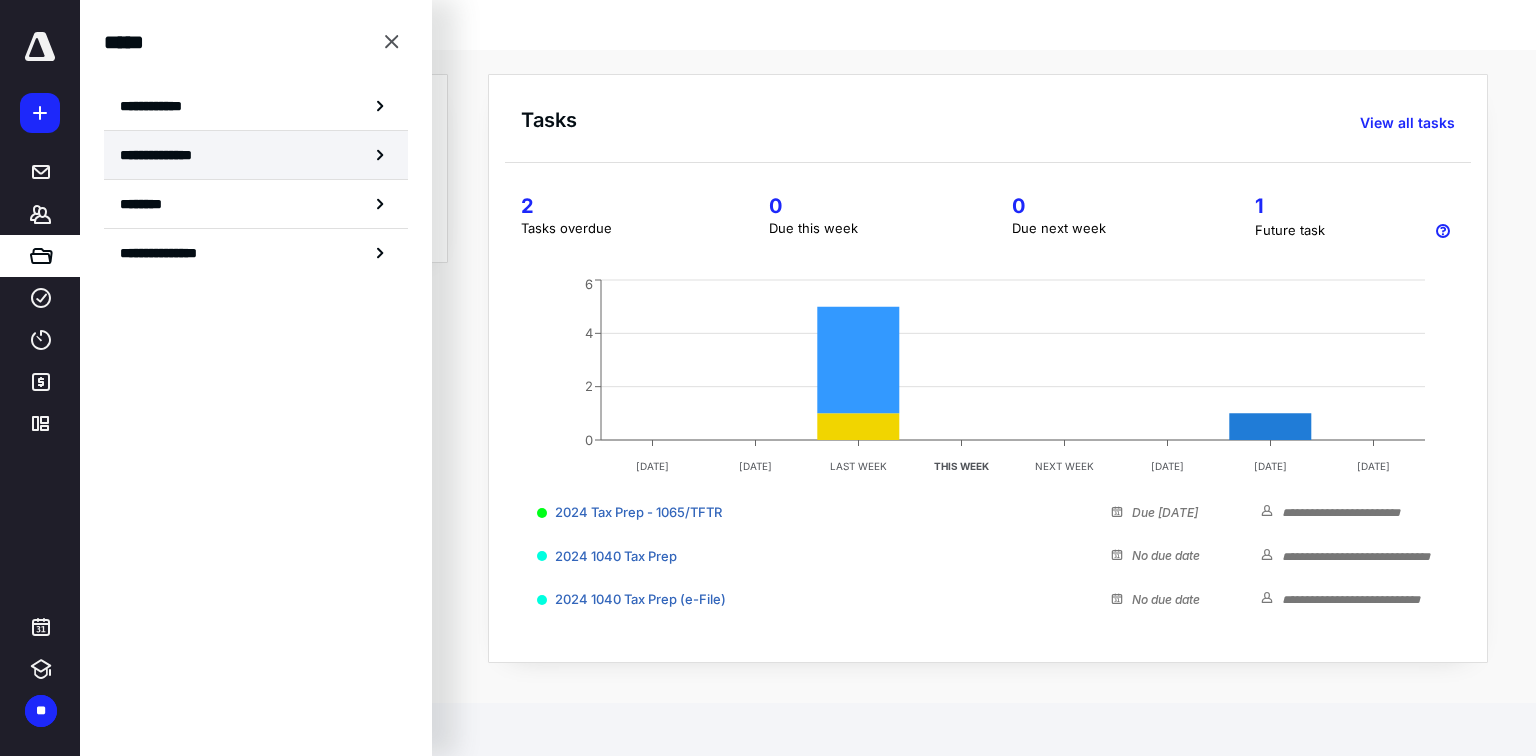 click on "**********" at bounding box center [256, 155] 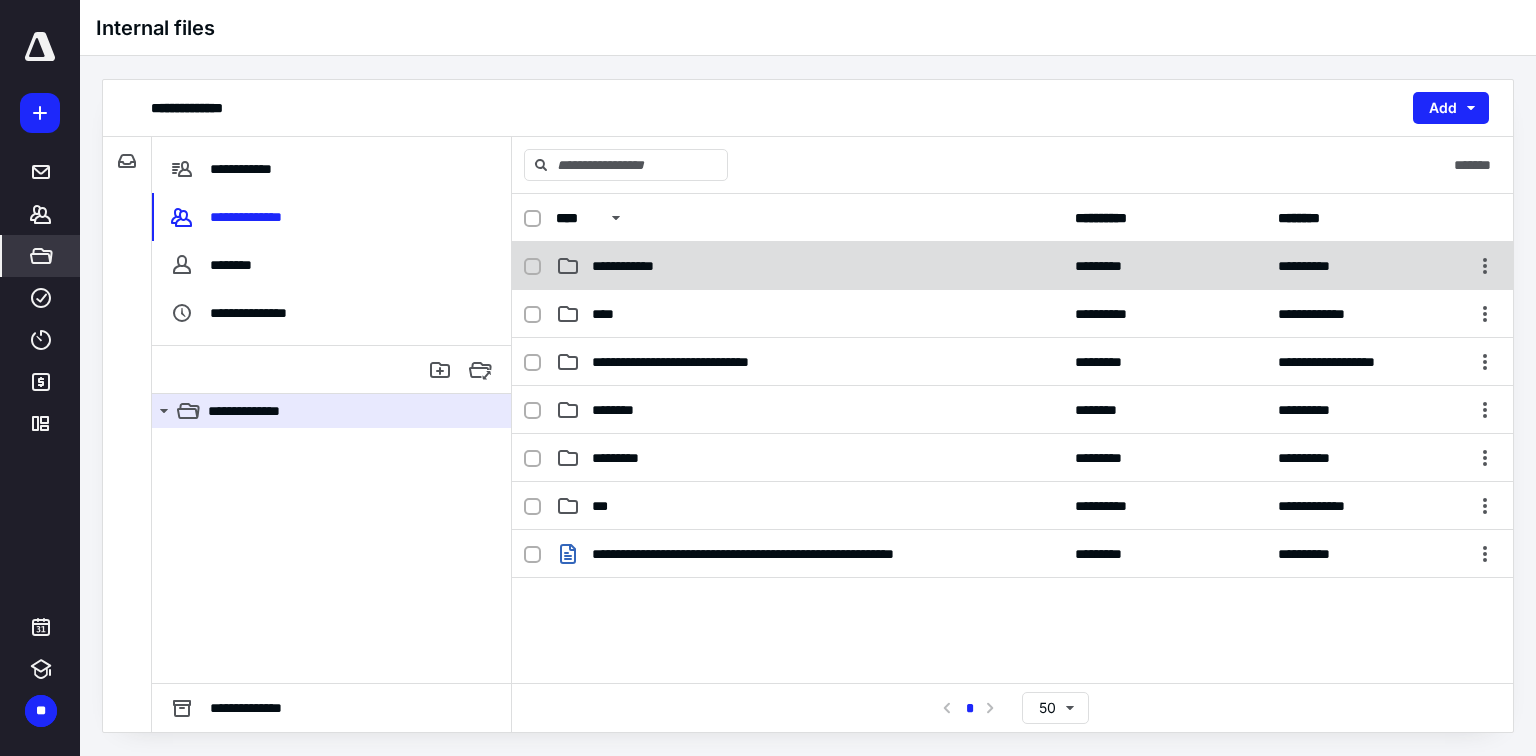 click on "**********" at bounding box center [636, 266] 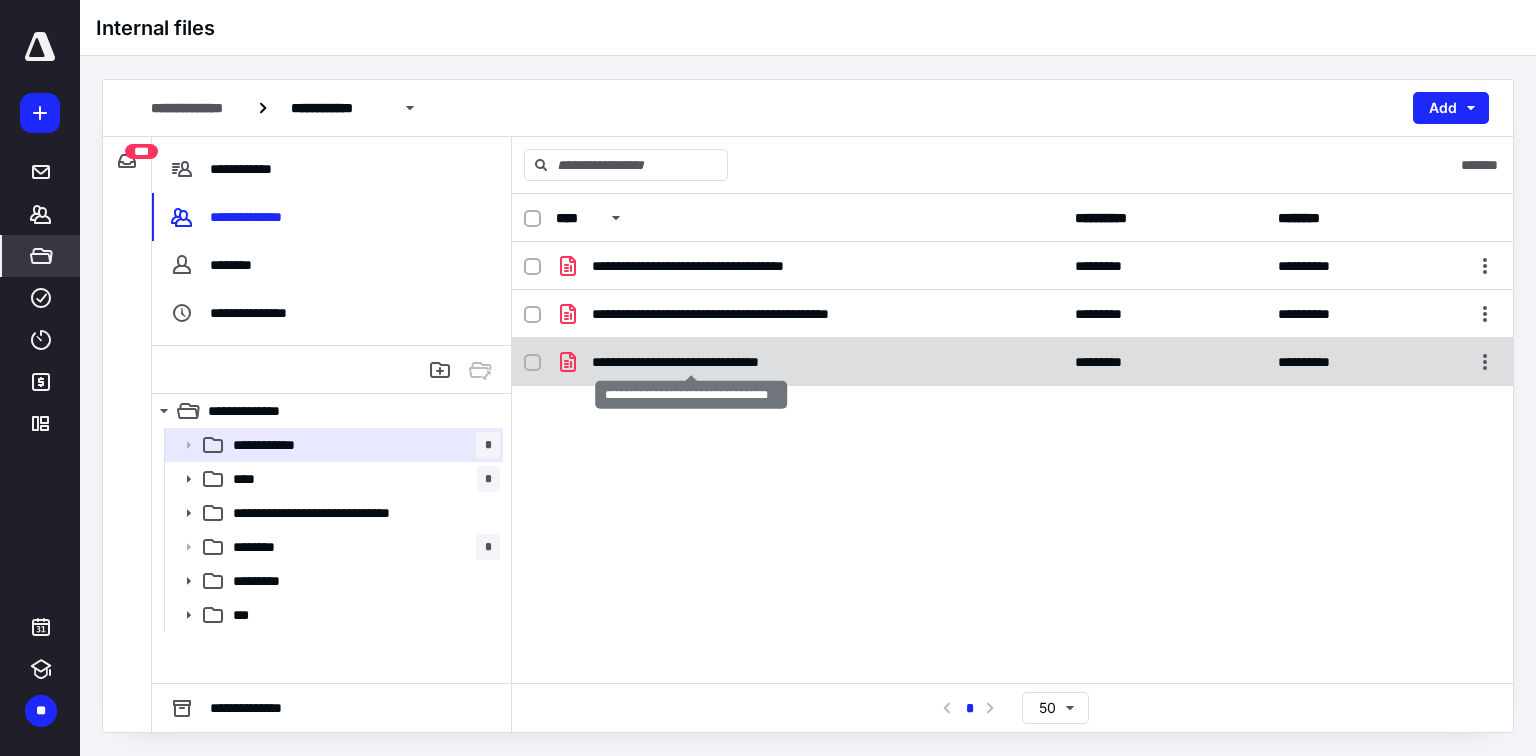 click on "**********" at bounding box center (691, 362) 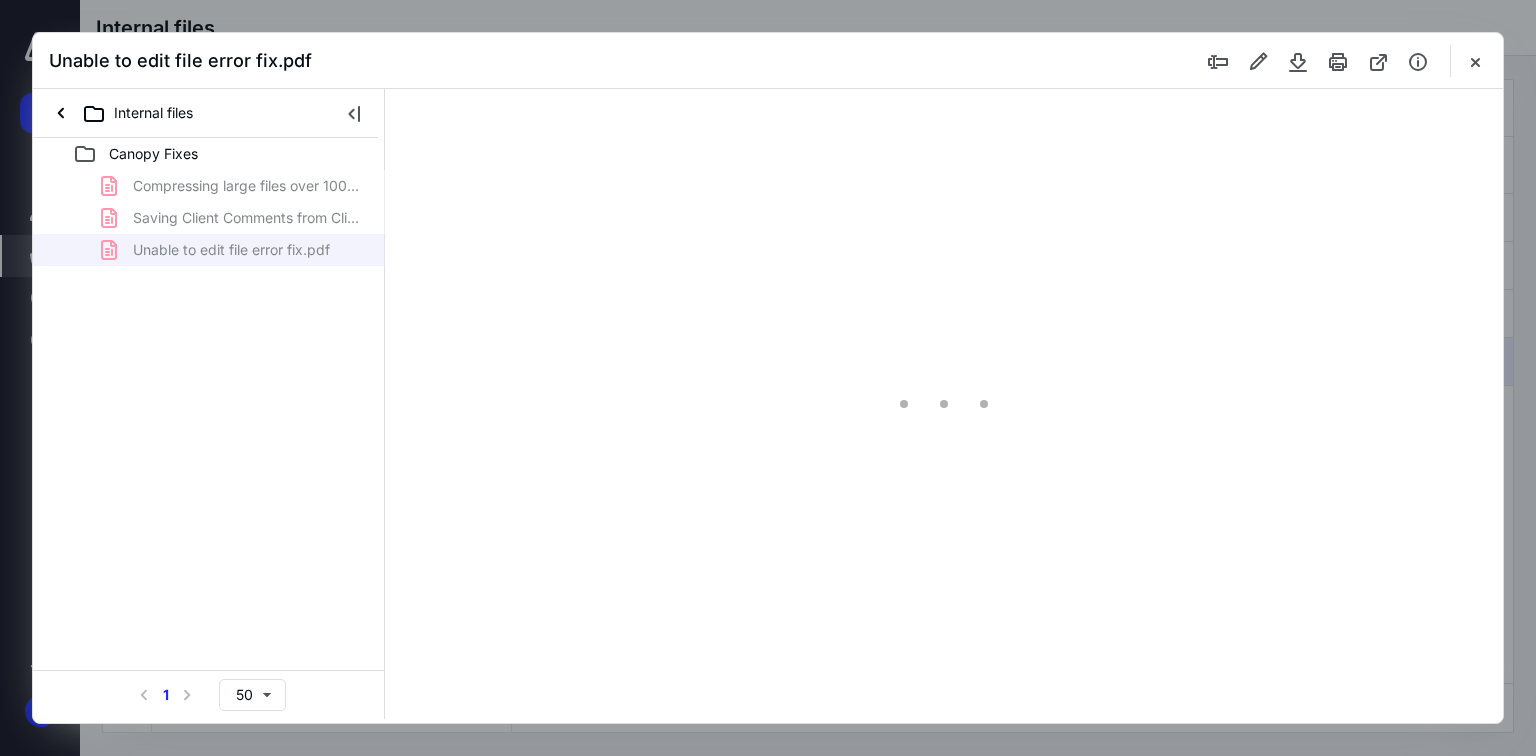 scroll, scrollTop: 0, scrollLeft: 0, axis: both 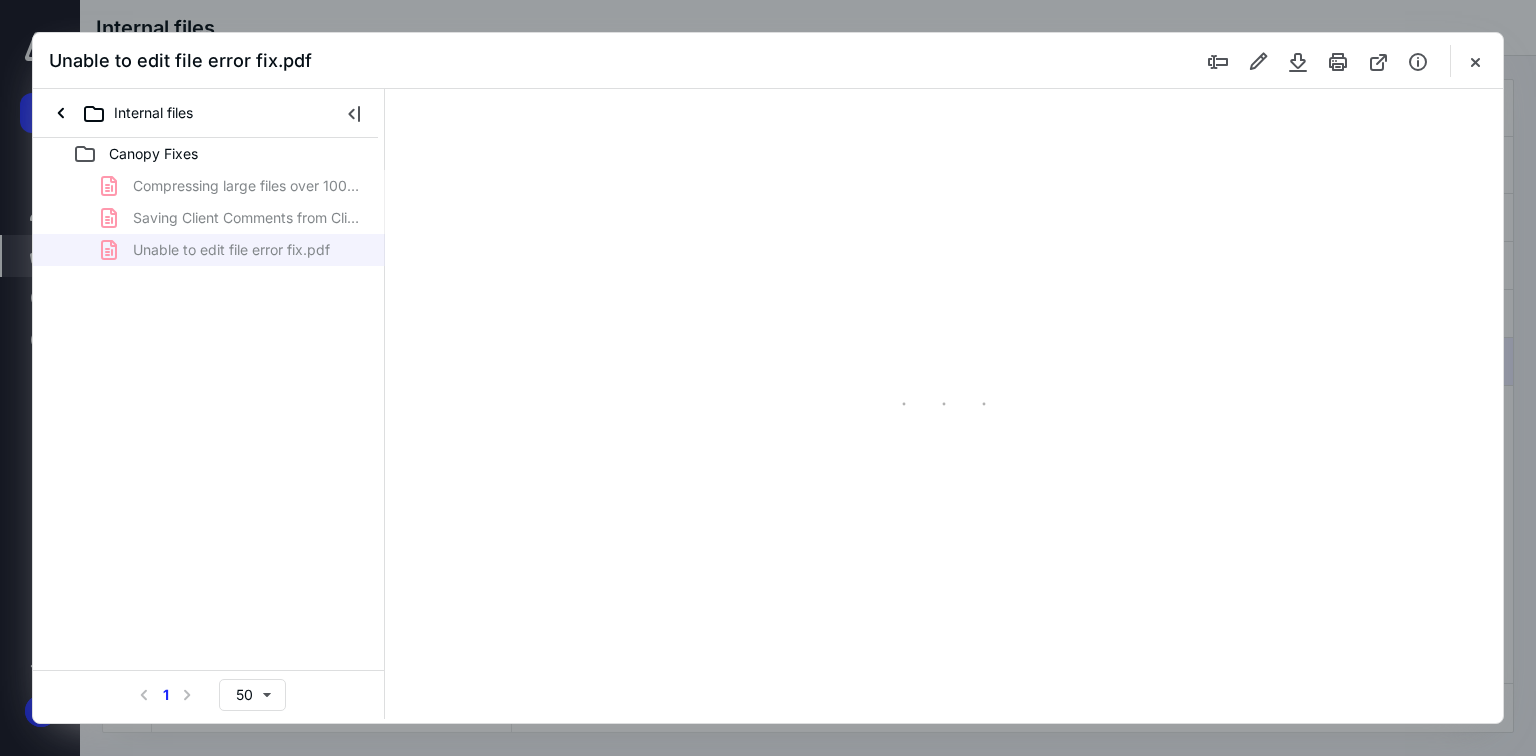 type on "70" 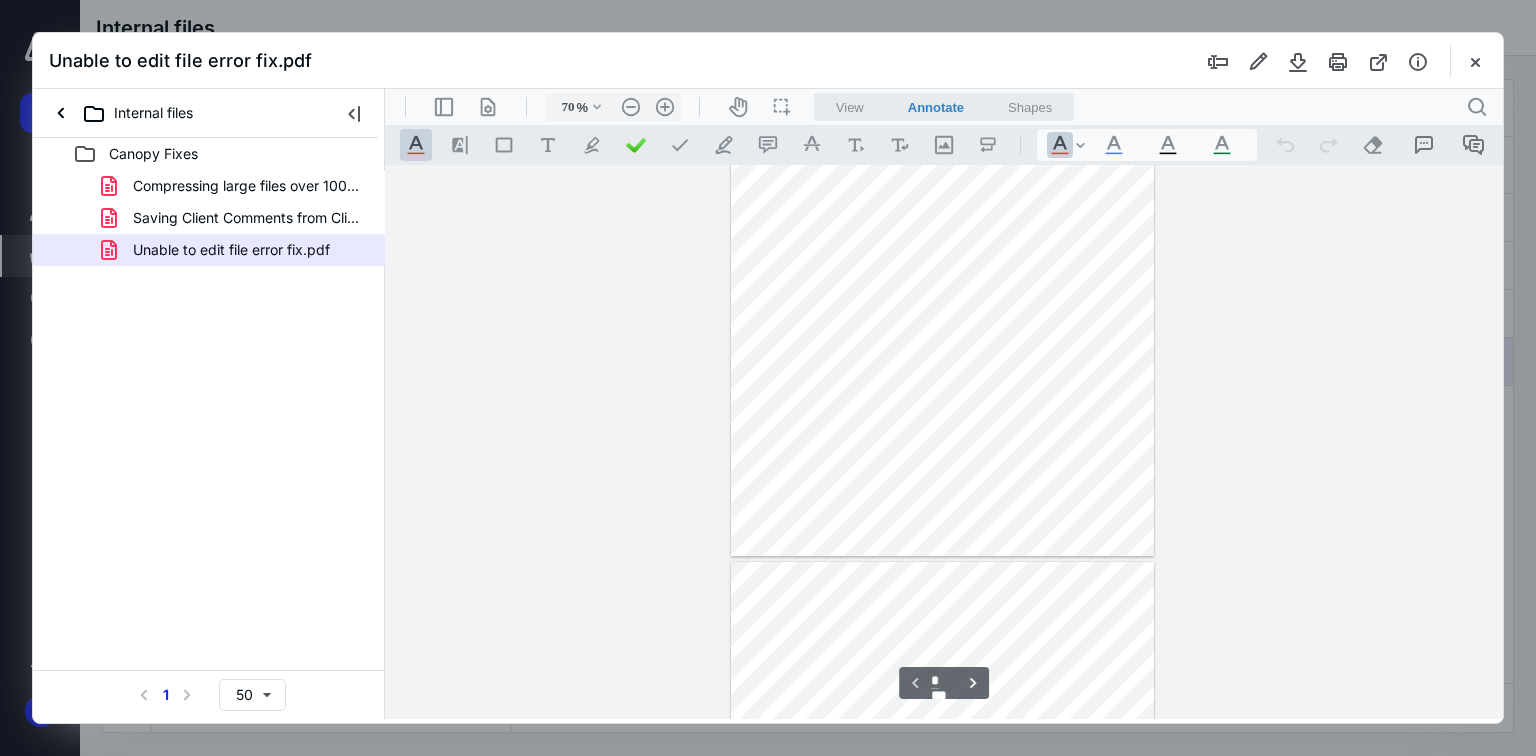 scroll, scrollTop: 159, scrollLeft: 0, axis: vertical 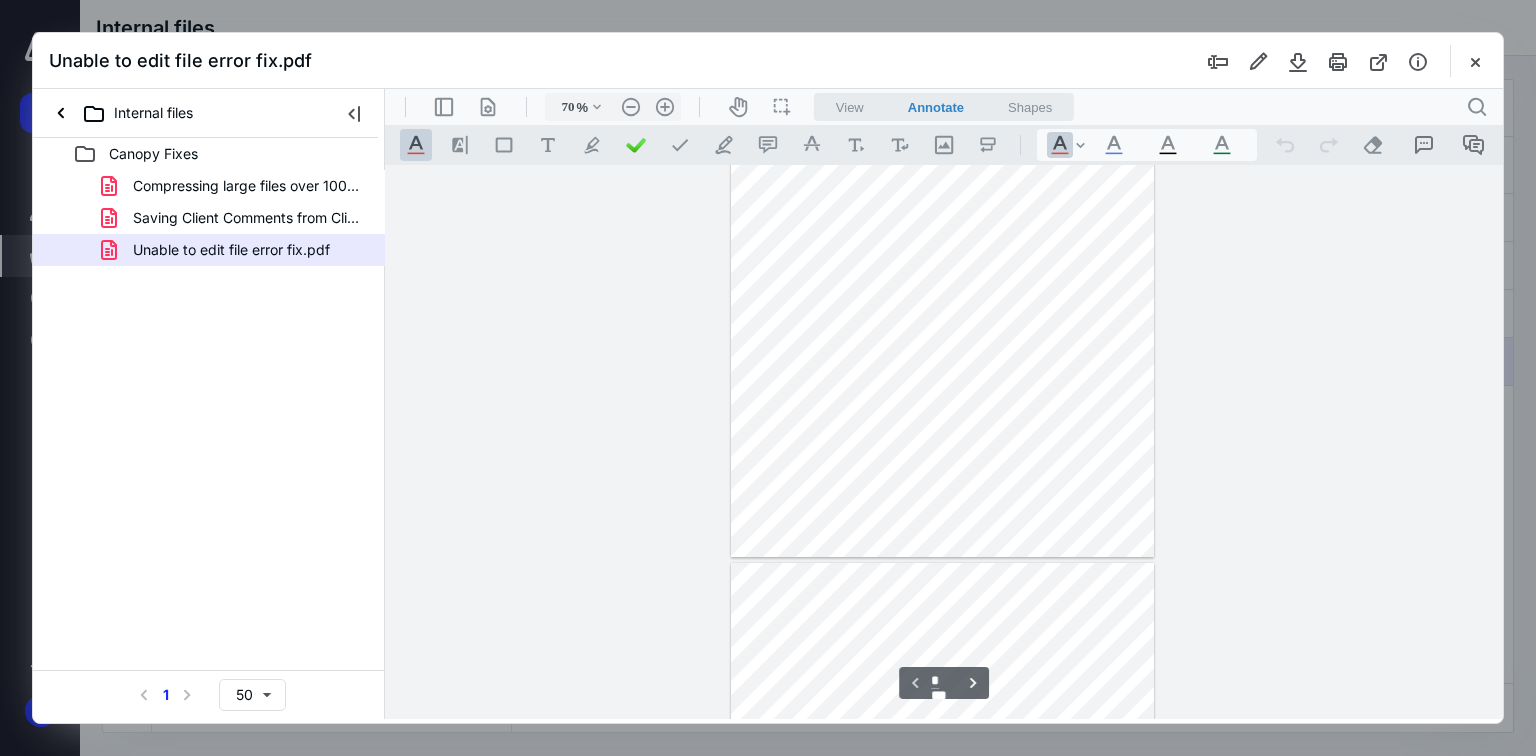 drag, startPoint x: 953, startPoint y: 328, endPoint x: 874, endPoint y: 325, distance: 79.05694 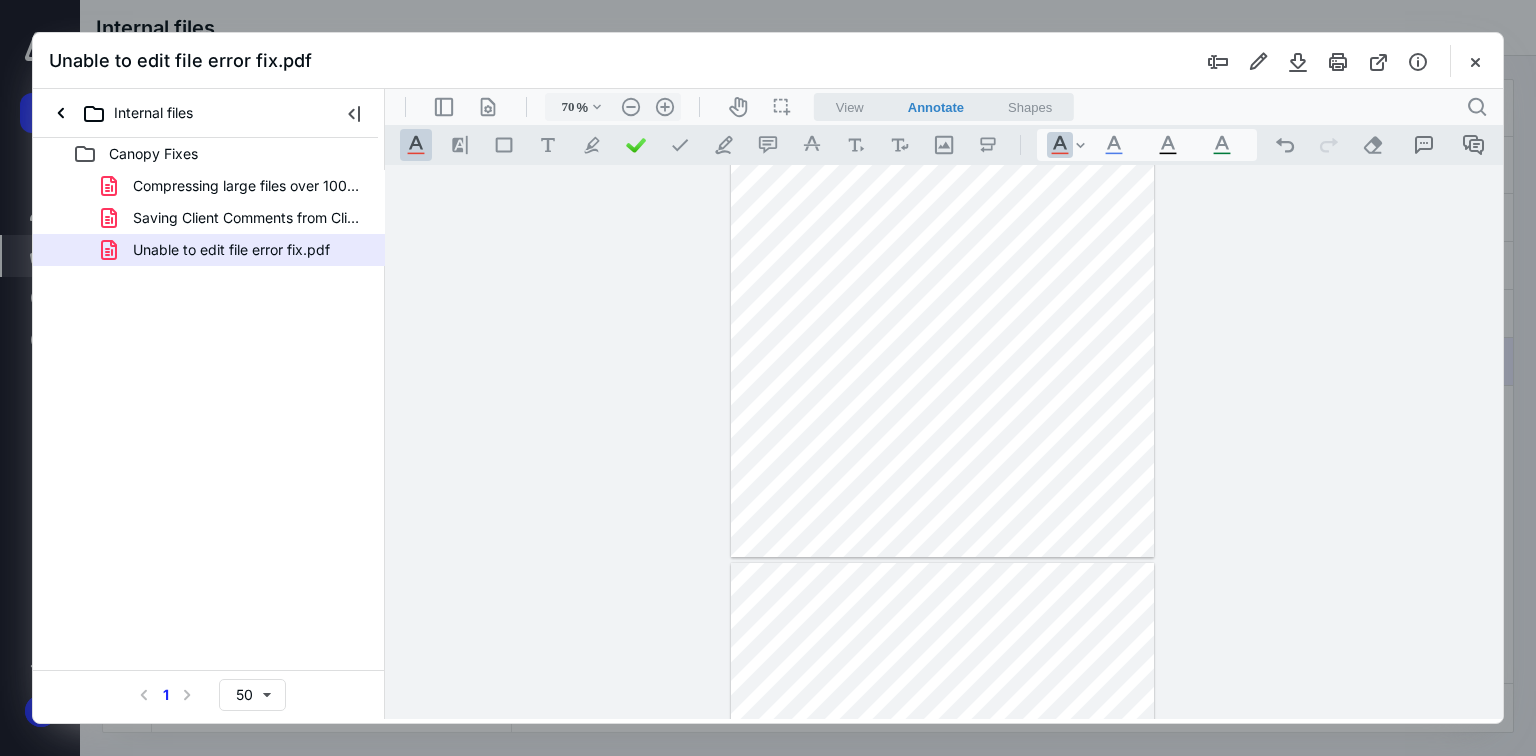 drag, startPoint x: 949, startPoint y: 327, endPoint x: 881, endPoint y: 327, distance: 68 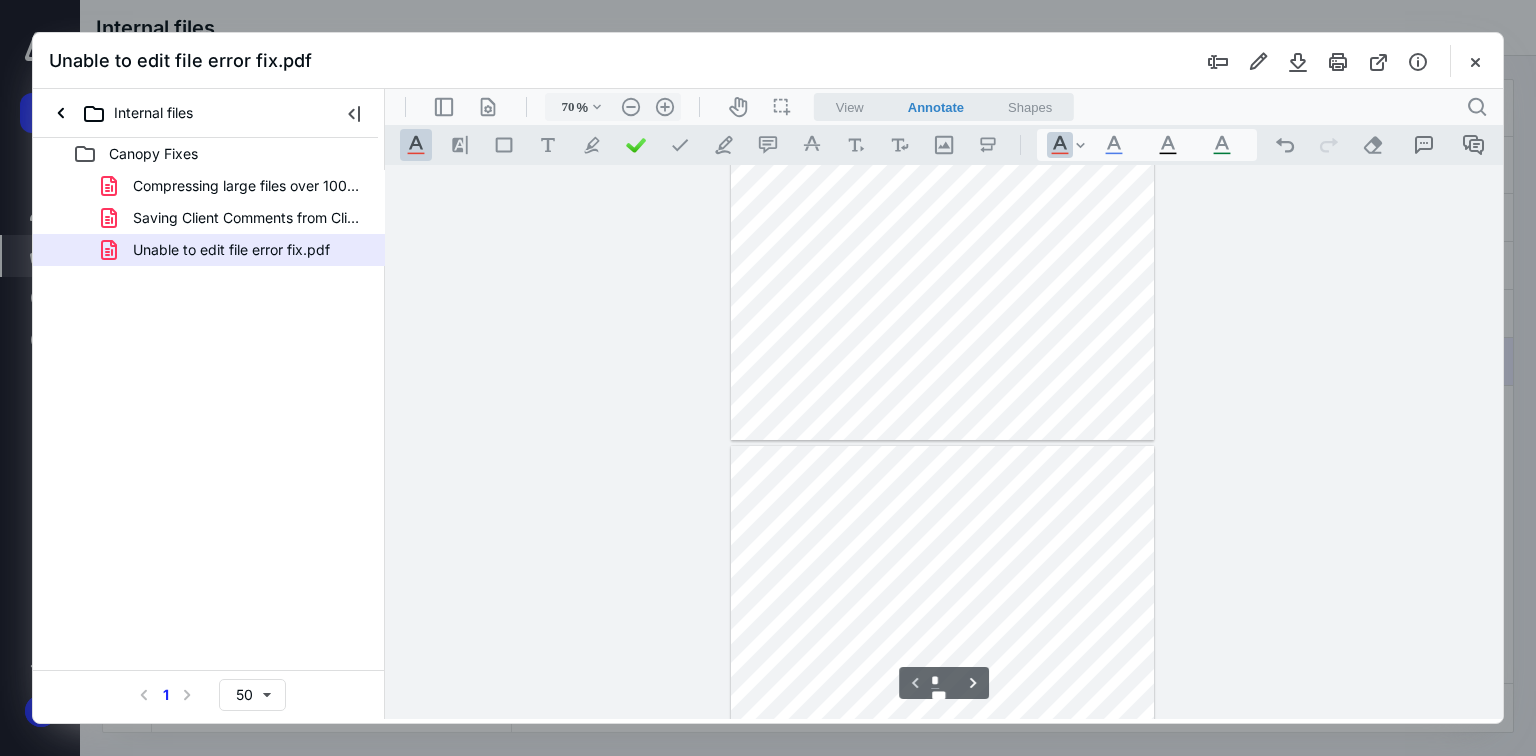 scroll, scrollTop: 276, scrollLeft: 0, axis: vertical 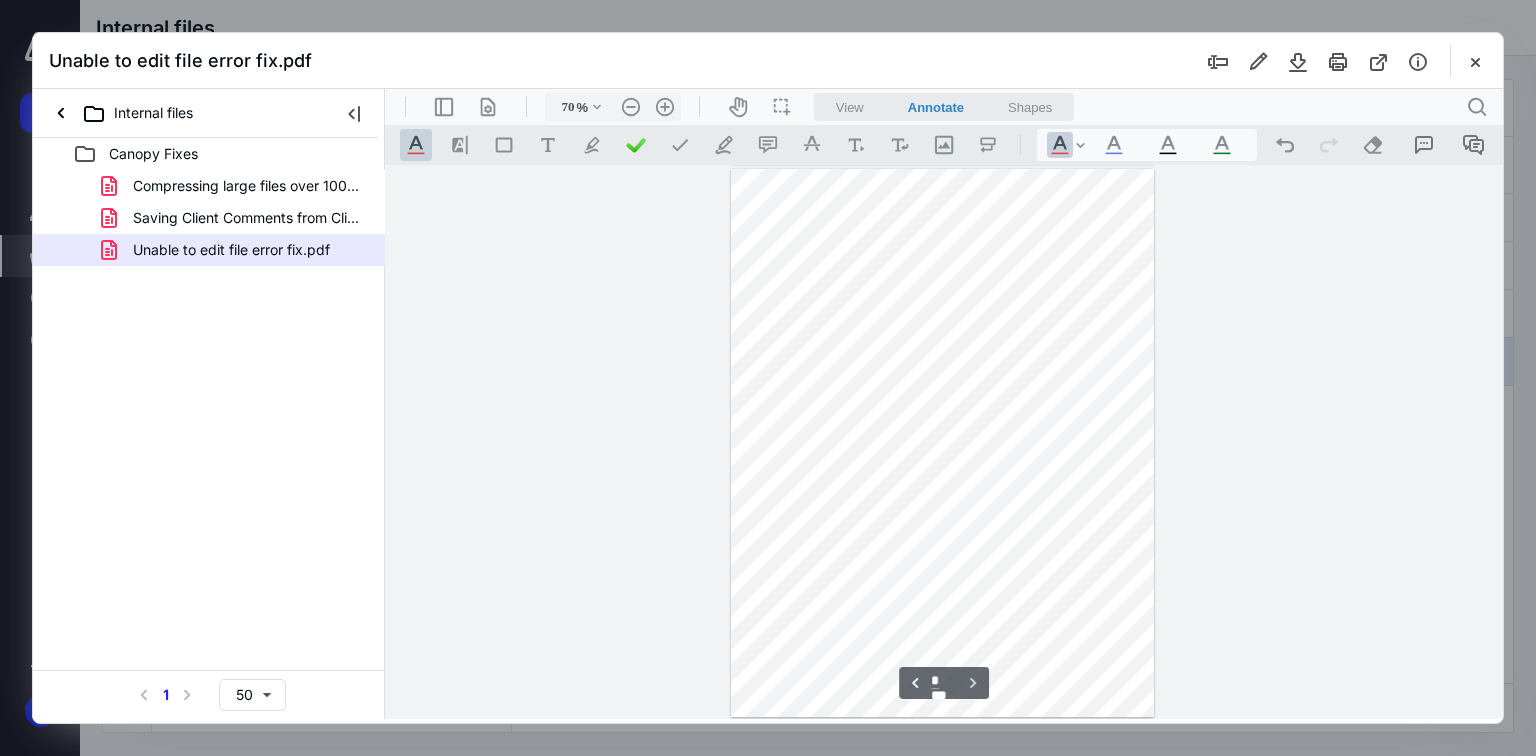 type on "*" 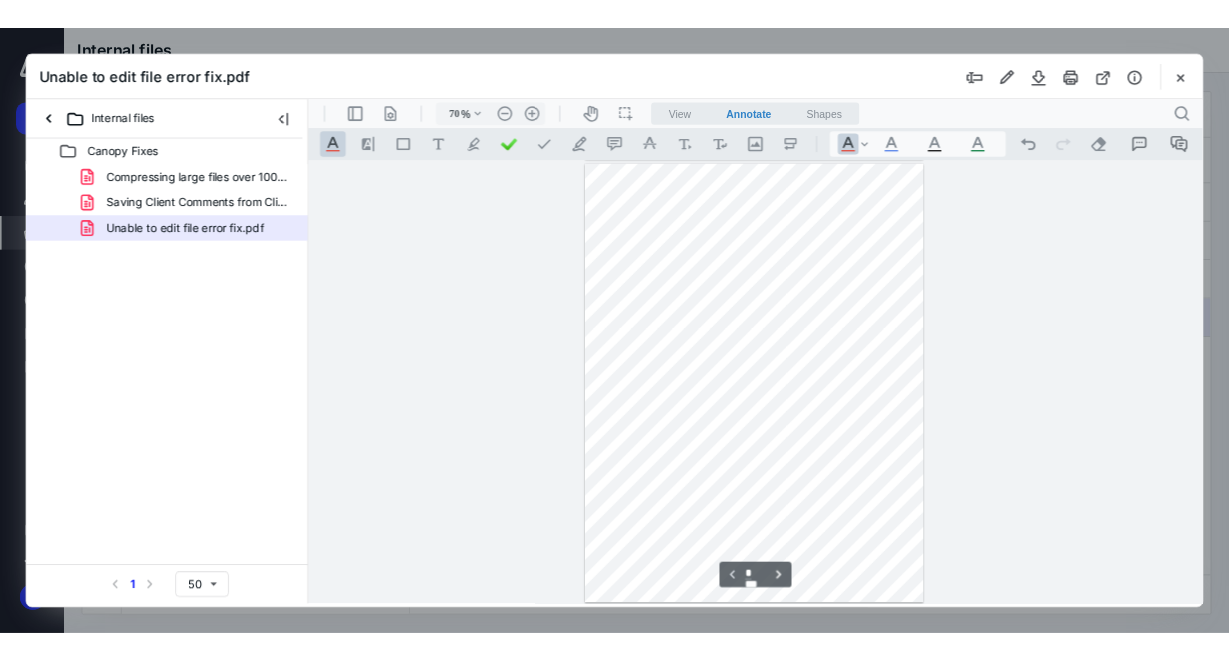 scroll, scrollTop: 0, scrollLeft: 0, axis: both 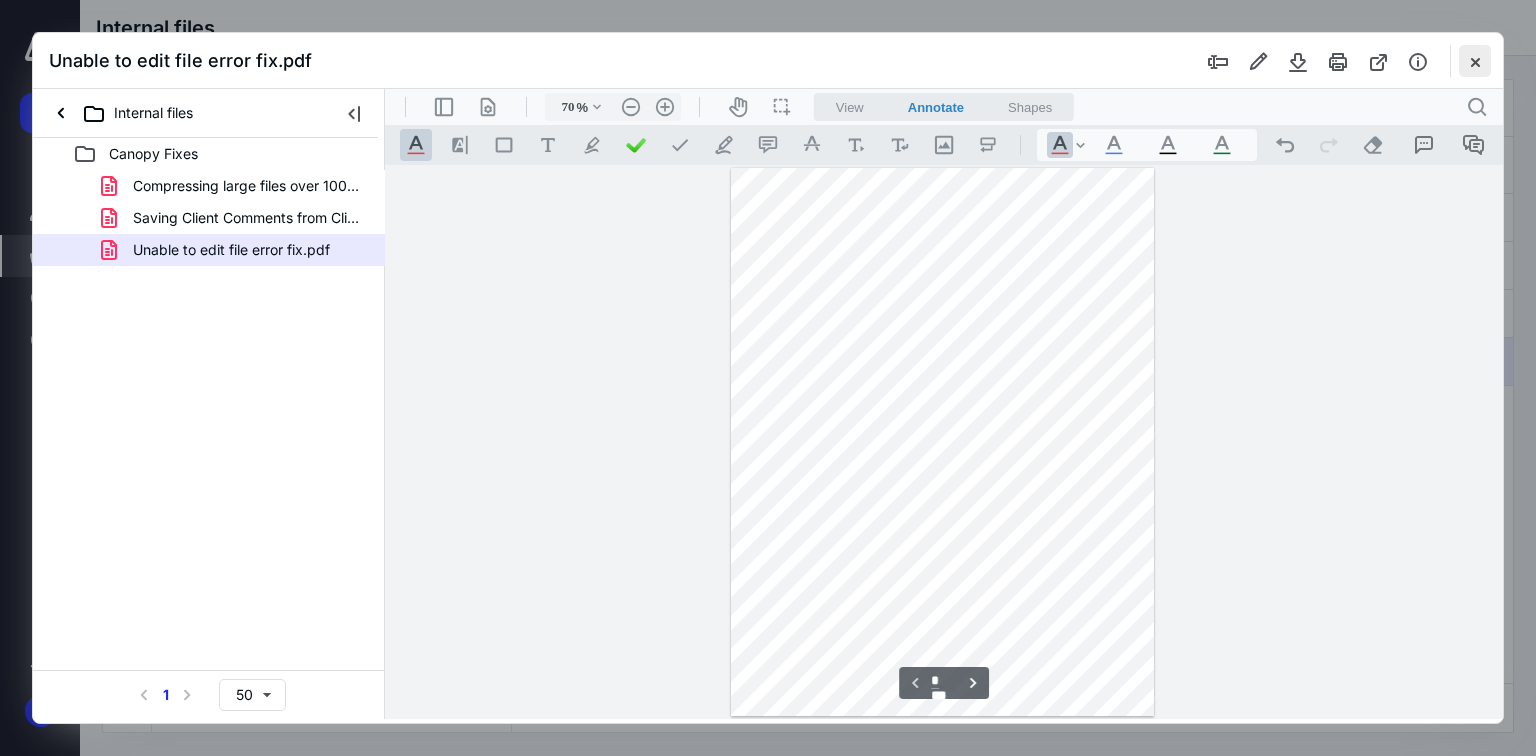 click at bounding box center (1475, 61) 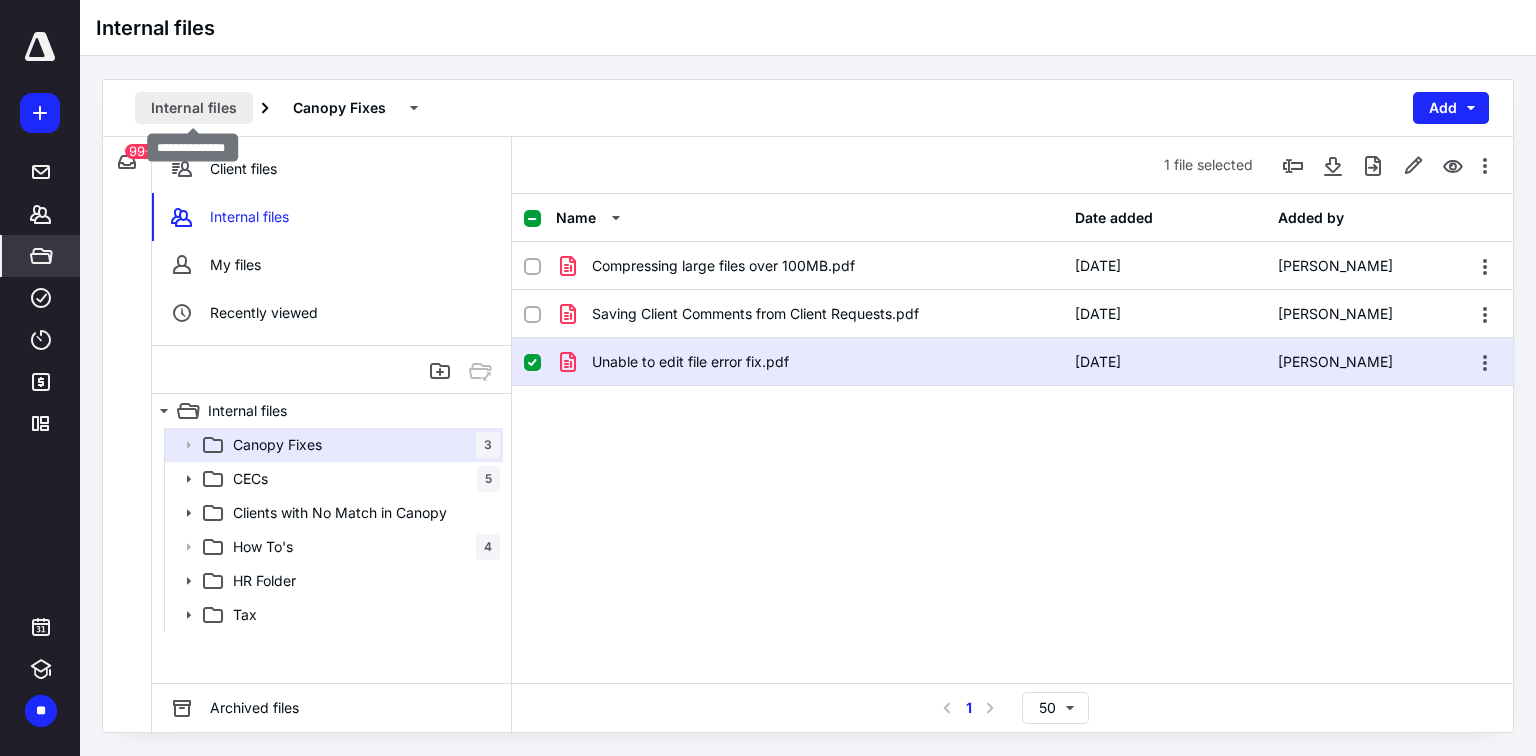 click on "Internal files" at bounding box center (194, 108) 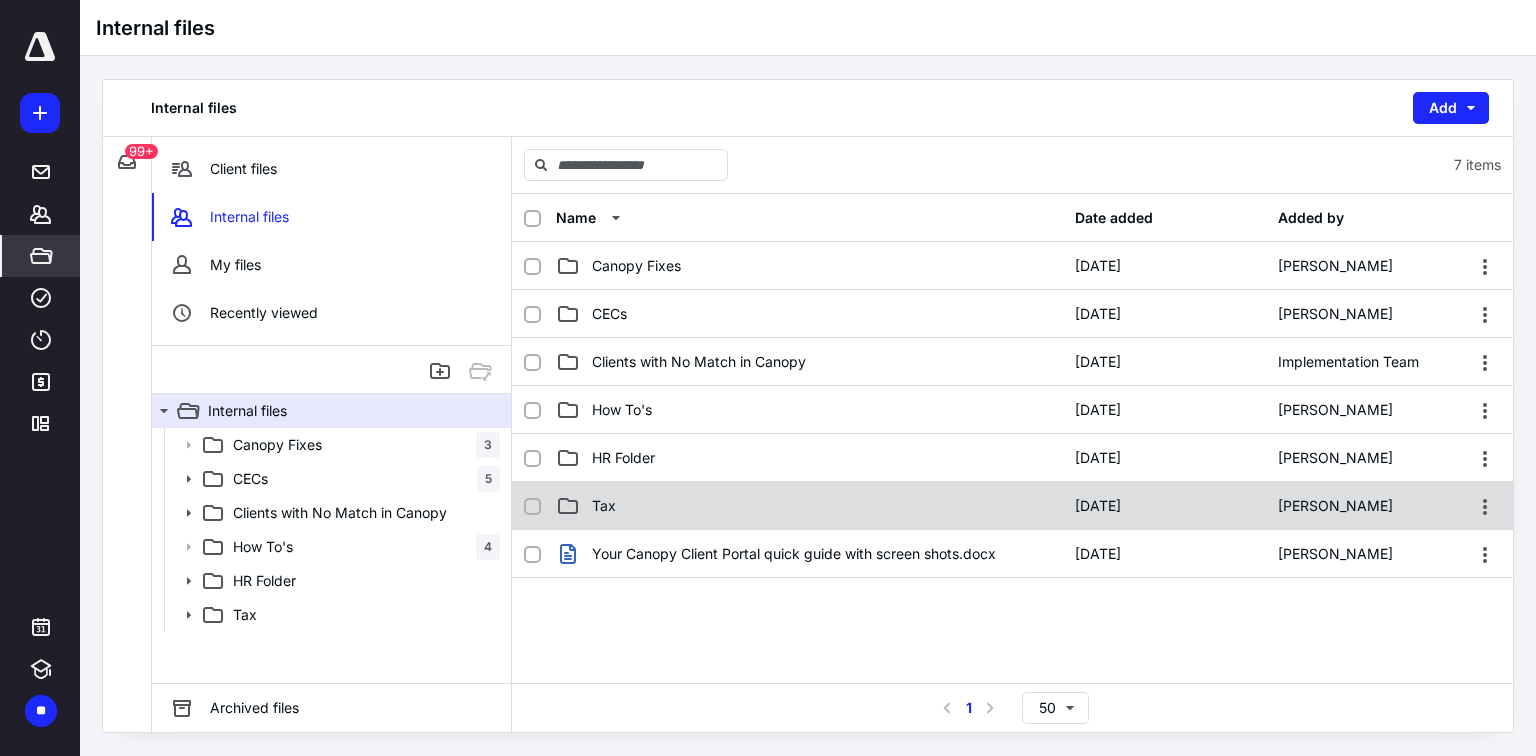 click on "Tax" at bounding box center (604, 506) 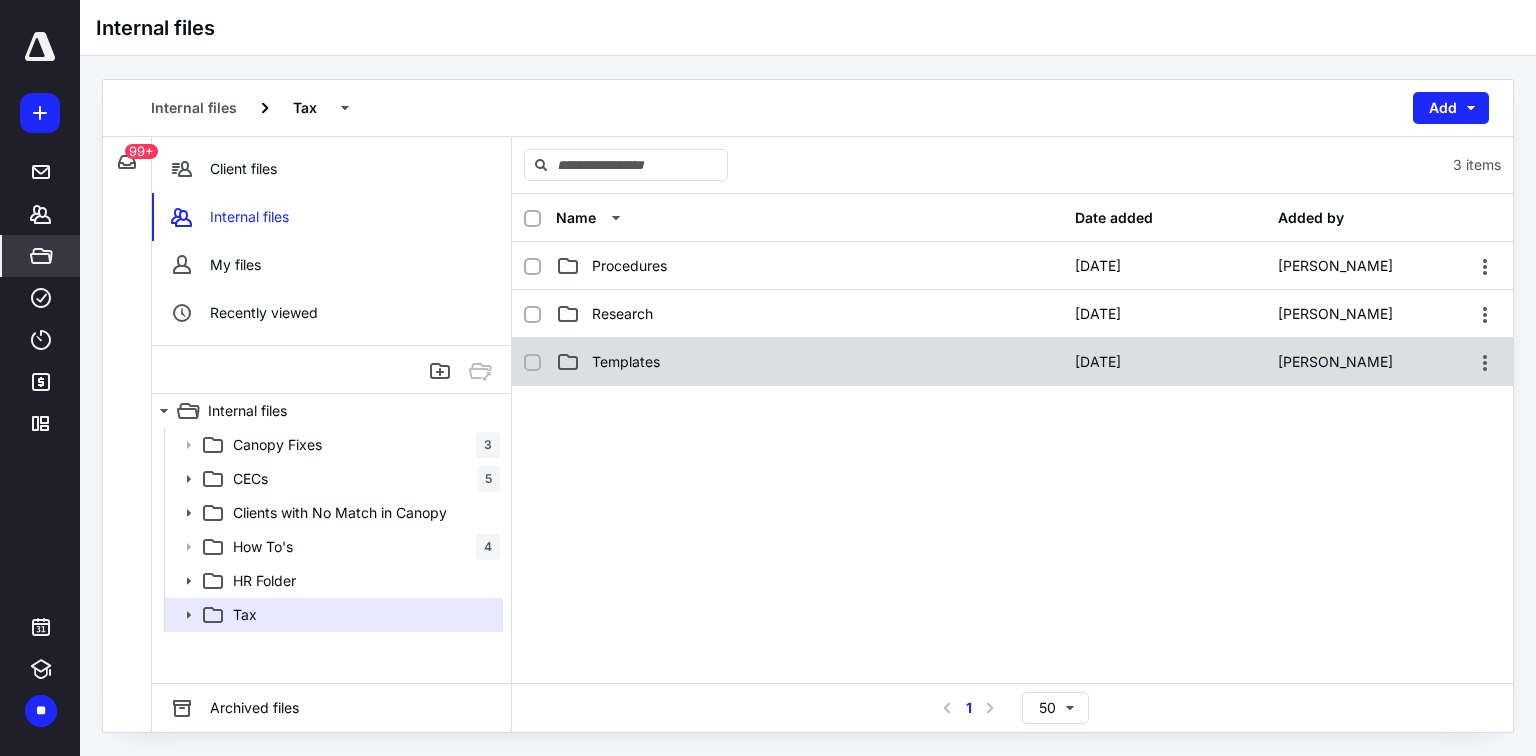 click on "Templates" at bounding box center (626, 362) 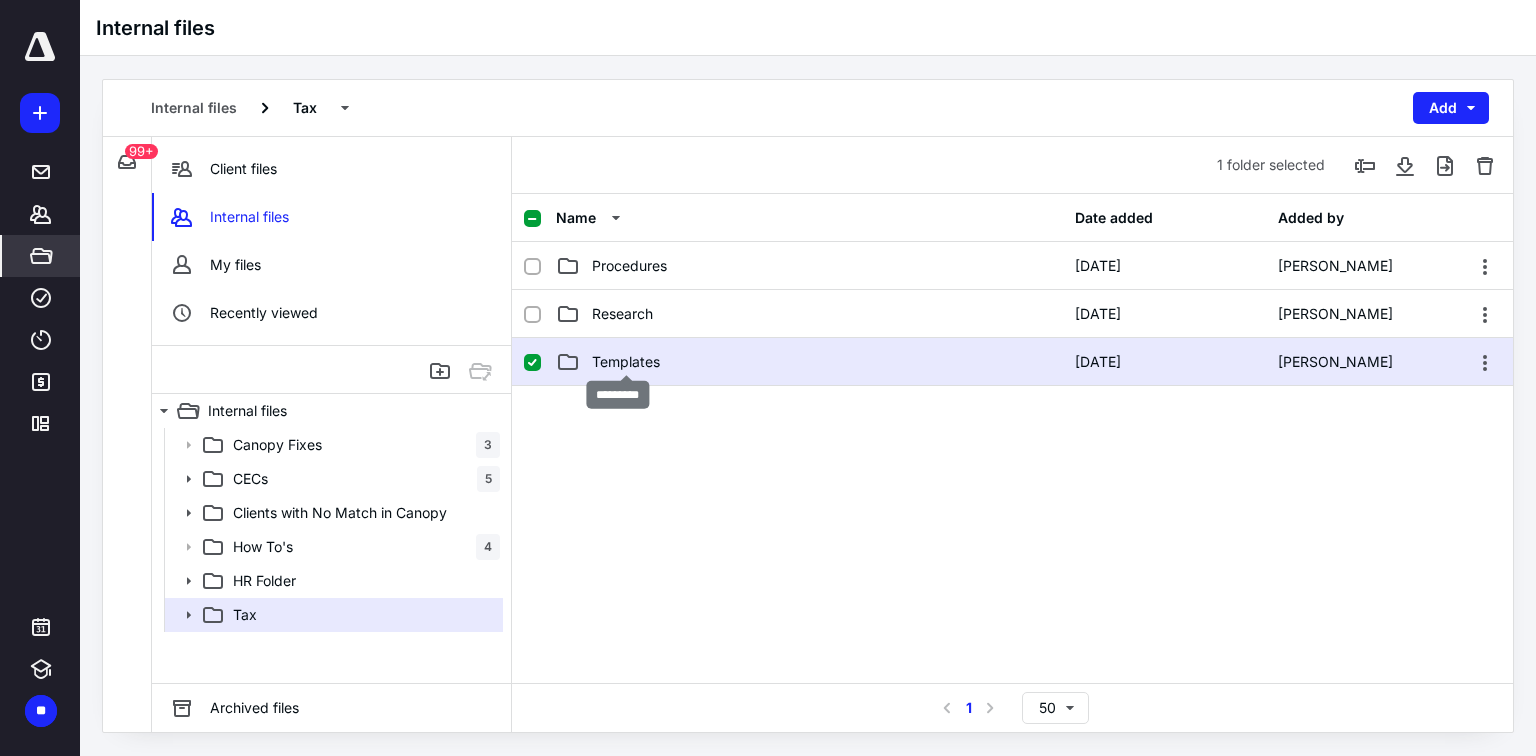 click on "Templates" at bounding box center (626, 362) 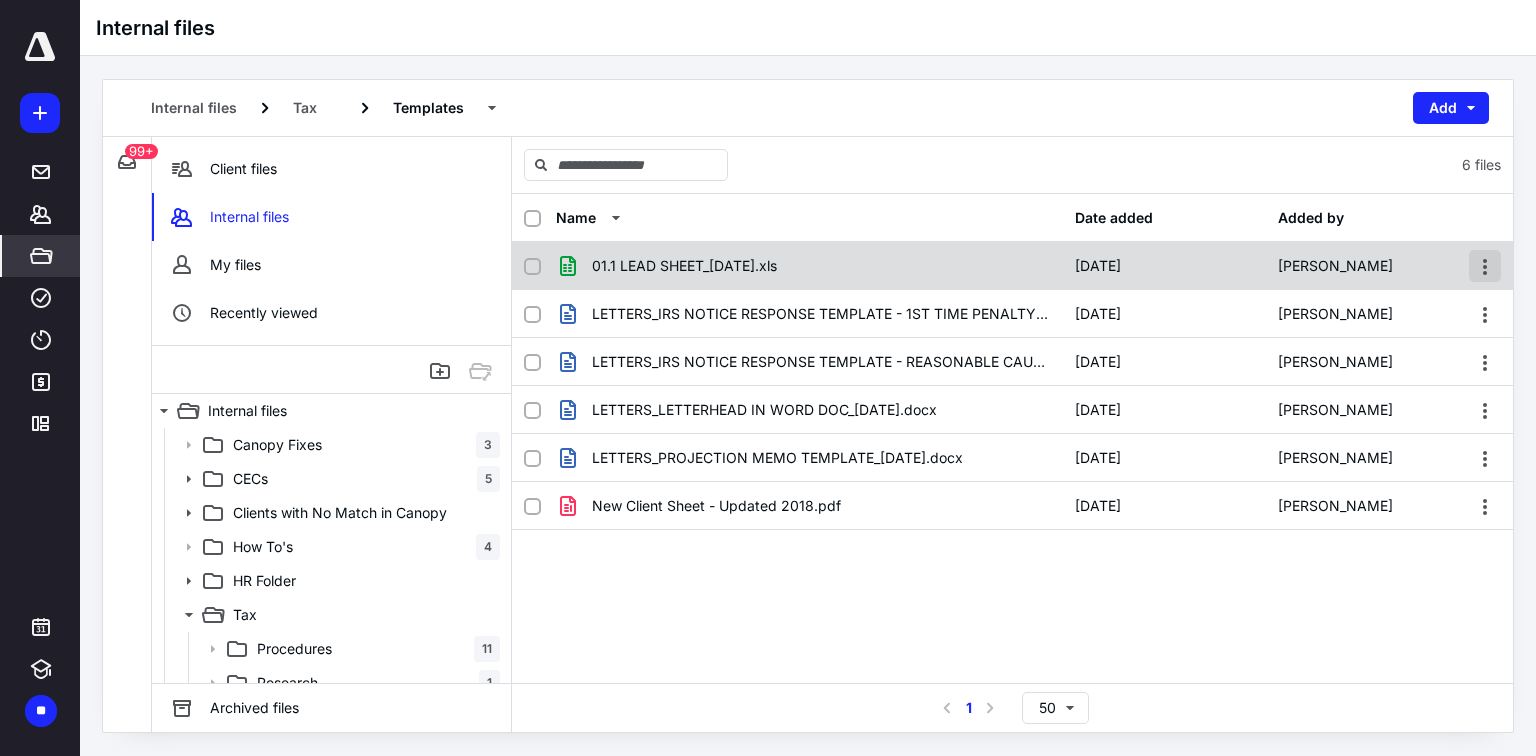 click at bounding box center [1485, 266] 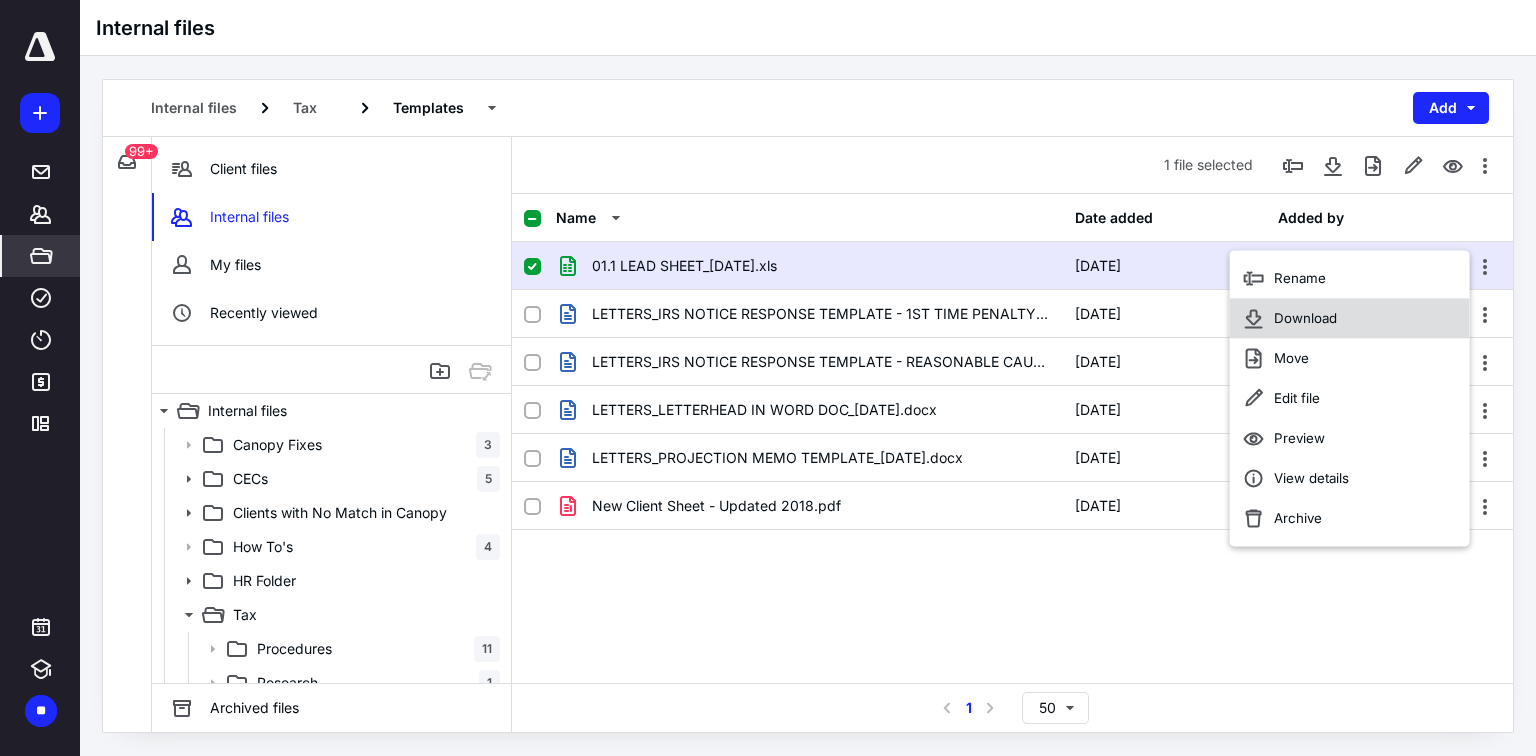 click on "Download" at bounding box center [1305, 318] 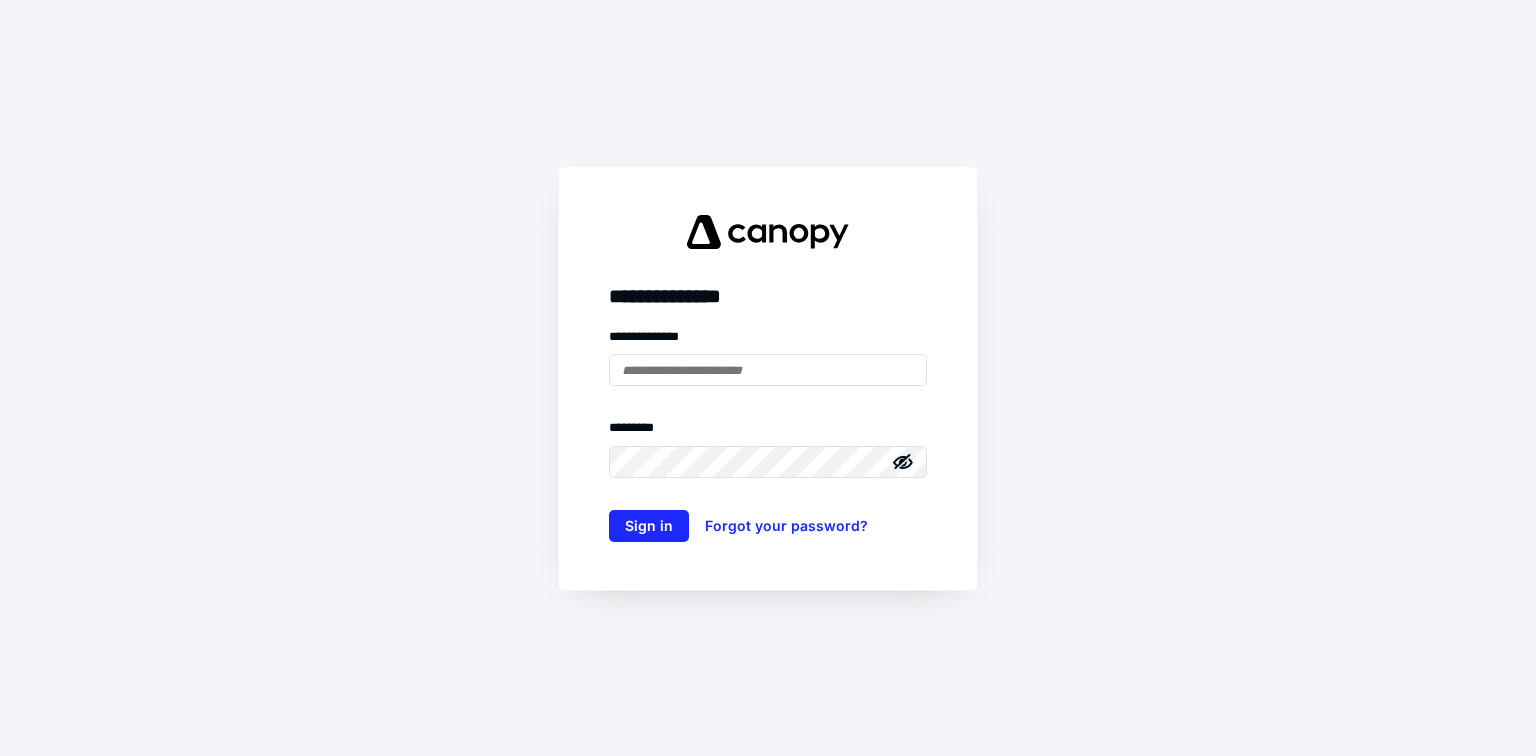 scroll, scrollTop: 0, scrollLeft: 0, axis: both 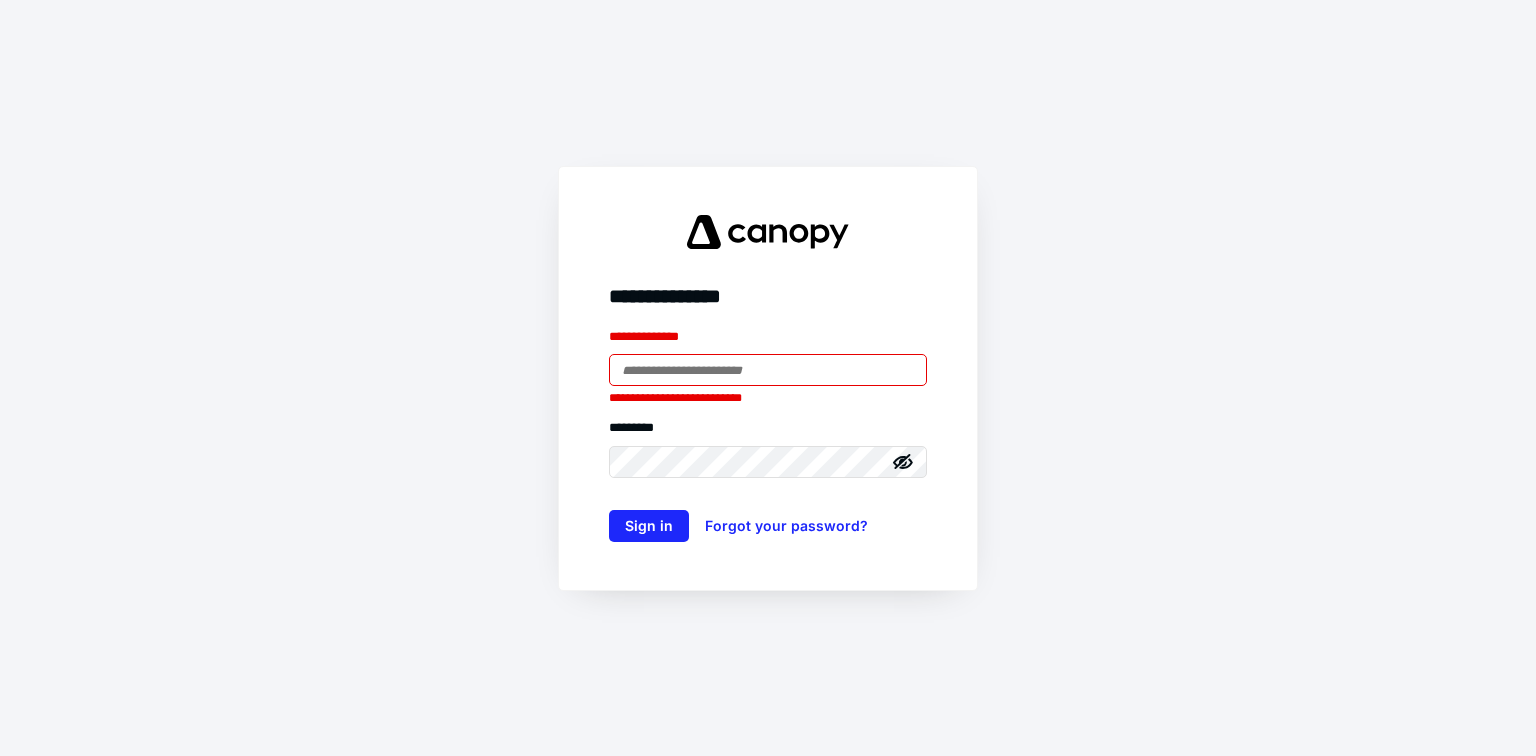 click at bounding box center (768, 370) 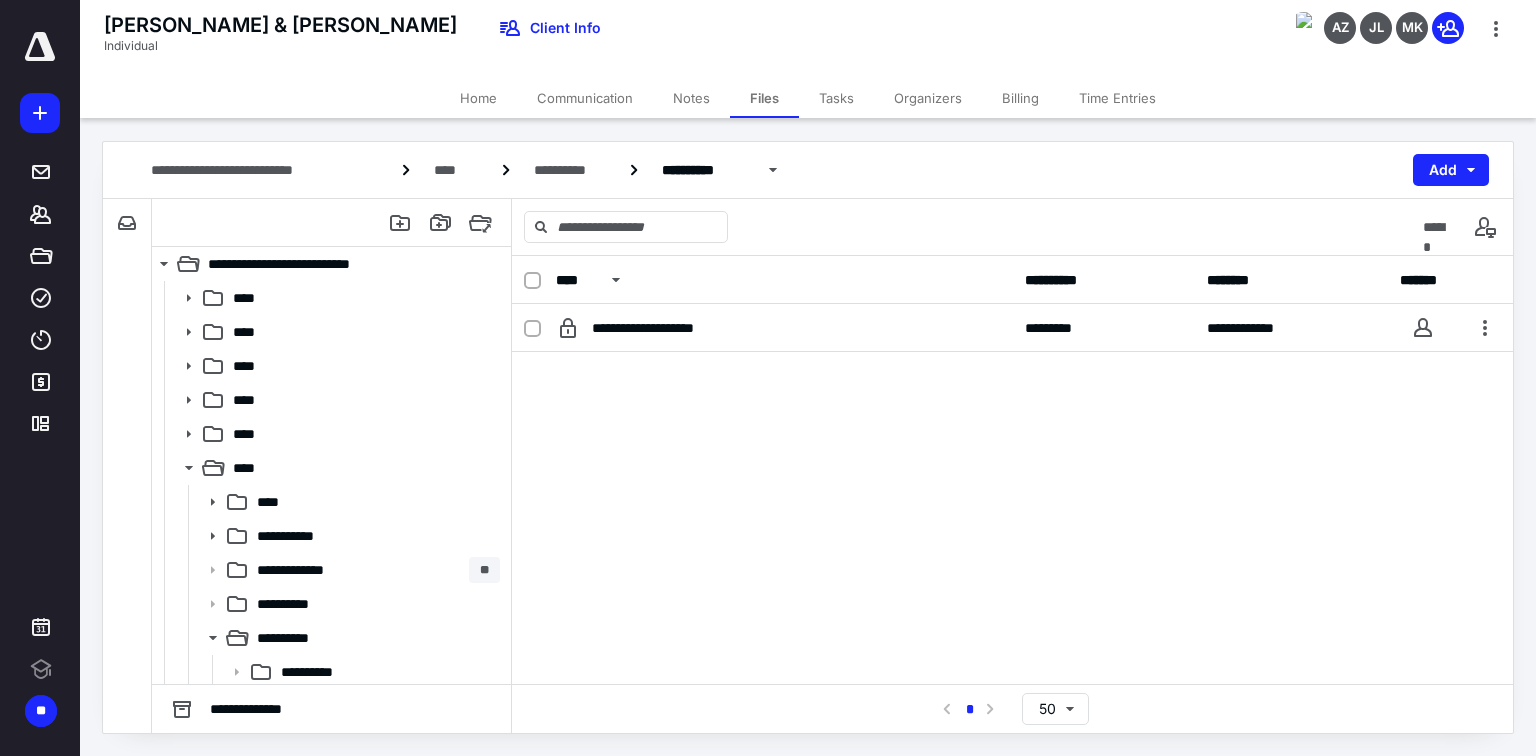 scroll, scrollTop: 0, scrollLeft: 0, axis: both 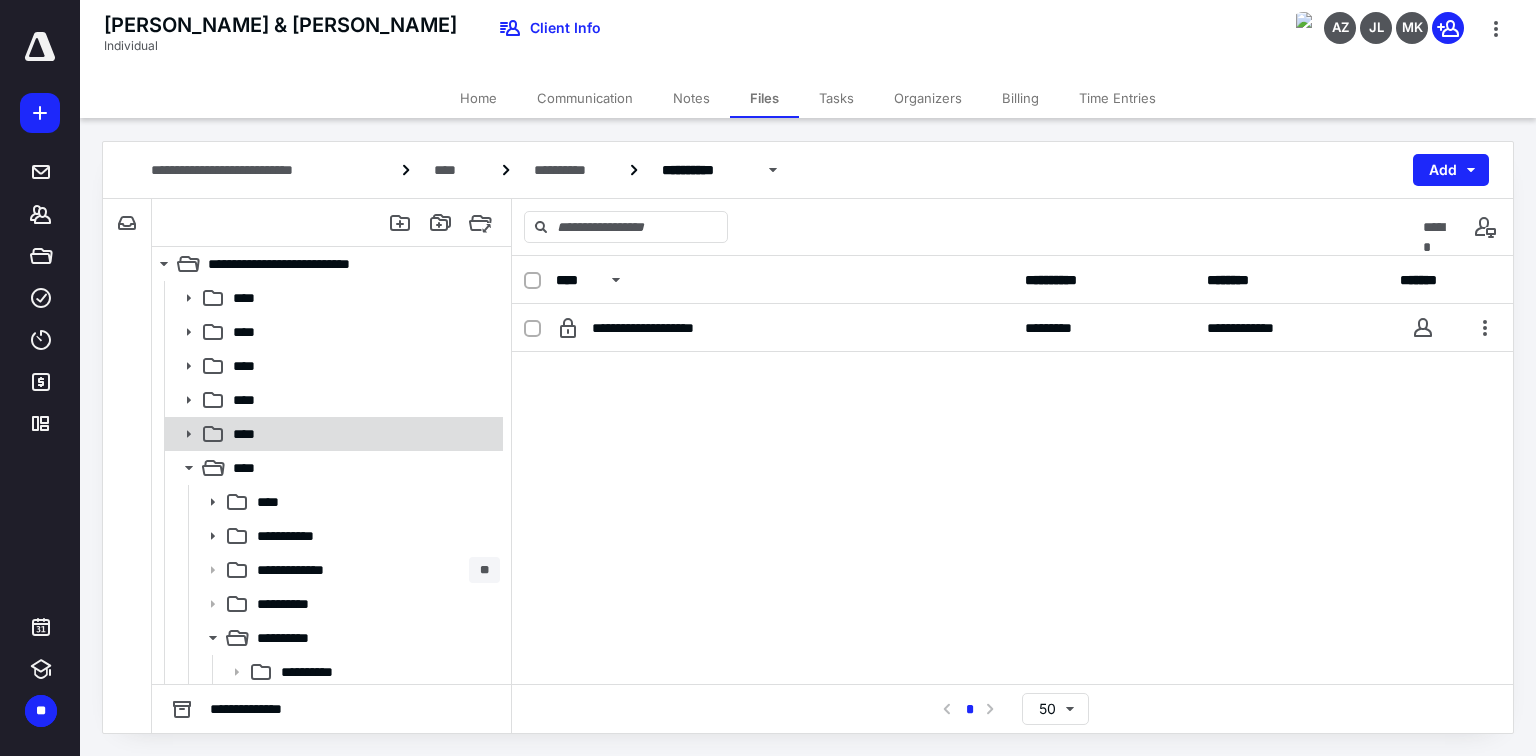 click 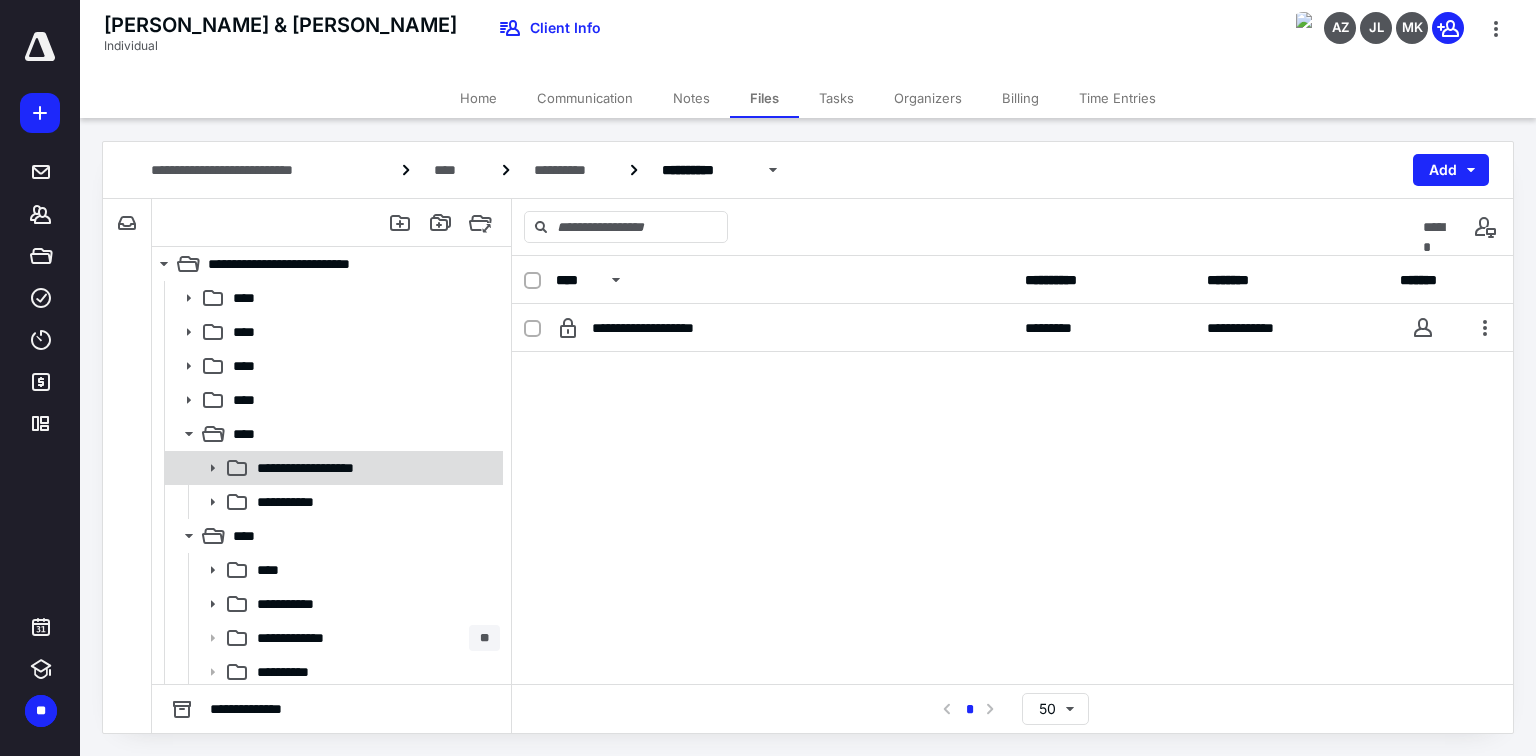 click 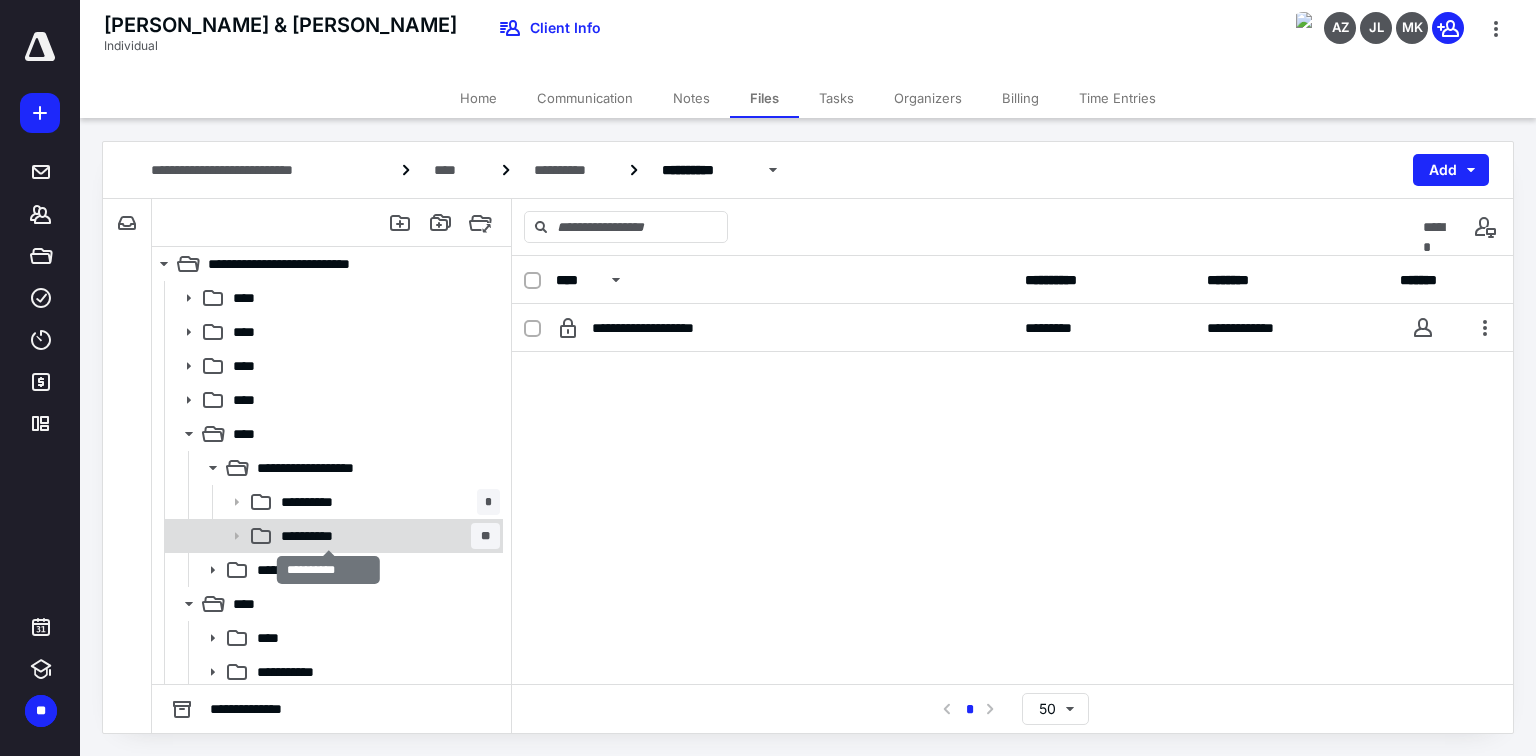 click on "**********" at bounding box center [329, 536] 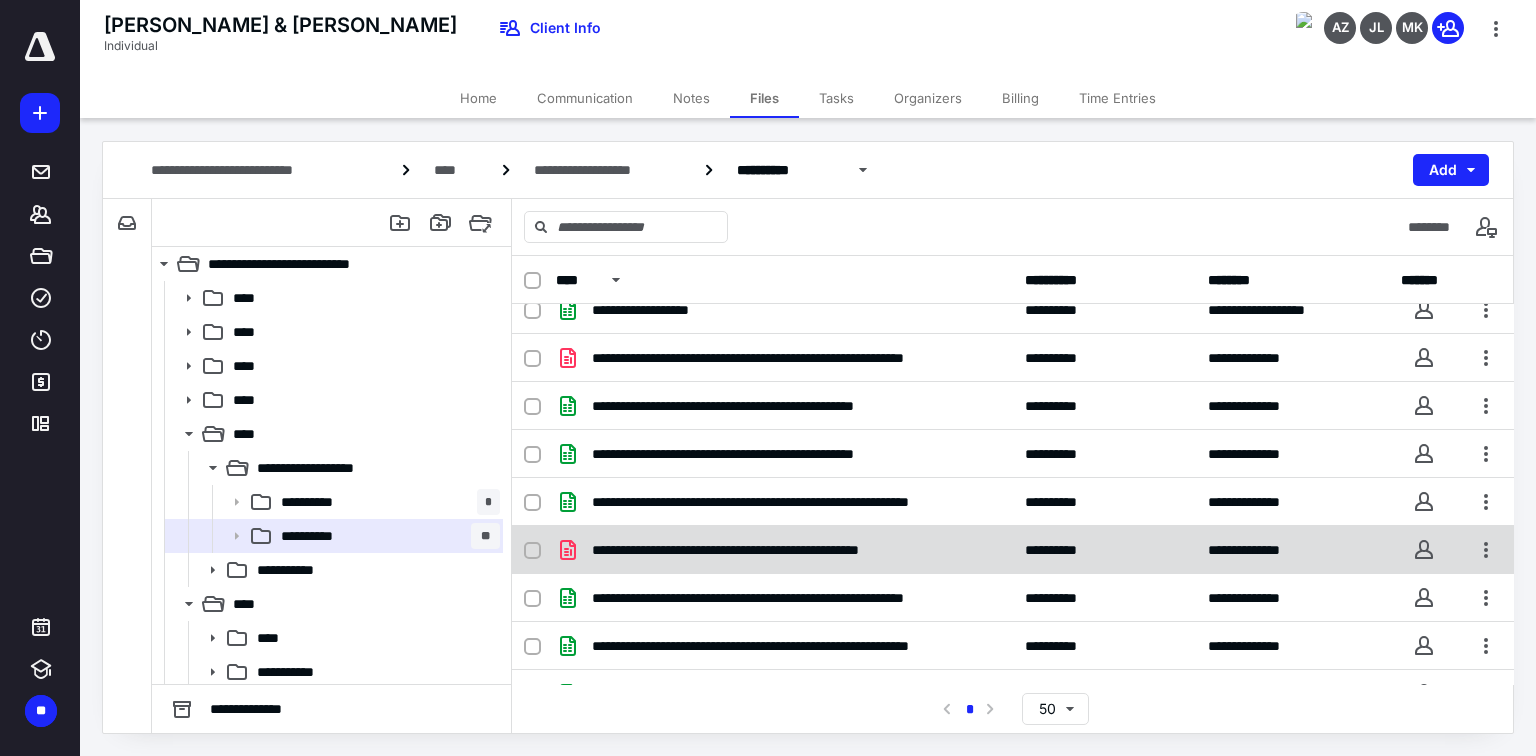 scroll, scrollTop: 0, scrollLeft: 0, axis: both 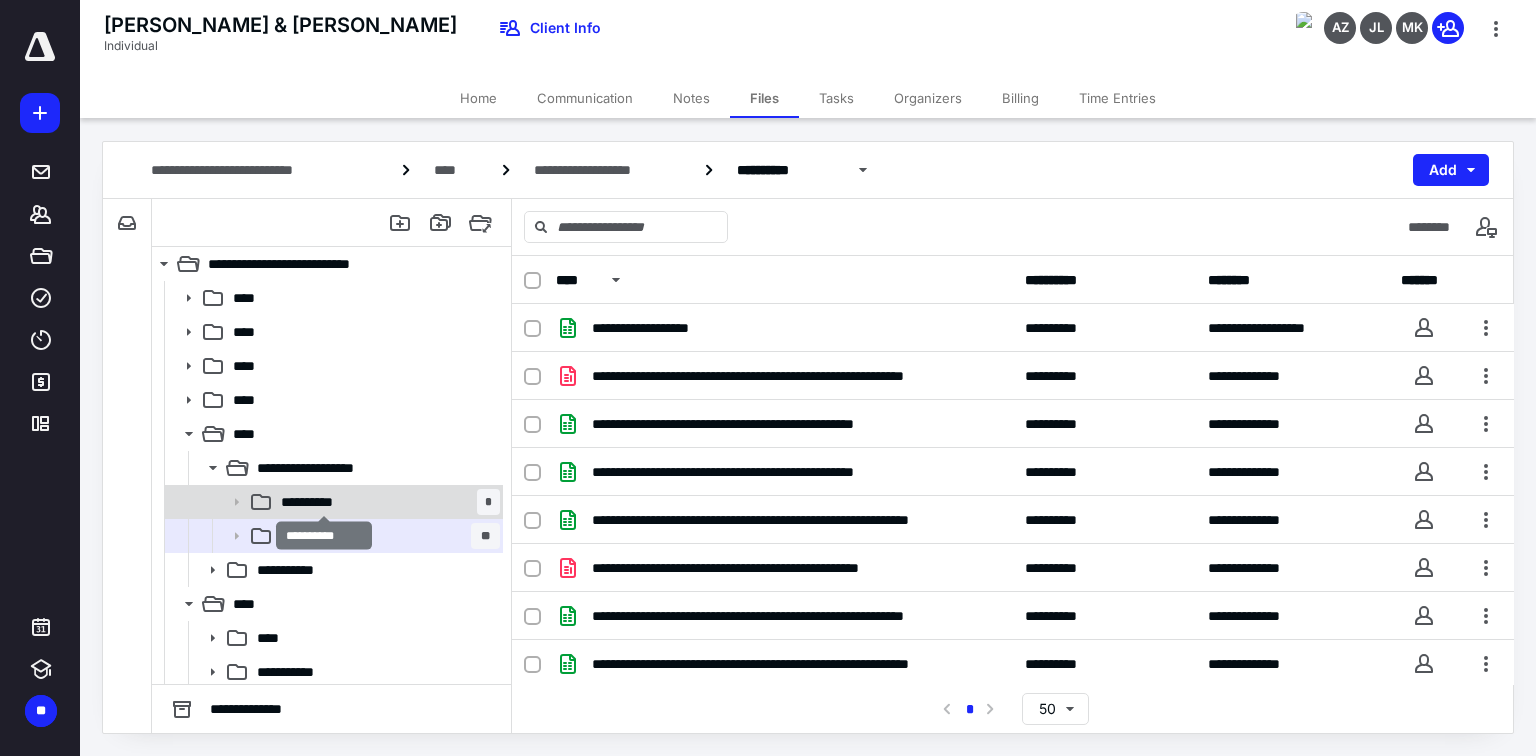 click on "**********" at bounding box center (324, 502) 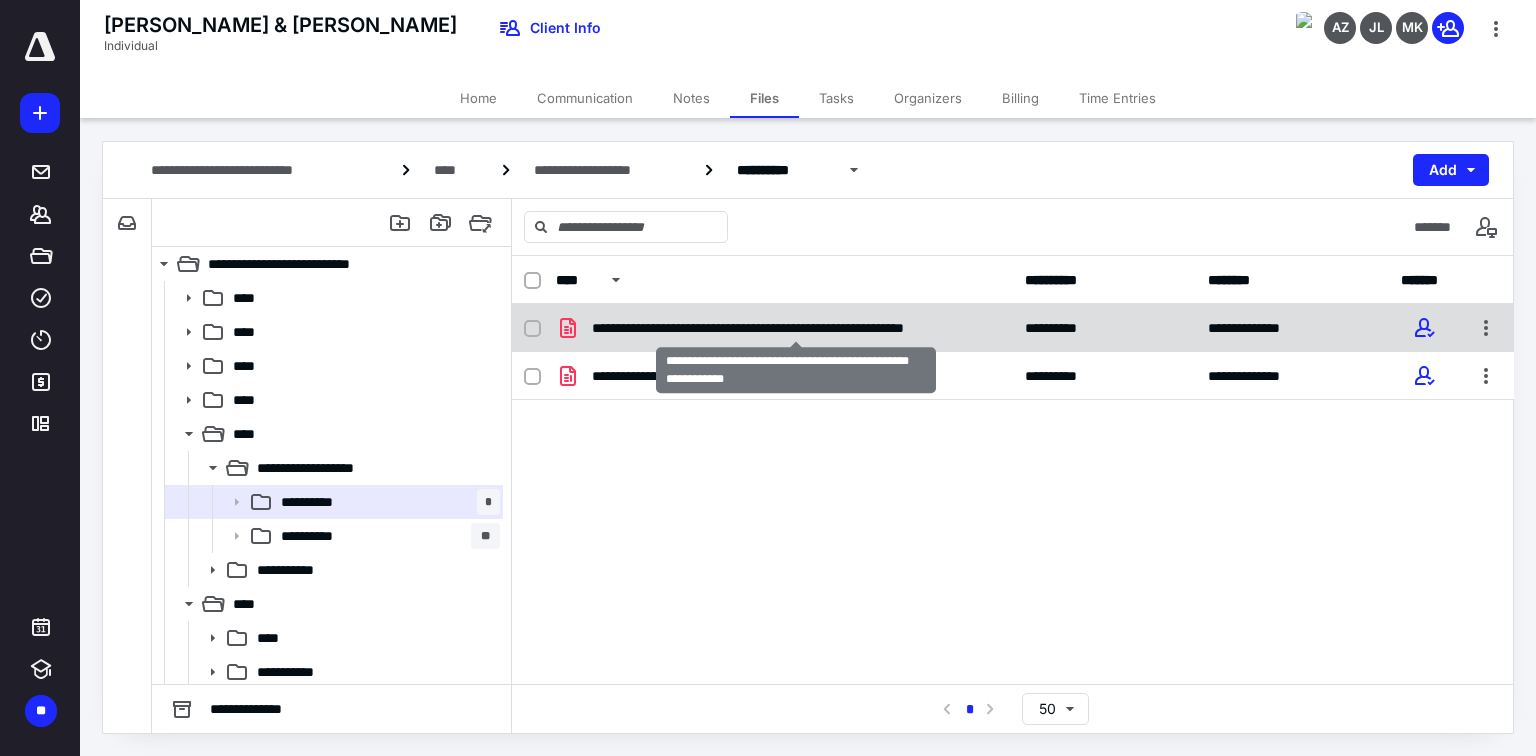 click on "**********" at bounding box center (796, 328) 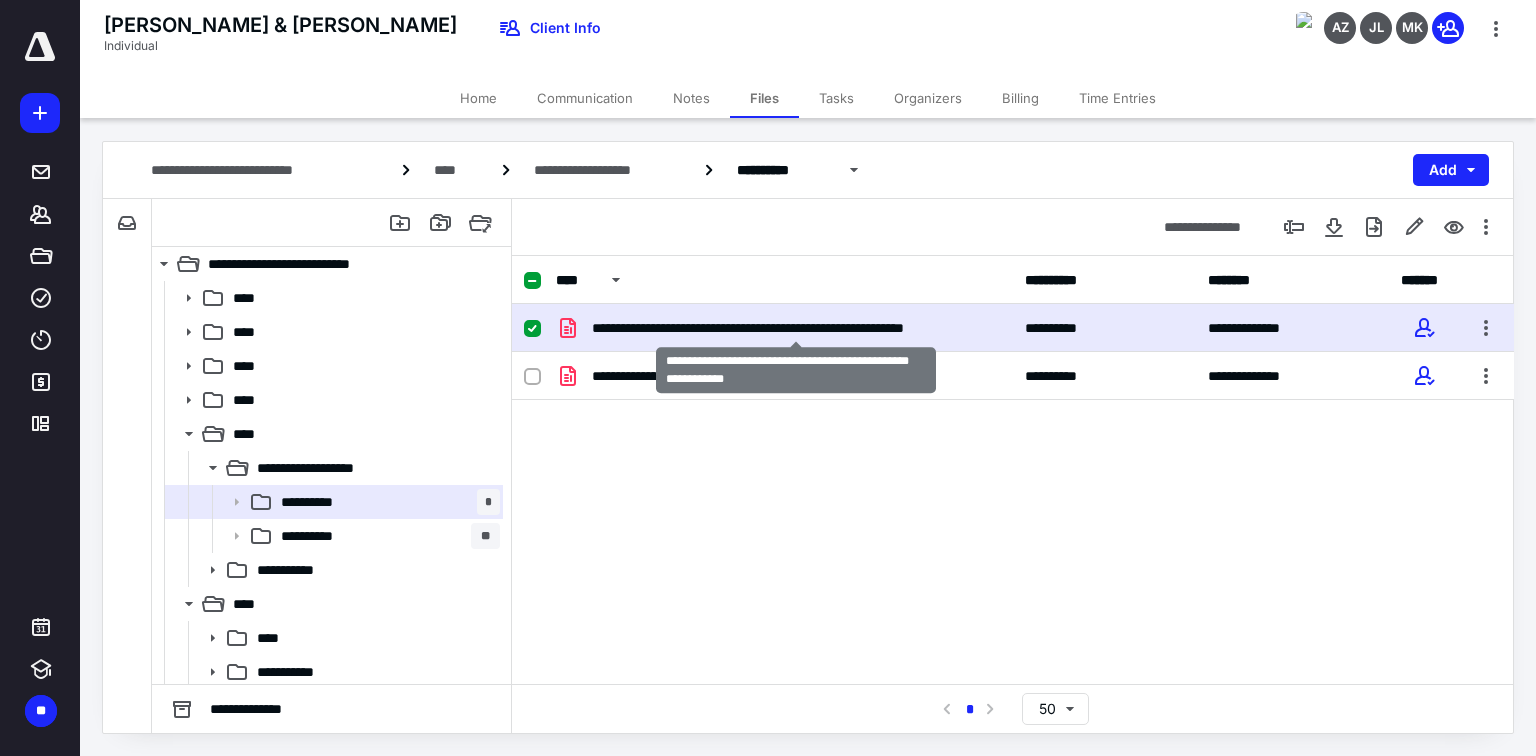 click on "**********" at bounding box center [796, 328] 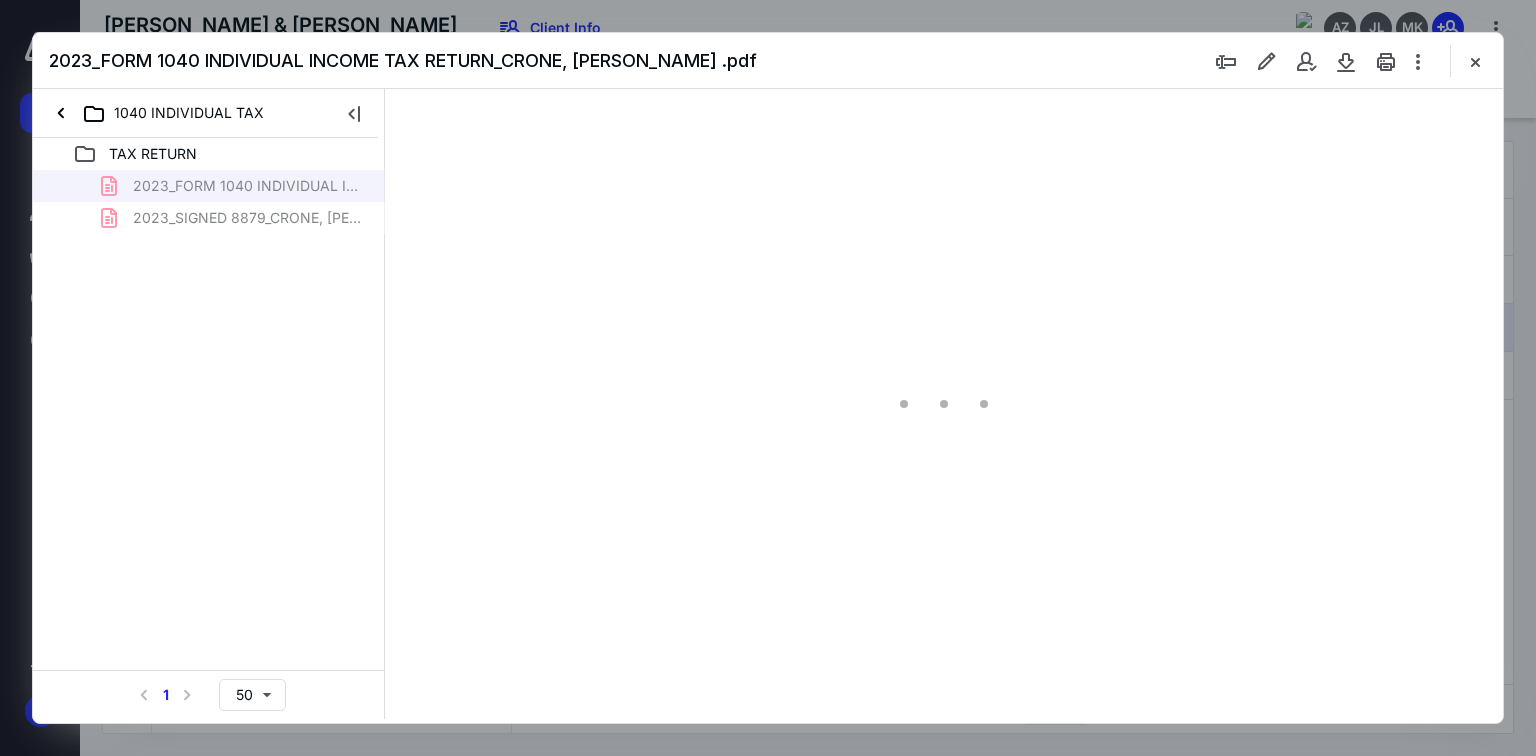 scroll, scrollTop: 0, scrollLeft: 0, axis: both 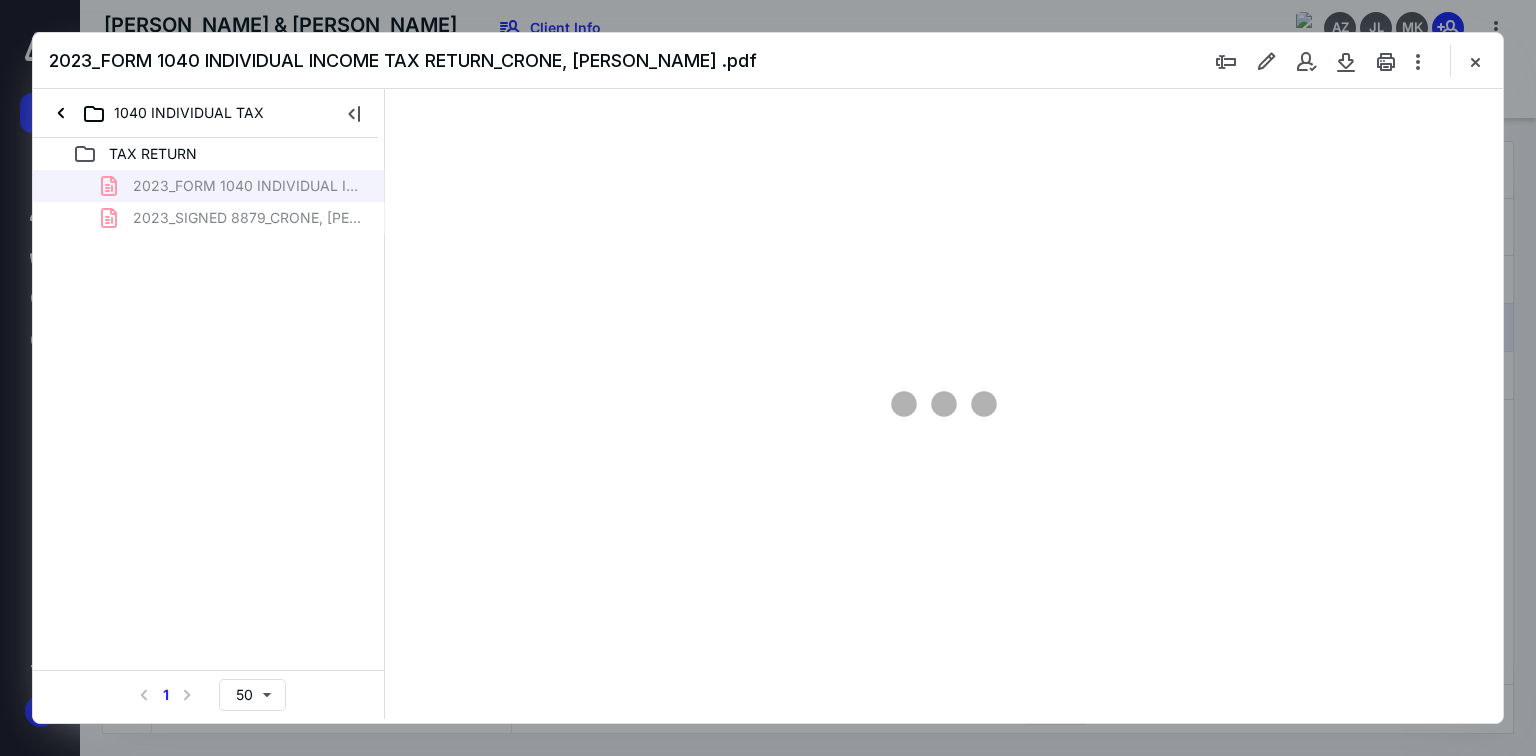type on "70" 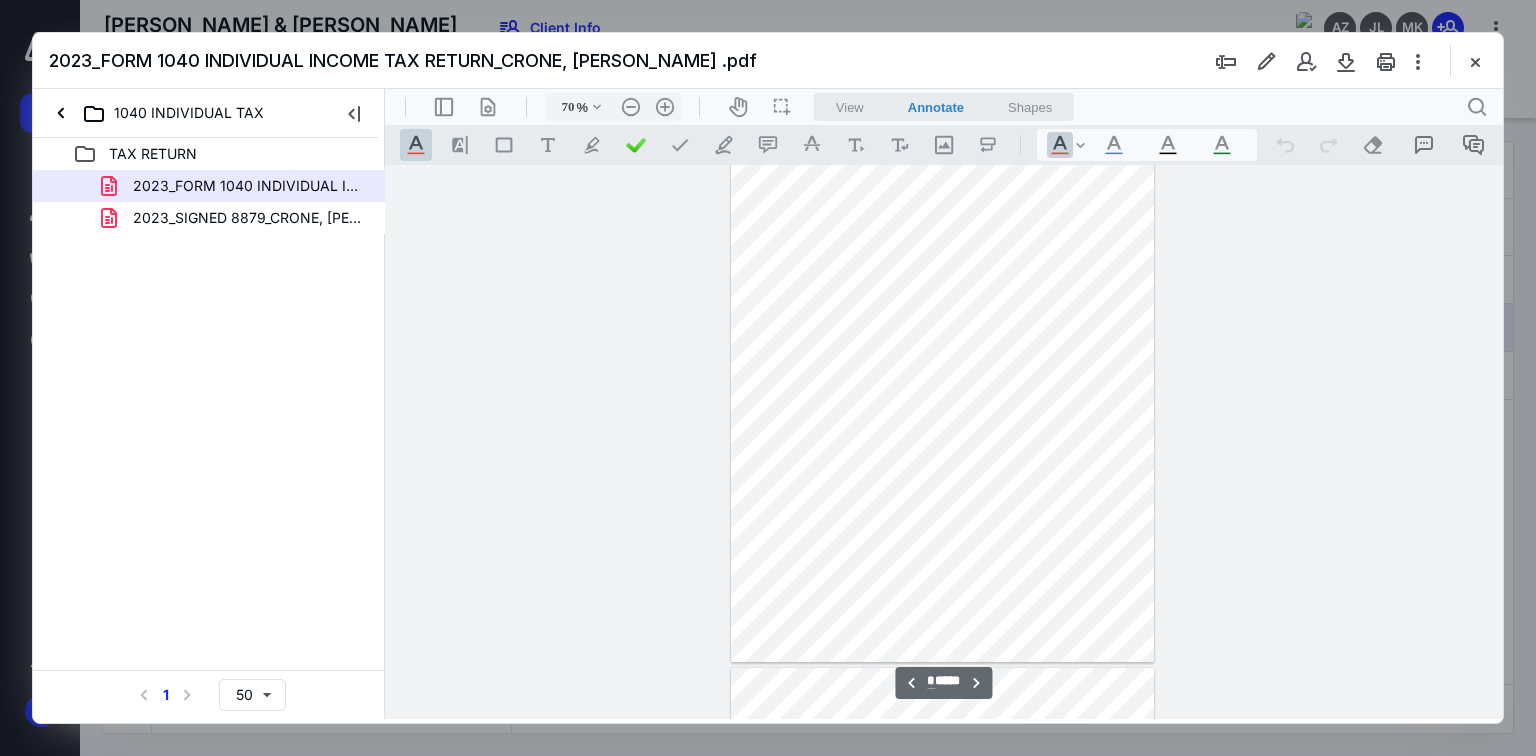 scroll, scrollTop: 3932, scrollLeft: 0, axis: vertical 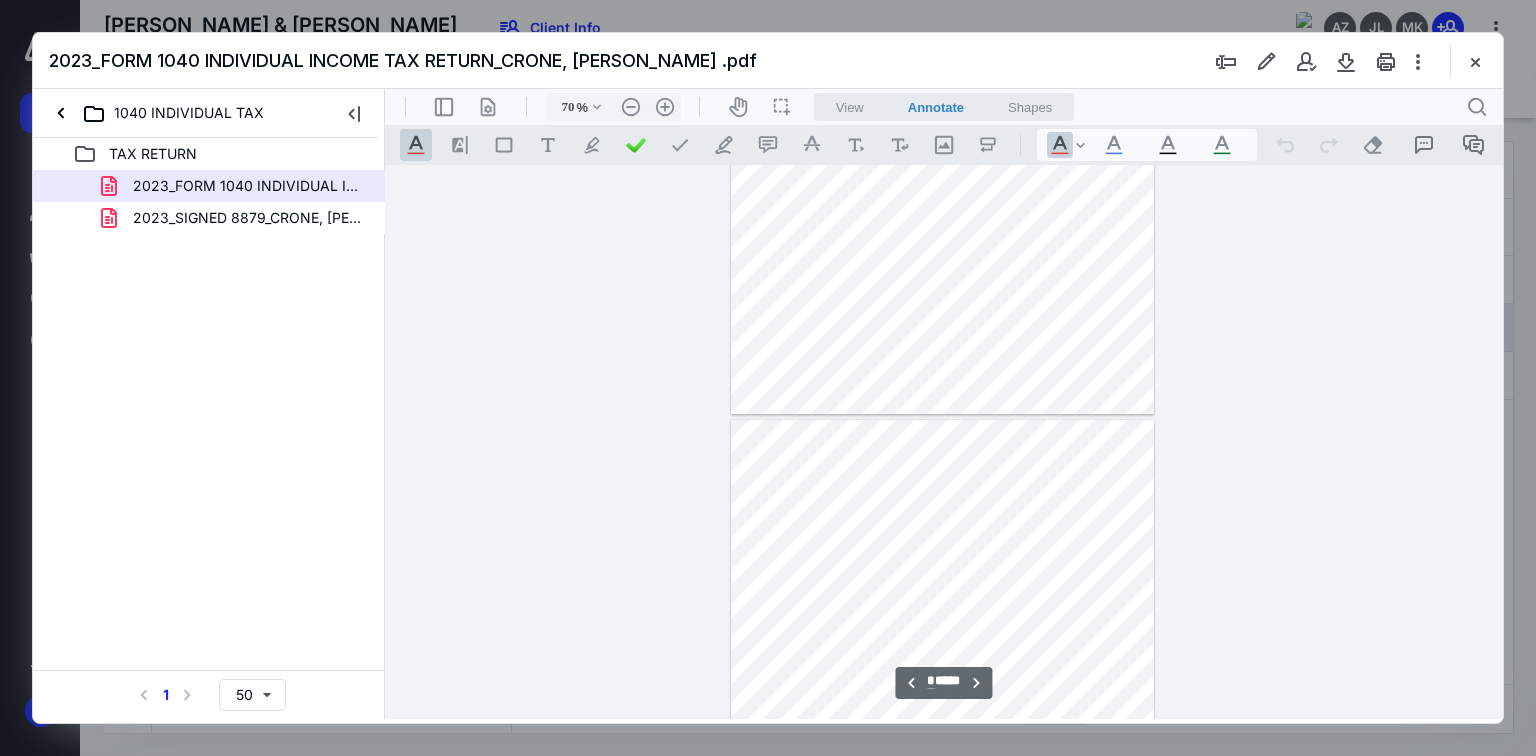 type on "*" 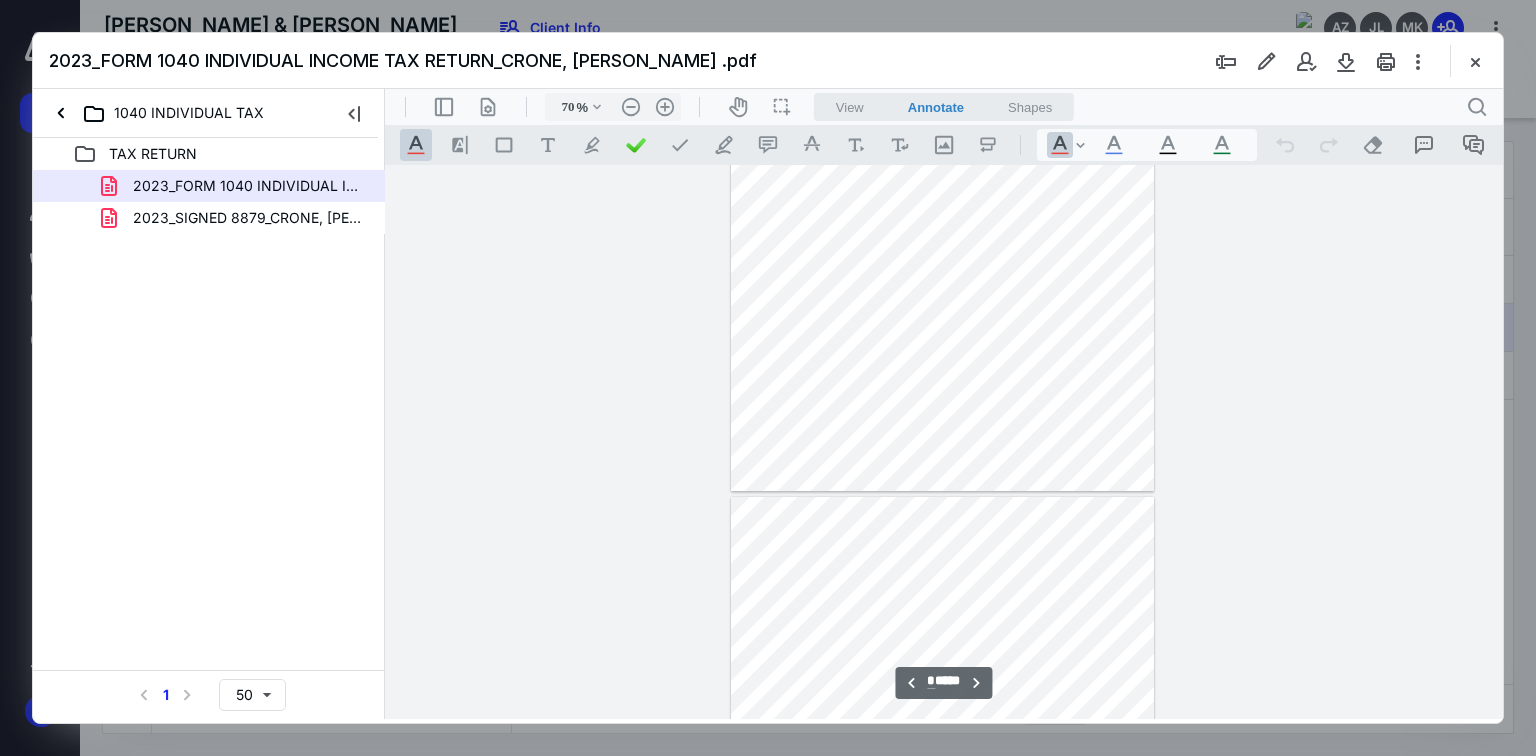 scroll, scrollTop: 4103, scrollLeft: 0, axis: vertical 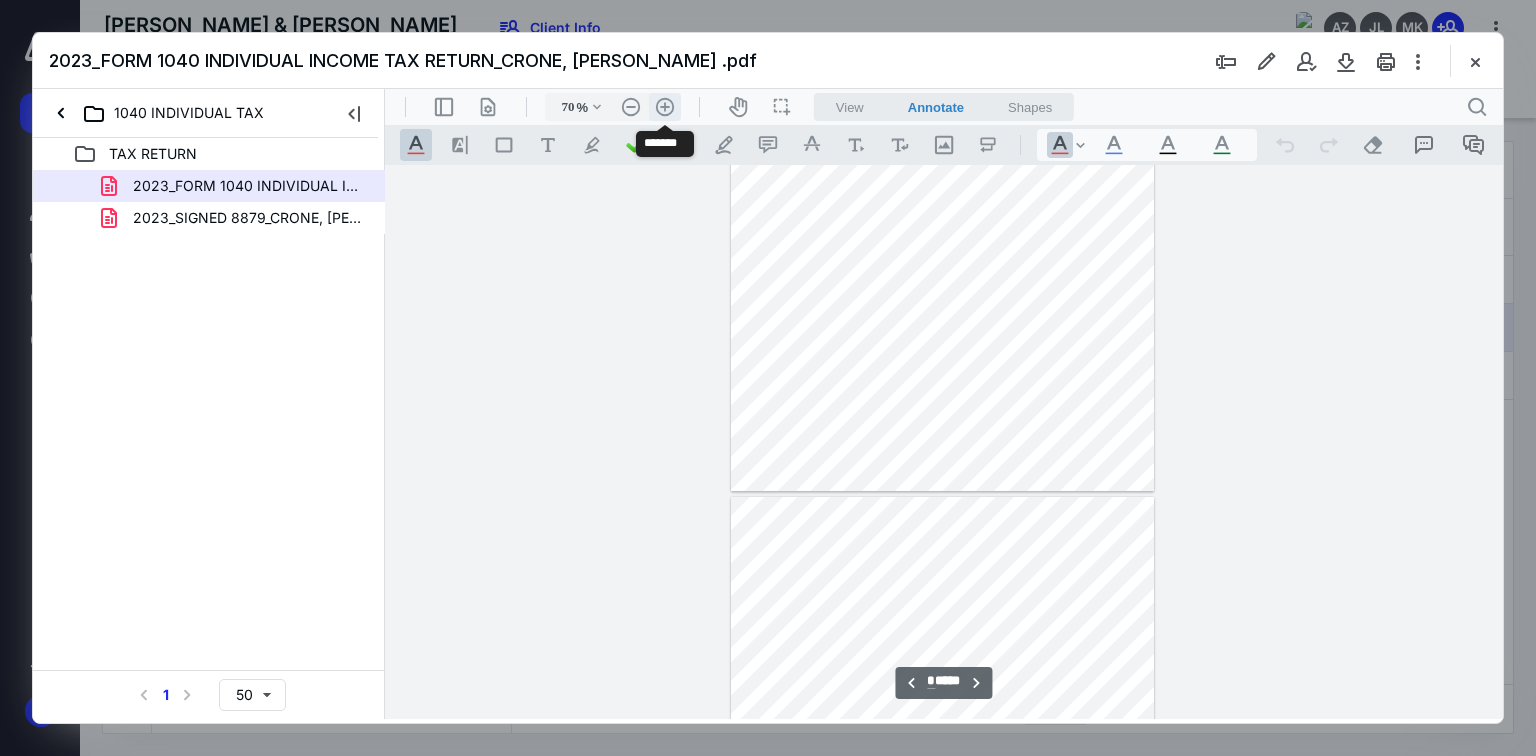 click on ".cls-1{fill:#abb0c4;} icon - header - zoom - in - line" at bounding box center [665, 107] 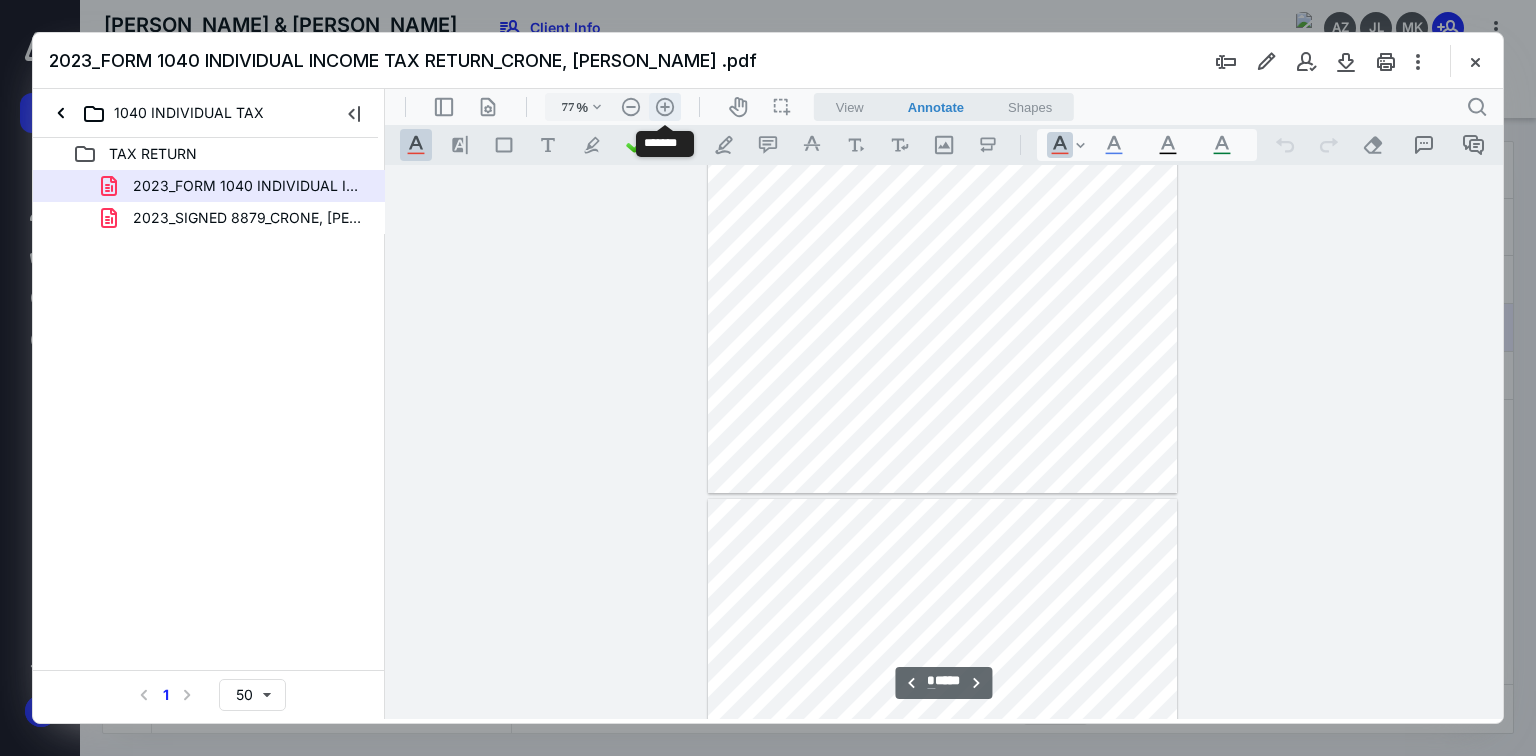 click on ".cls-1{fill:#abb0c4;} icon - header - zoom - in - line" at bounding box center (665, 107) 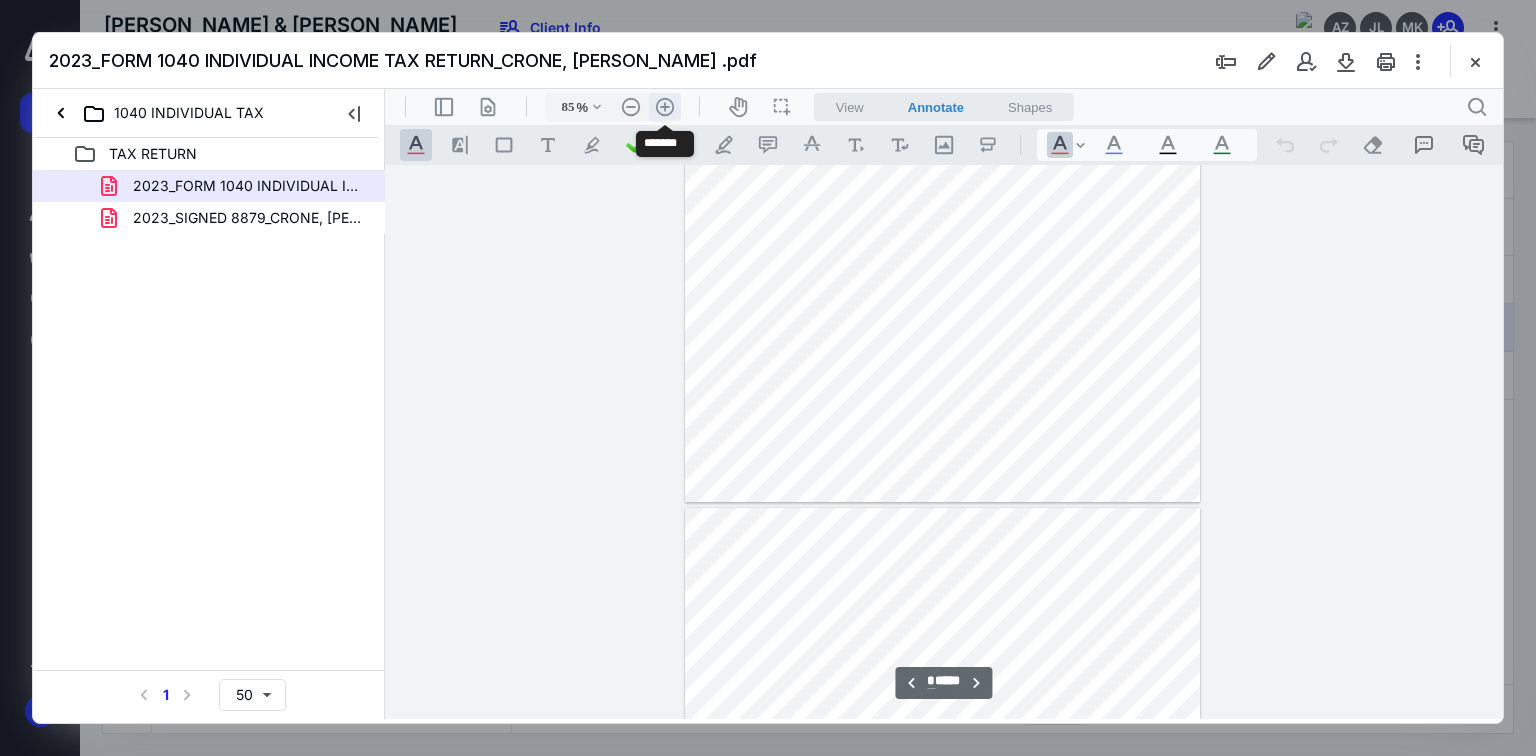 click on ".cls-1{fill:#abb0c4;} icon - header - zoom - in - line" at bounding box center [665, 107] 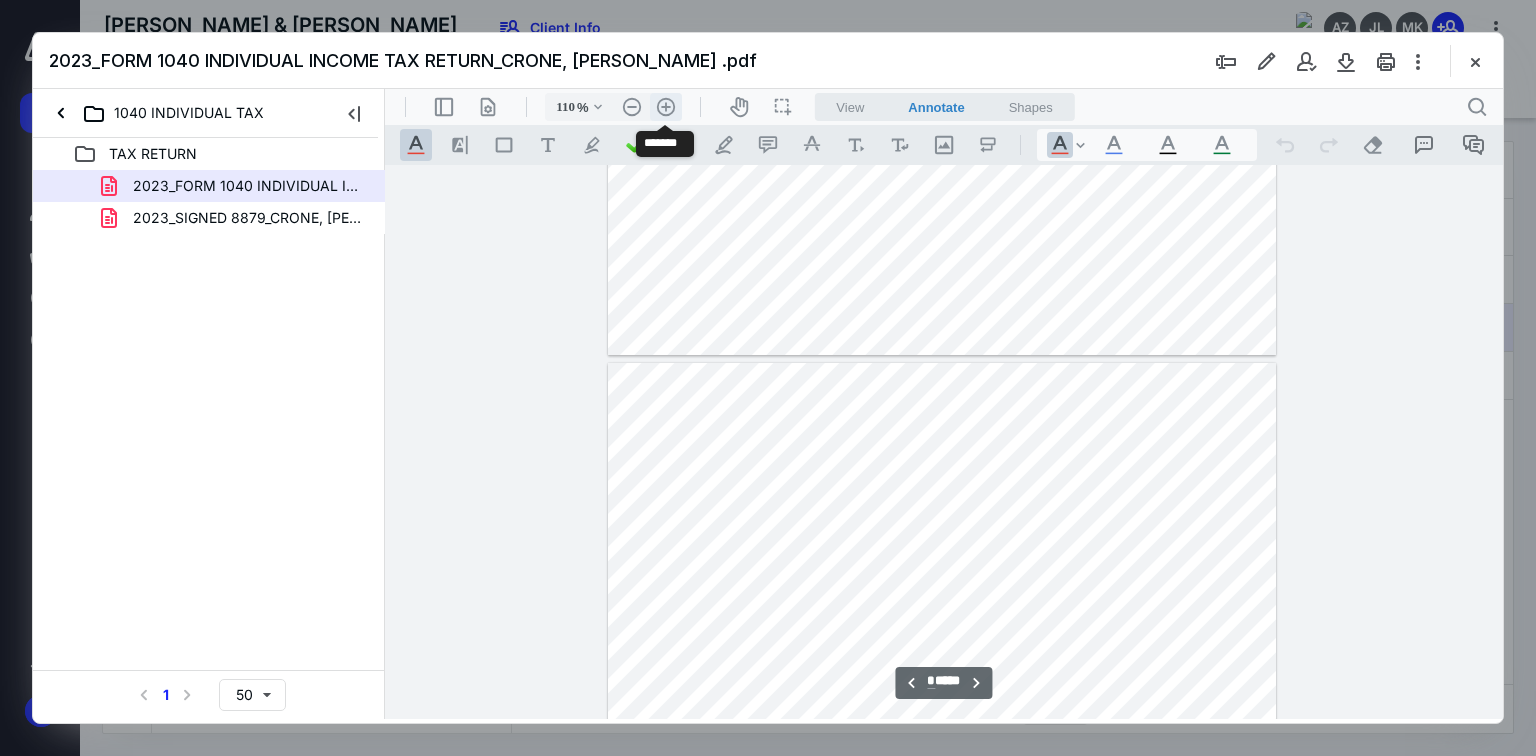 scroll, scrollTop: 6612, scrollLeft: 0, axis: vertical 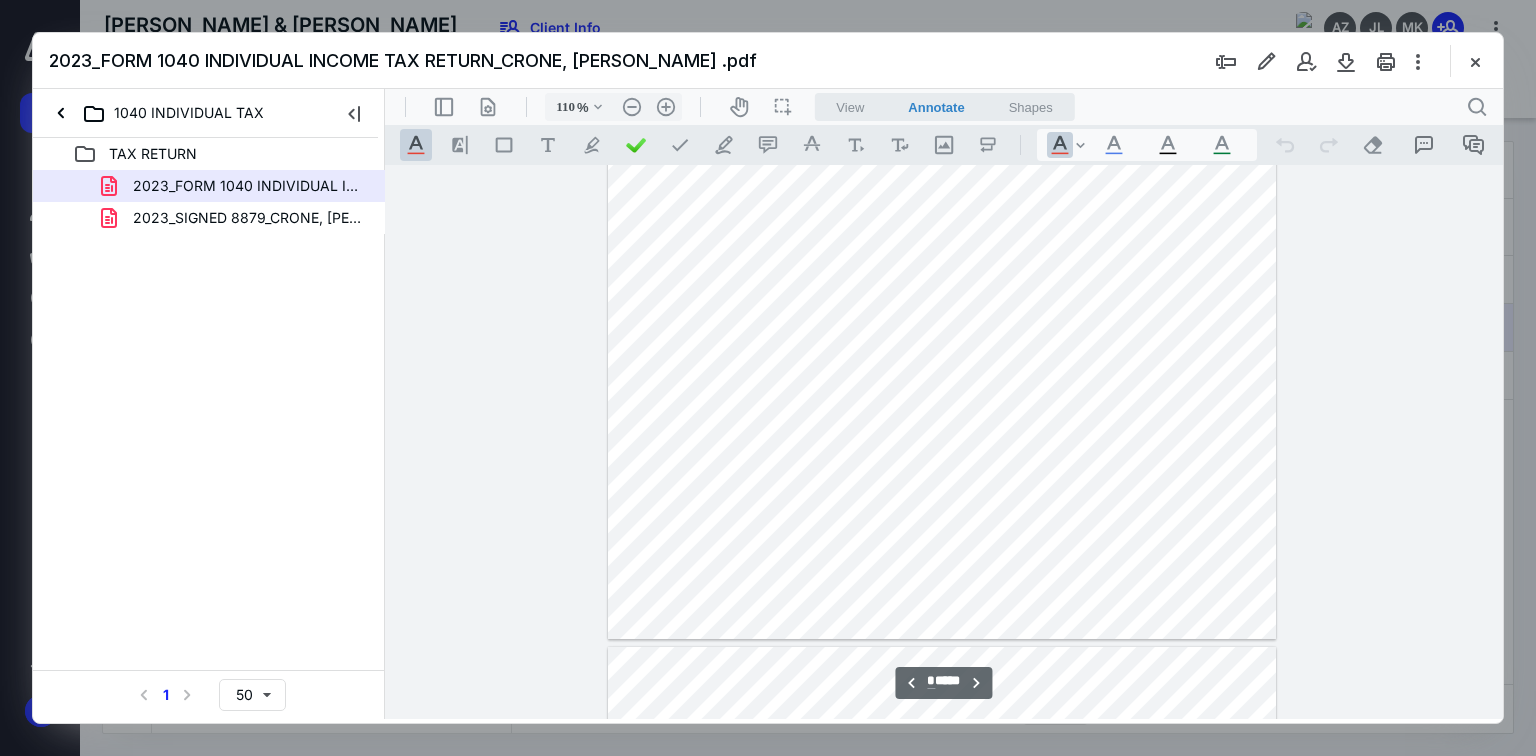 type on "**" 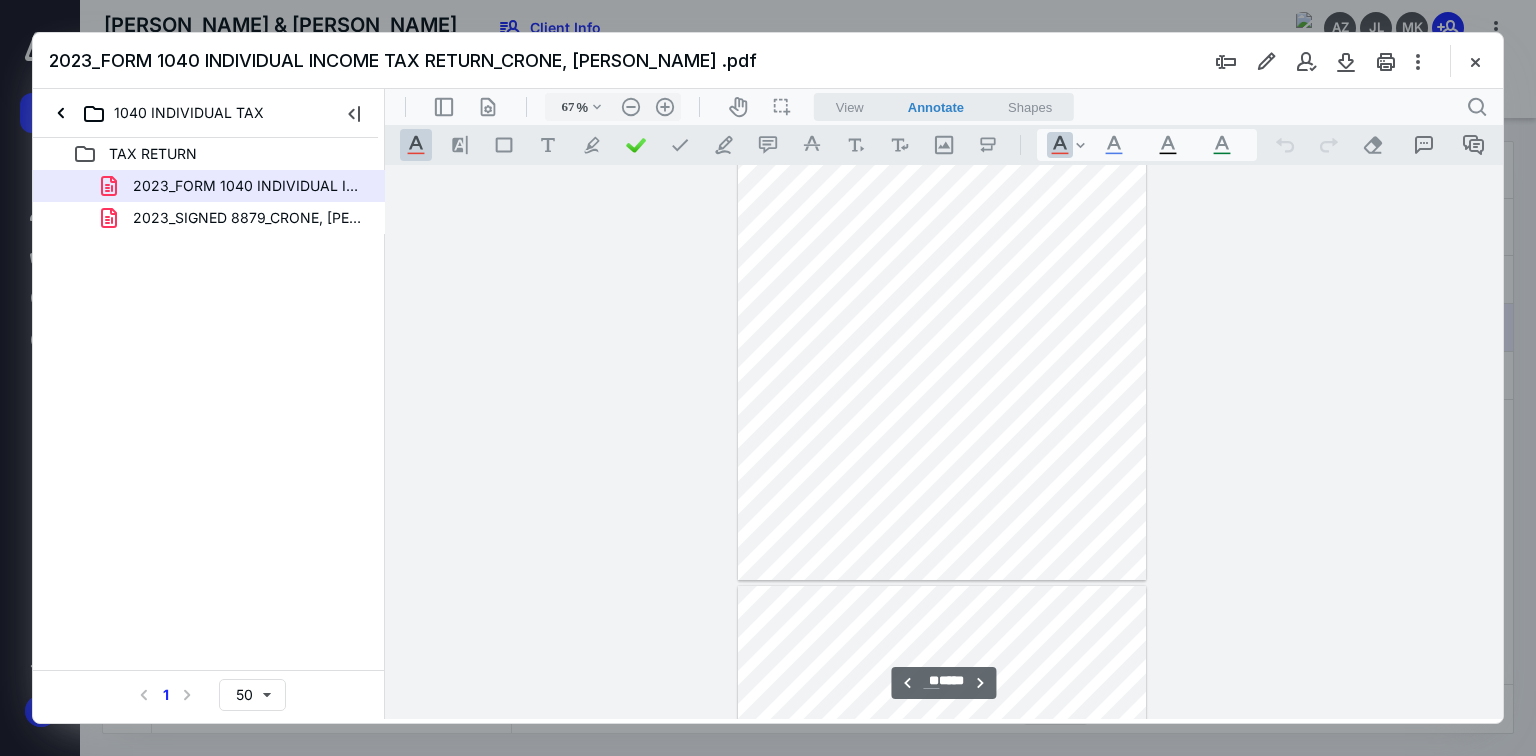 type on "60" 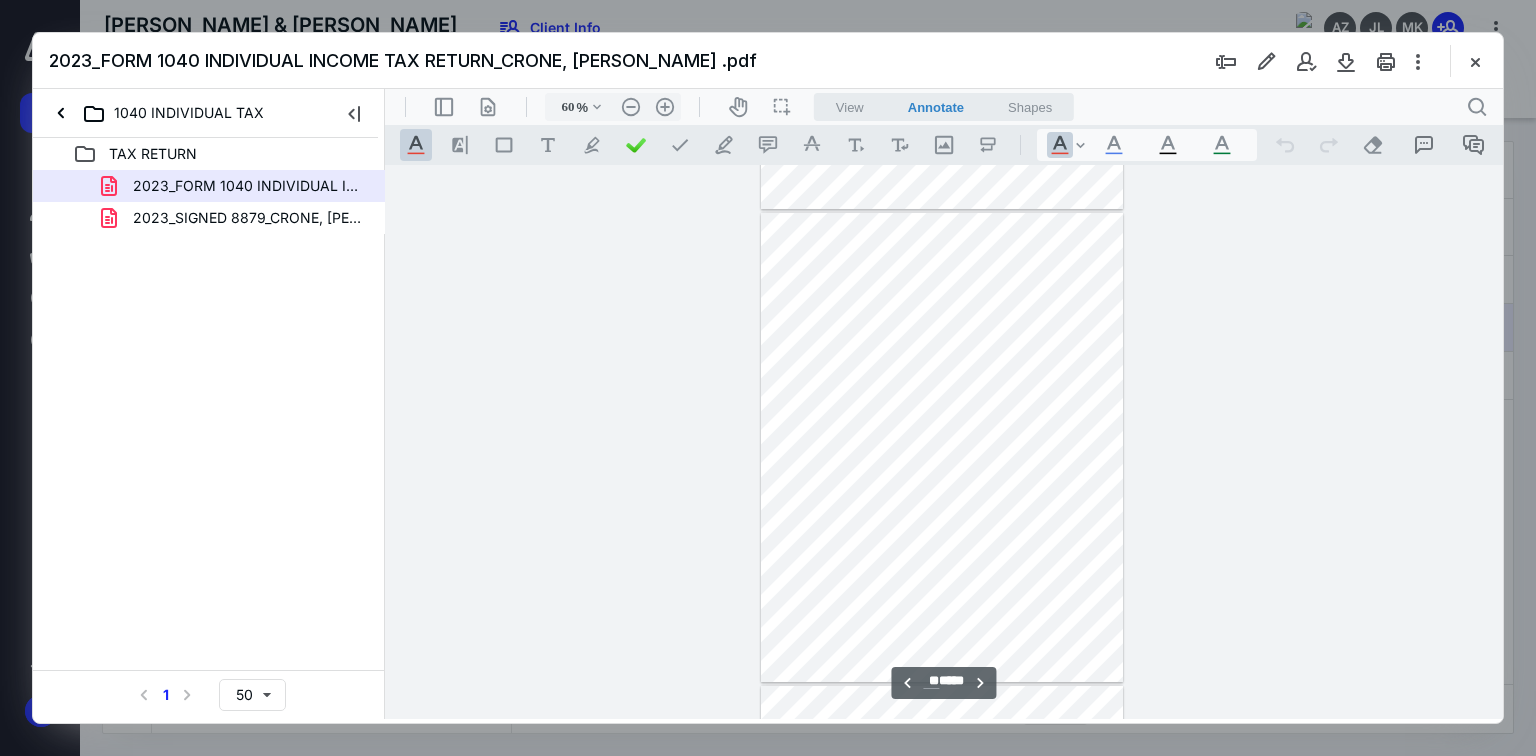 scroll, scrollTop: 9504, scrollLeft: 0, axis: vertical 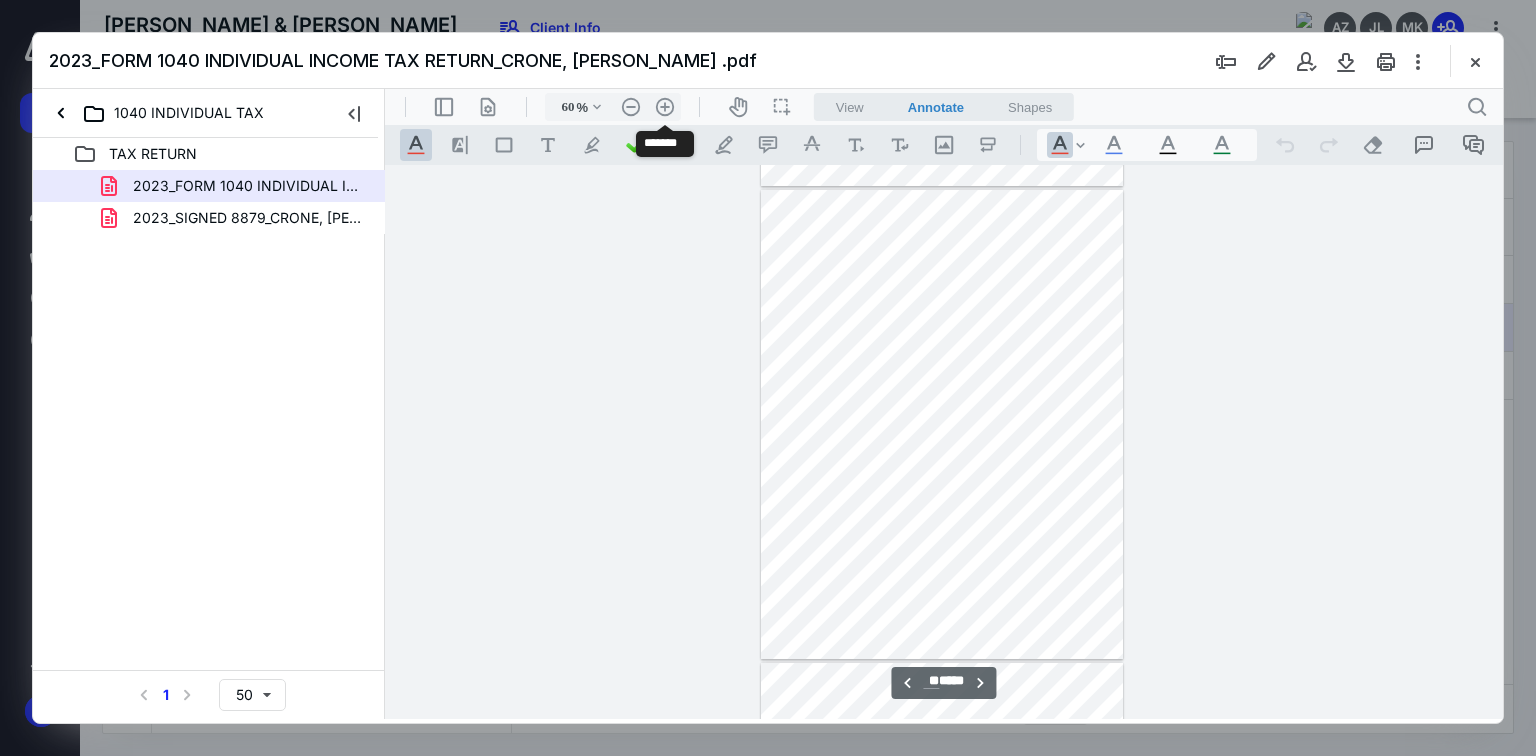 type on "**" 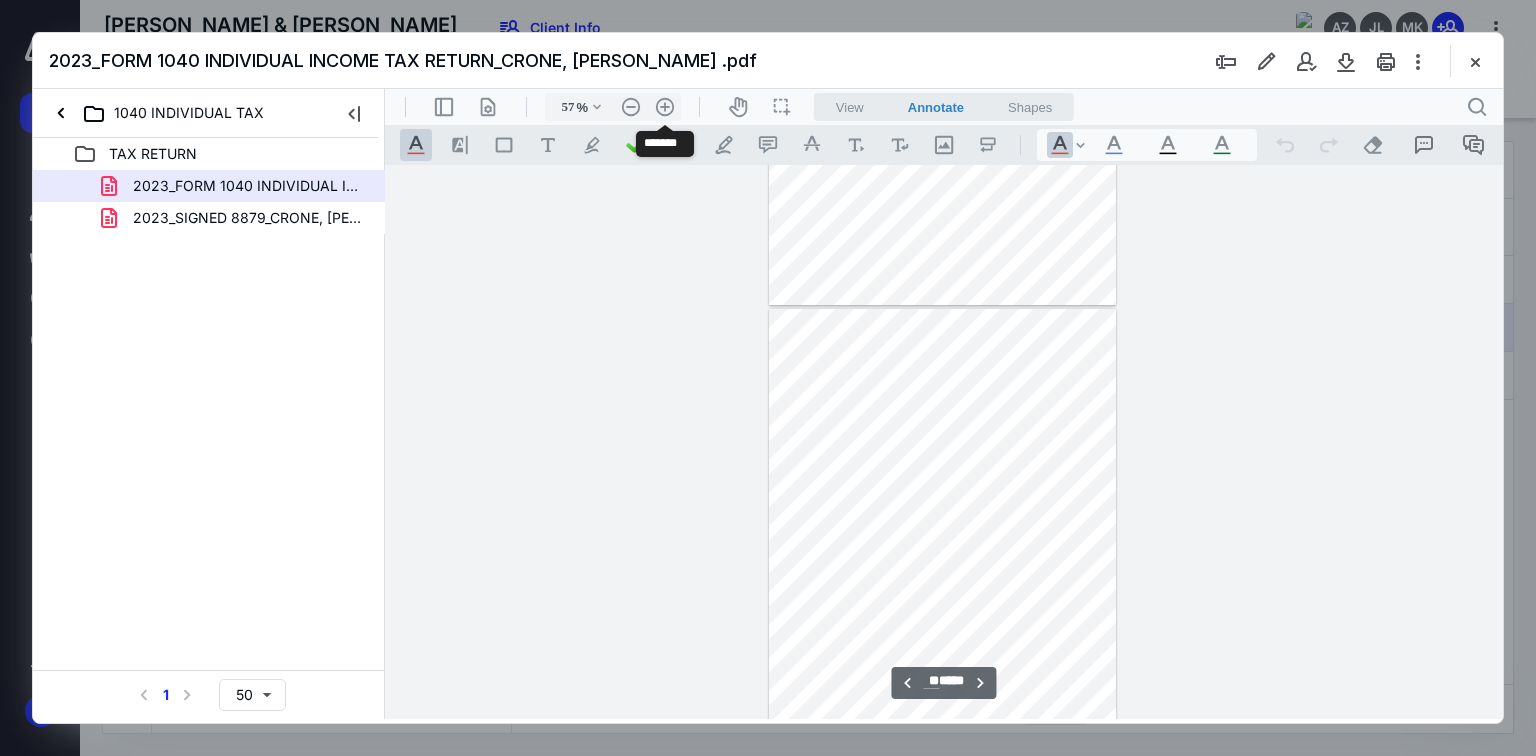 scroll, scrollTop: 7688, scrollLeft: 0, axis: vertical 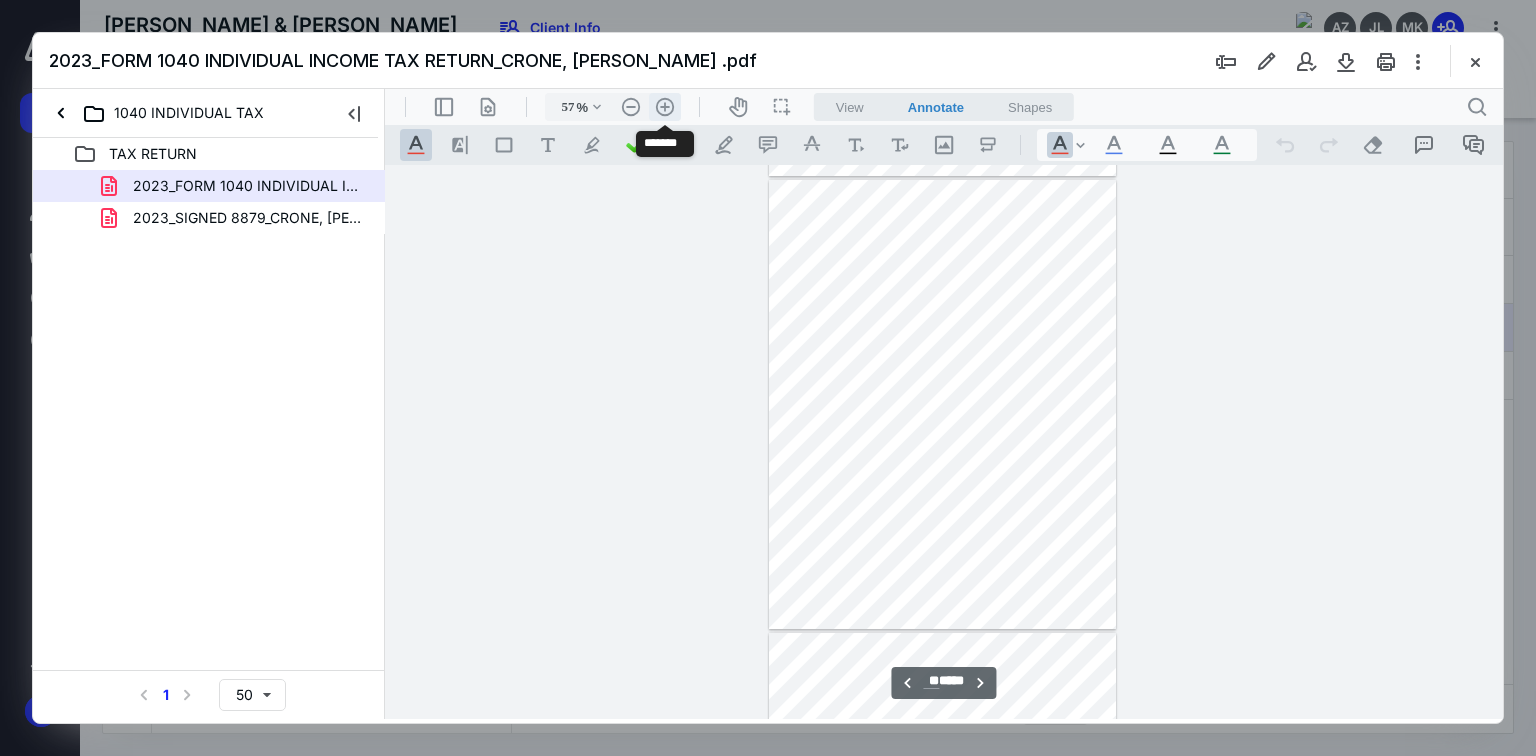click on ".cls-1{fill:#abb0c4;} icon - header - zoom - in - line" at bounding box center (665, 107) 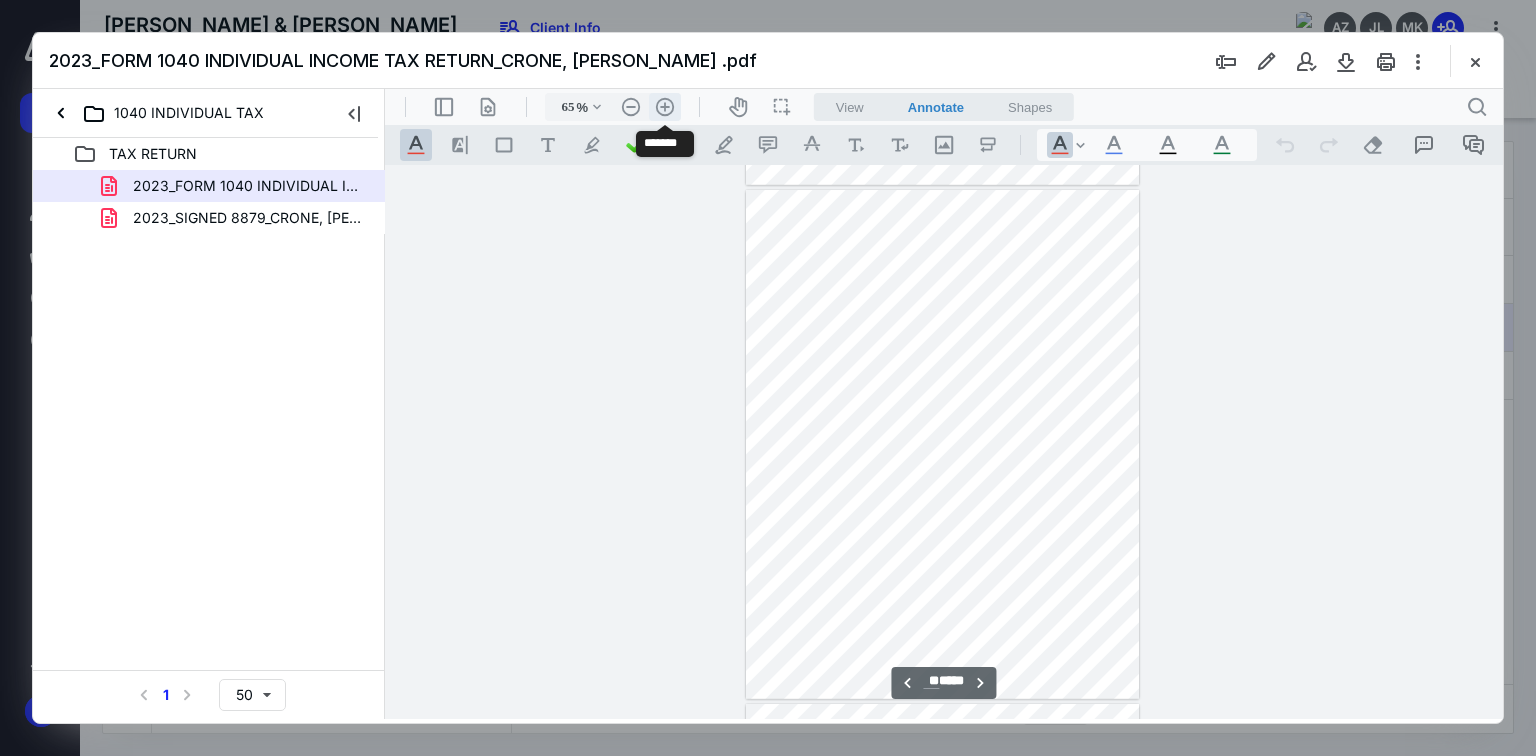 scroll, scrollTop: 8736, scrollLeft: 0, axis: vertical 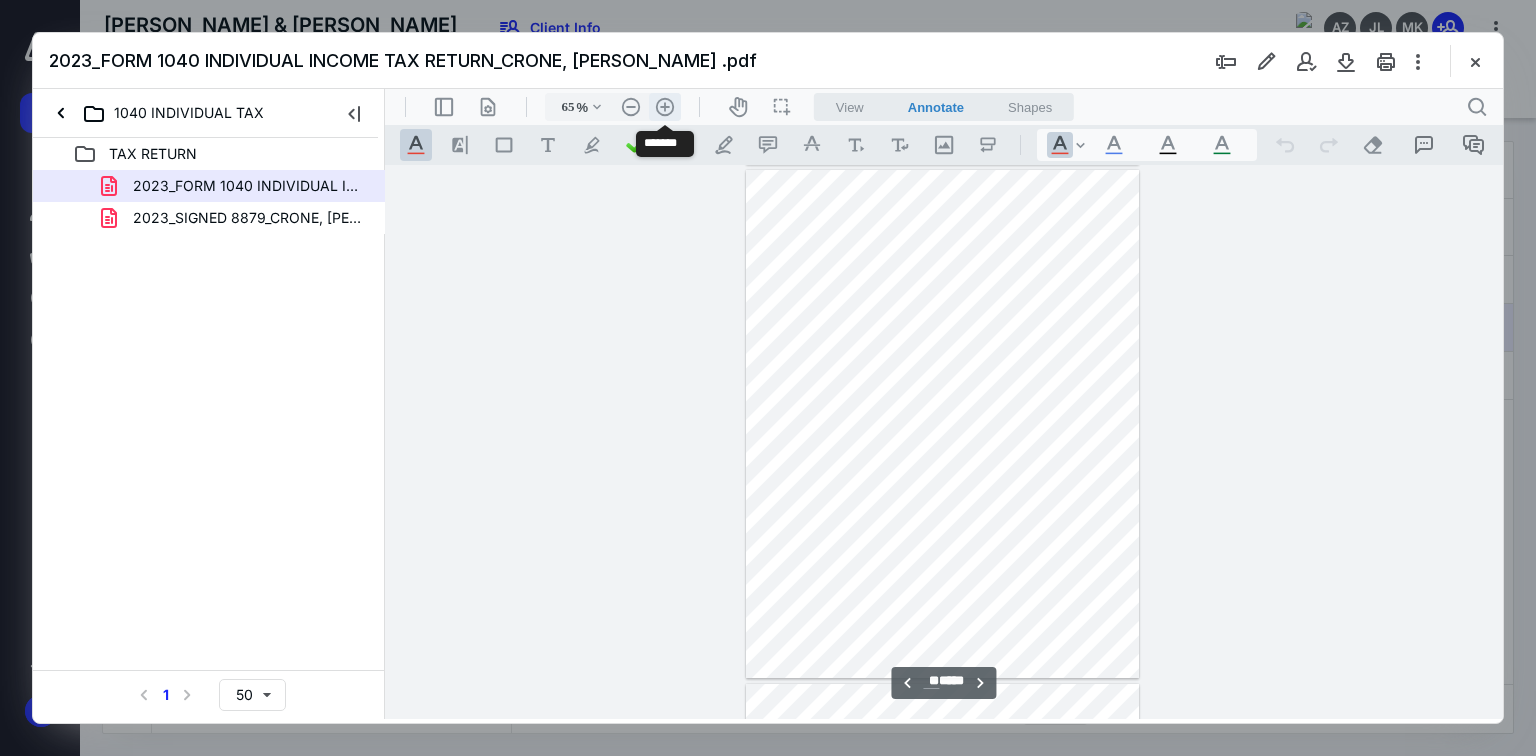 click on ".cls-1{fill:#abb0c4;} icon - header - zoom - in - line" at bounding box center [665, 107] 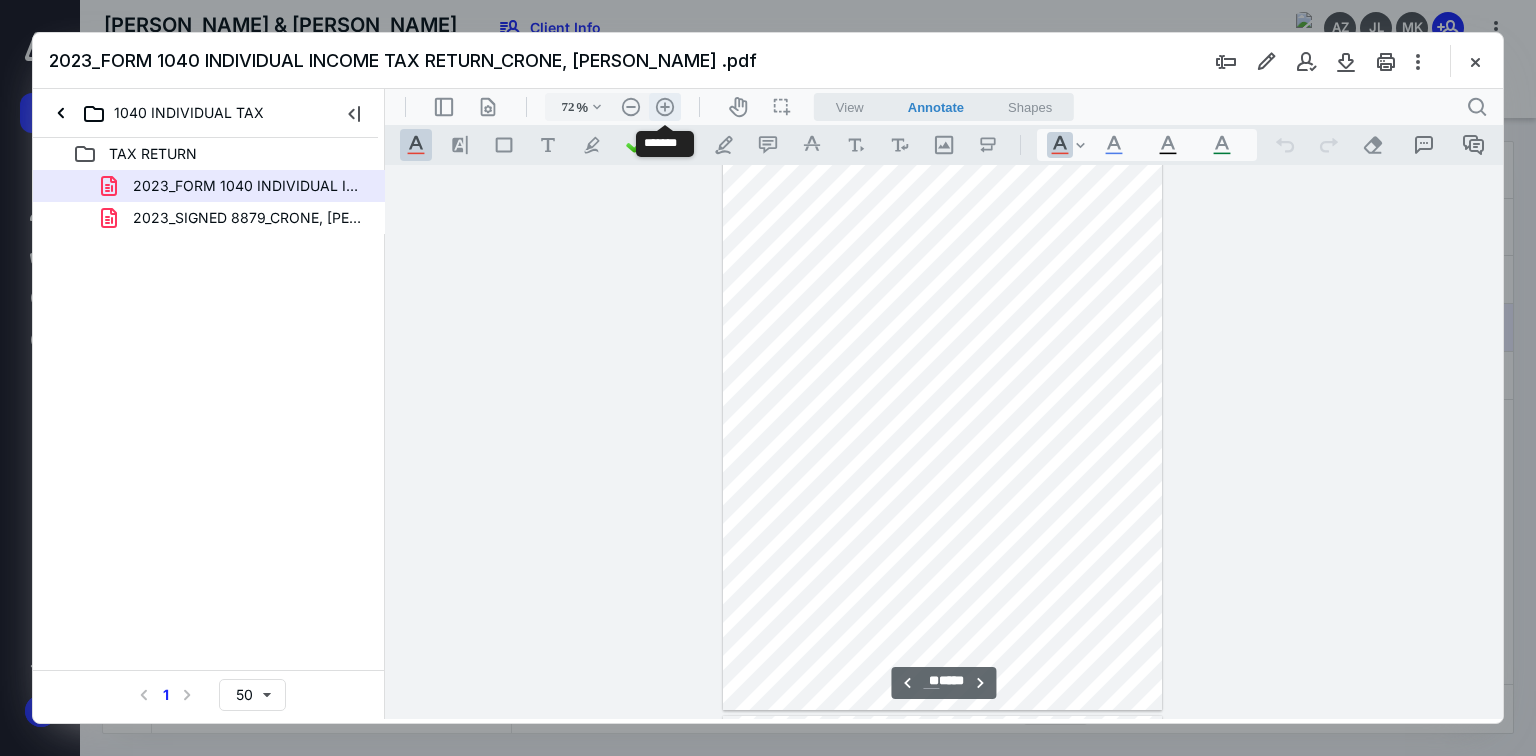 click on ".cls-1{fill:#abb0c4;} icon - header - zoom - in - line" at bounding box center [665, 107] 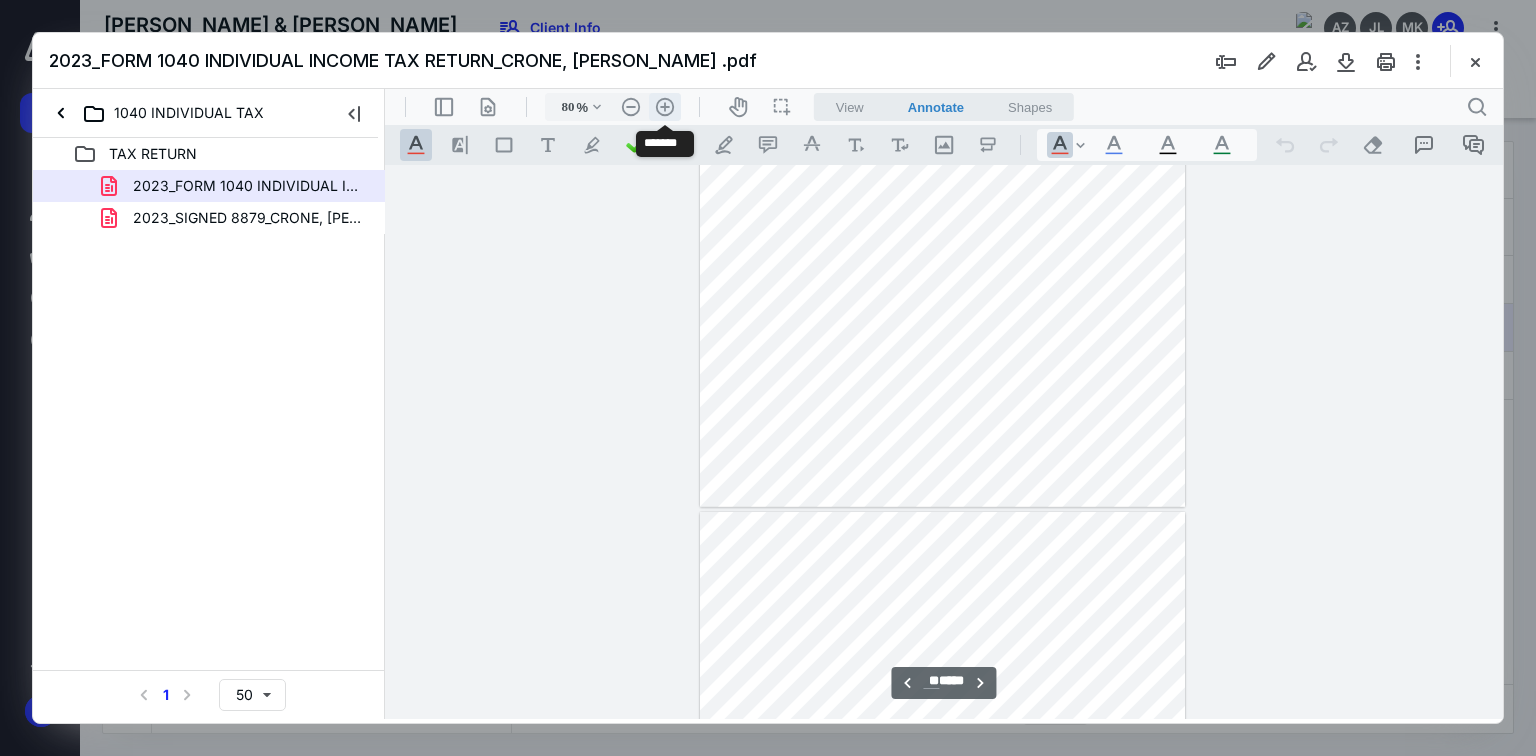 scroll, scrollTop: 10832, scrollLeft: 0, axis: vertical 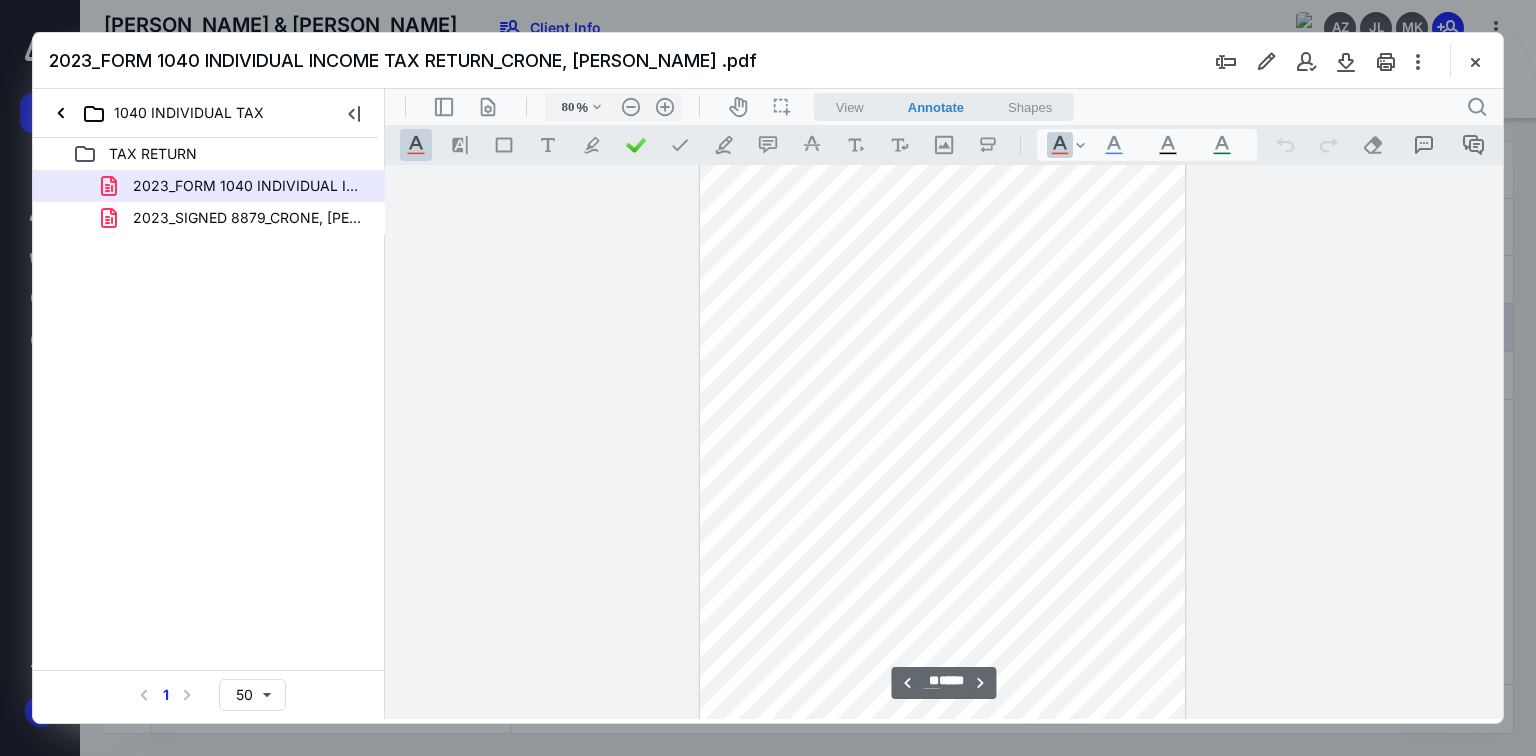 click at bounding box center (944, 442) 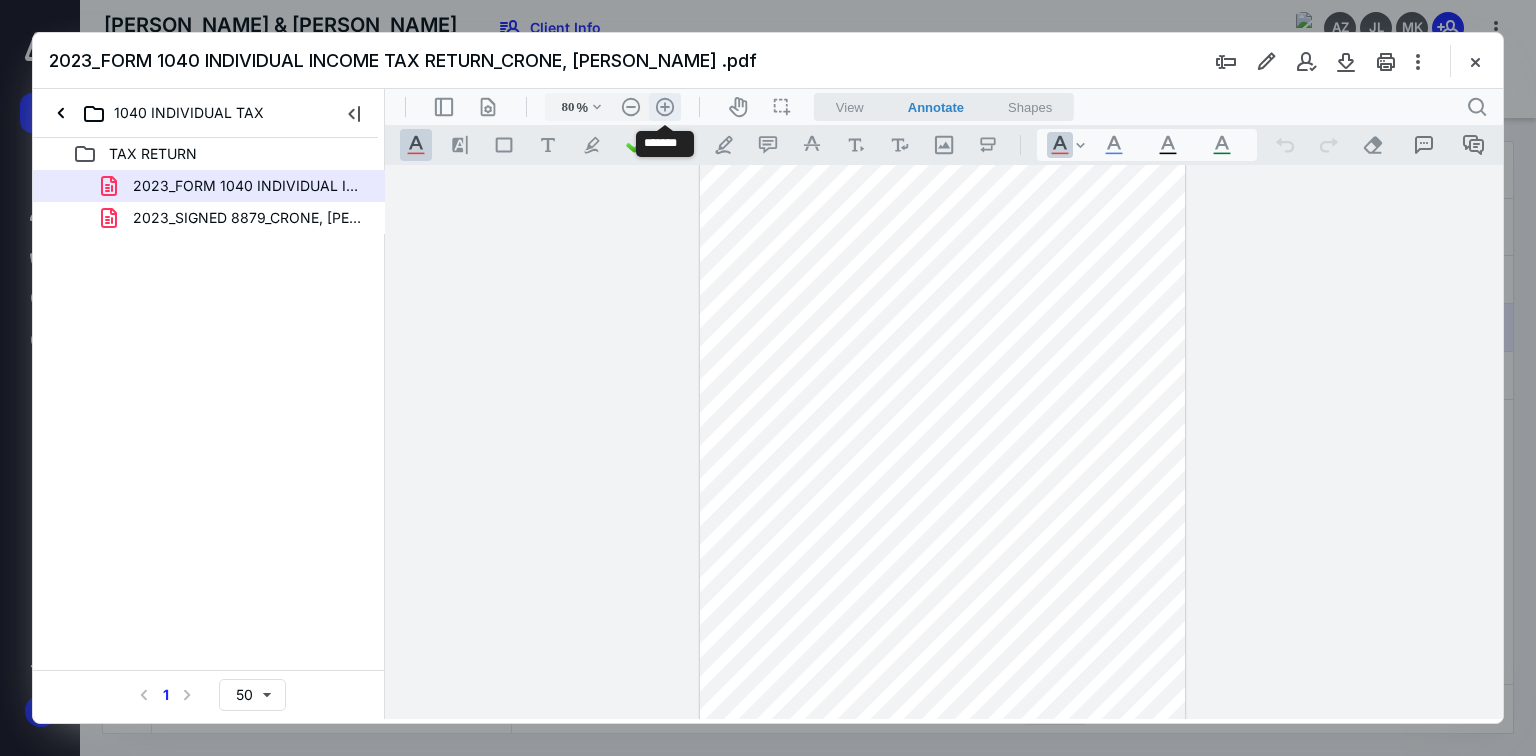 click on ".cls-1{fill:#abb0c4;} icon - header - zoom - in - line" at bounding box center (665, 107) 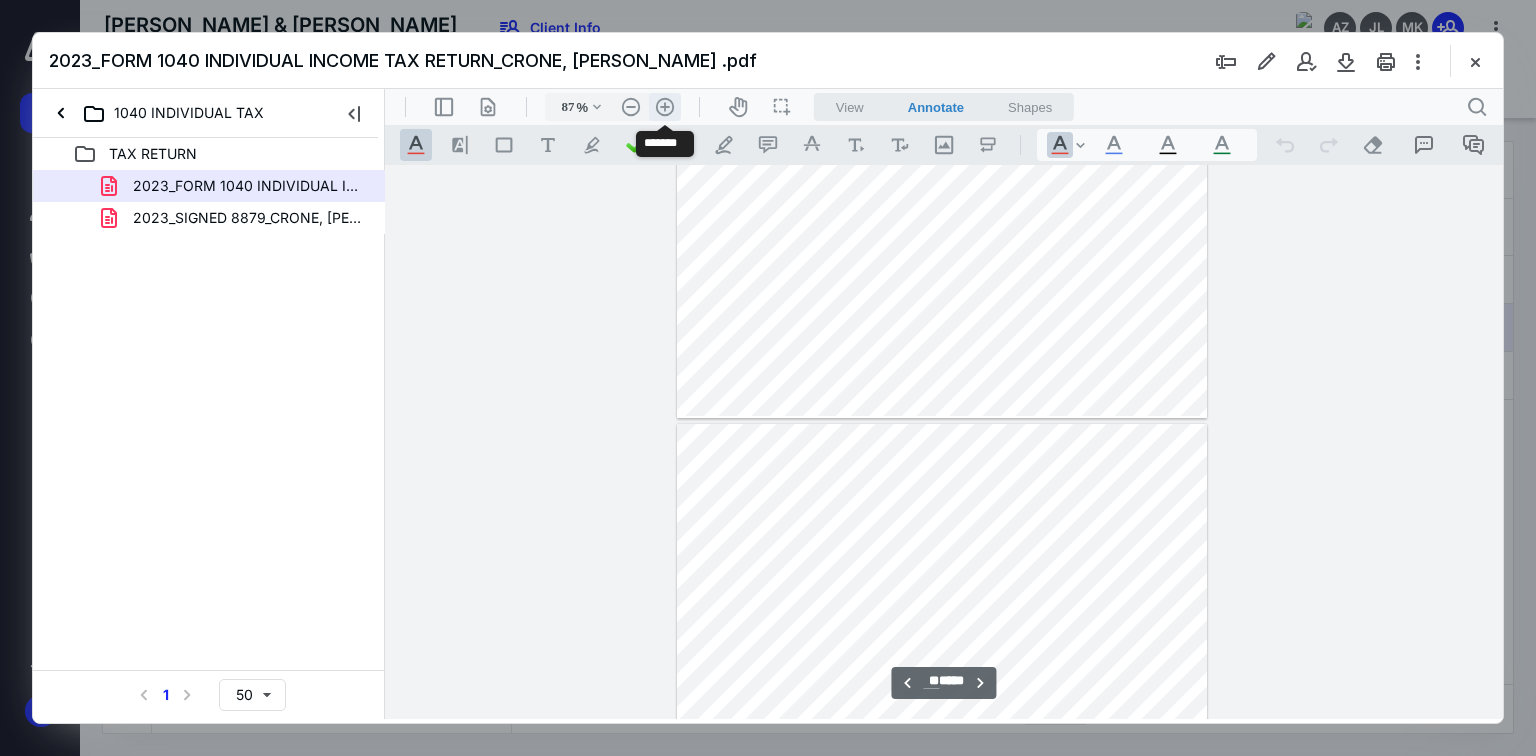 scroll, scrollTop: 11880, scrollLeft: 0, axis: vertical 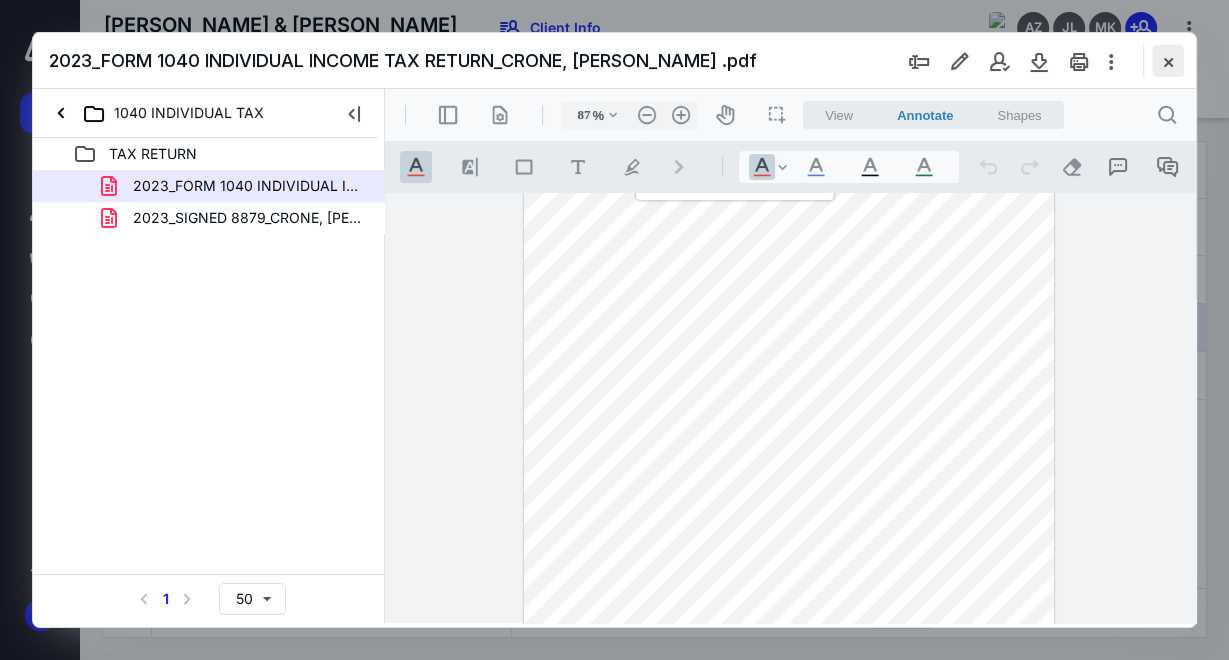 click at bounding box center (1168, 61) 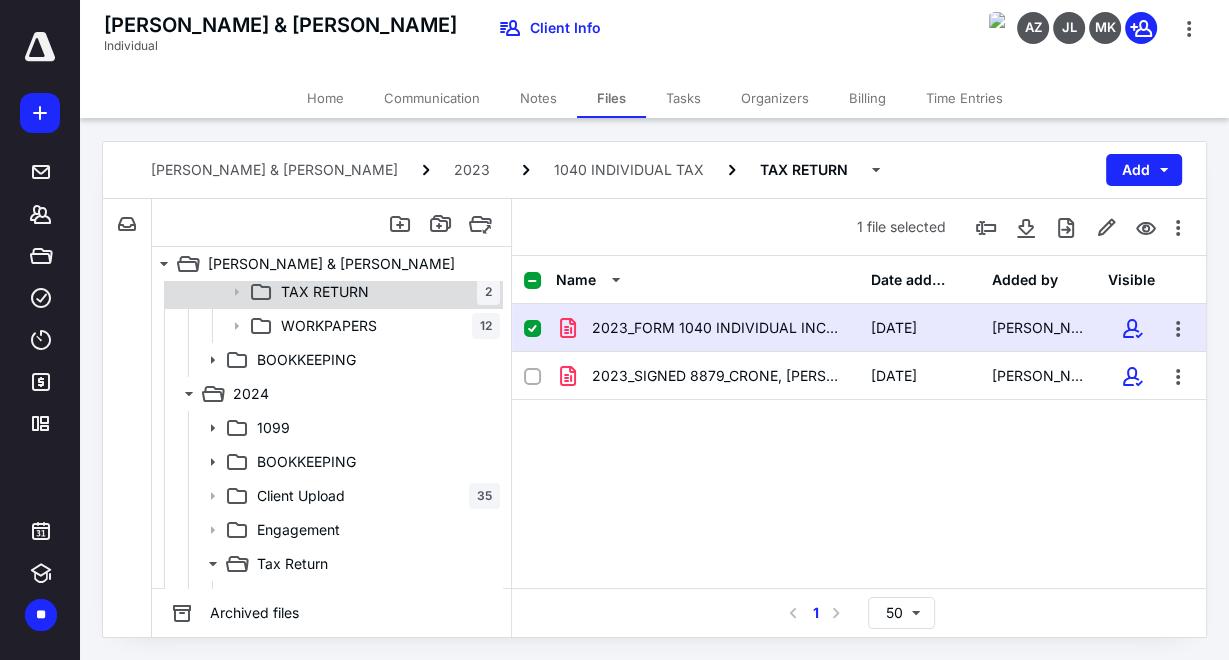 scroll, scrollTop: 302, scrollLeft: 0, axis: vertical 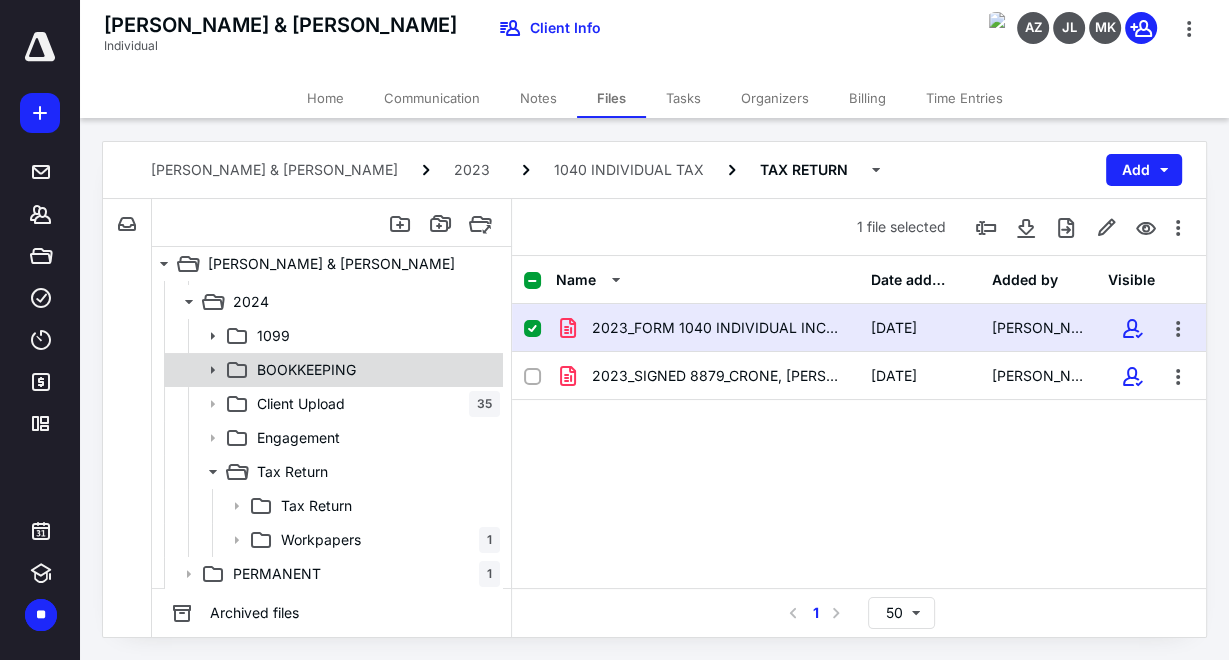 click 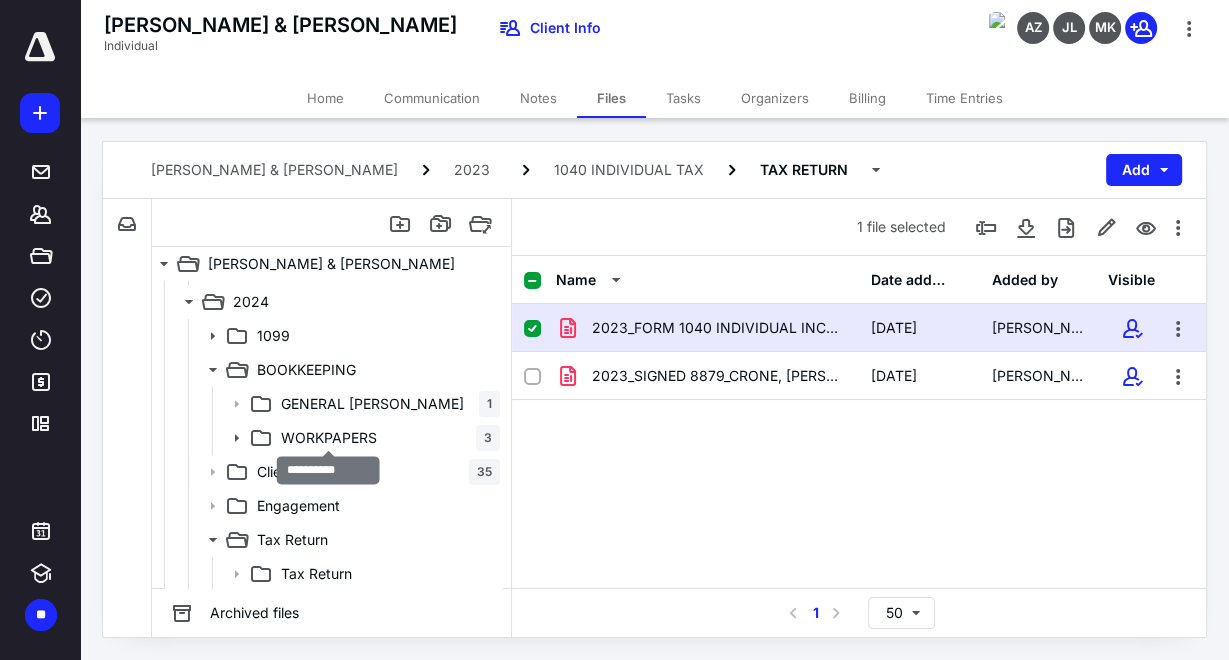 click on "WORKPAPERS" at bounding box center [329, 438] 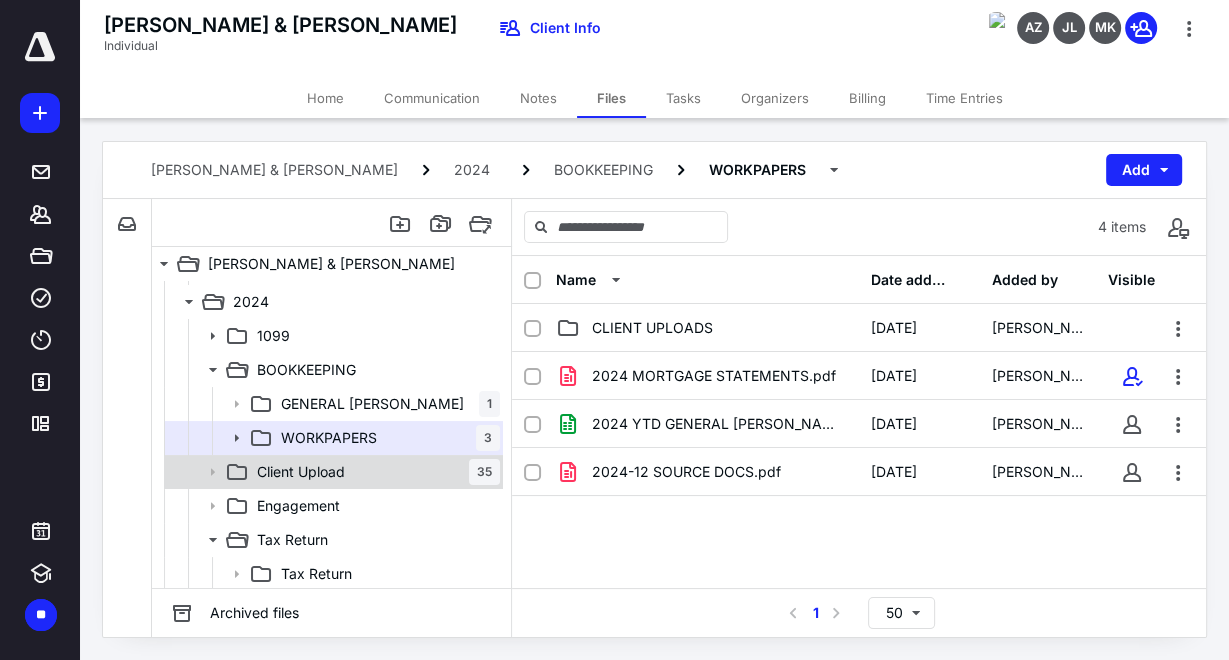 click on "Client Upload 35" at bounding box center (374, 472) 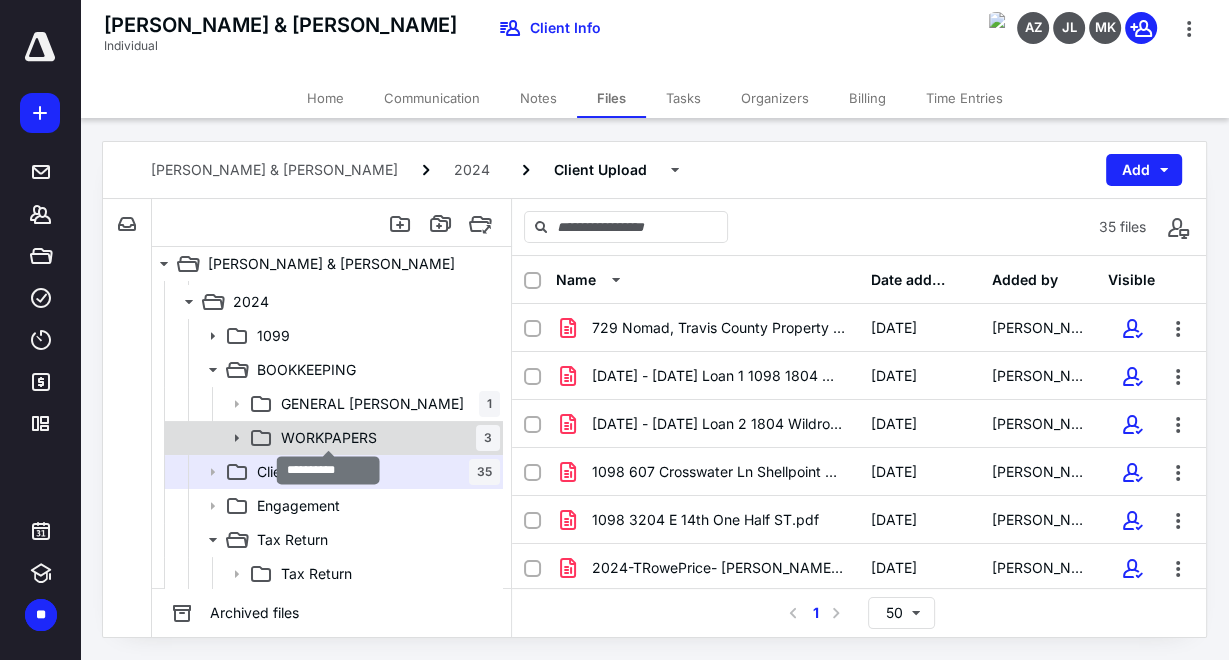 click on "WORKPAPERS" at bounding box center [329, 438] 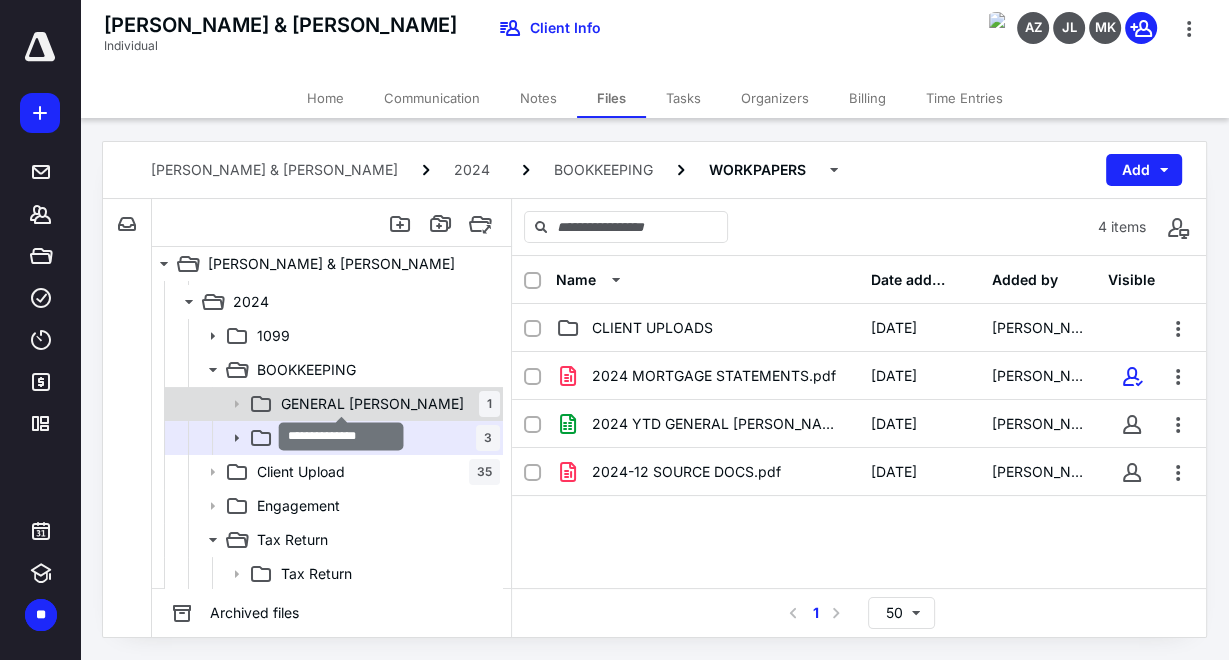 click on "GENERAL LEDGER" at bounding box center (372, 404) 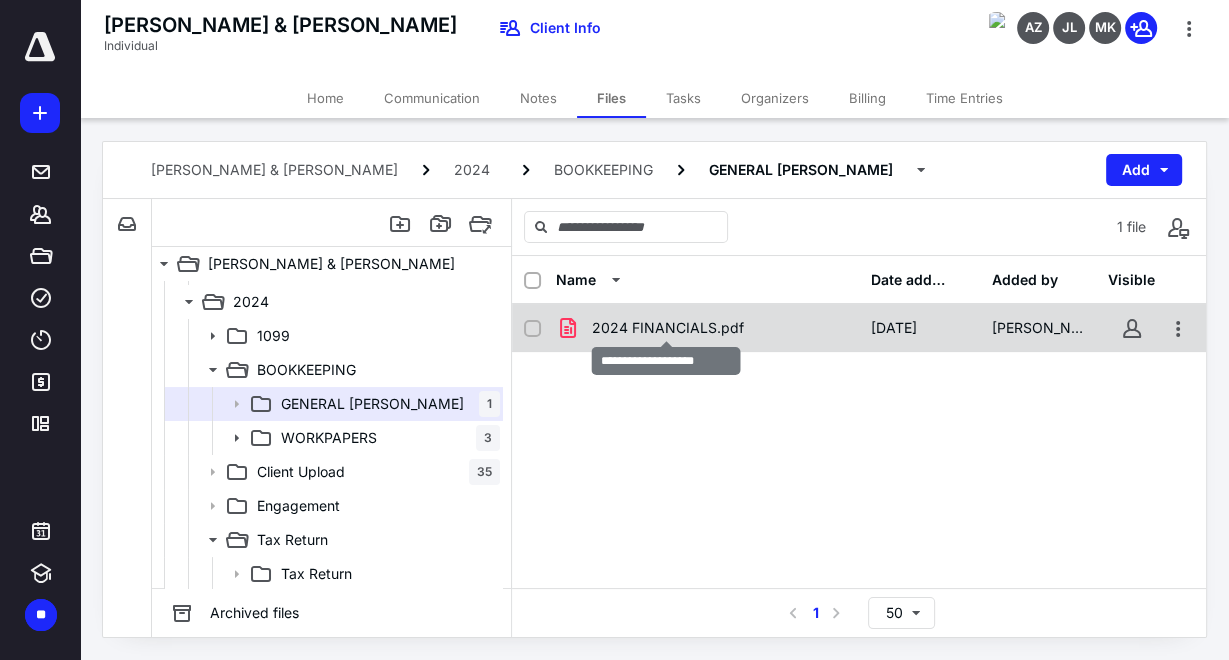 click on "2024 FINANCIALS.pdf" at bounding box center [668, 328] 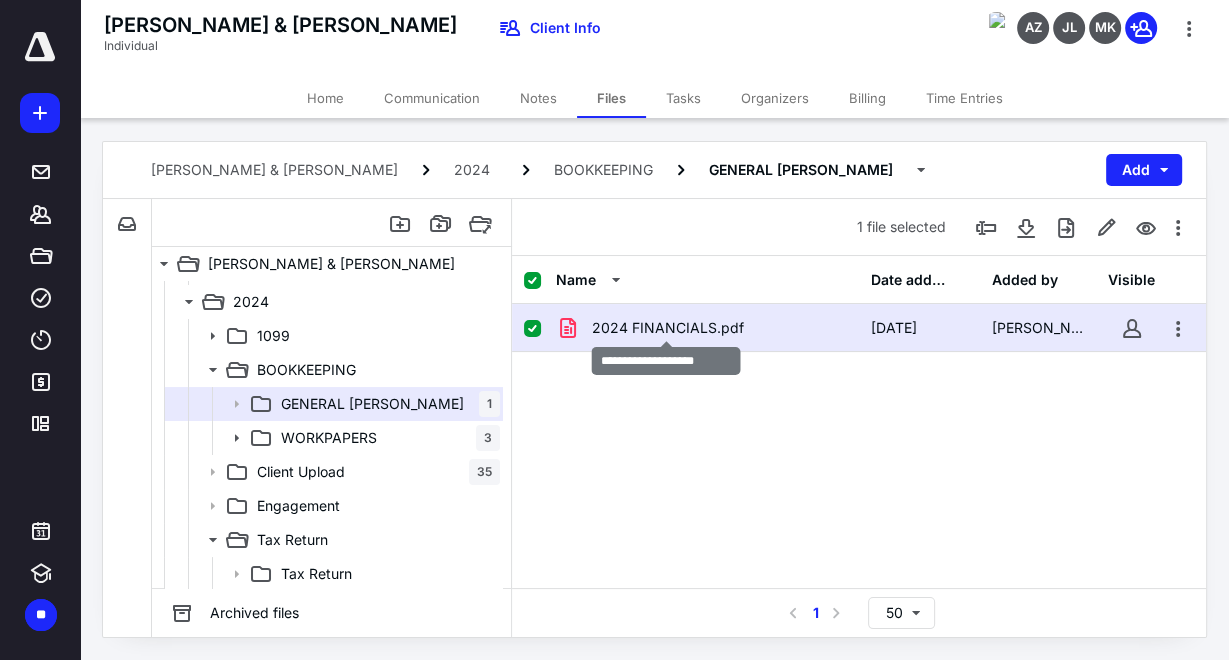 click on "2024 FINANCIALS.pdf" at bounding box center [668, 328] 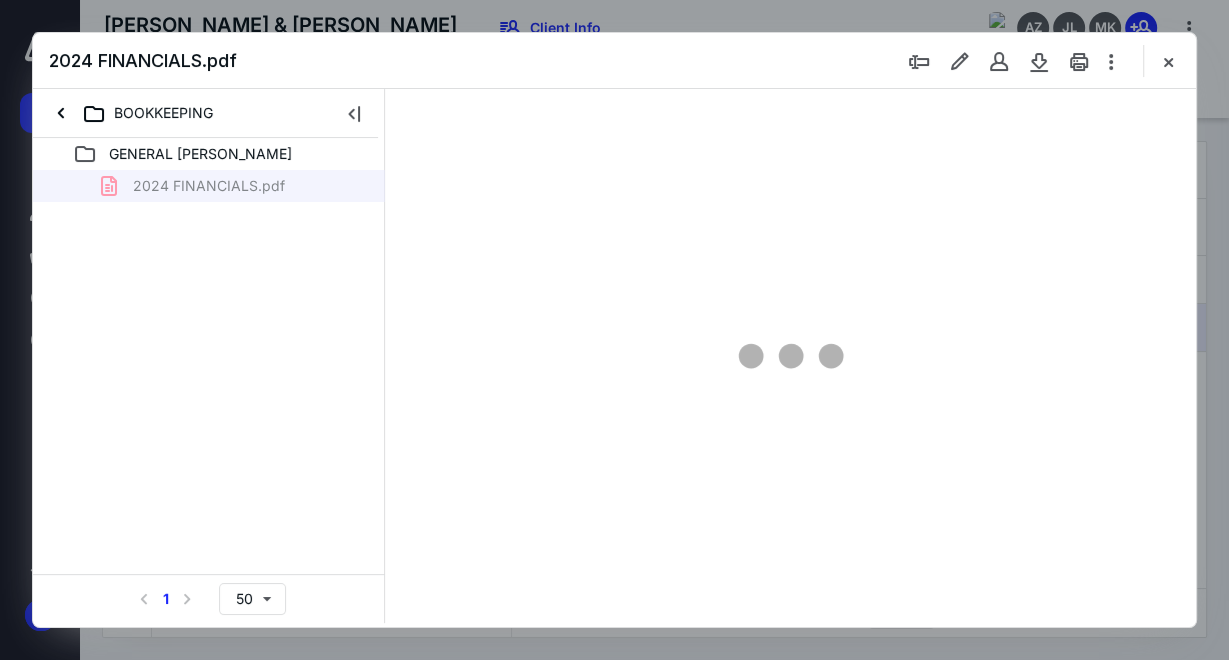 scroll, scrollTop: 0, scrollLeft: 0, axis: both 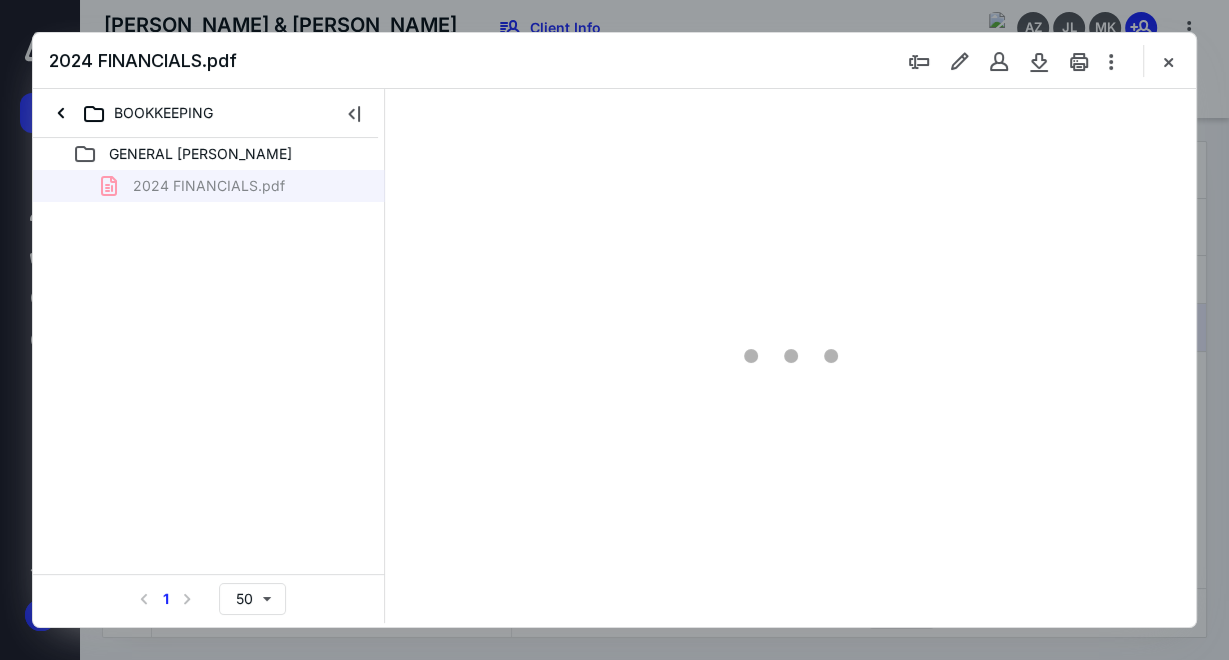 type on "54" 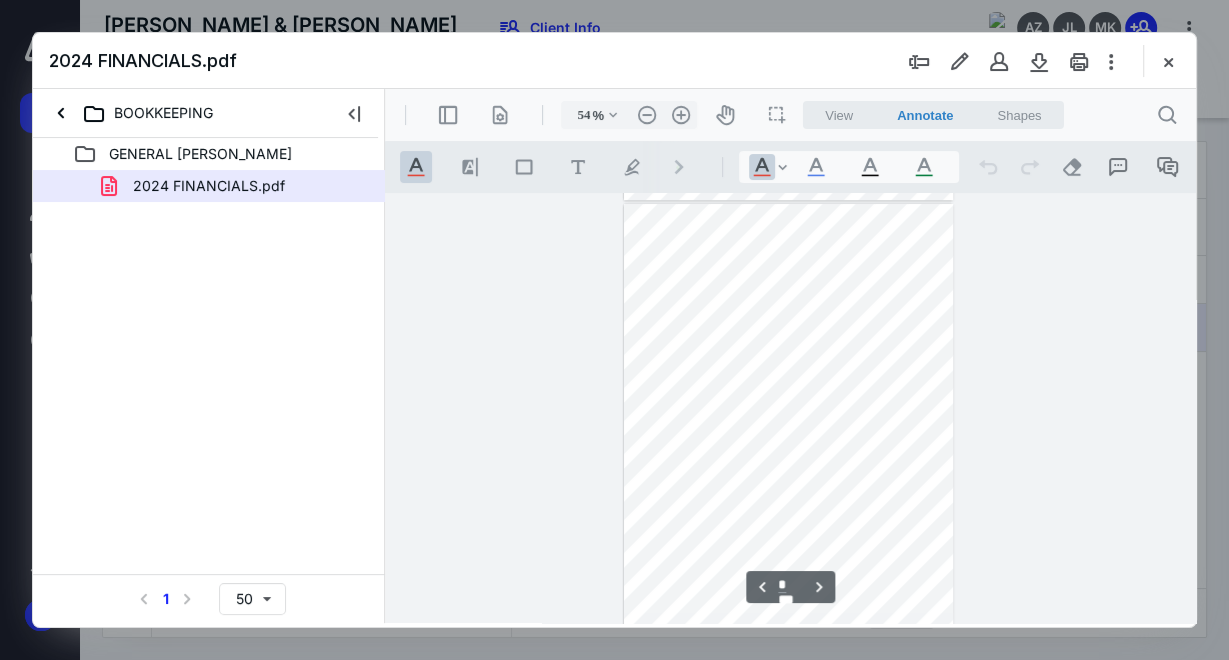 scroll, scrollTop: 858, scrollLeft: 0, axis: vertical 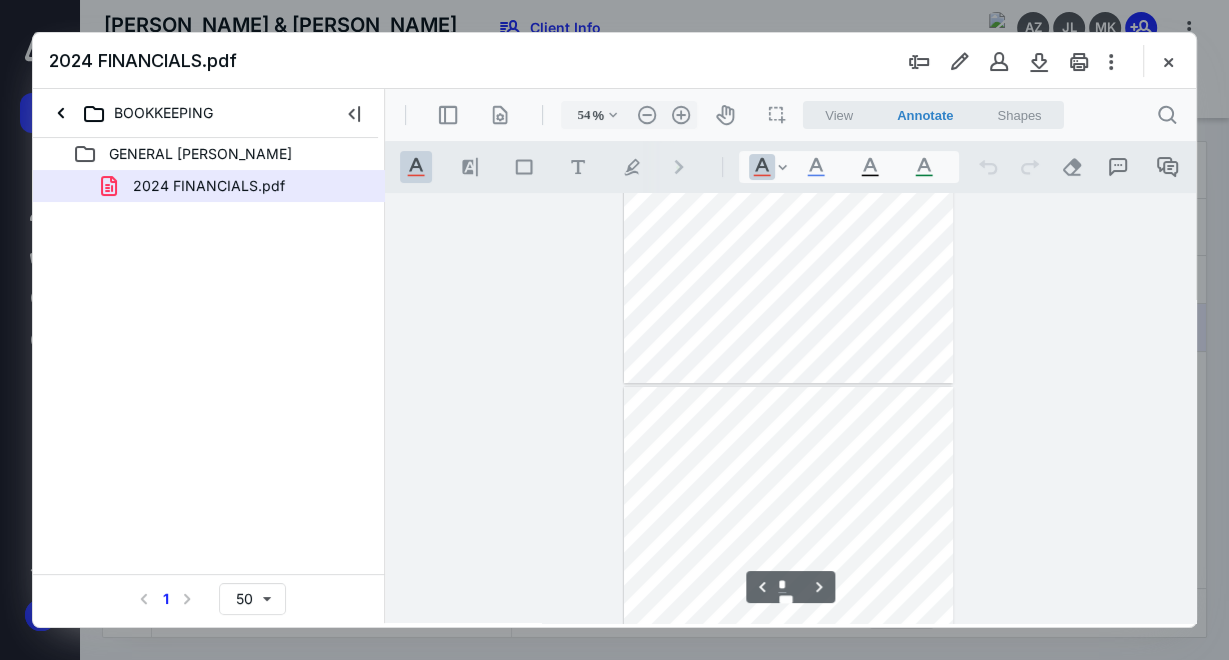 type on "*" 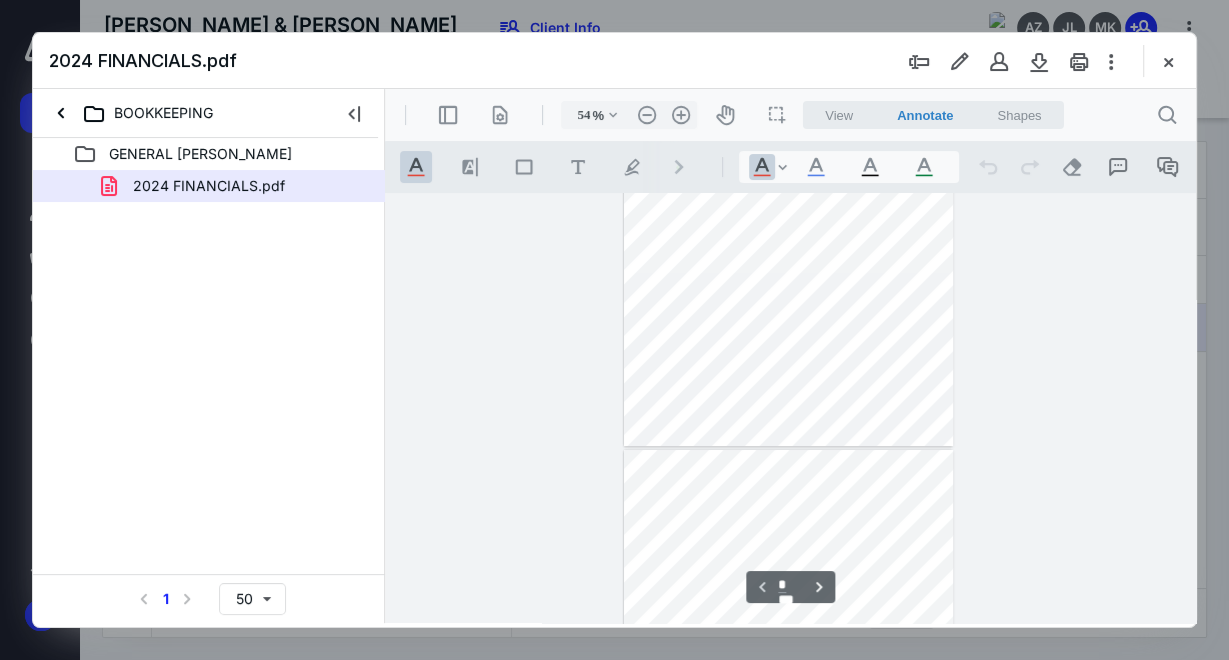 scroll, scrollTop: 0, scrollLeft: 0, axis: both 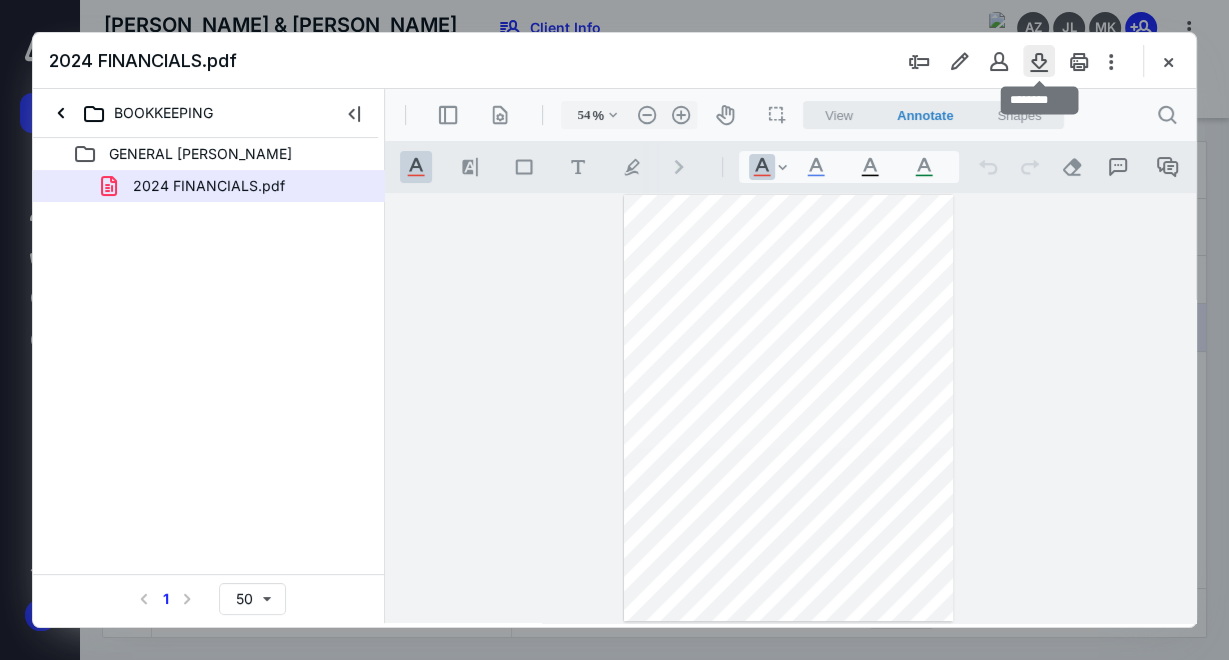 click at bounding box center (1039, 61) 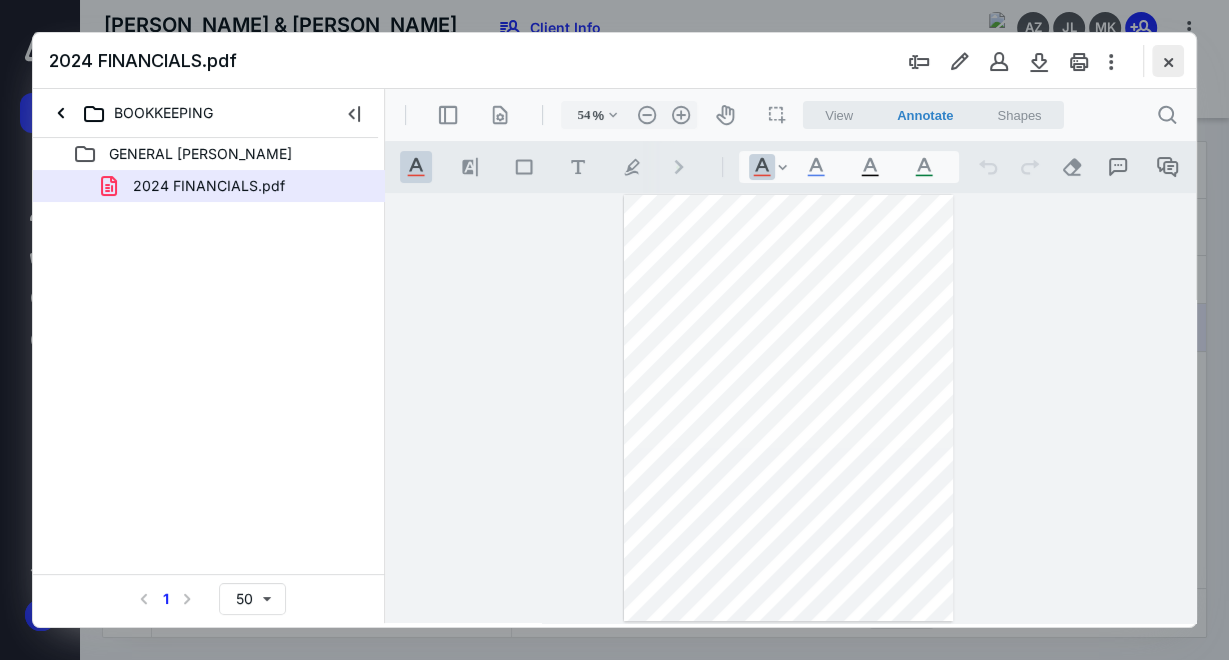 click at bounding box center (1168, 61) 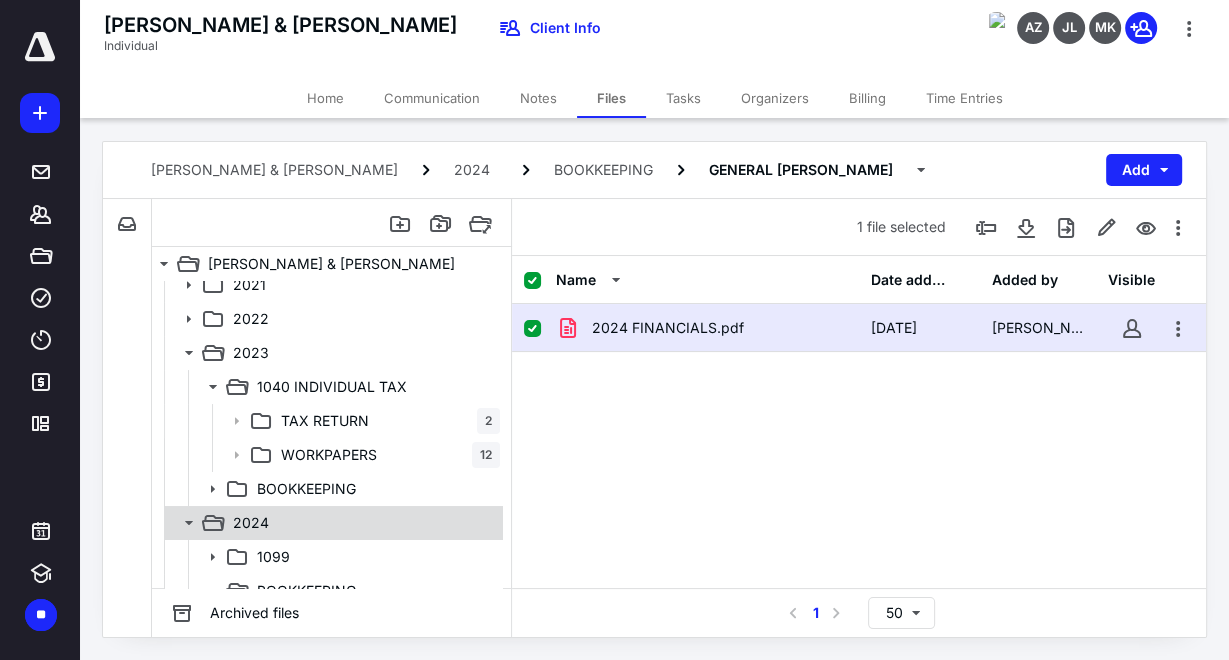 scroll, scrollTop: 78, scrollLeft: 0, axis: vertical 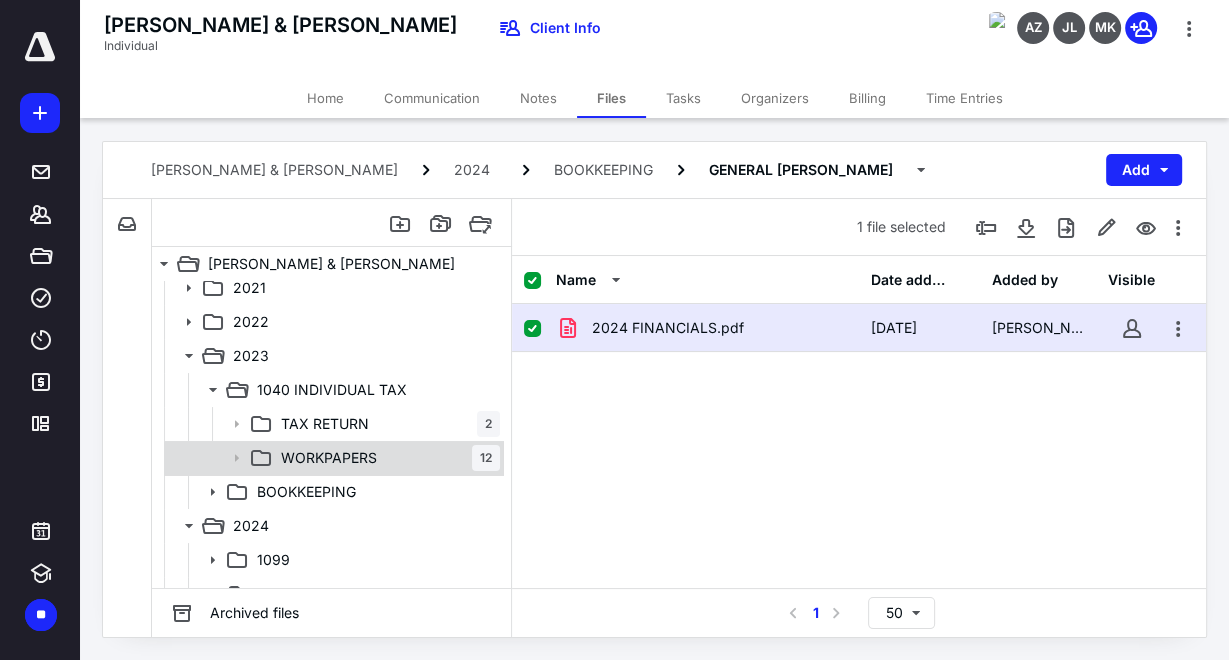 click on "WORKPAPERS" at bounding box center (329, 458) 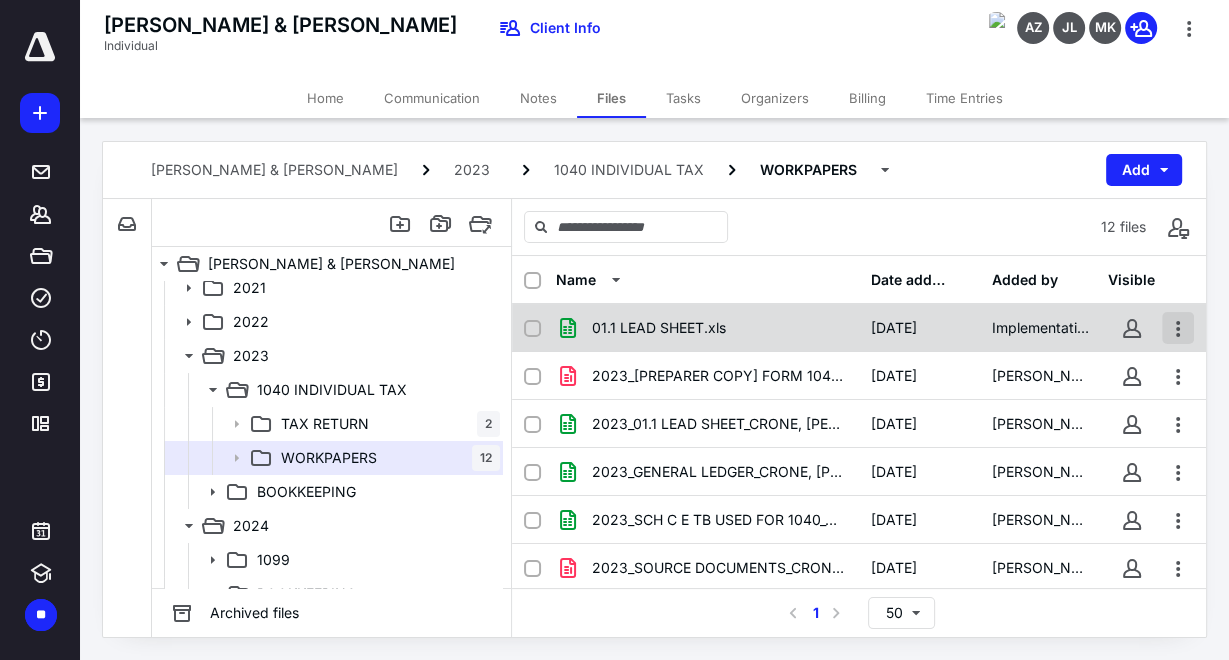 click at bounding box center [1178, 328] 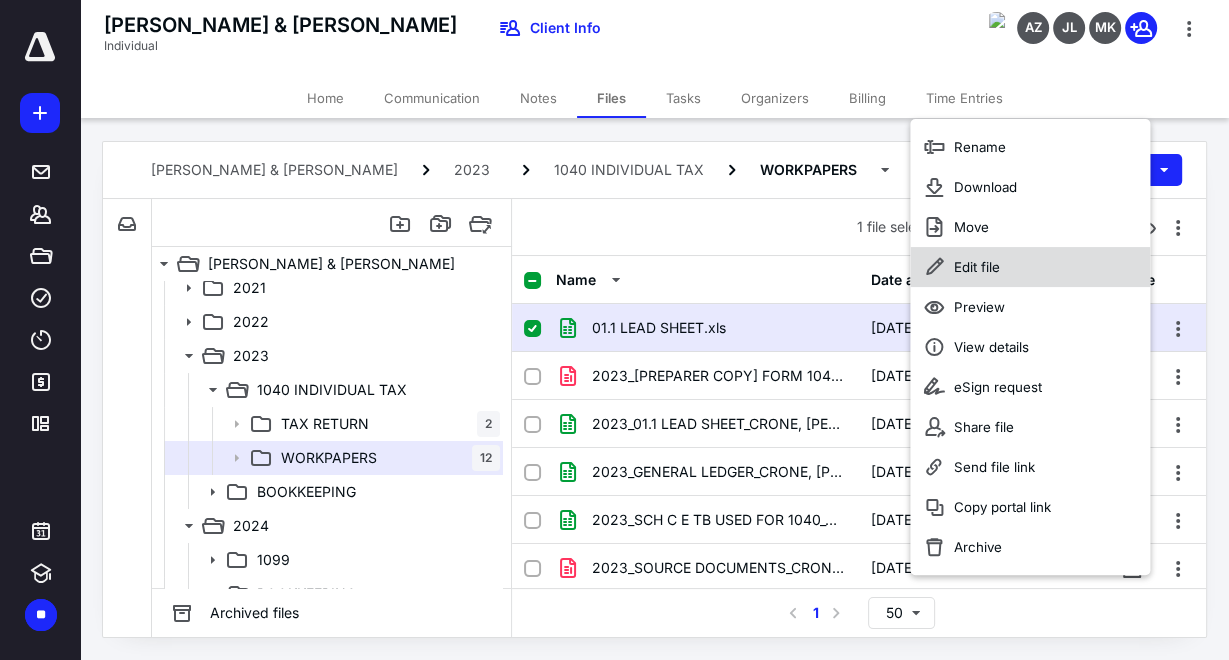 click on "Edit file" at bounding box center [1030, 267] 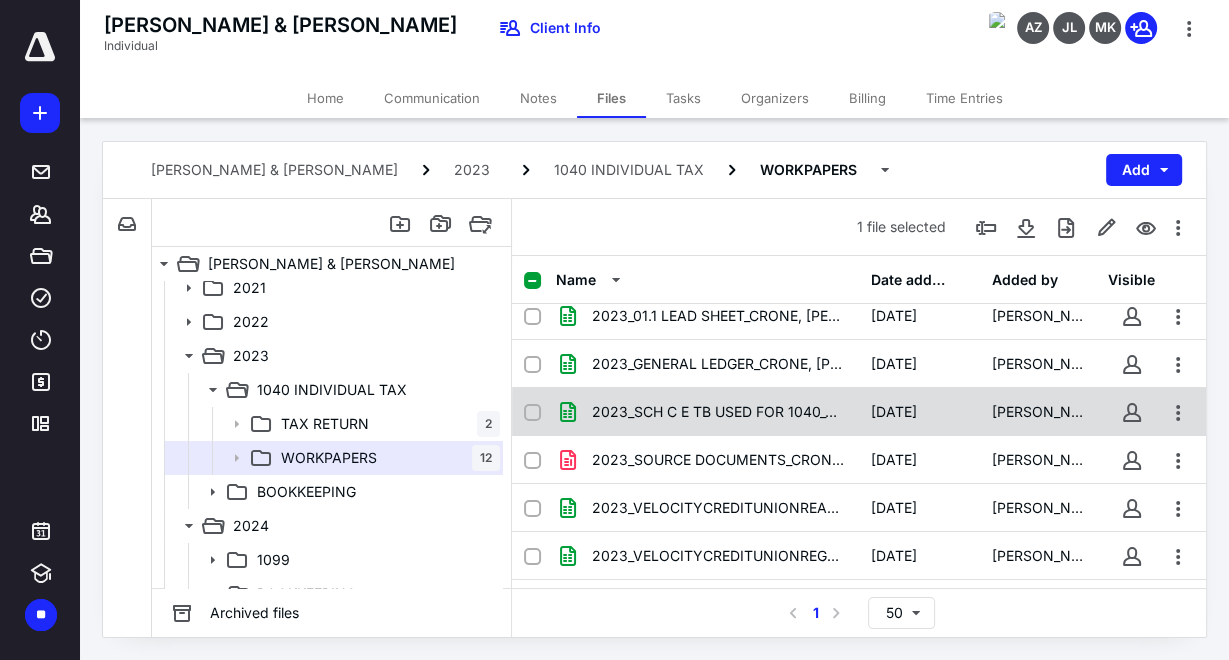 scroll, scrollTop: 102, scrollLeft: 0, axis: vertical 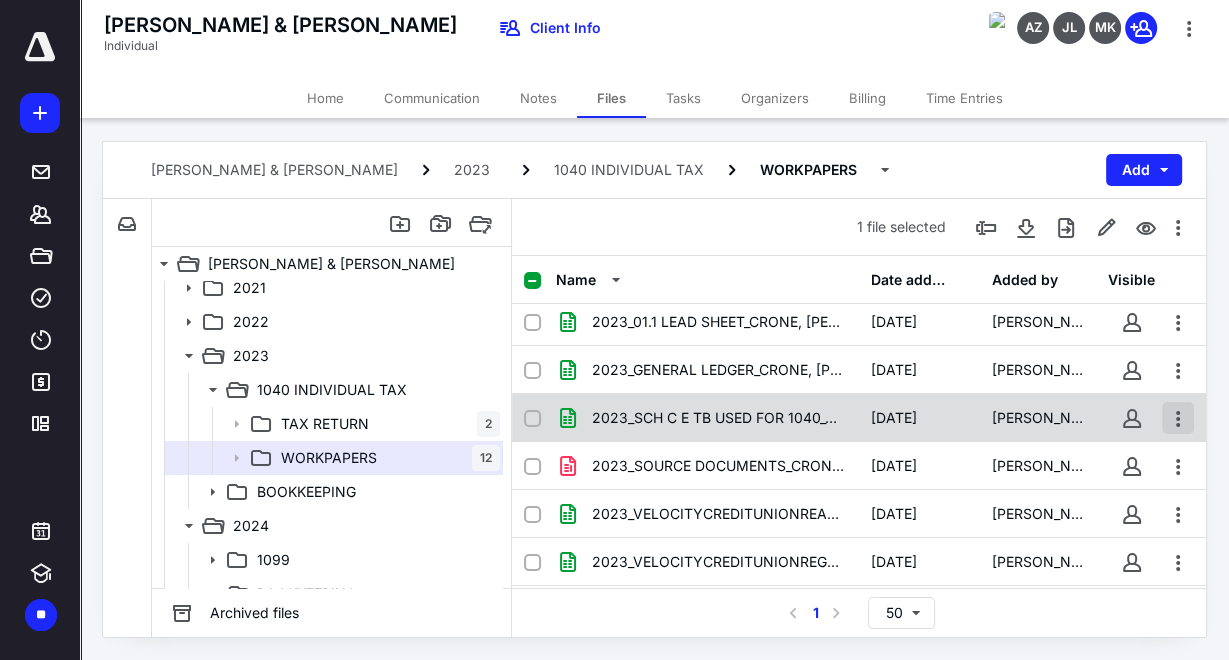 click at bounding box center (1178, 418) 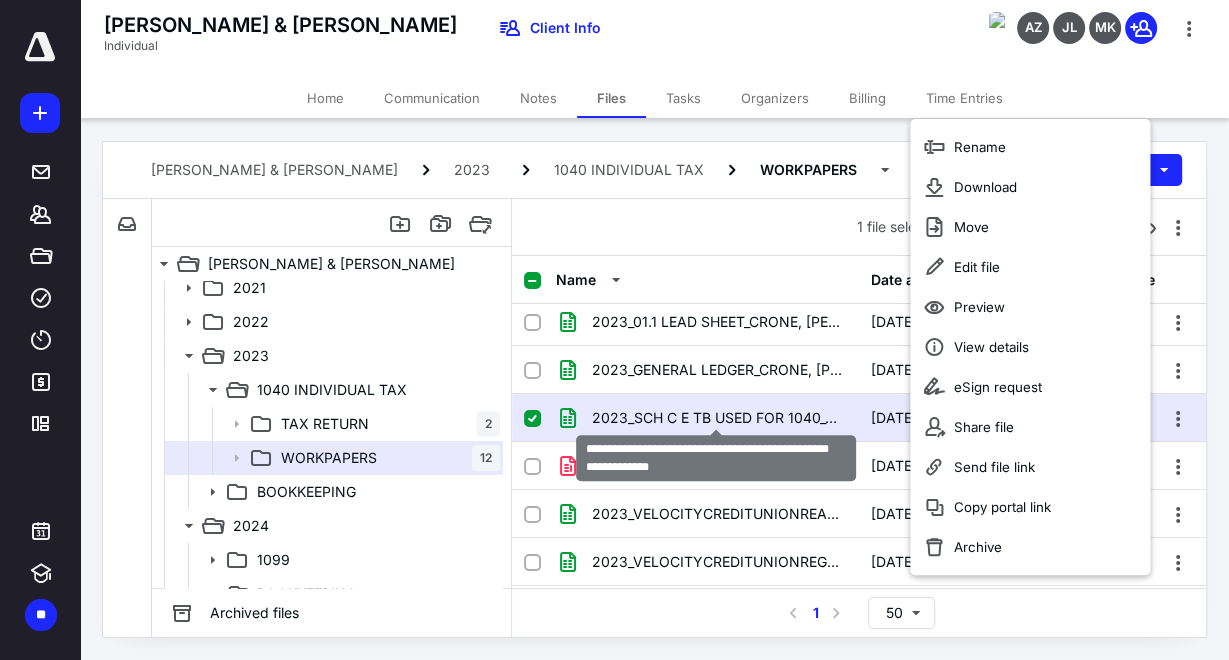 click on "2023_SCH C  E TB USED FOR 1040_CRONE, WENDY  GAIRO, SOPHIE.xlsx" at bounding box center [719, 418] 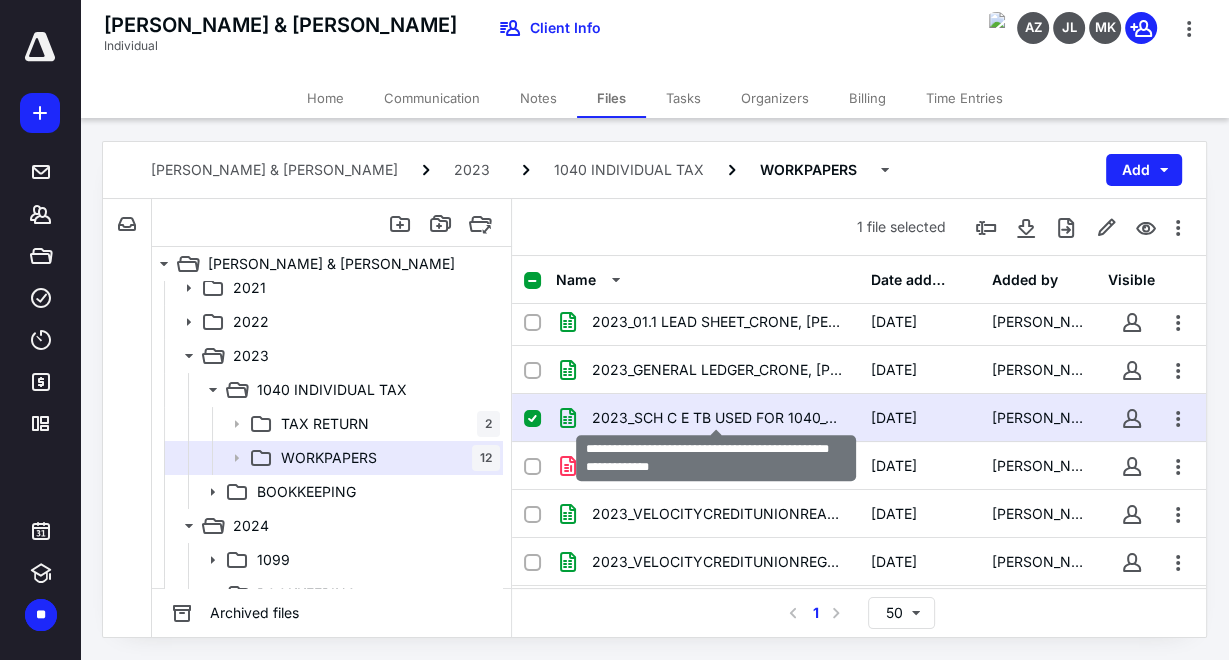 click on "2023_SCH C  E TB USED FOR 1040_CRONE, WENDY  GAIRO, SOPHIE.xlsx" at bounding box center (719, 418) 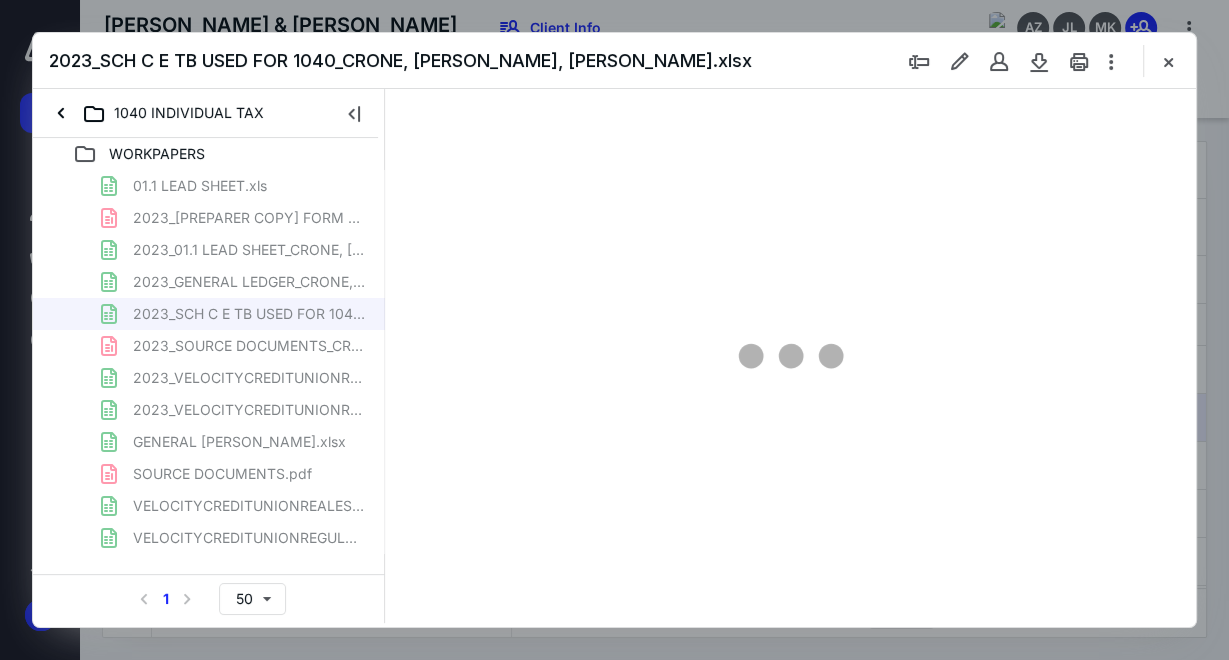 scroll, scrollTop: 0, scrollLeft: 0, axis: both 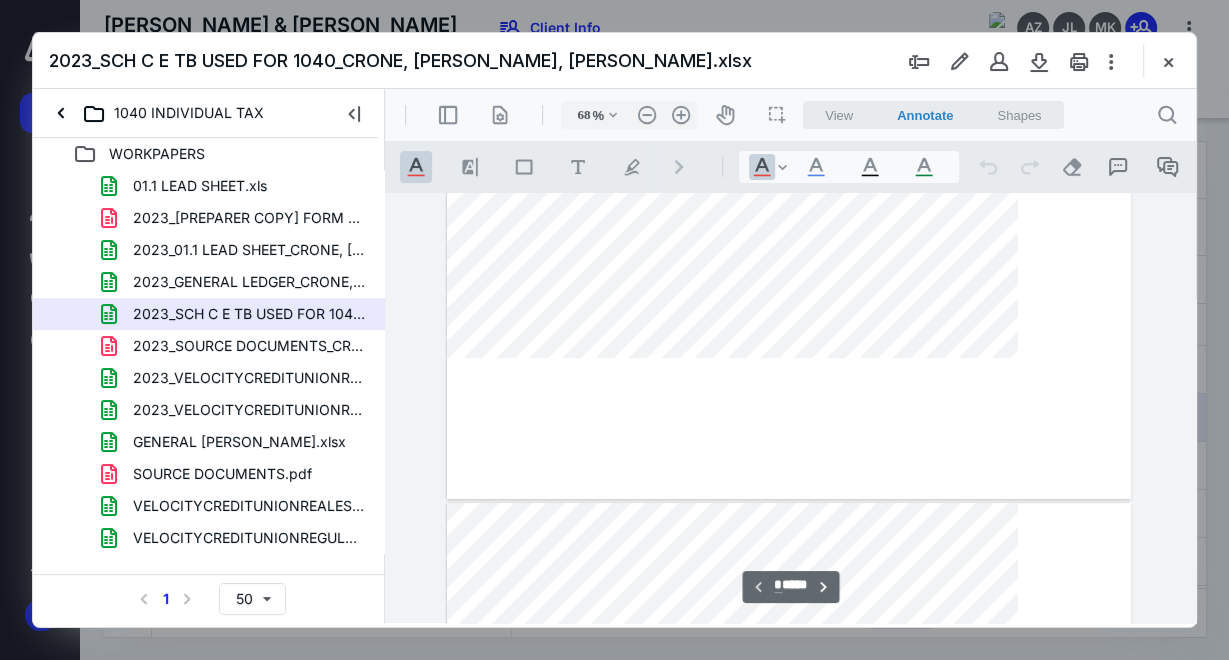 type on "83" 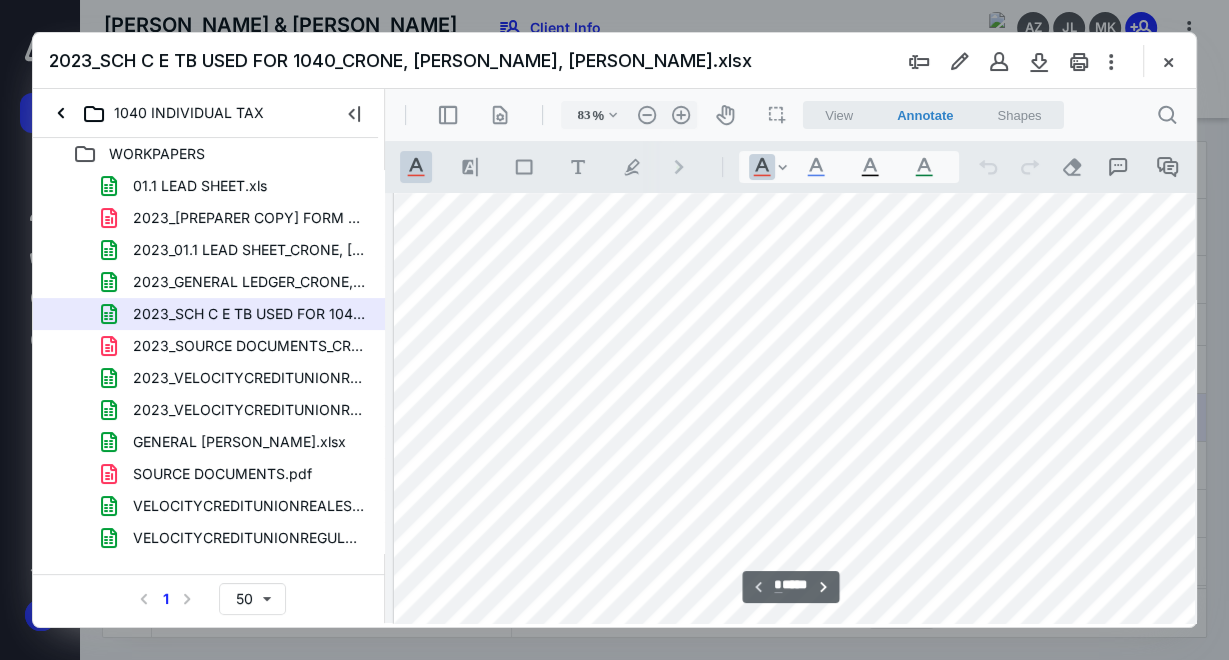scroll, scrollTop: 792, scrollLeft: 91, axis: both 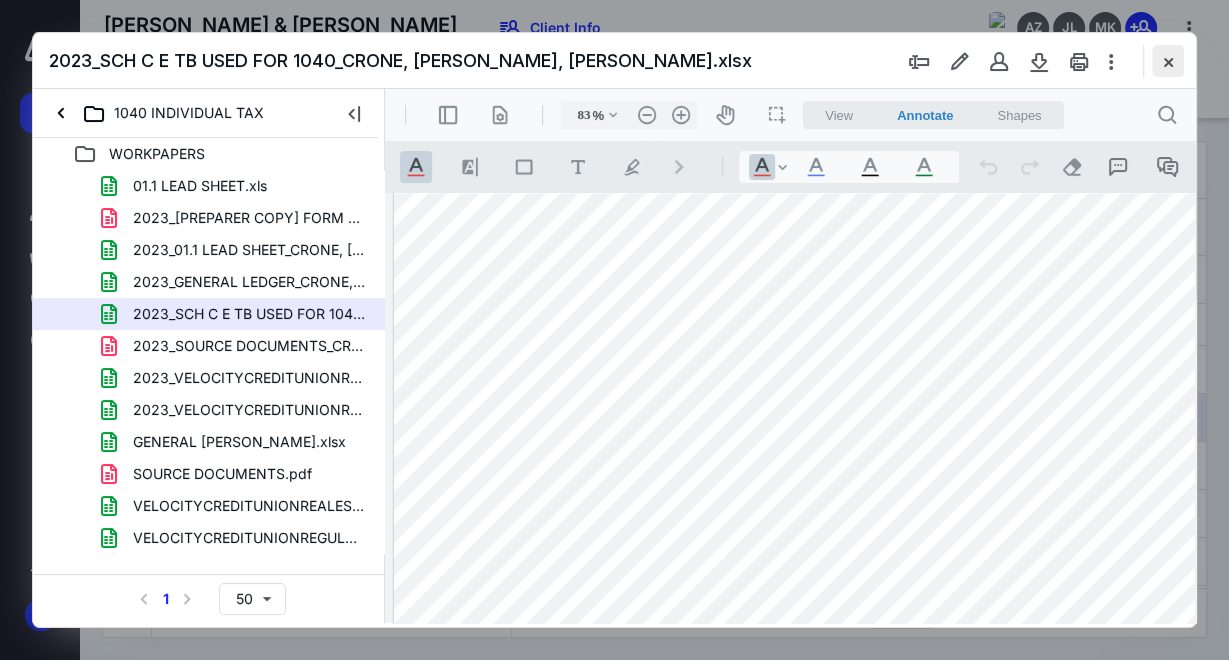 click at bounding box center (1168, 61) 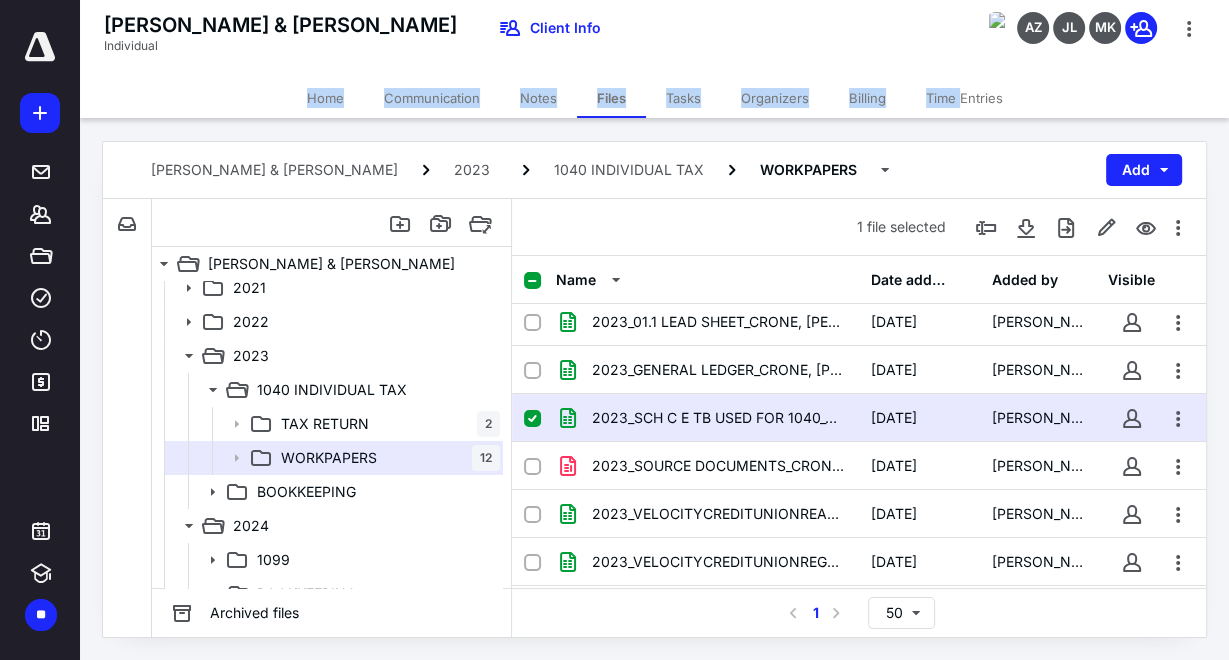 click at bounding box center (1189, 45) 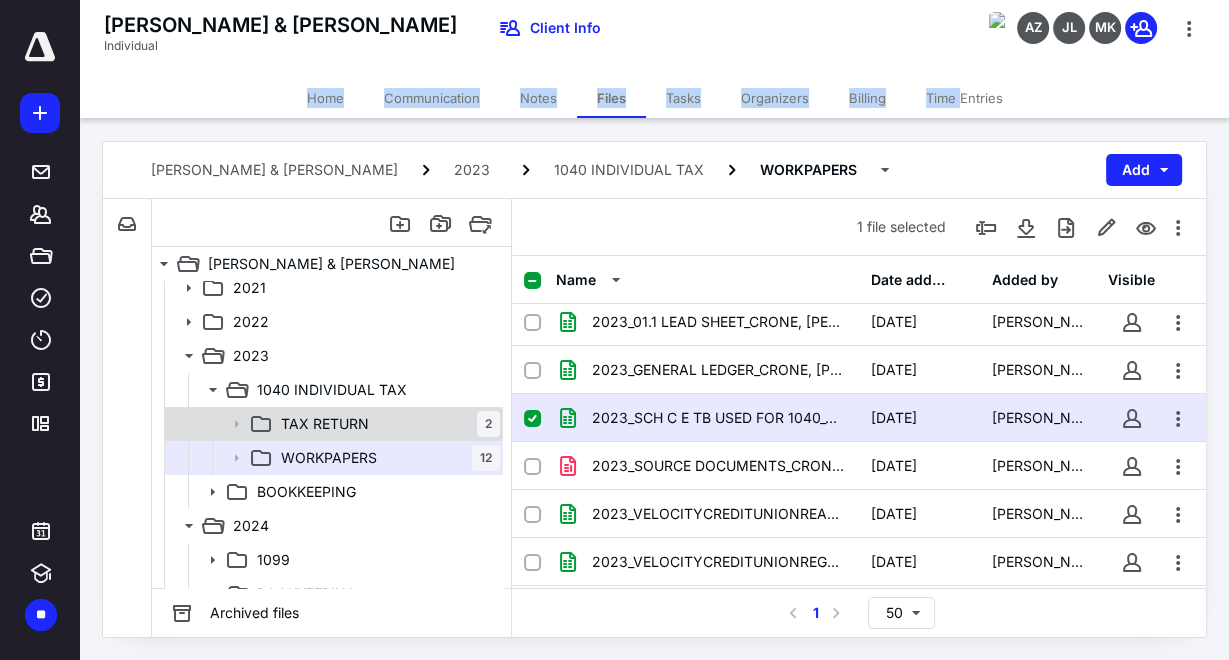 click on "TAX RETURN" at bounding box center [325, 424] 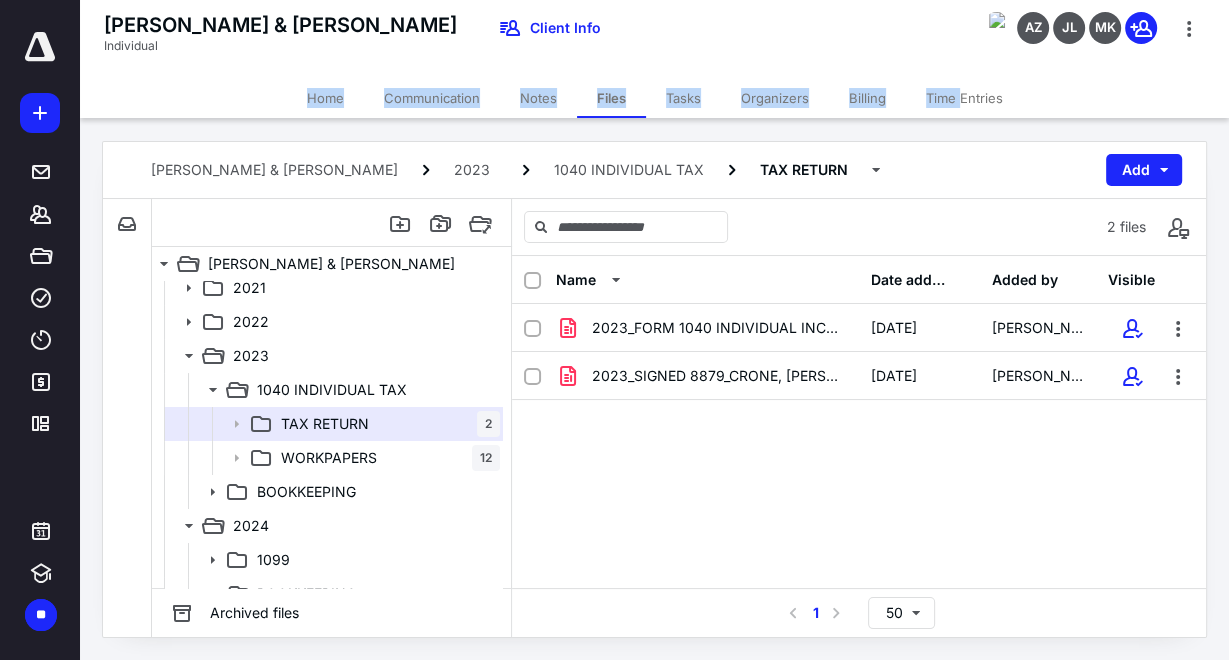 scroll, scrollTop: 0, scrollLeft: 0, axis: both 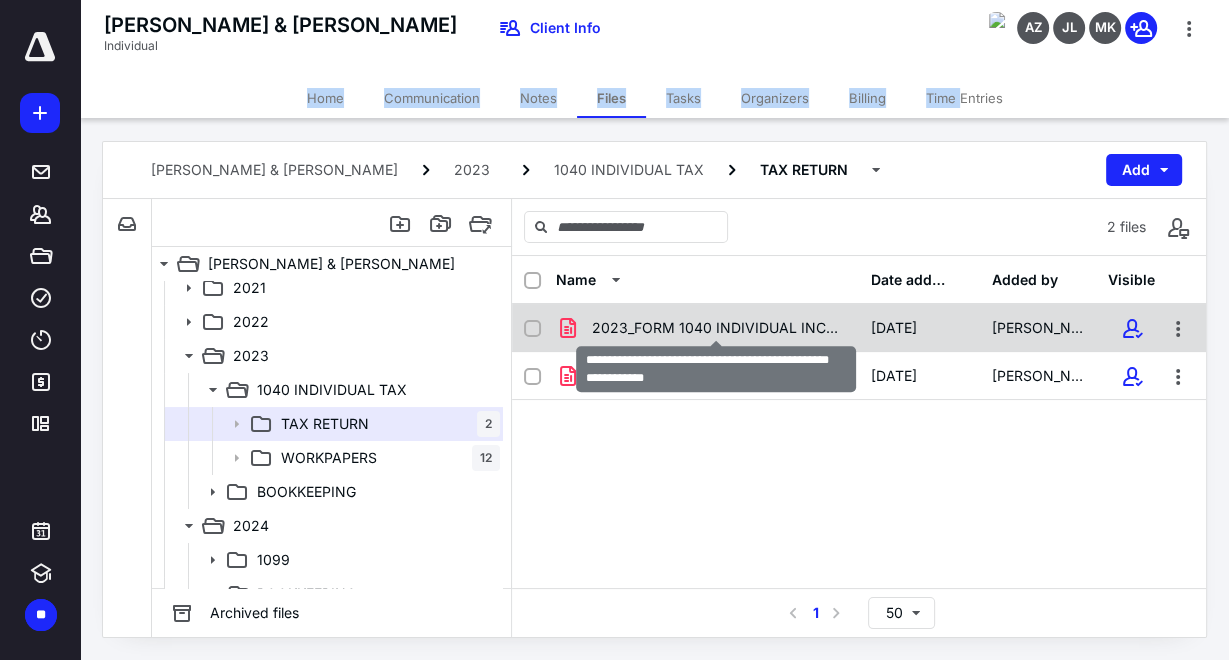 click on "2023_FORM 1040 INDIVIDUAL INCOME TAX RETURN_CRONE, WENDY  .pdf" at bounding box center (719, 328) 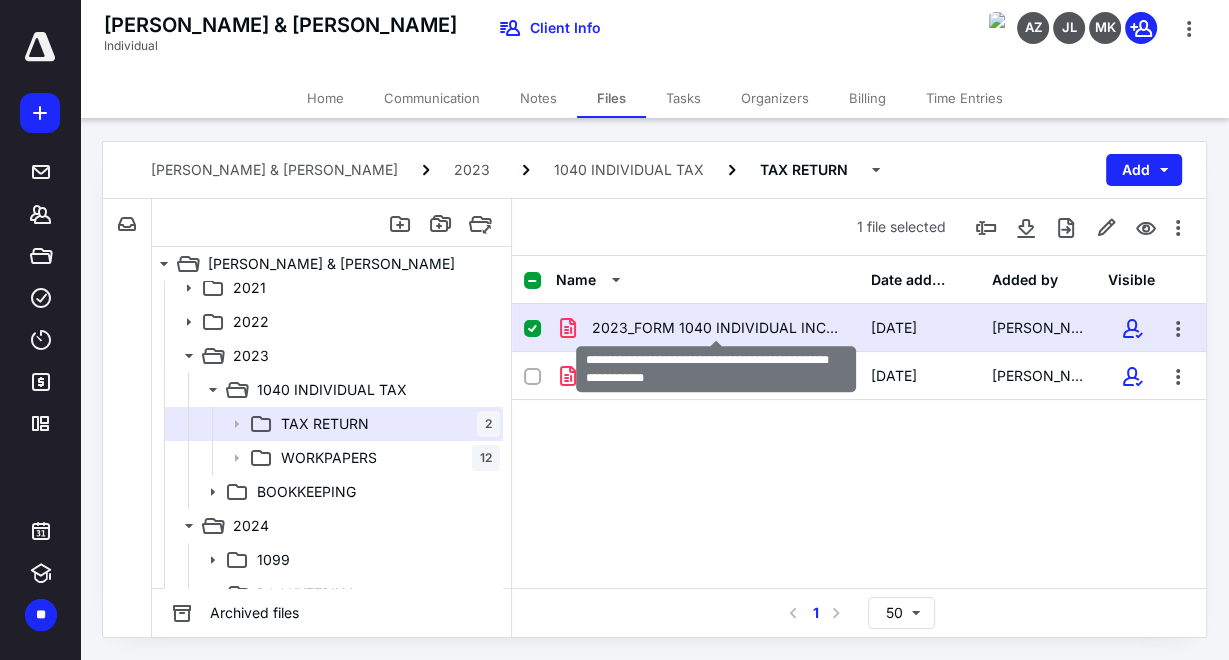 click on "2023_FORM 1040 INDIVIDUAL INCOME TAX RETURN_CRONE, WENDY  .pdf" at bounding box center (719, 328) 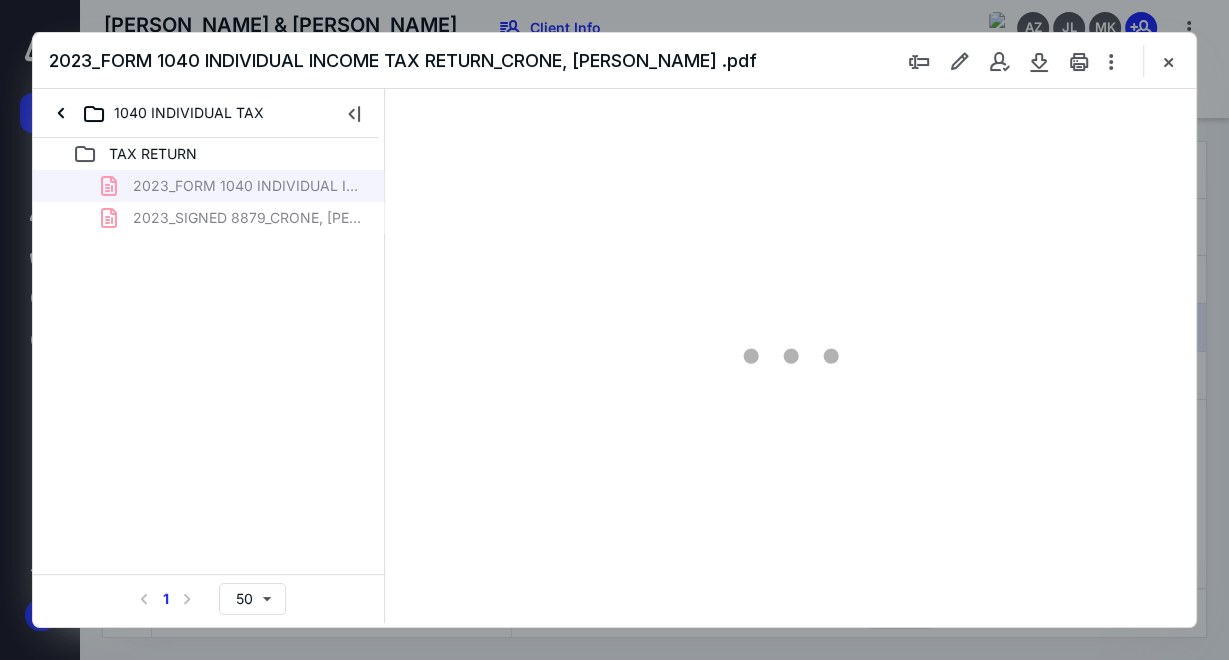 scroll, scrollTop: 0, scrollLeft: 0, axis: both 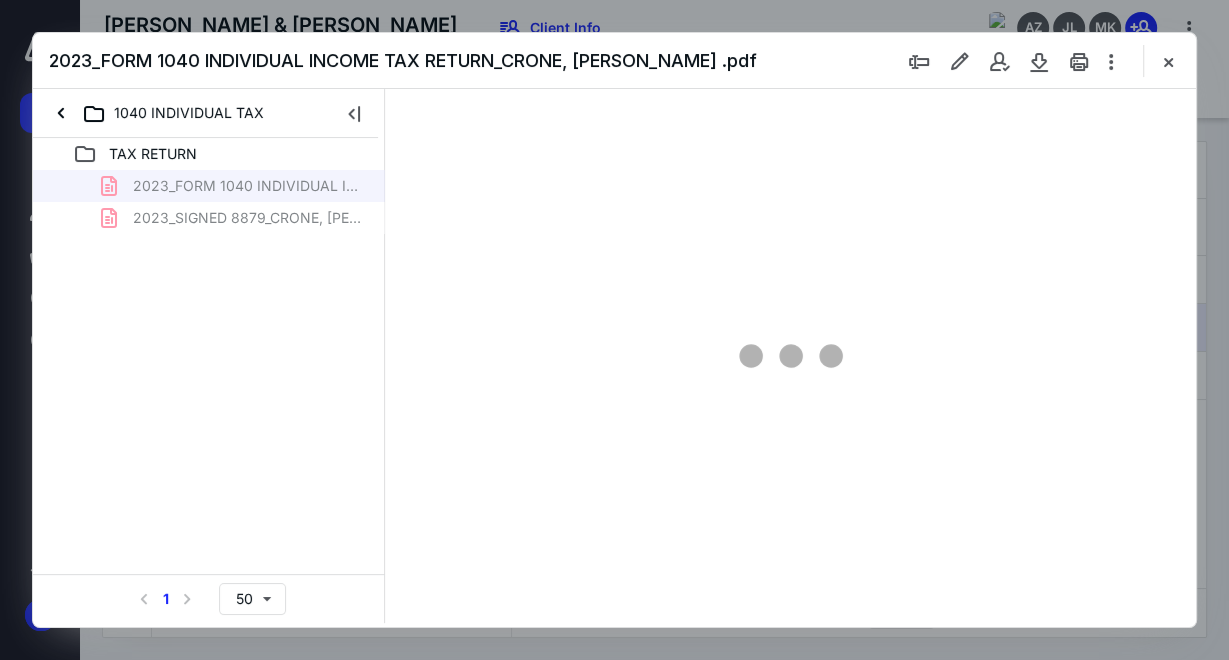 type on "54" 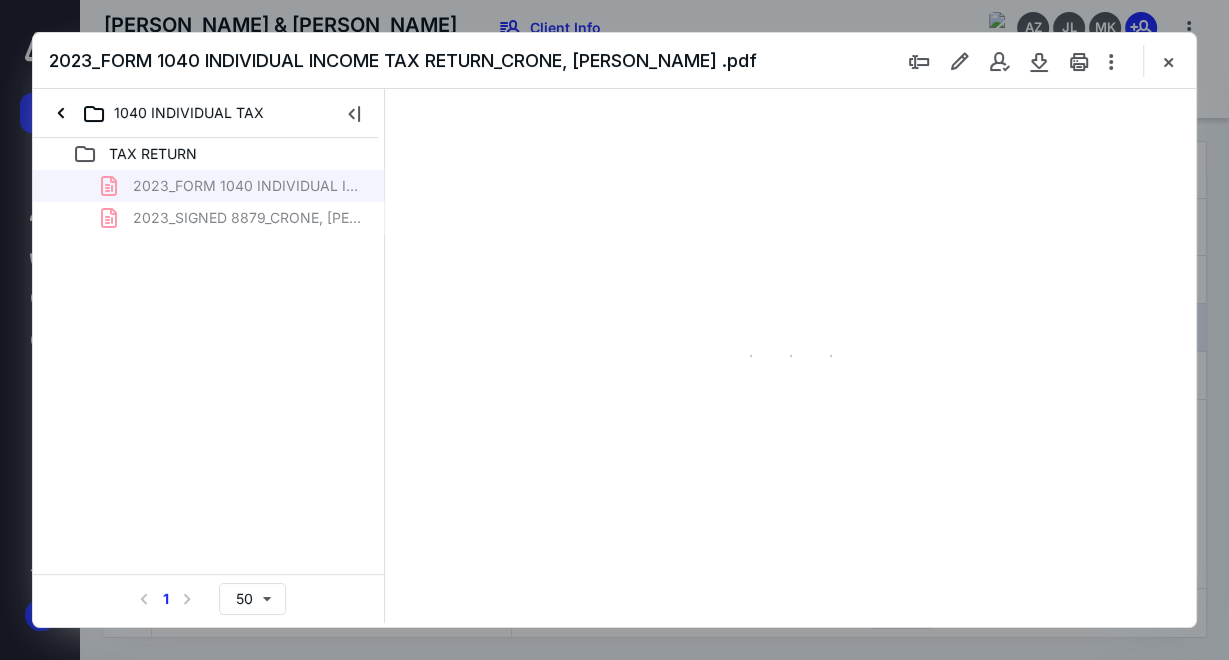 scroll, scrollTop: 106, scrollLeft: 0, axis: vertical 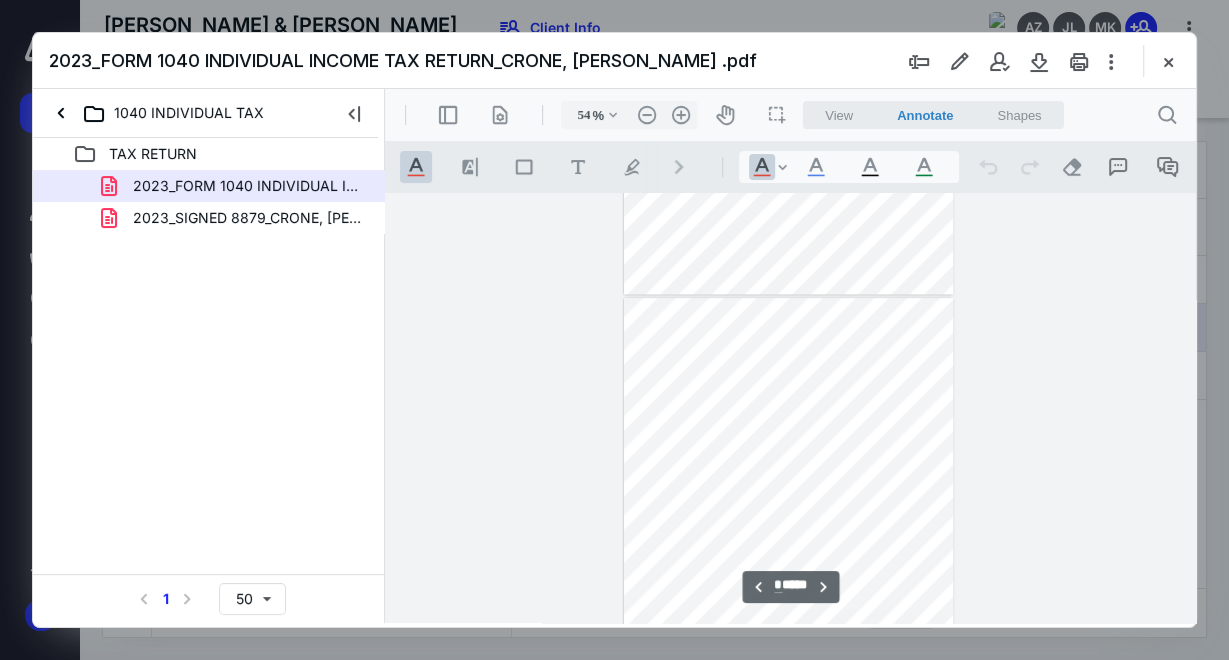 type on "*" 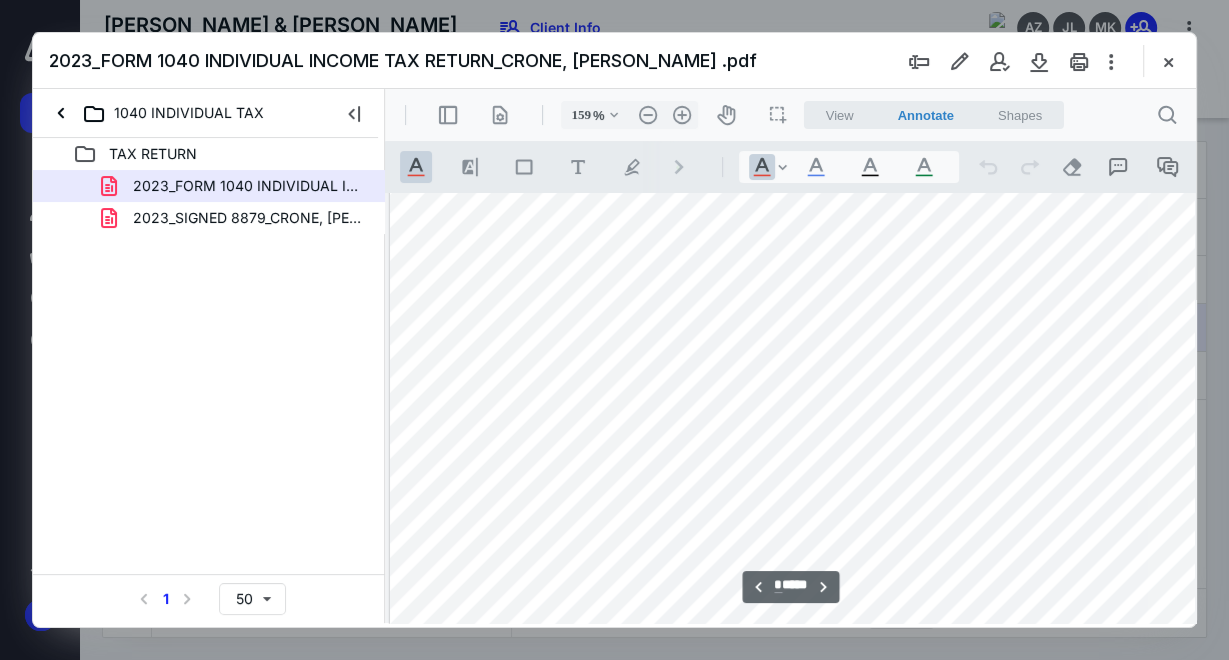 scroll, scrollTop: 6234, scrollLeft: 81, axis: both 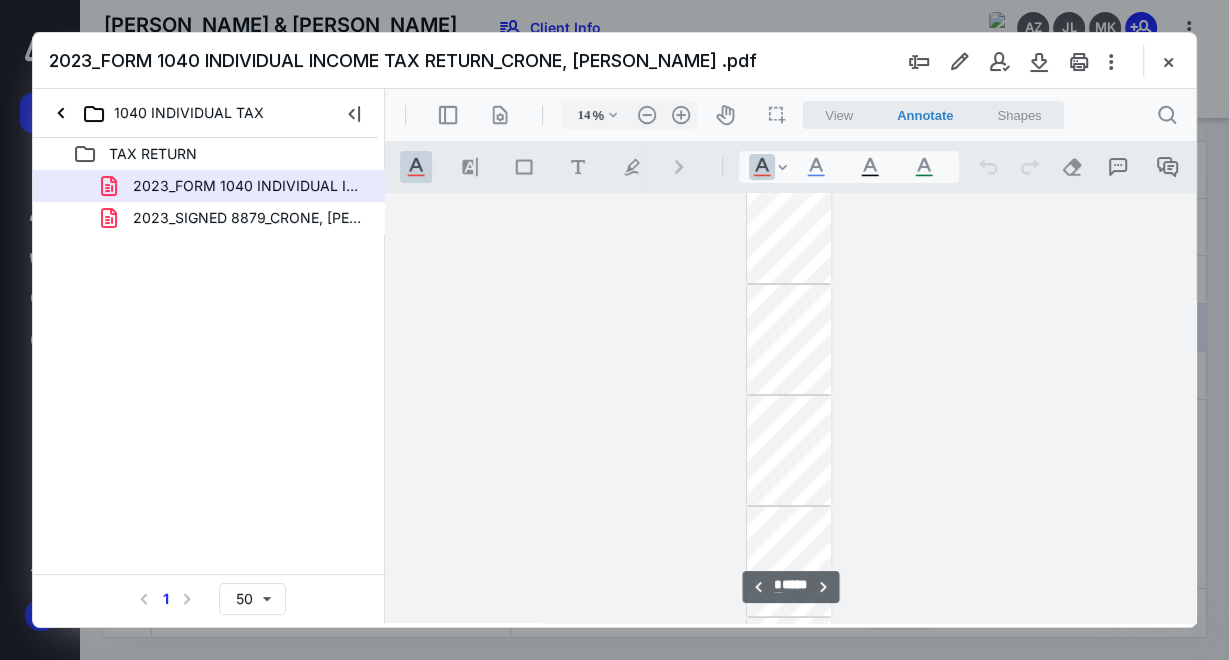type on "22" 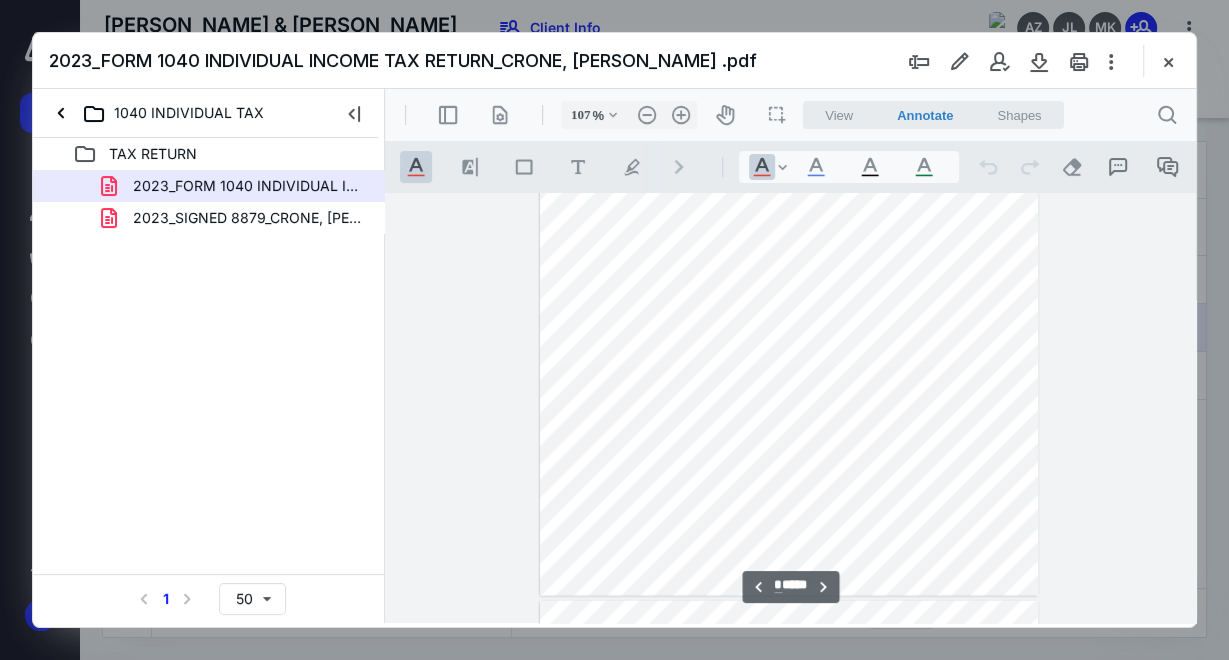 type on "57" 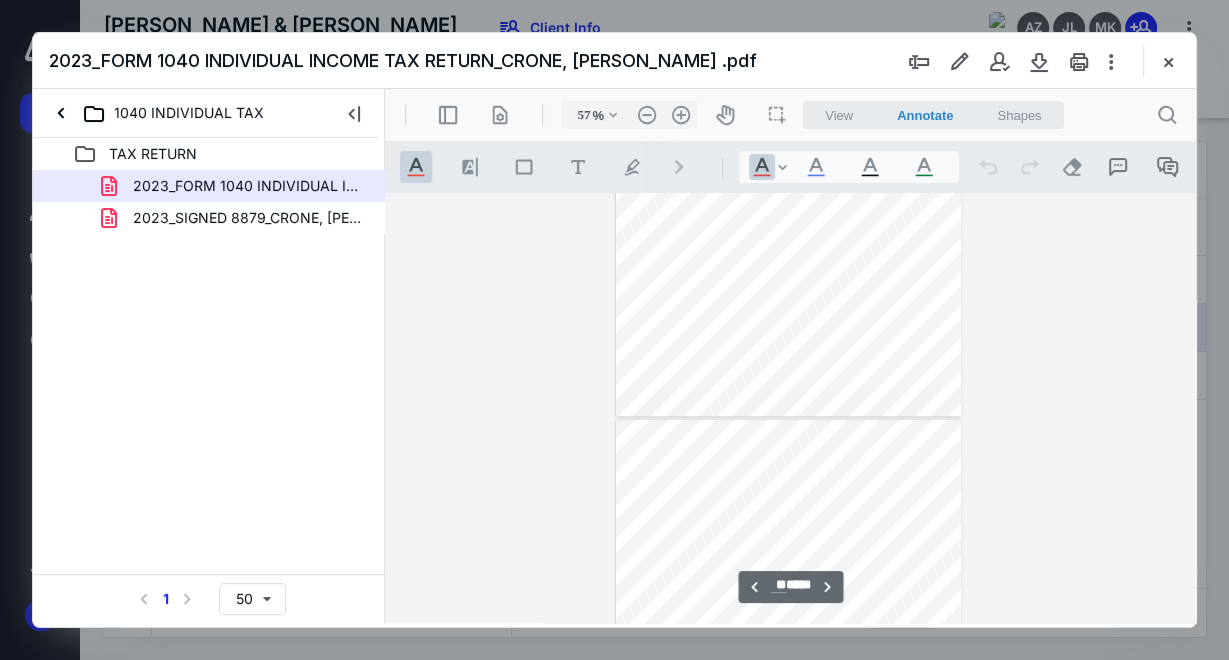 type on "**" 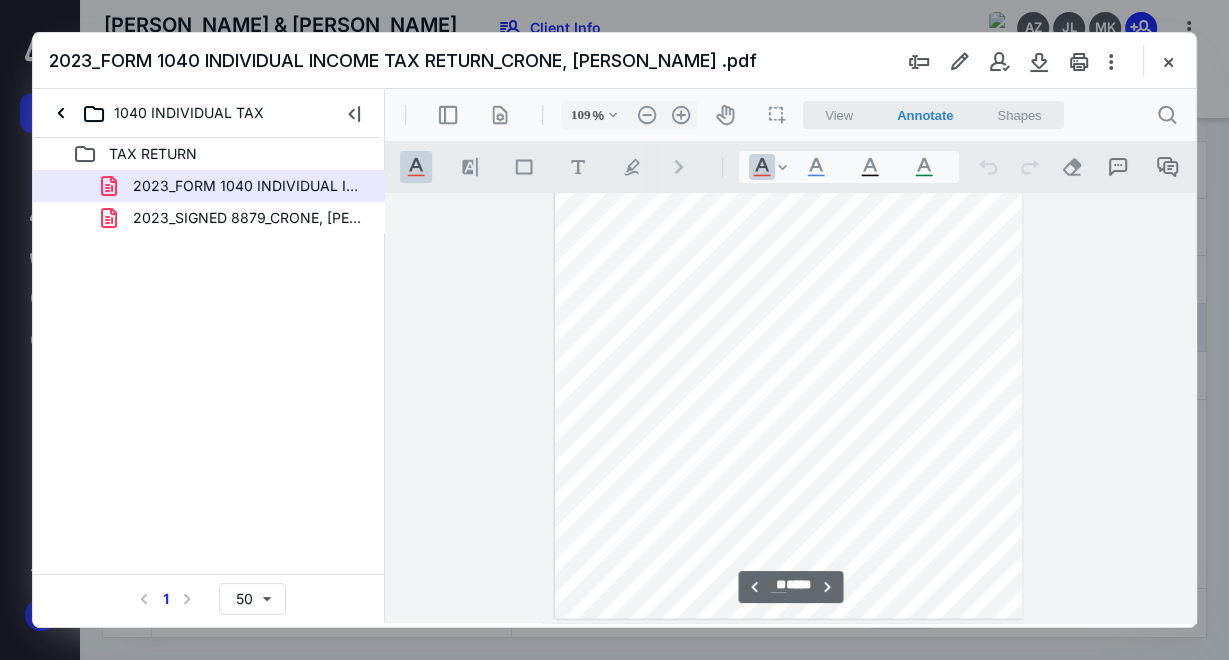 scroll, scrollTop: 15088, scrollLeft: 0, axis: vertical 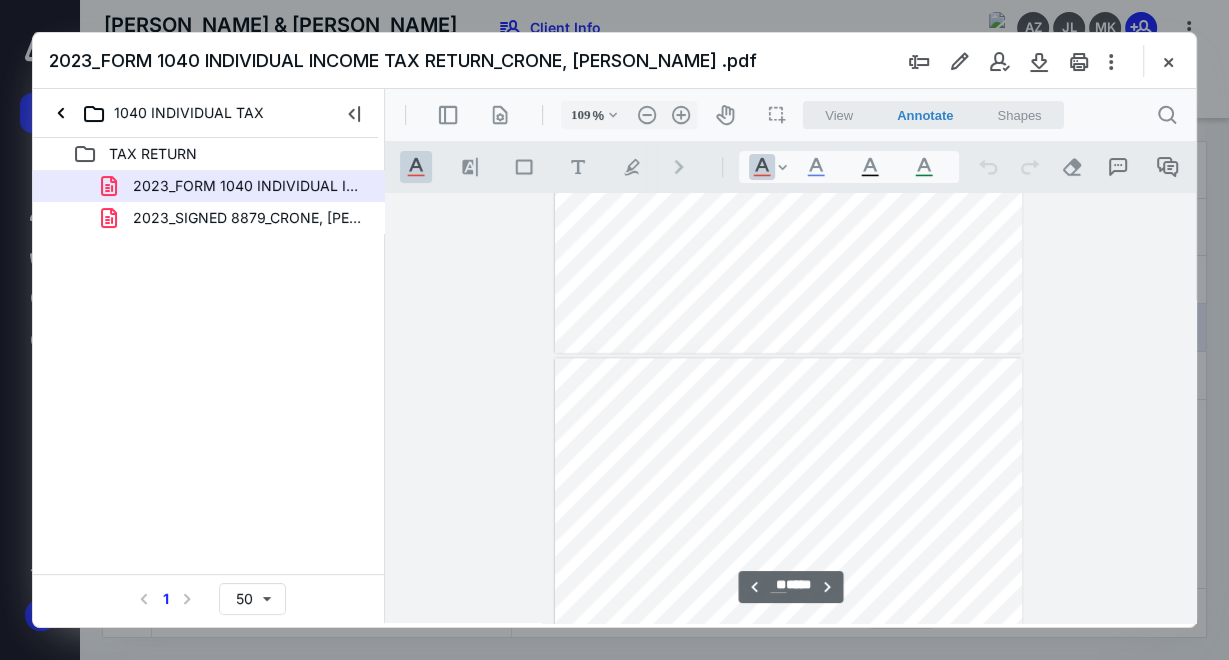 type on "134" 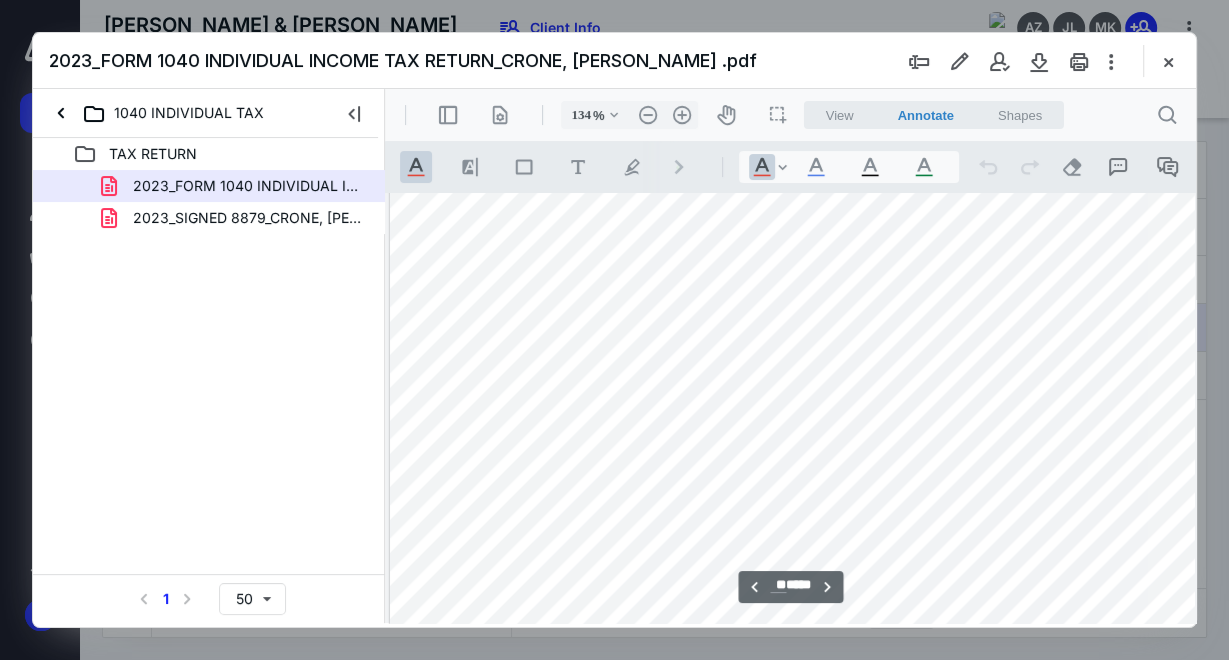 scroll, scrollTop: 18576, scrollLeft: 12, axis: both 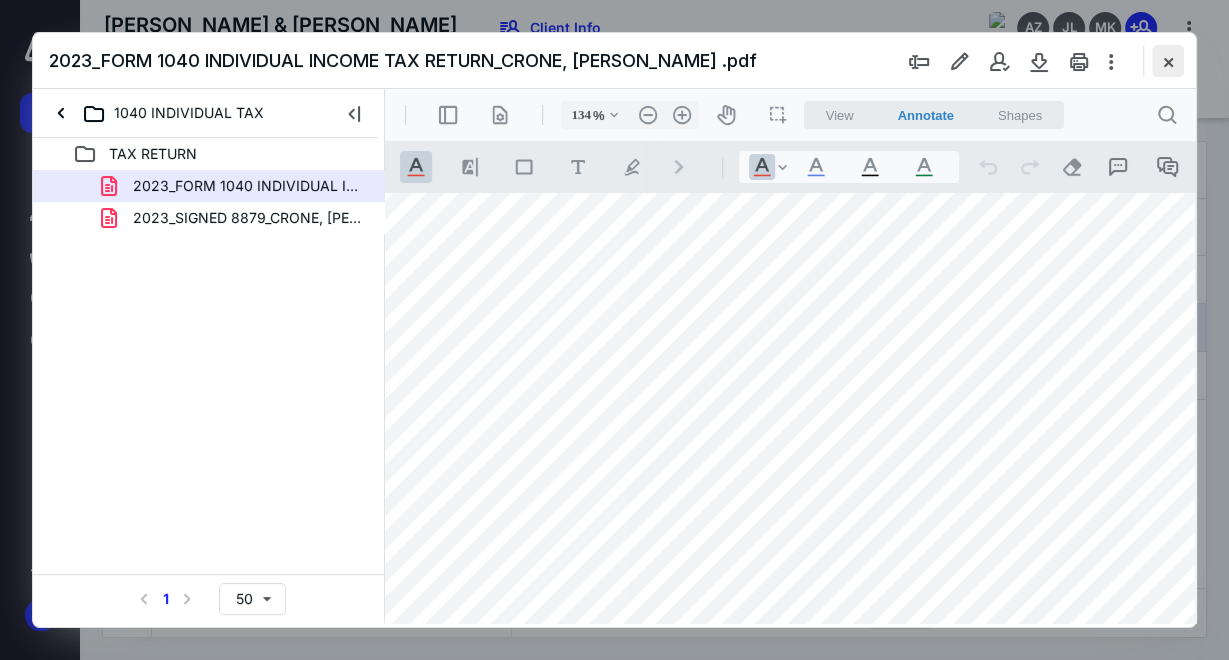 click at bounding box center (1168, 61) 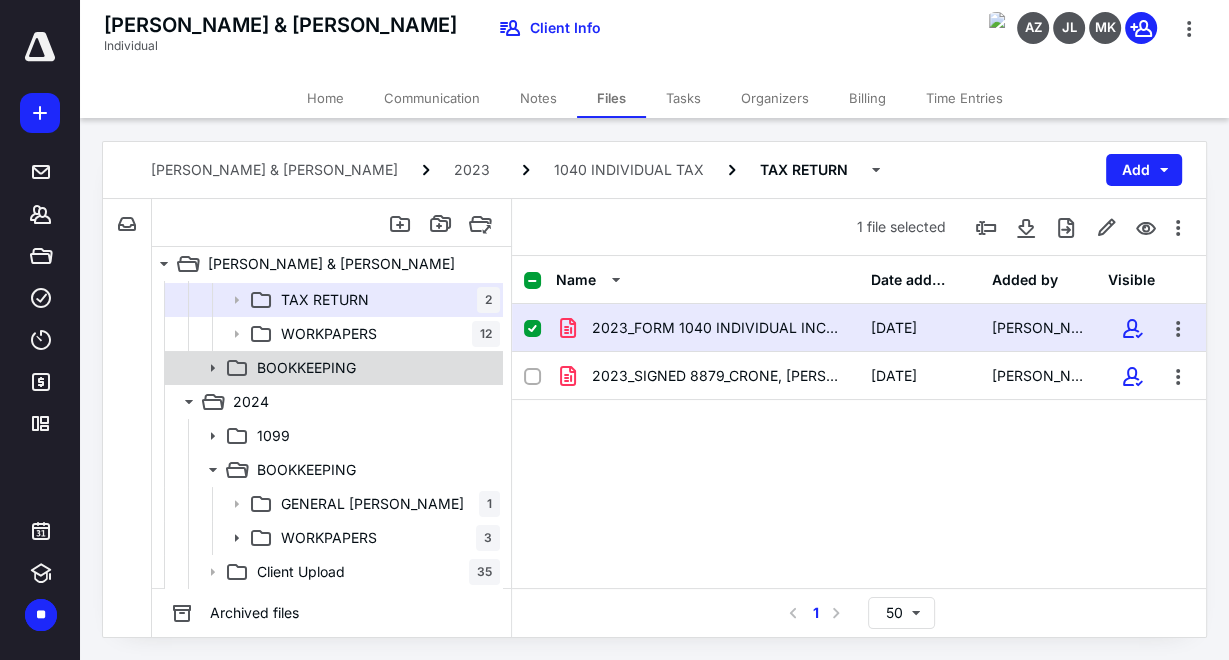 scroll, scrollTop: 202, scrollLeft: 0, axis: vertical 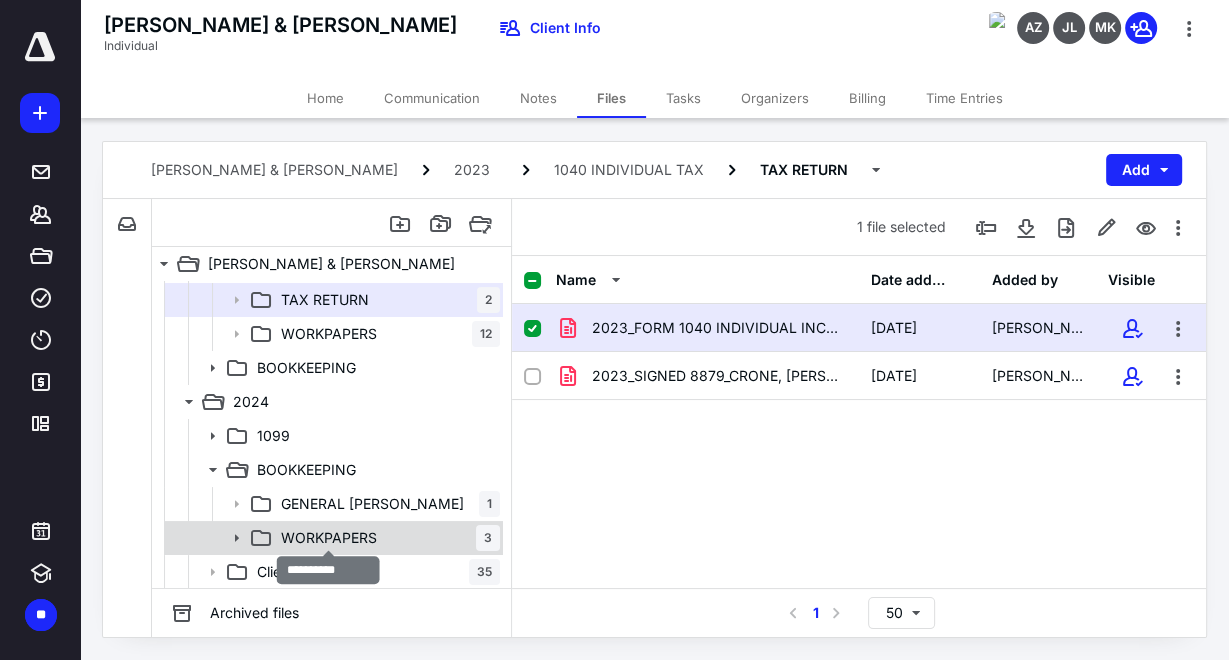 click on "WORKPAPERS" at bounding box center (329, 538) 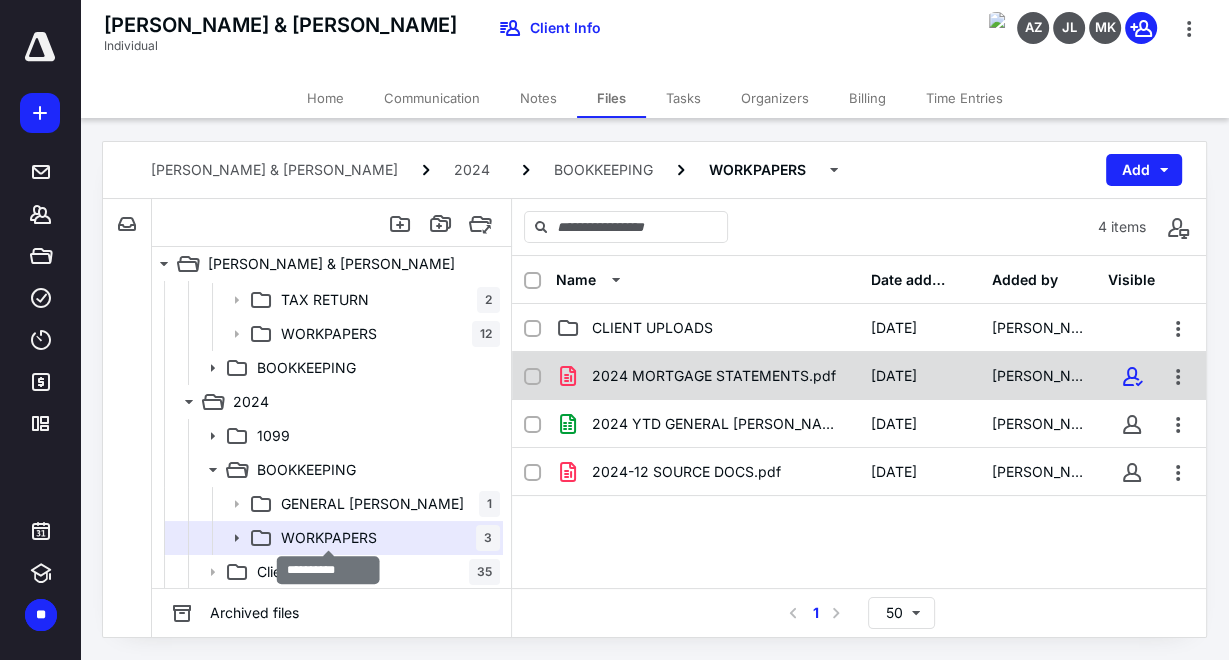 scroll, scrollTop: 0, scrollLeft: 0, axis: both 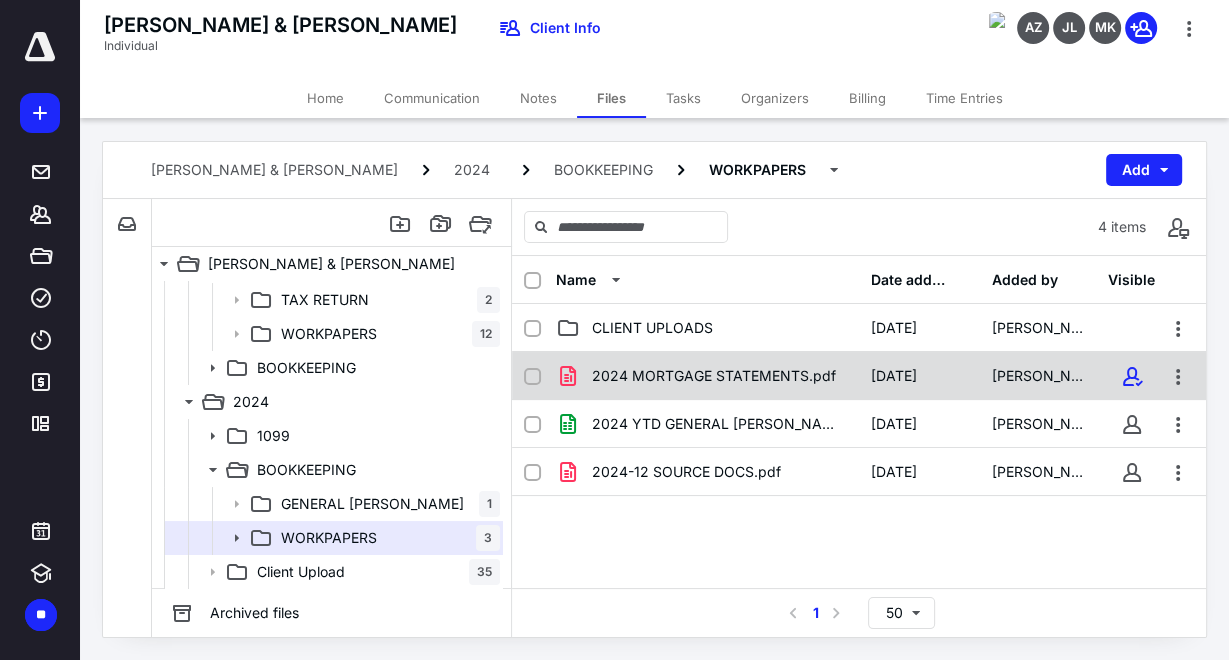 click on "2024 MORTGAGE STATEMENTS.pdf 5/7/2025 Margie Soto" at bounding box center (859, 376) 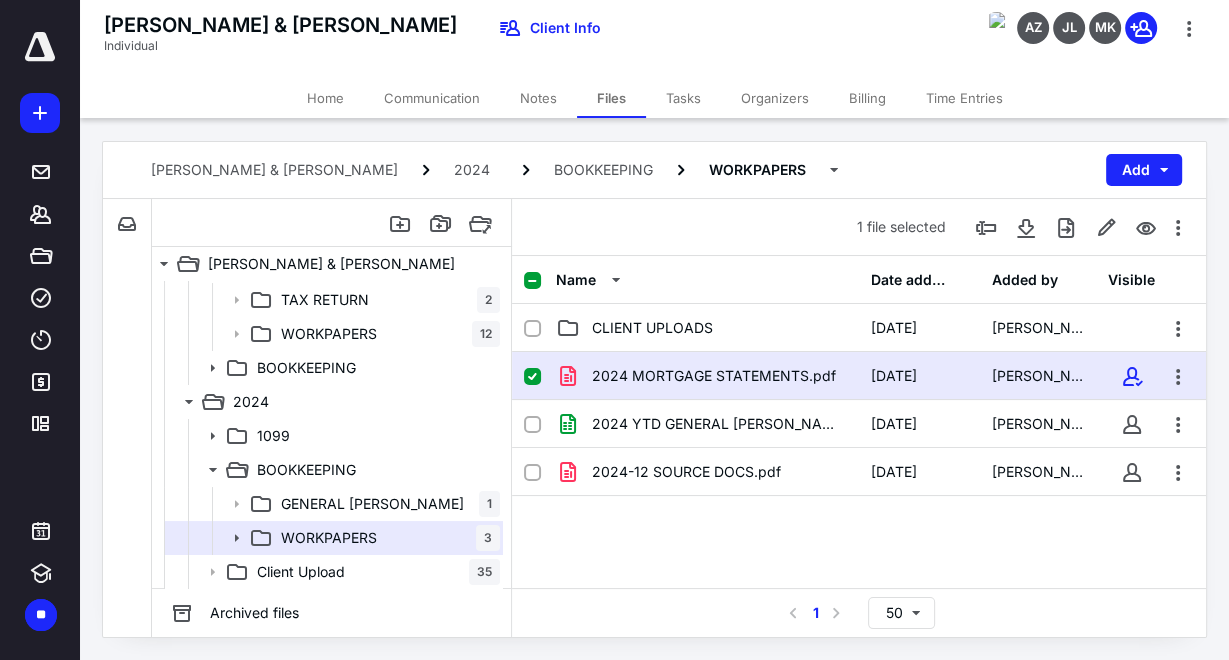 click on "2024 MORTGAGE STATEMENTS.pdf 5/7/2025 Margie Soto" at bounding box center [859, 376] 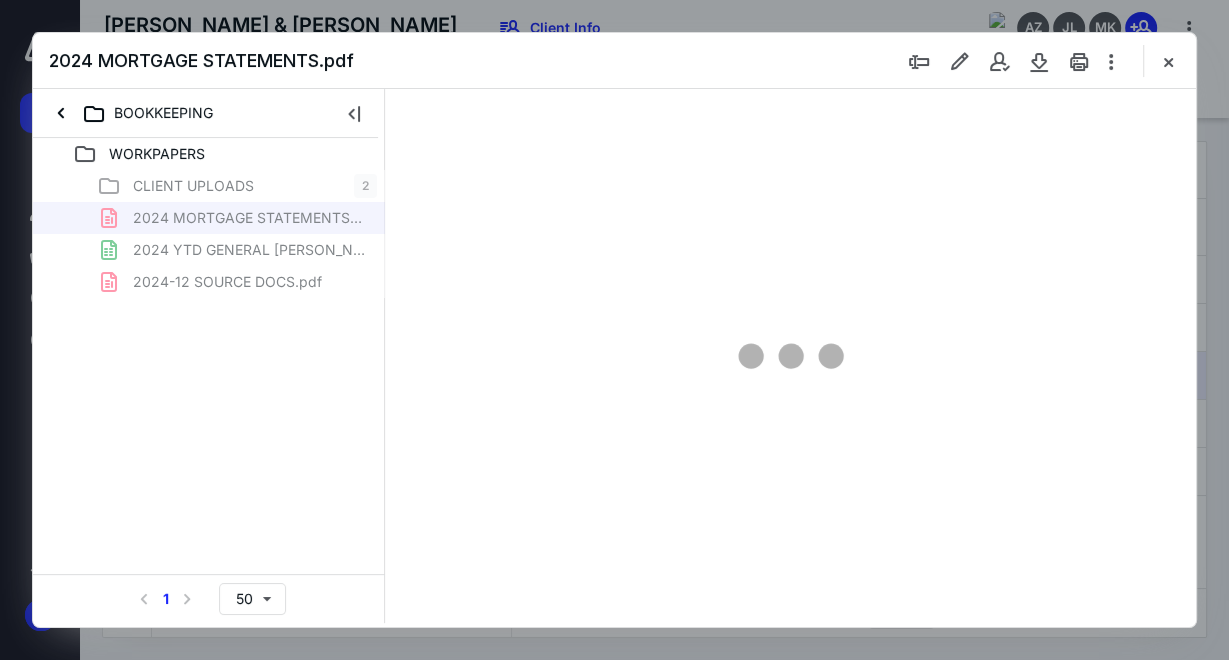 scroll, scrollTop: 0, scrollLeft: 0, axis: both 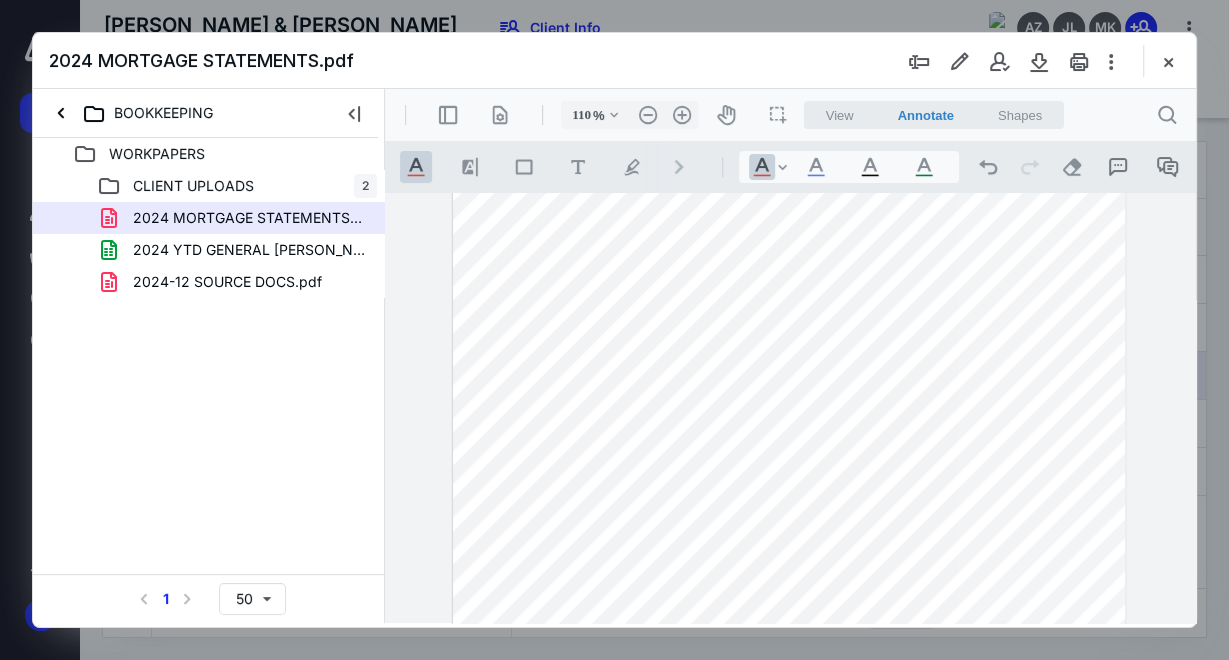 type on "85" 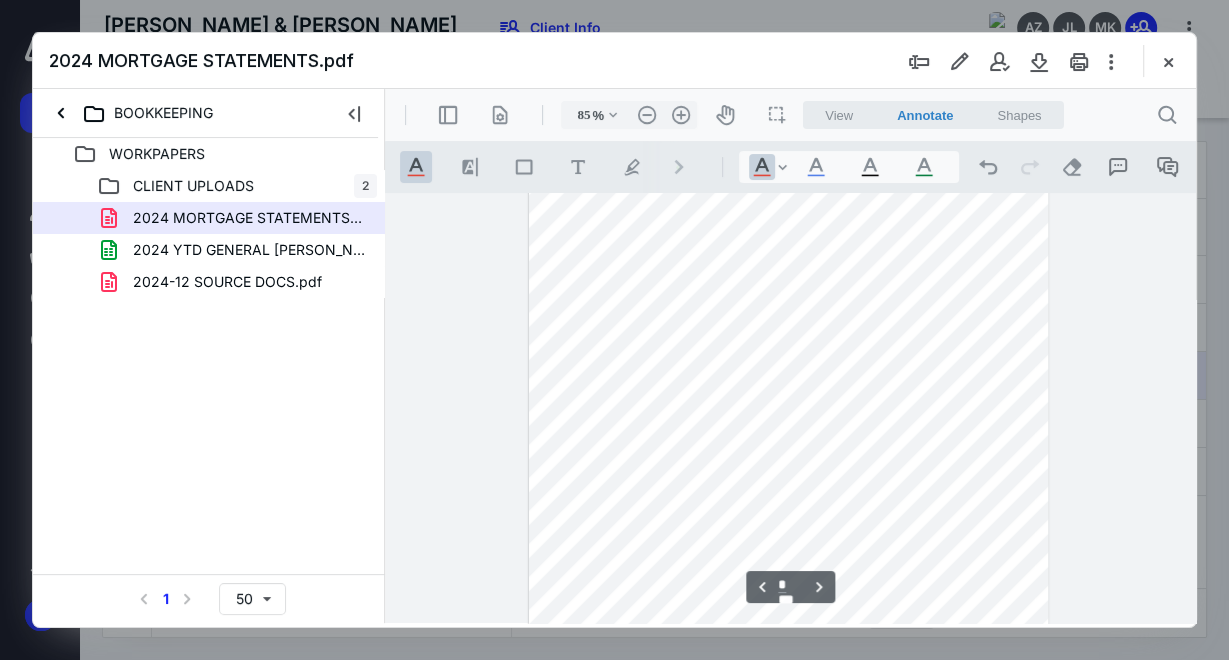 scroll, scrollTop: 4588, scrollLeft: 0, axis: vertical 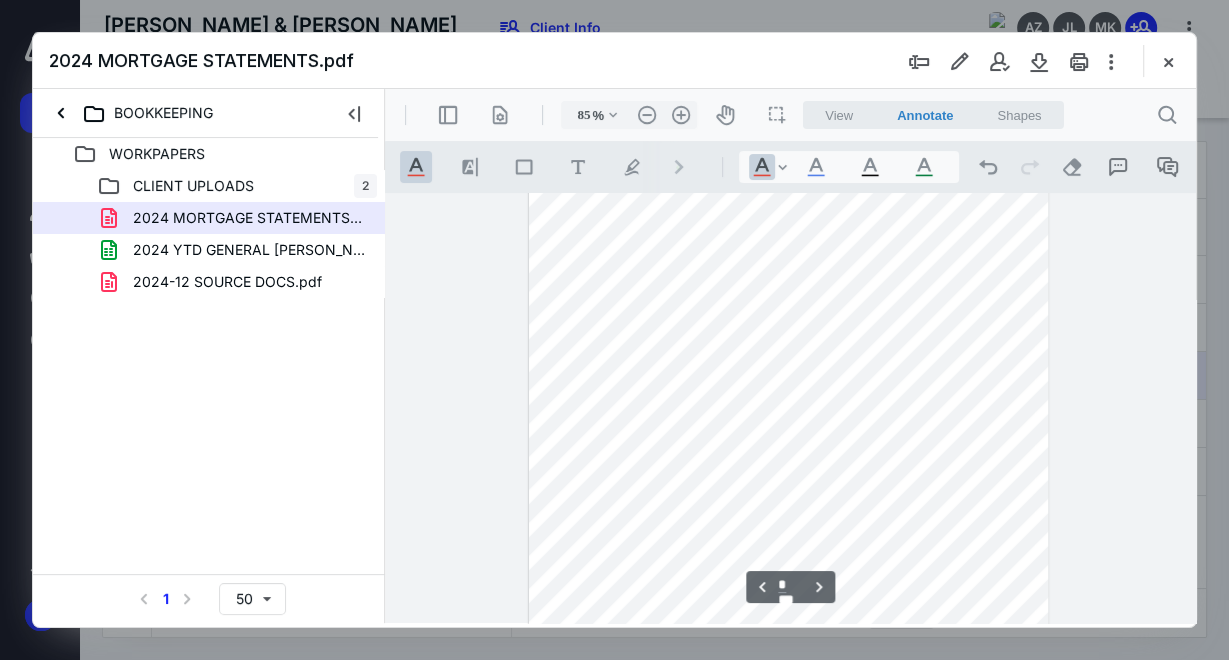 type on "*" 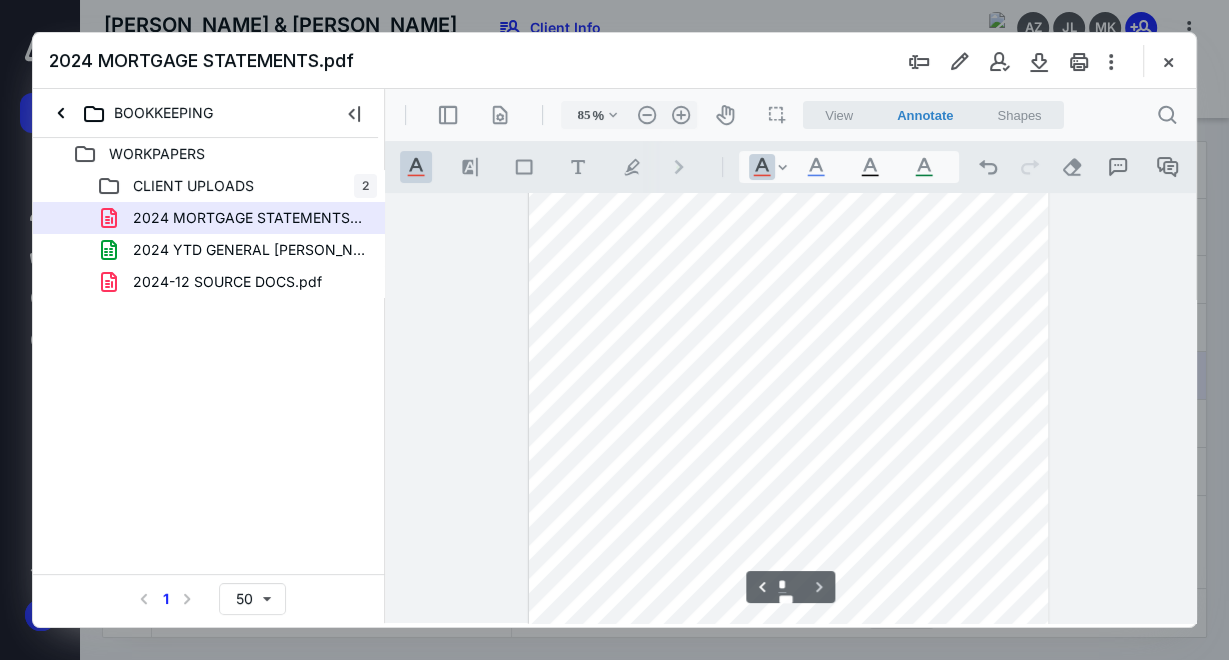 scroll, scrollTop: 5602, scrollLeft: 0, axis: vertical 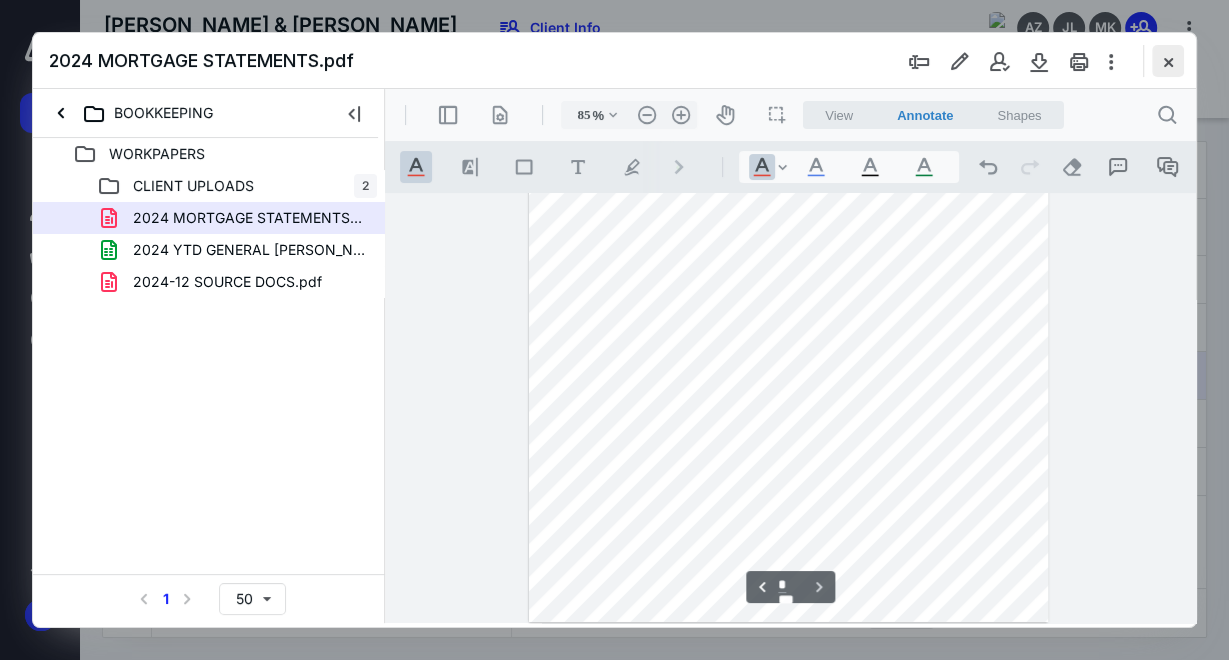 click at bounding box center [1168, 61] 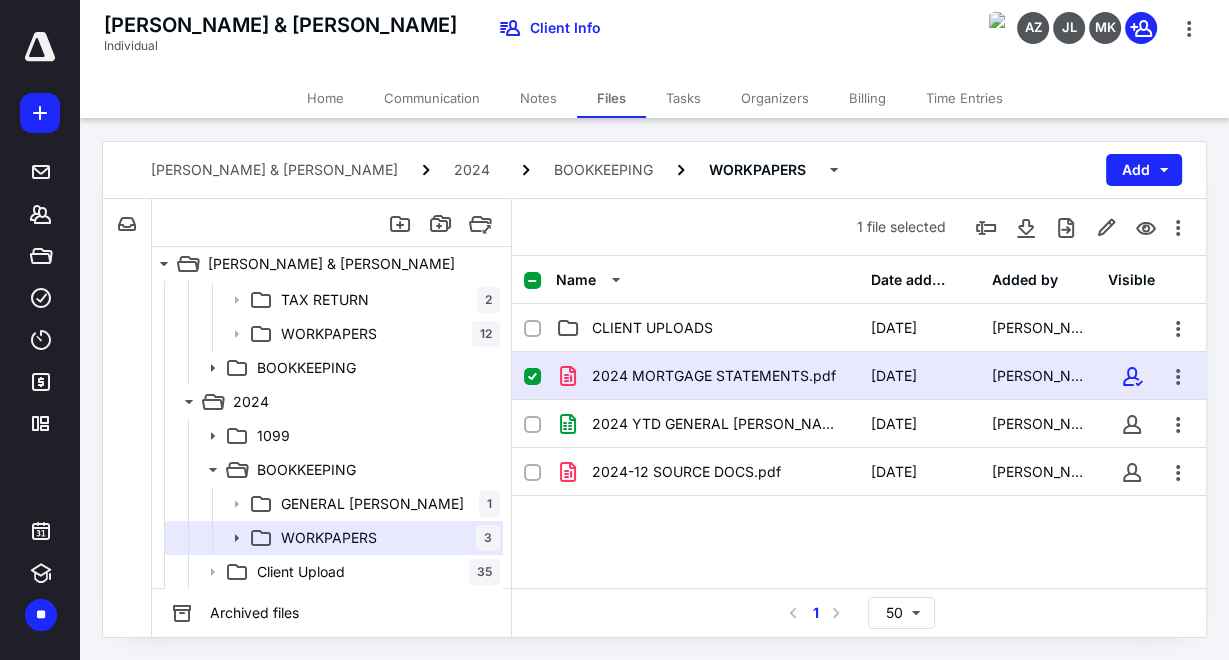 click at bounding box center (532, 377) 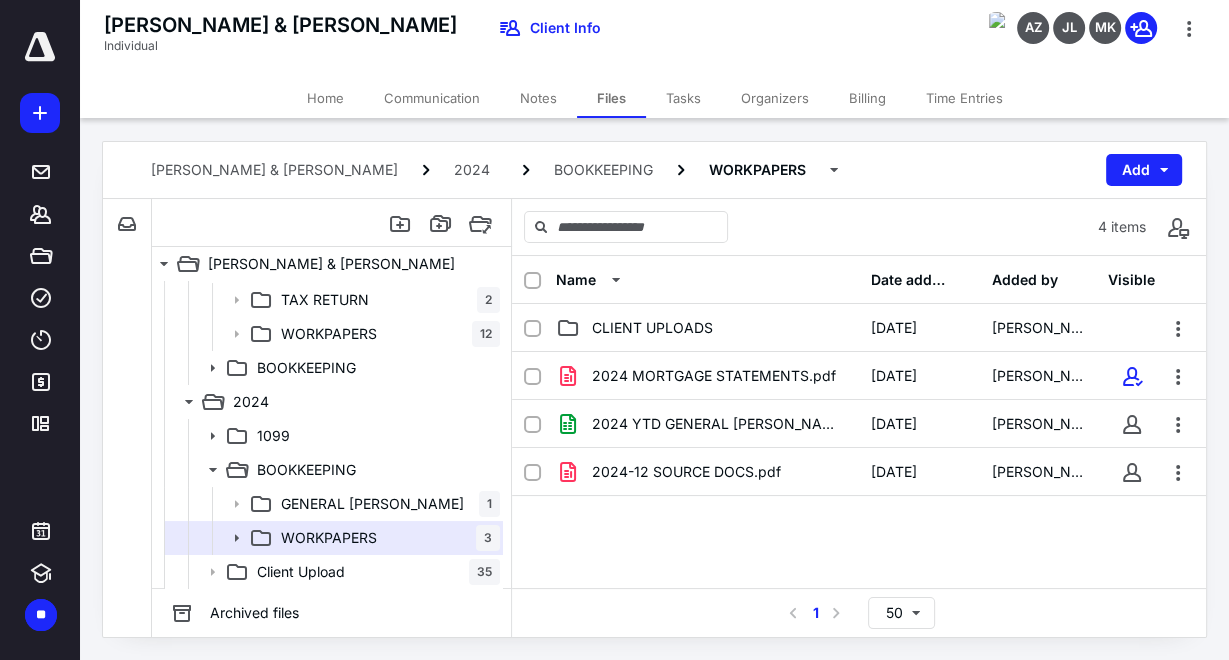 checkbox on "false" 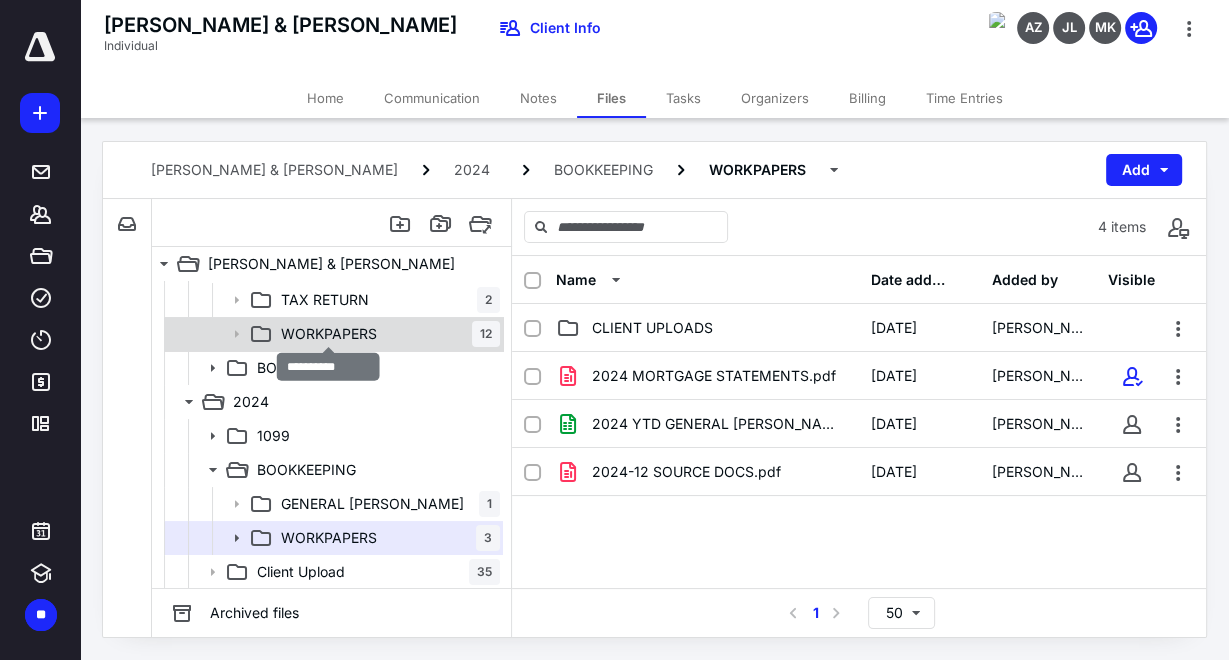 click on "WORKPAPERS" at bounding box center [329, 334] 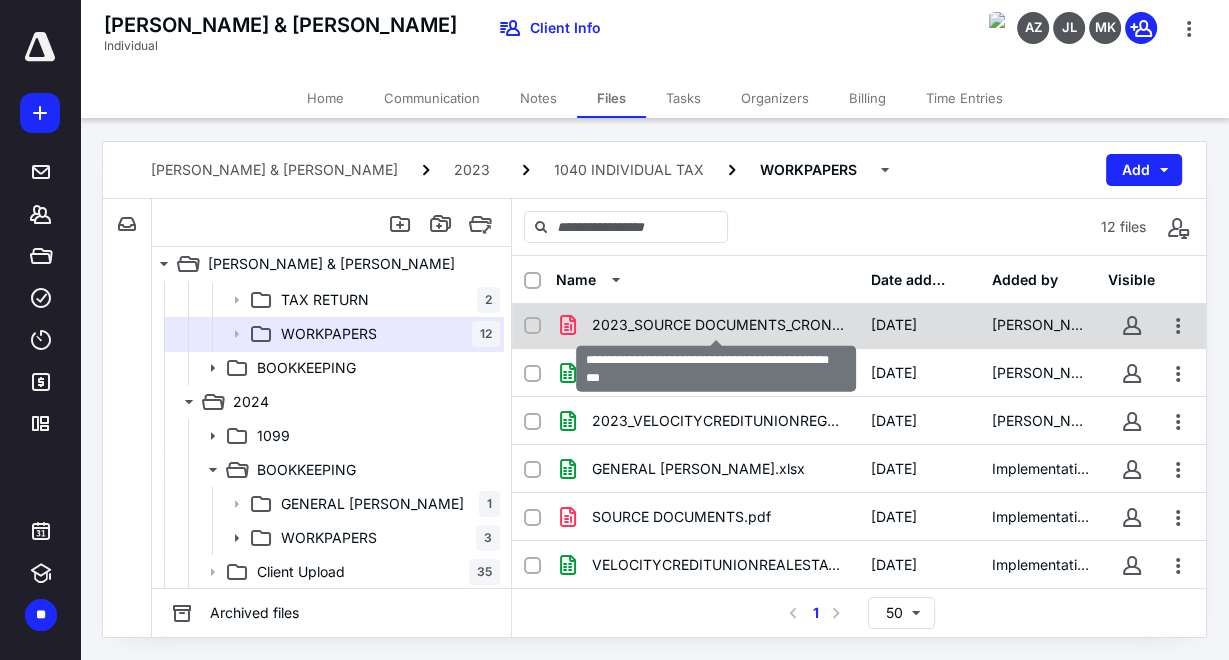 scroll, scrollTop: 245, scrollLeft: 0, axis: vertical 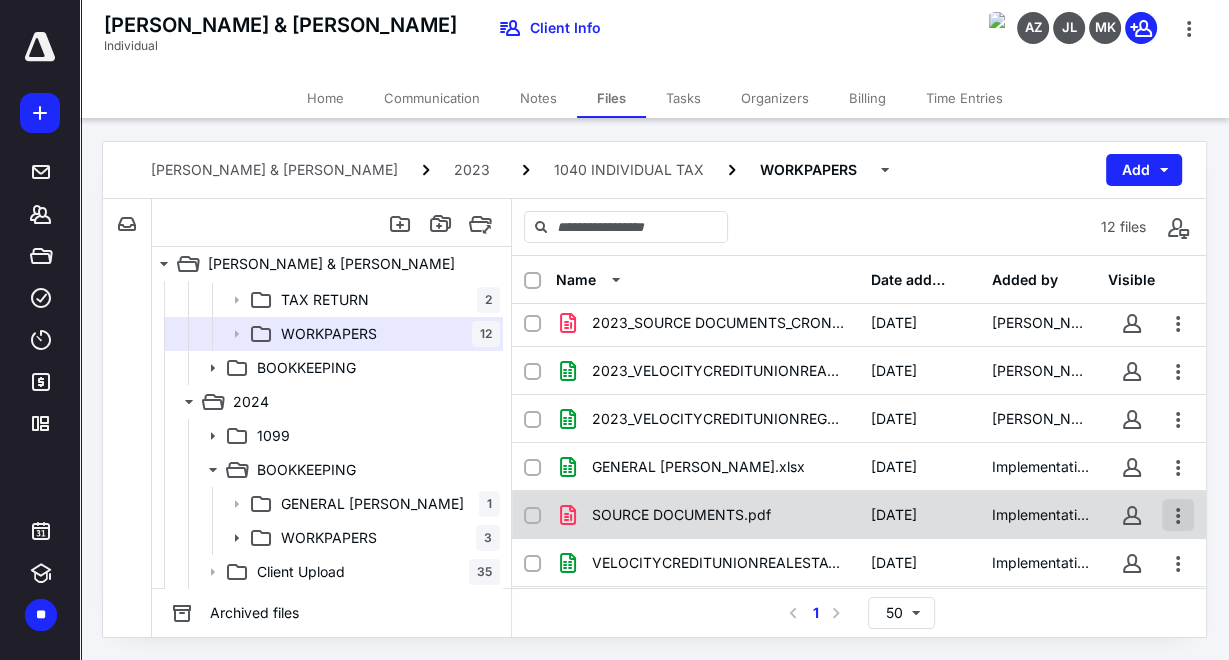 click at bounding box center [1178, 515] 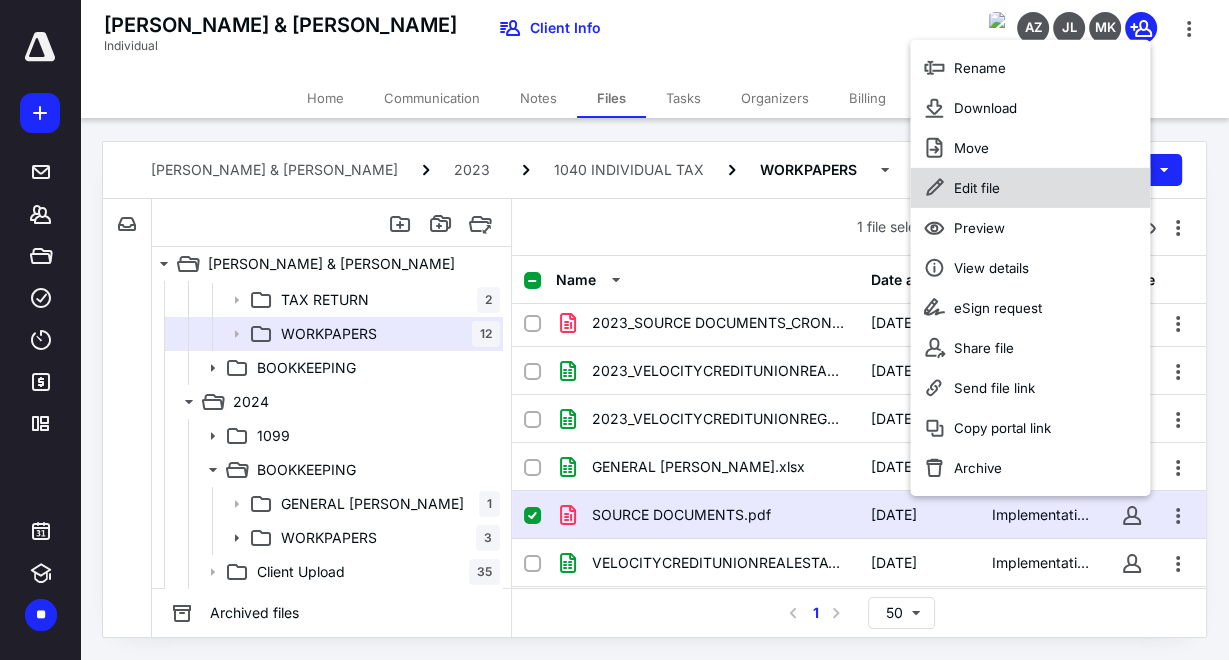 click on "Edit file" at bounding box center (1030, 188) 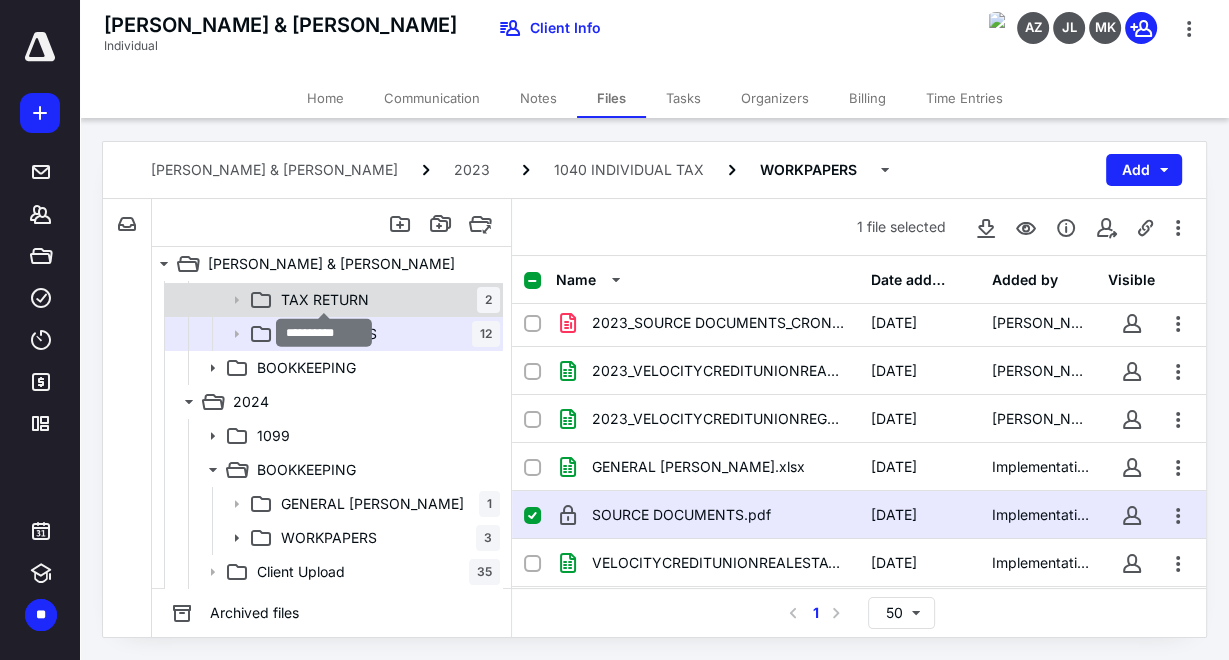 click on "TAX RETURN" at bounding box center (325, 300) 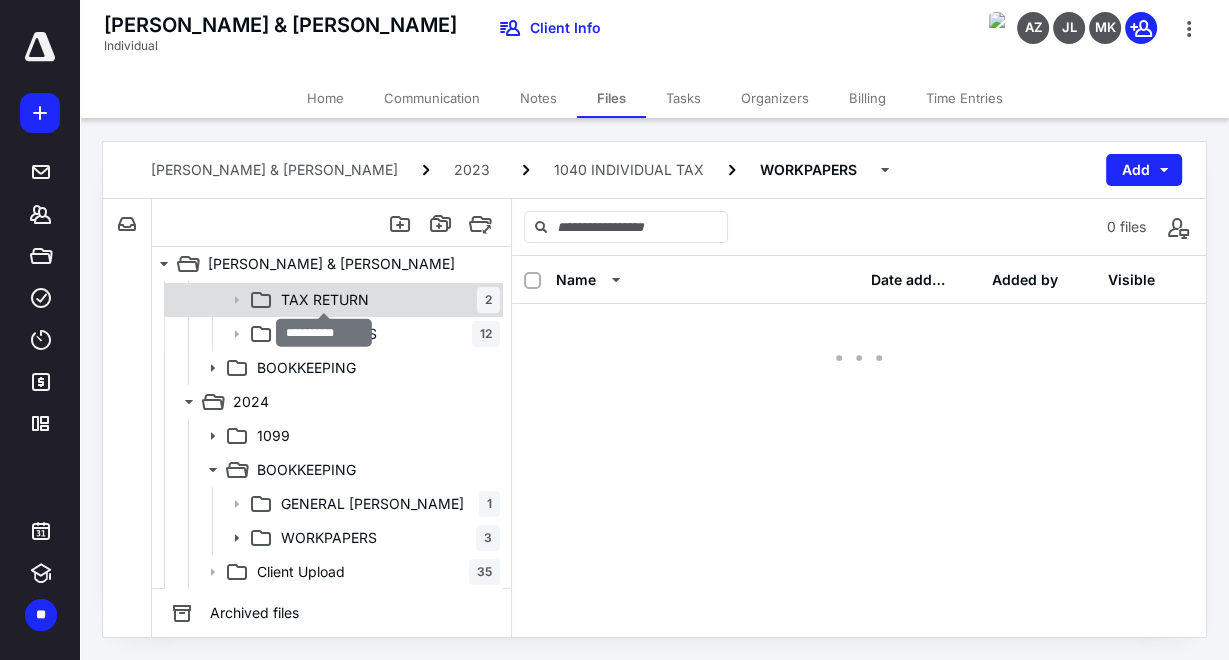 scroll, scrollTop: 0, scrollLeft: 0, axis: both 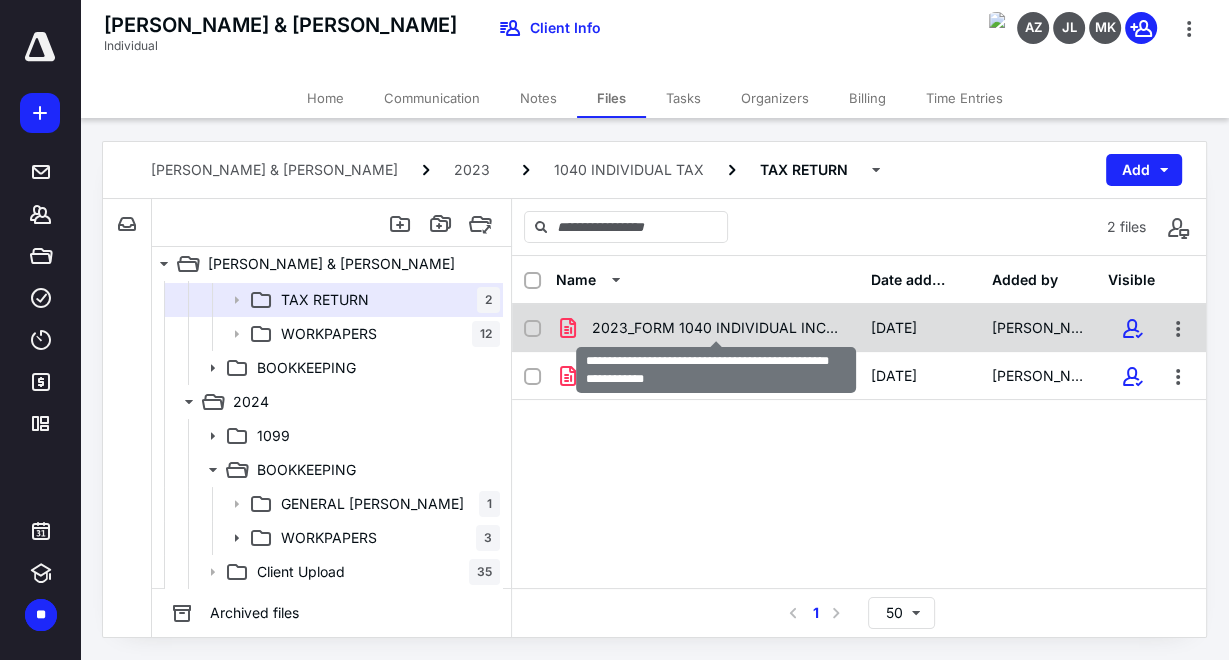 click on "2023_FORM 1040 INDIVIDUAL INCOME TAX RETURN_CRONE, WENDY  .pdf" at bounding box center [719, 328] 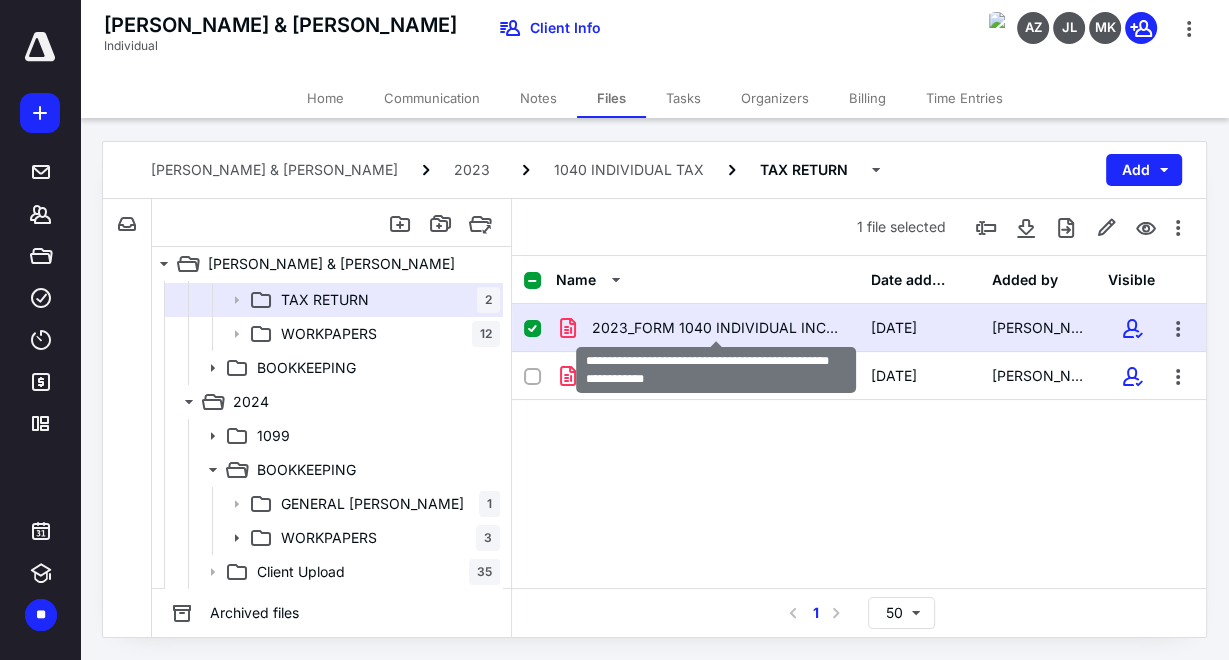 click on "2023_FORM 1040 INDIVIDUAL INCOME TAX RETURN_CRONE, WENDY  .pdf" at bounding box center [719, 328] 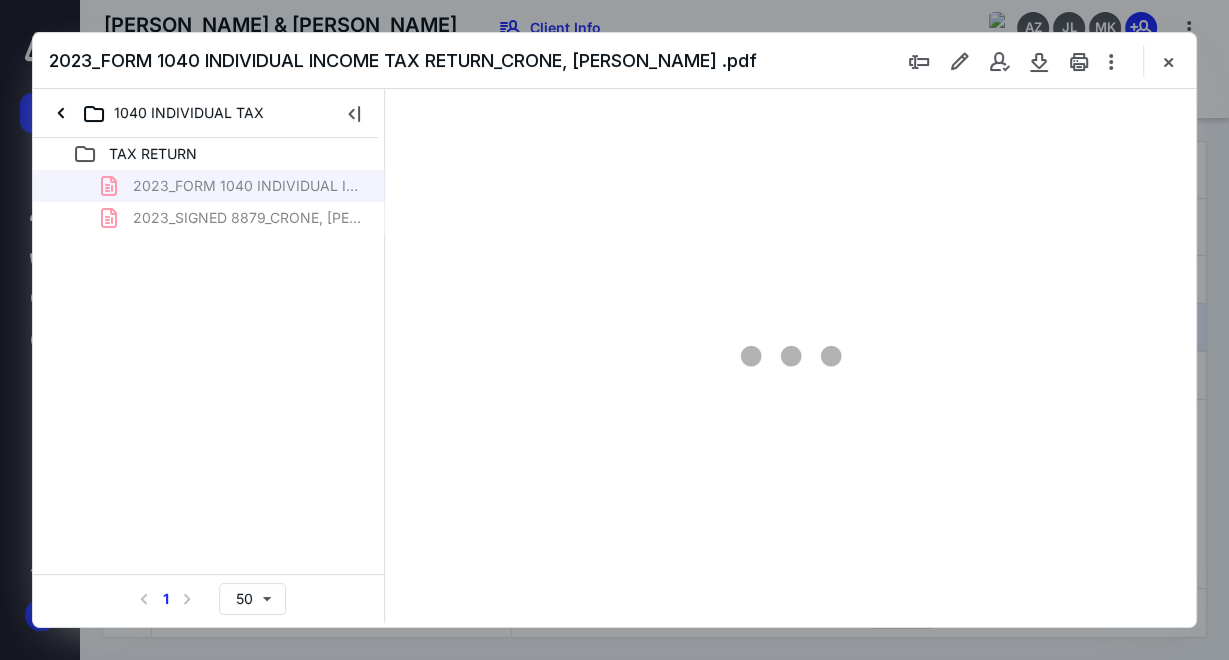 scroll, scrollTop: 0, scrollLeft: 0, axis: both 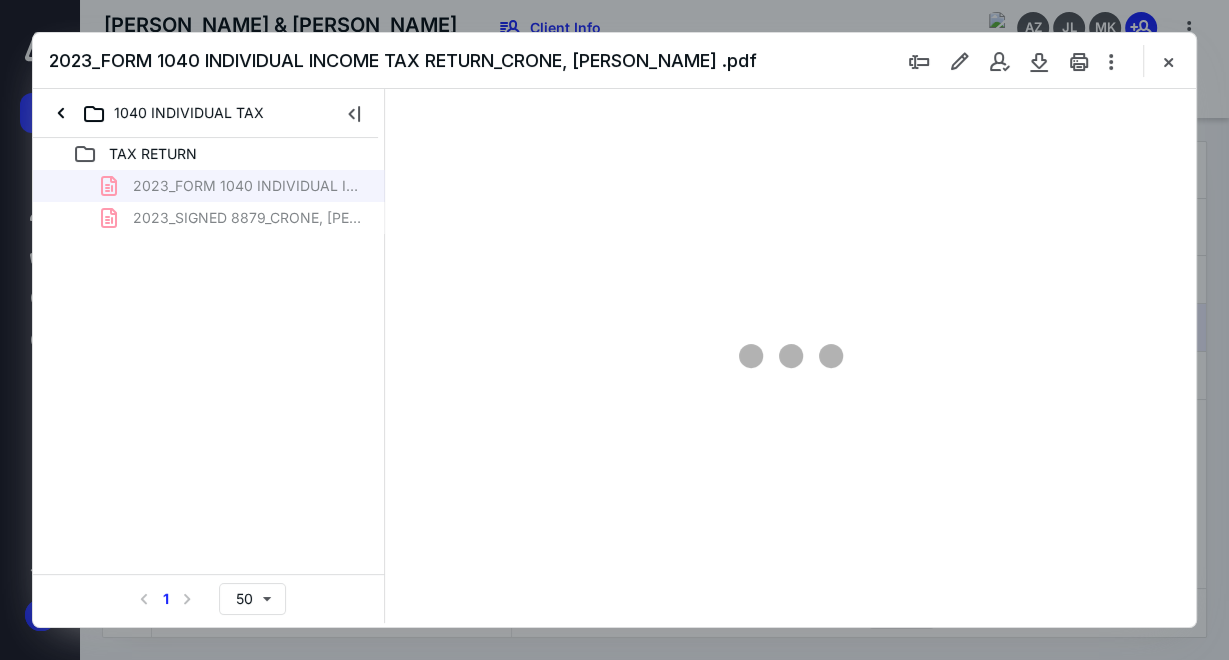 type on "54" 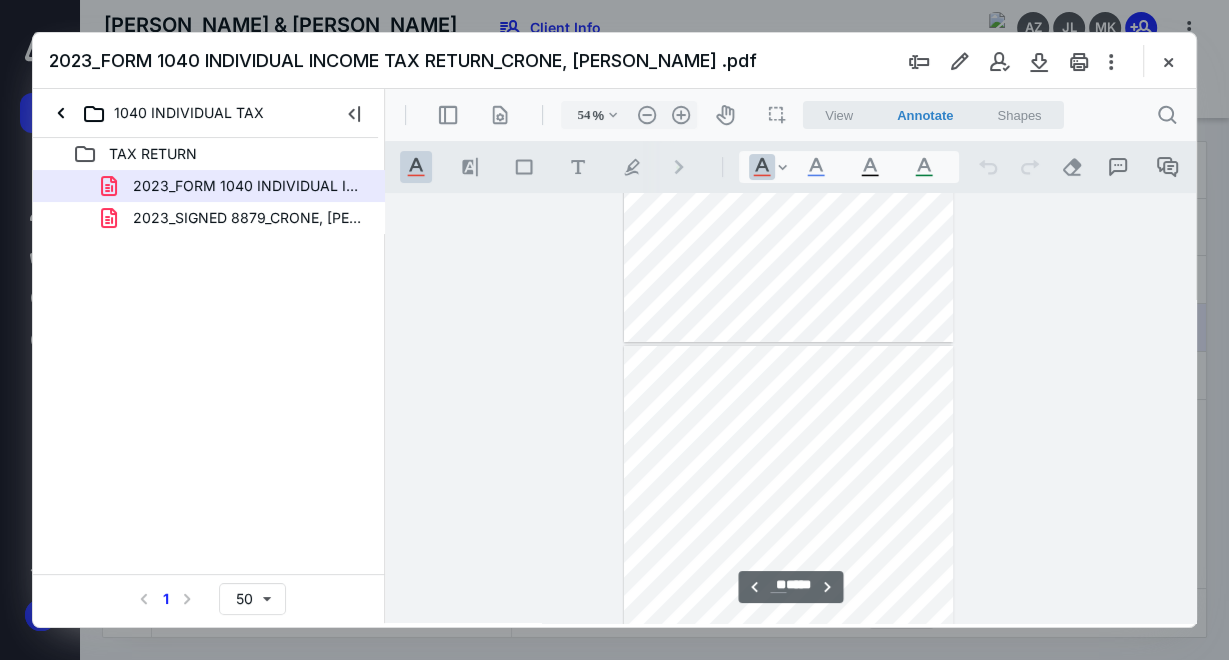 type on "**" 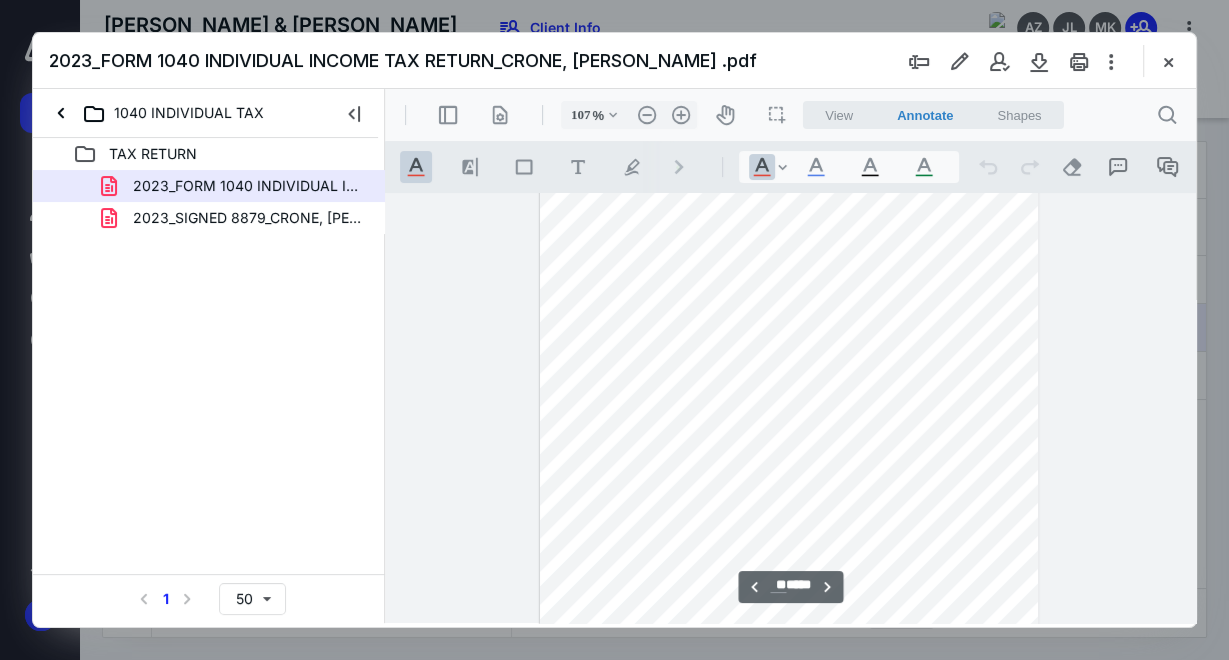 scroll, scrollTop: 11373, scrollLeft: 0, axis: vertical 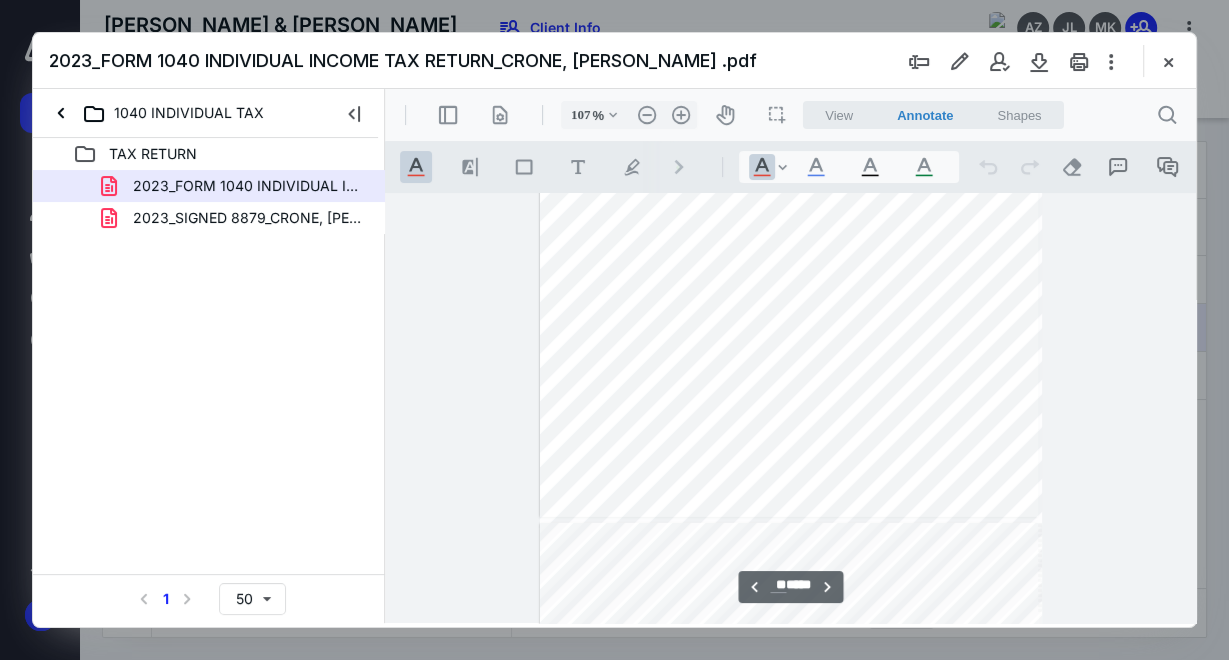 type on "132" 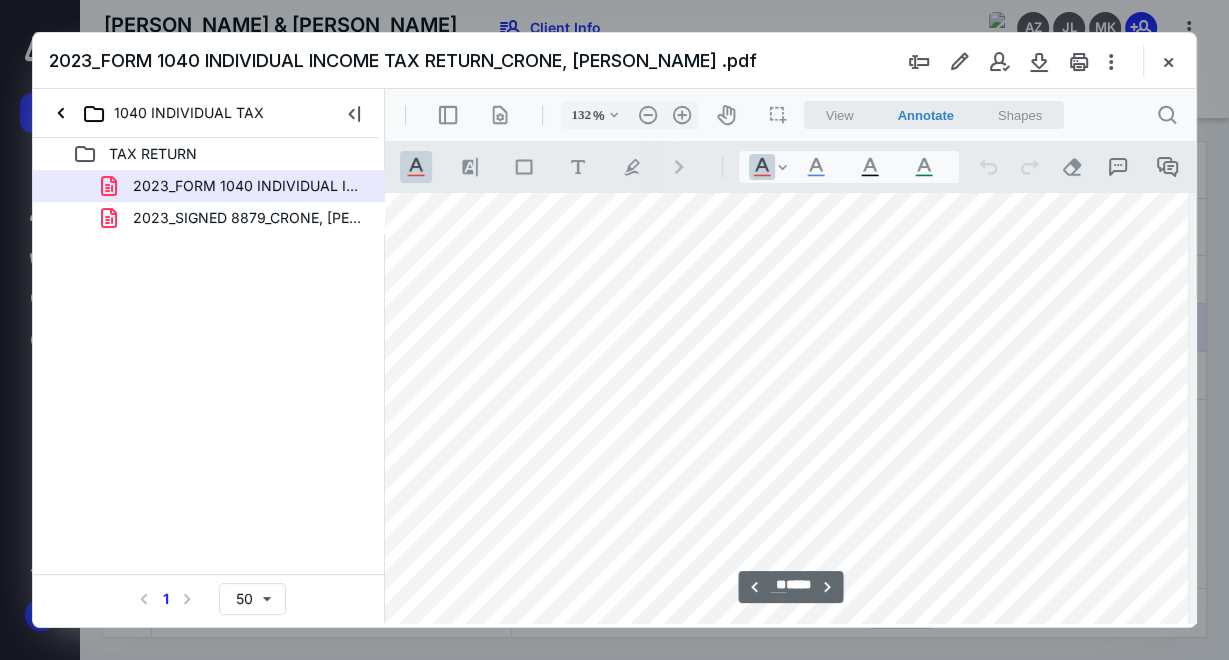 scroll, scrollTop: 16102, scrollLeft: 6, axis: both 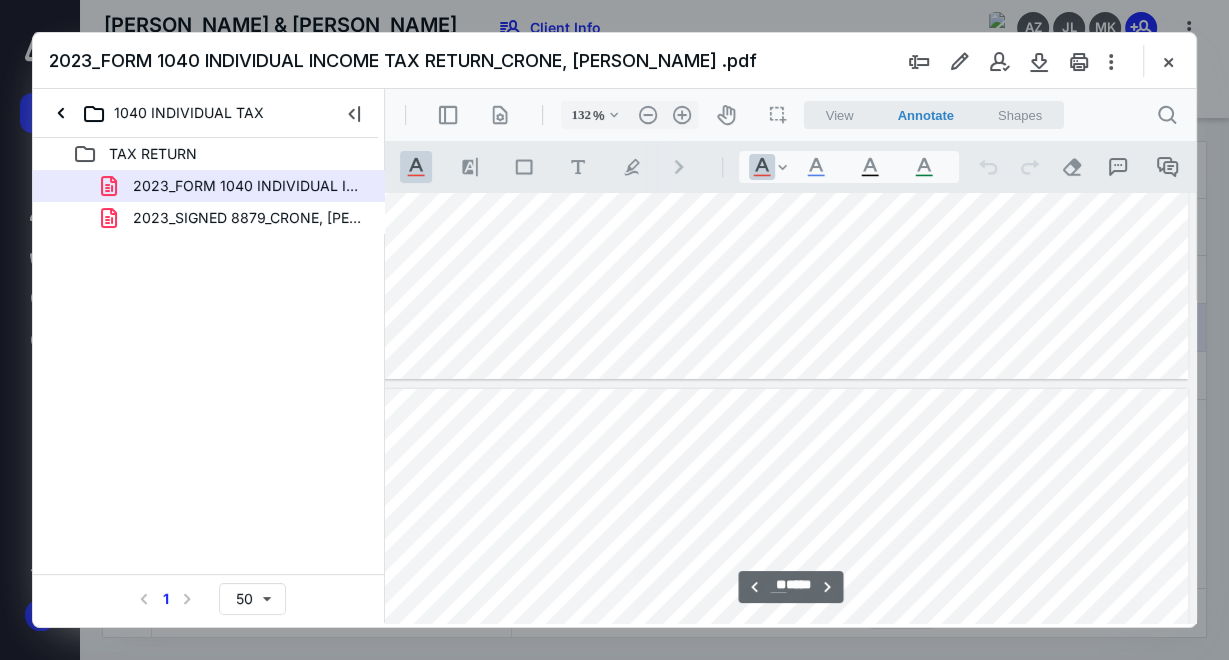 type on "**" 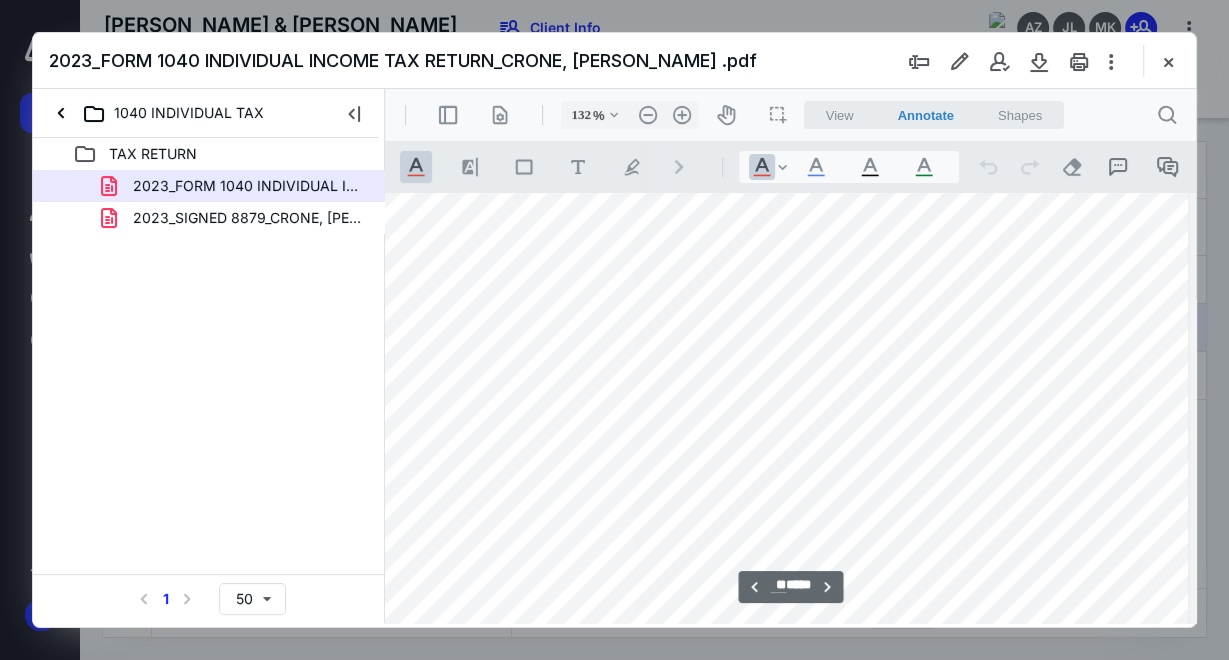 scroll, scrollTop: 18154, scrollLeft: 6, axis: both 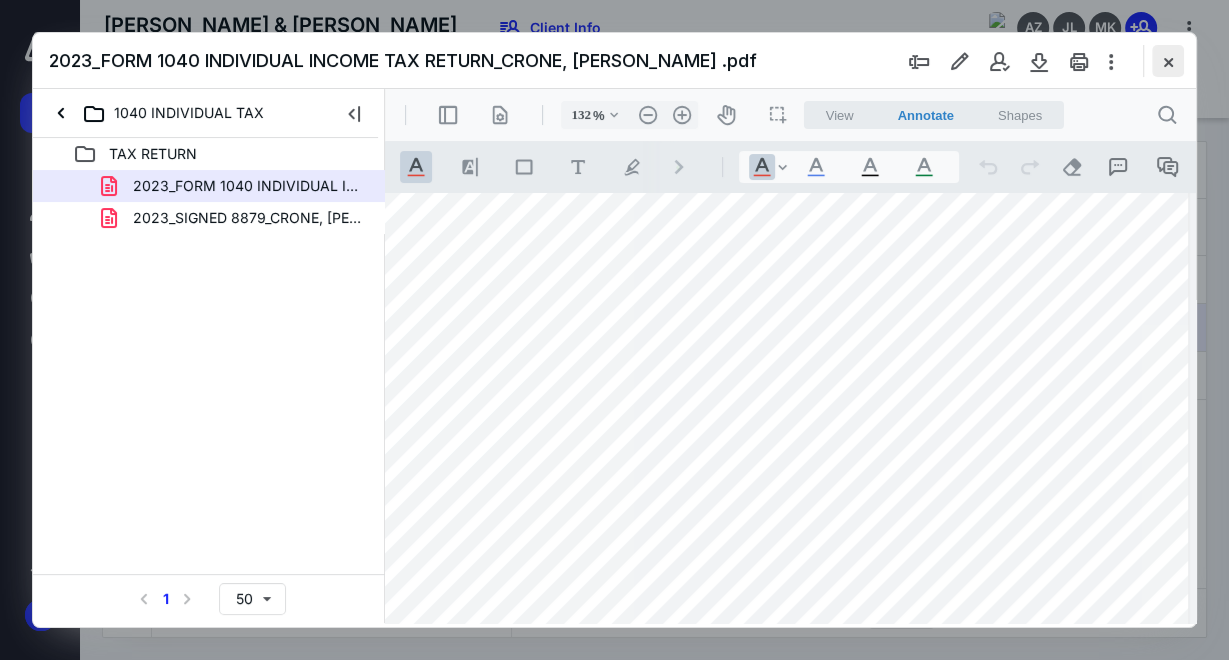 click at bounding box center [1168, 61] 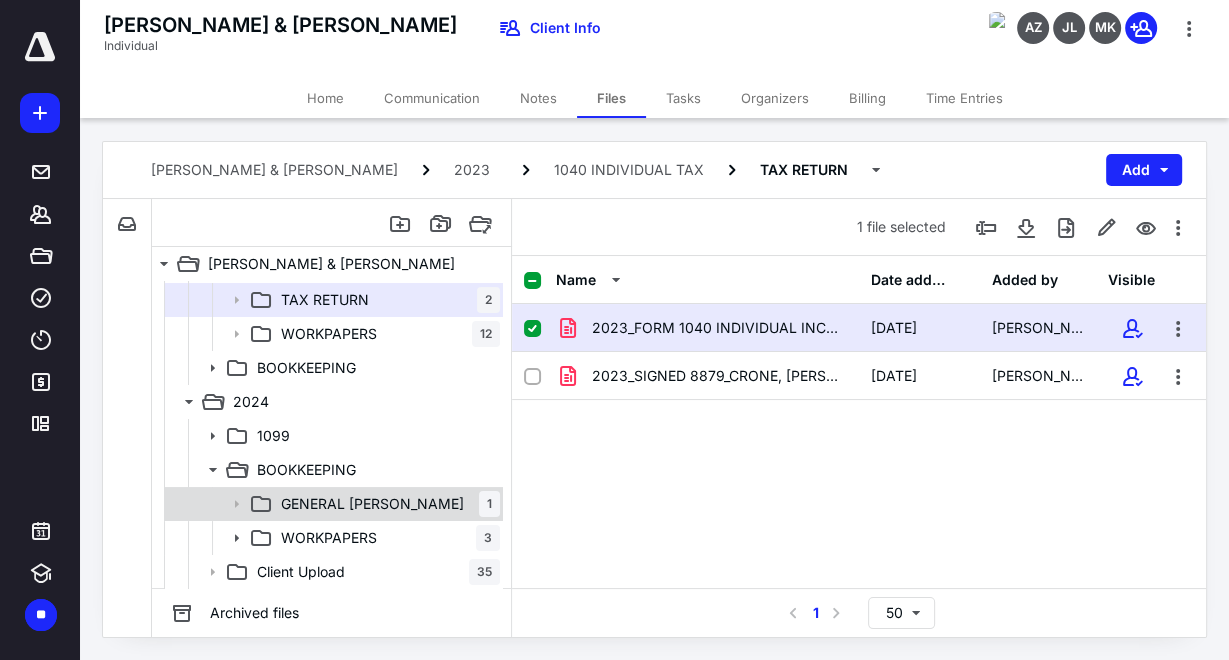 click 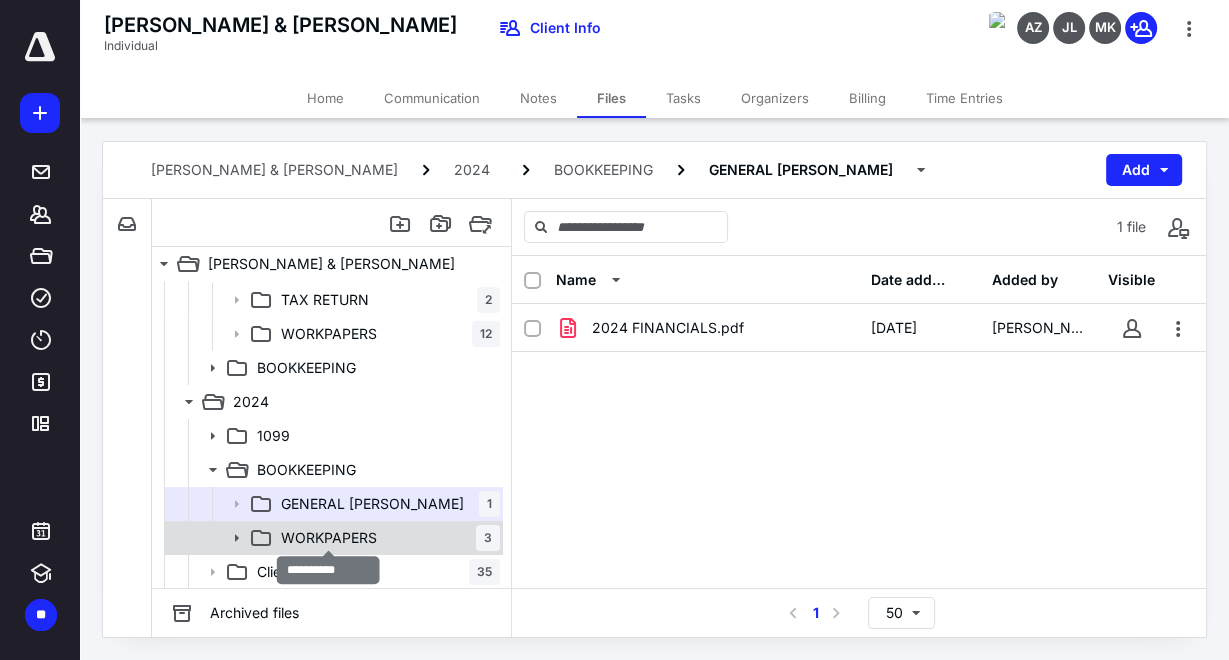 click on "WORKPAPERS" at bounding box center (329, 538) 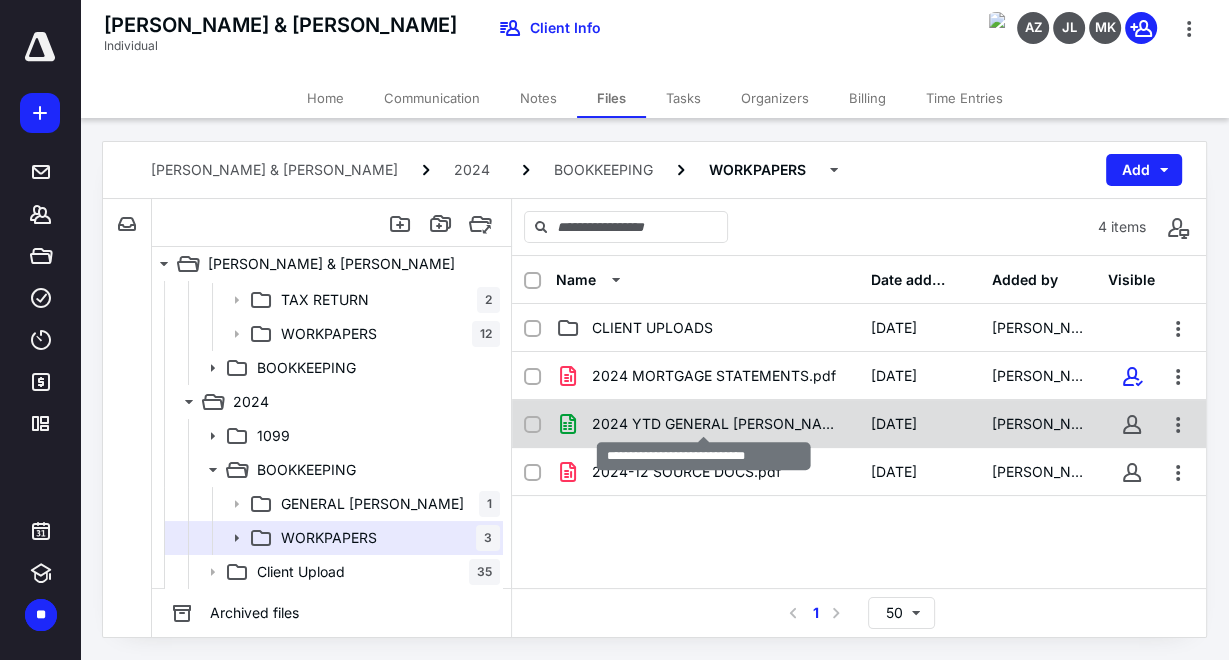 click on "2024 YTD GENERAL LEDGER.xlsx" at bounding box center [719, 424] 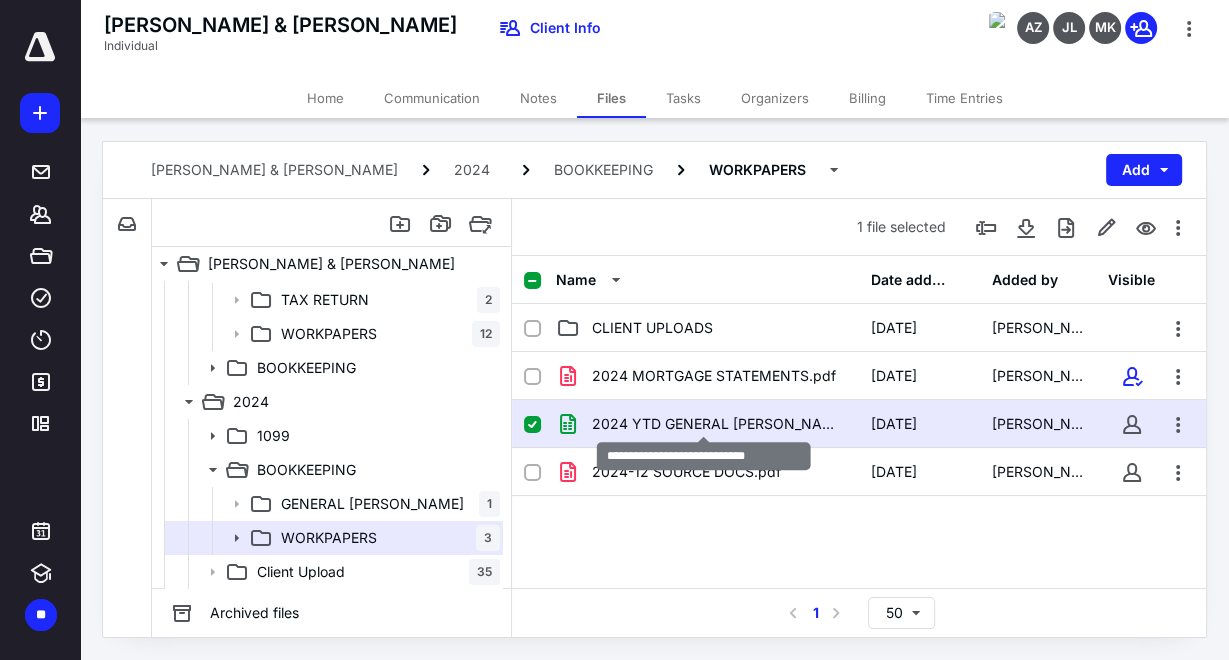 click on "2024 YTD GENERAL LEDGER.xlsx" at bounding box center [719, 424] 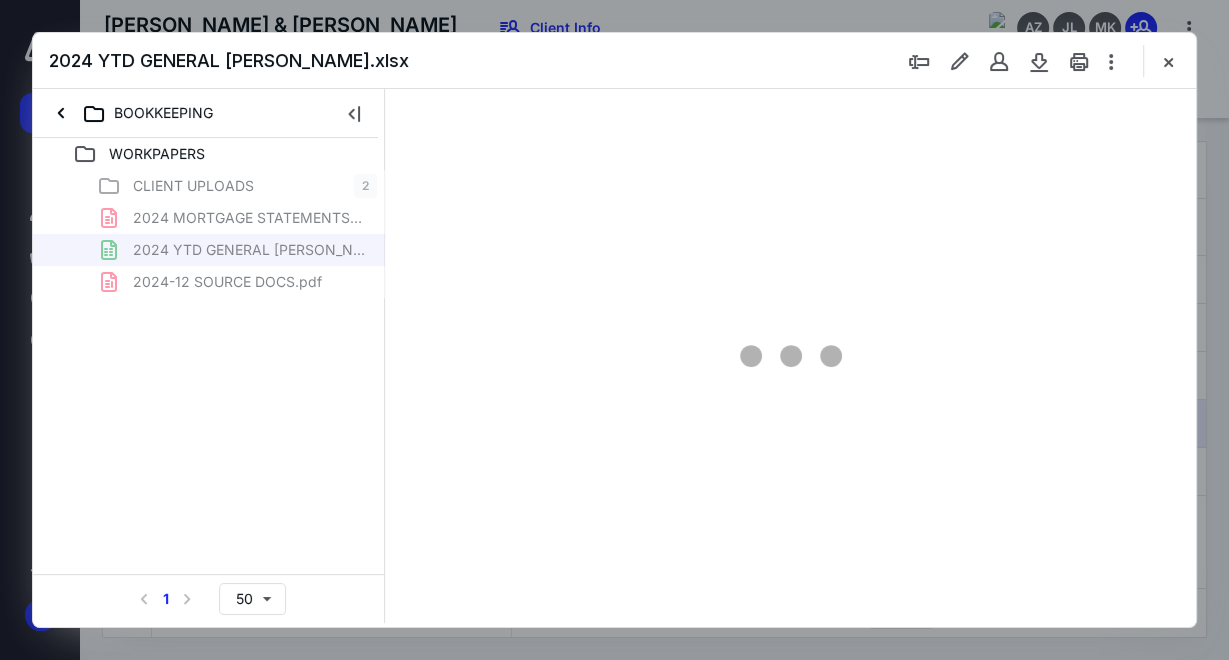 scroll, scrollTop: 0, scrollLeft: 0, axis: both 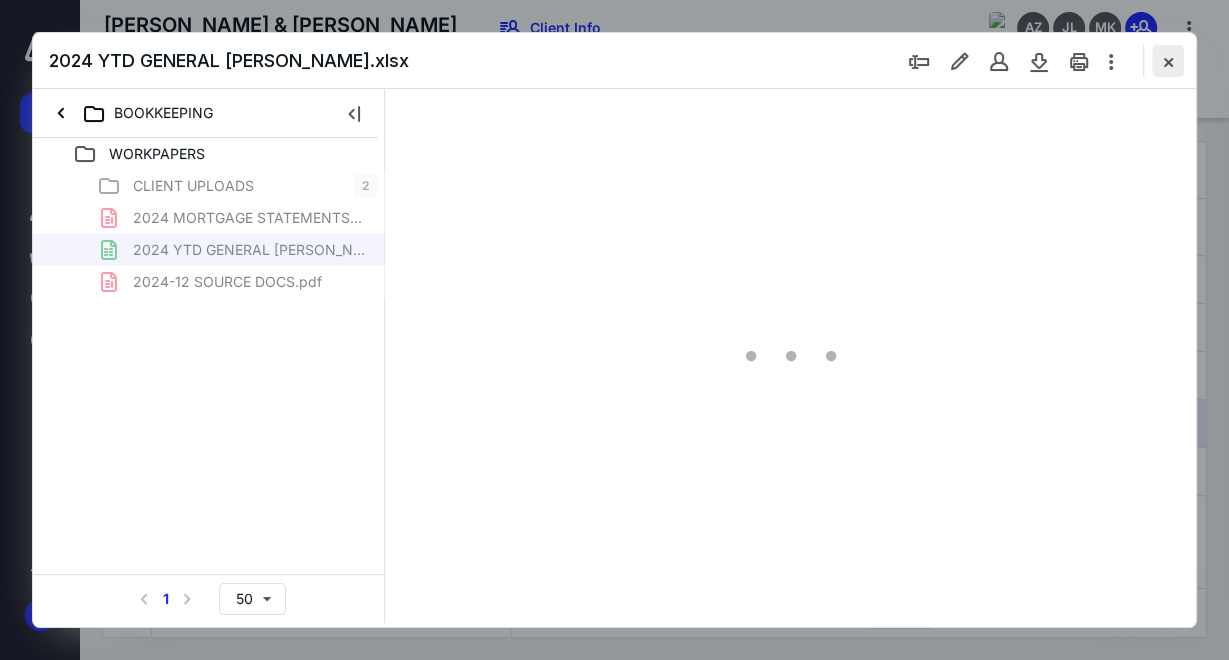 click at bounding box center [1168, 61] 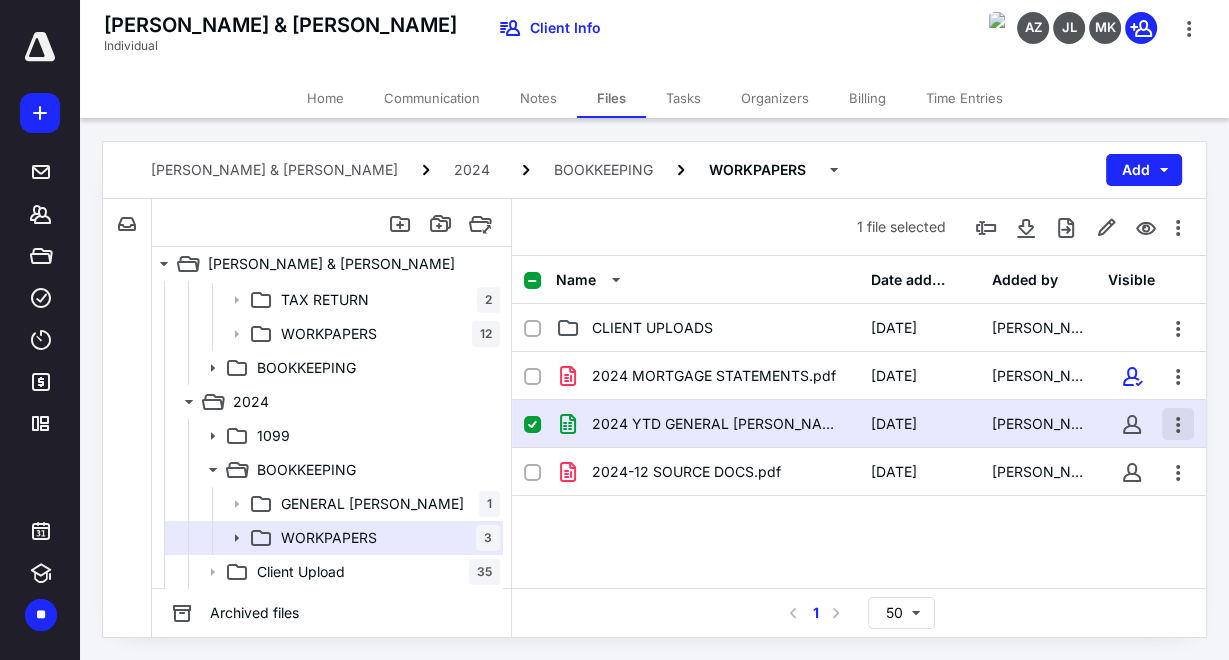 click at bounding box center (1178, 424) 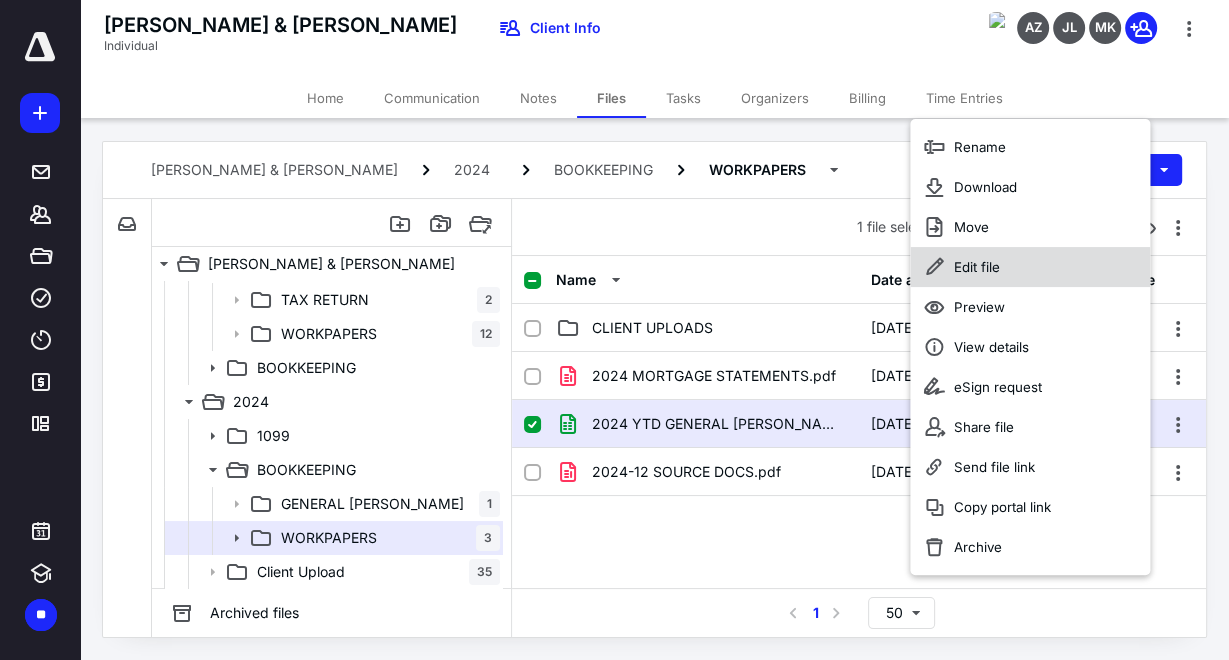 click on "Edit file" at bounding box center (977, 267) 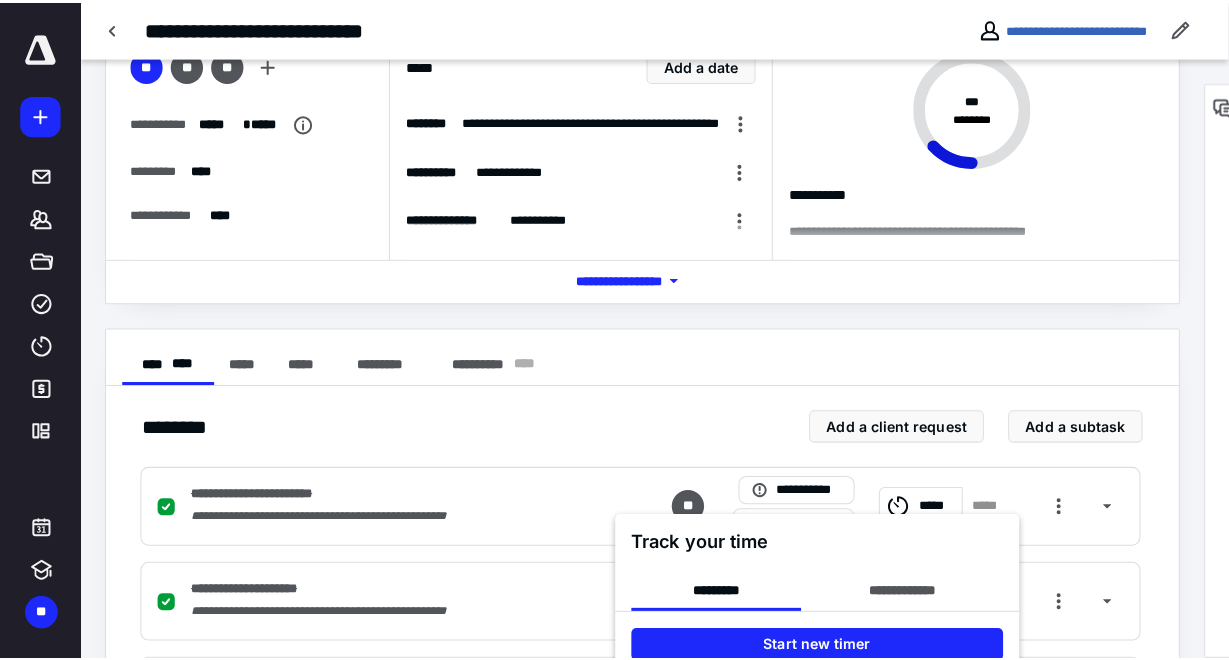 scroll, scrollTop: 0, scrollLeft: 0, axis: both 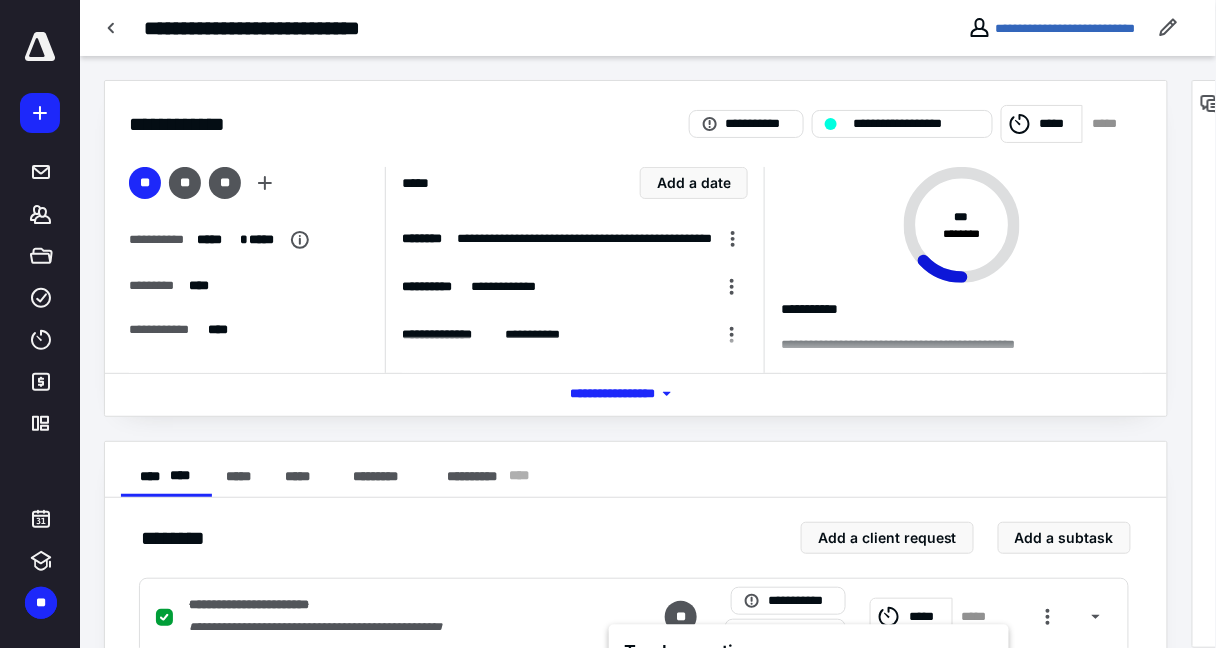 click at bounding box center [608, 324] 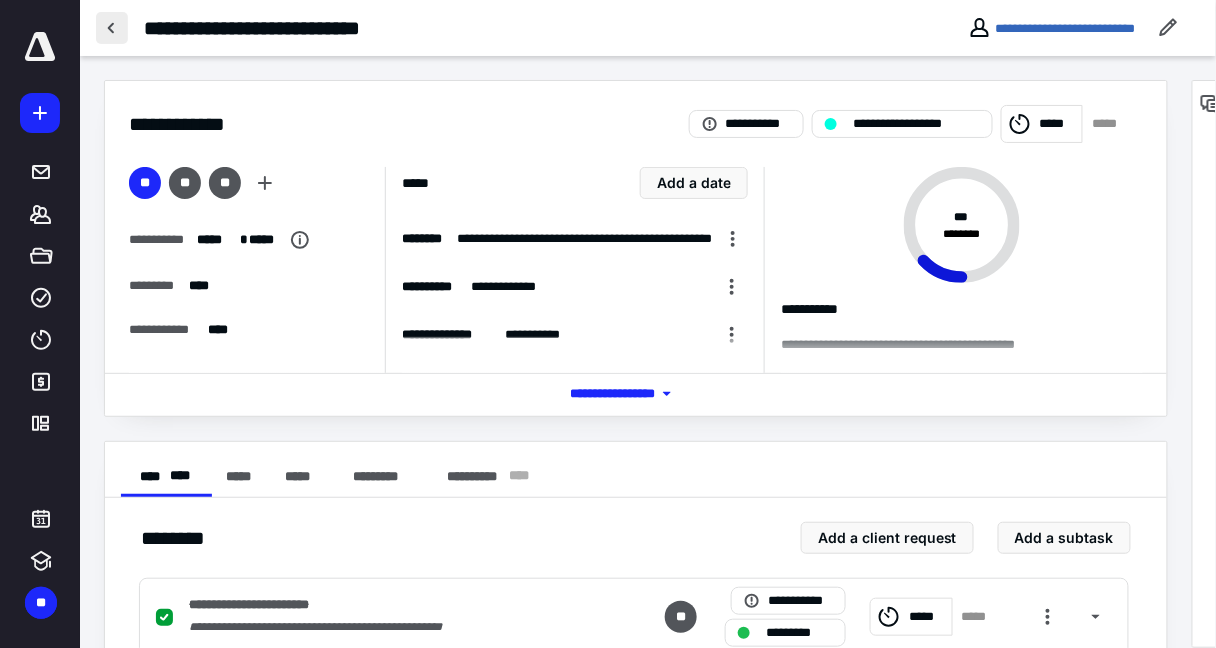 click at bounding box center (112, 28) 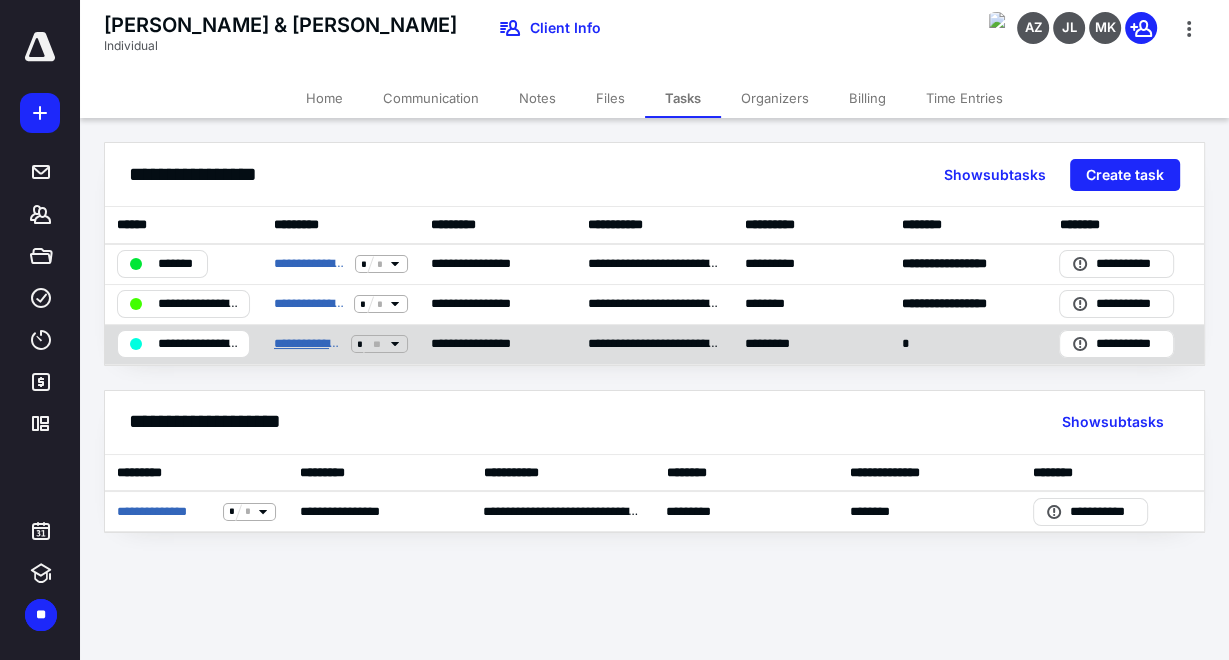 click on "**********" at bounding box center [308, 344] 